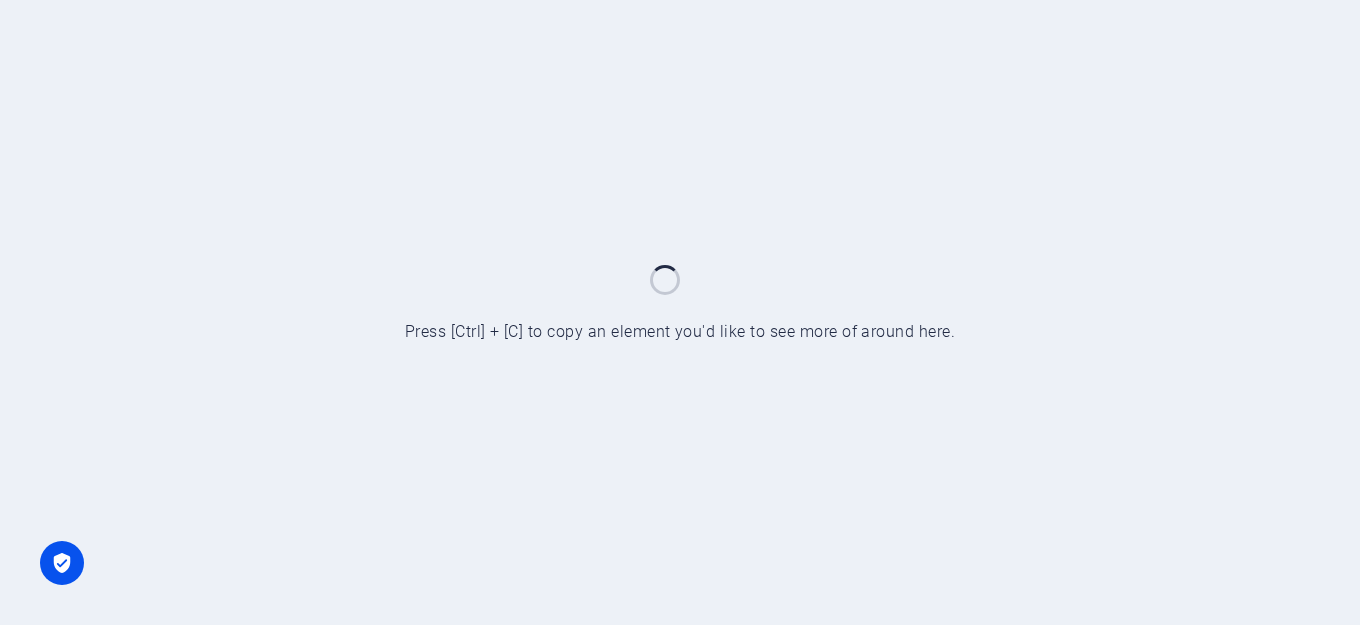 scroll, scrollTop: 0, scrollLeft: 0, axis: both 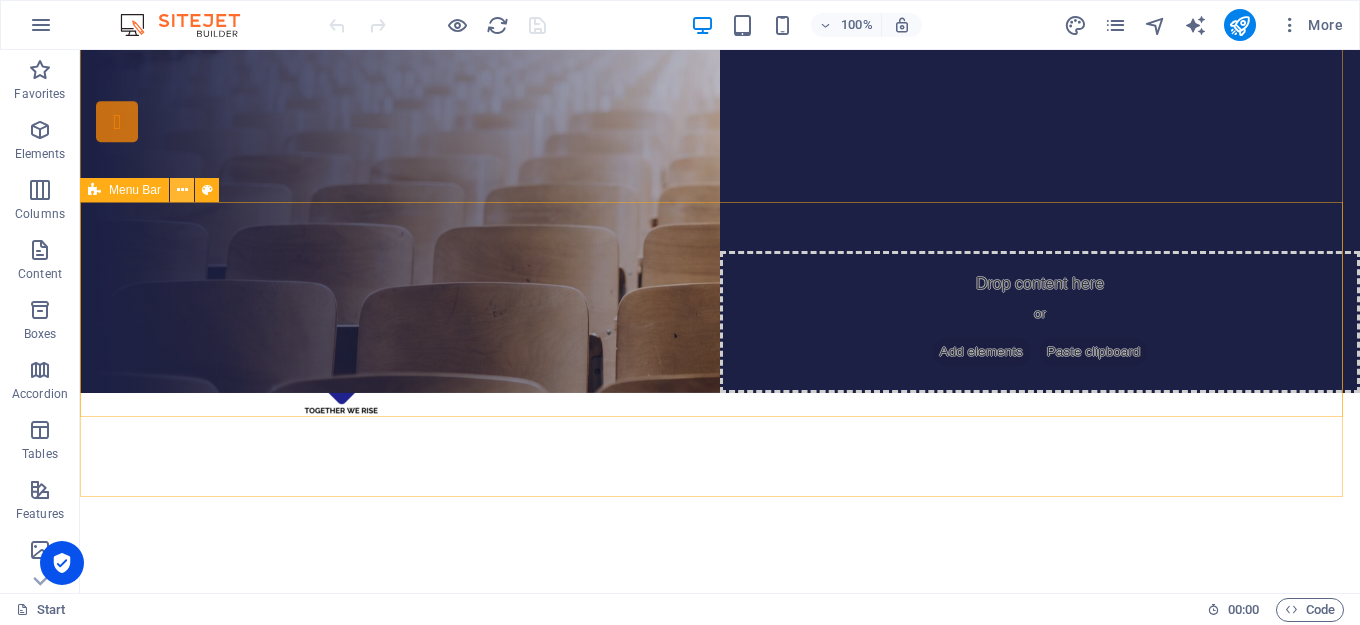 click at bounding box center (182, 190) 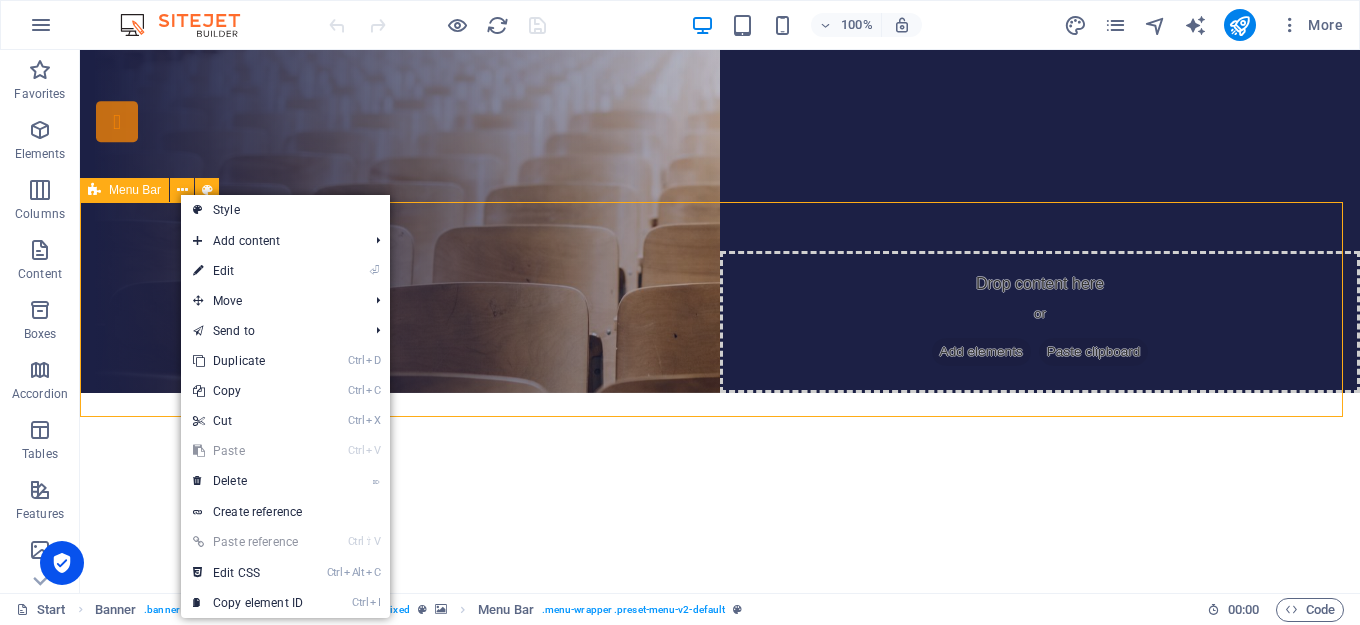 click on "Menu Bar" at bounding box center [135, 190] 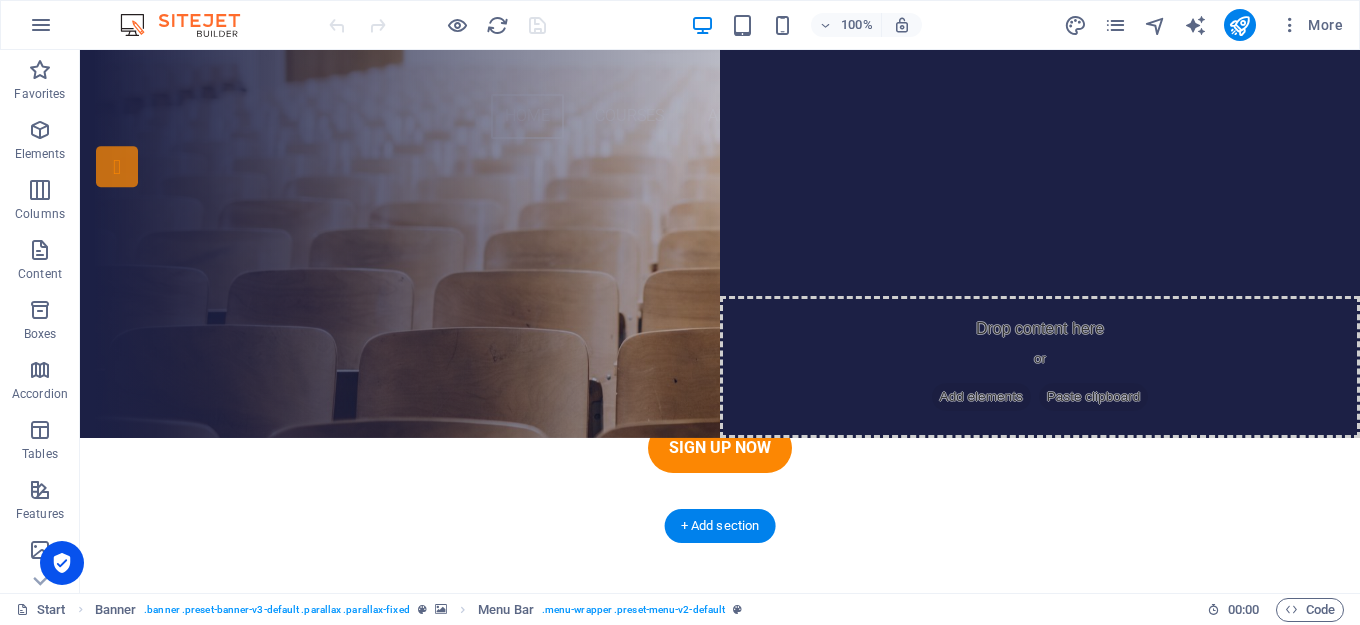 scroll, scrollTop: 0, scrollLeft: 0, axis: both 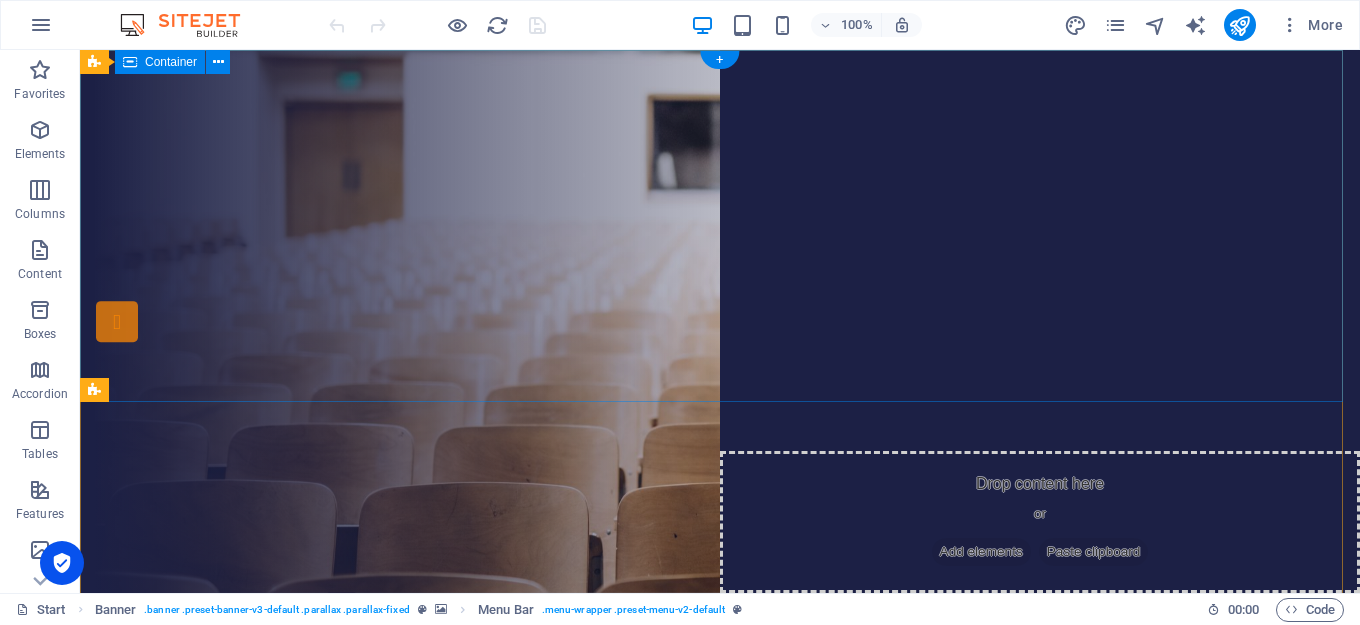 drag, startPoint x: 206, startPoint y: 240, endPoint x: 167, endPoint y: 134, distance: 112.94689 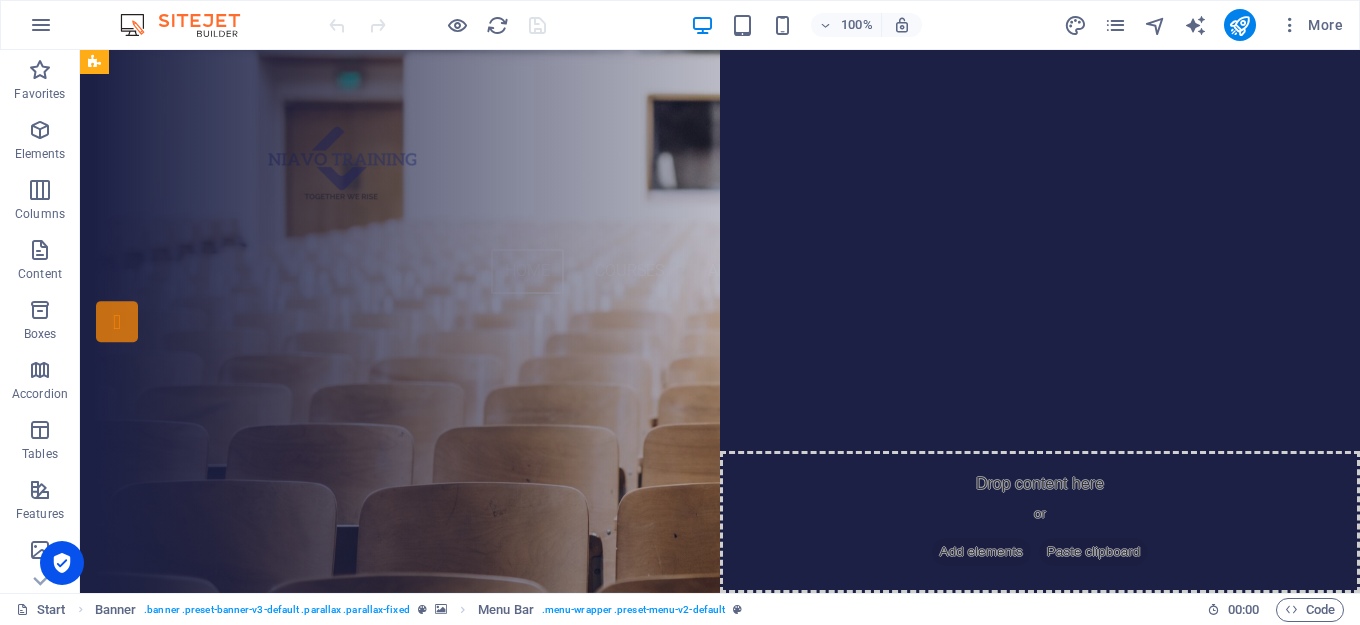 drag, startPoint x: 155, startPoint y: 395, endPoint x: 177, endPoint y: 43, distance: 352.68683 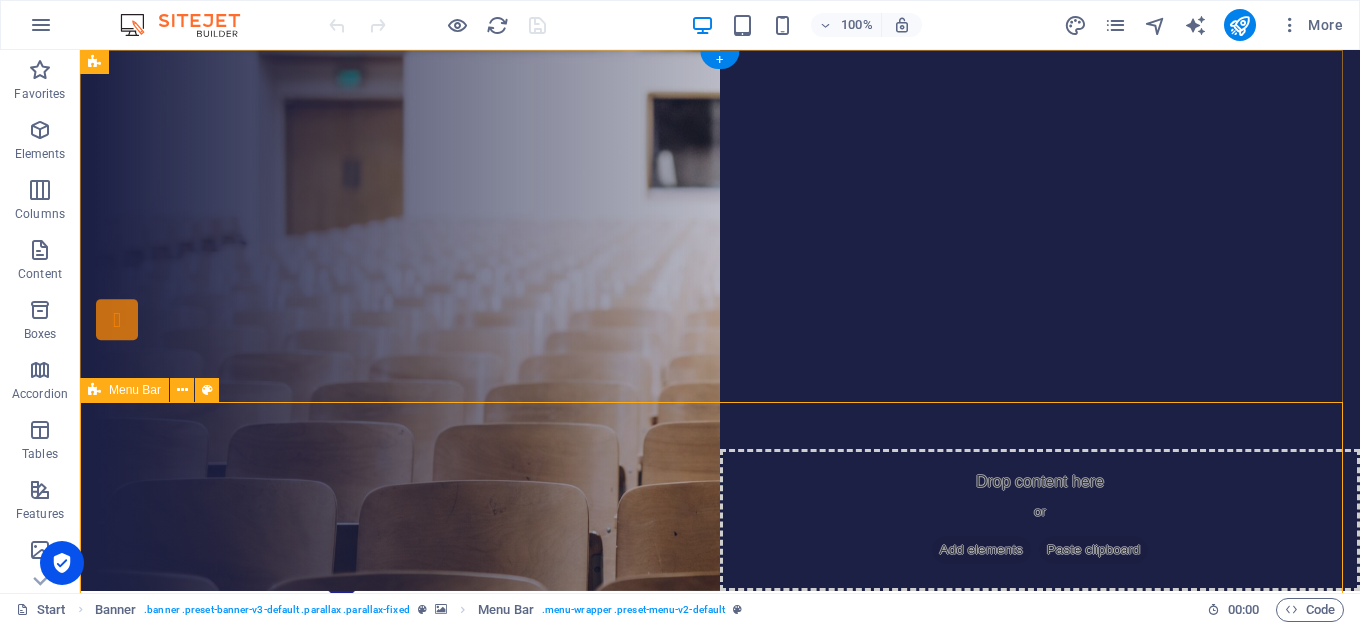 scroll, scrollTop: 0, scrollLeft: 0, axis: both 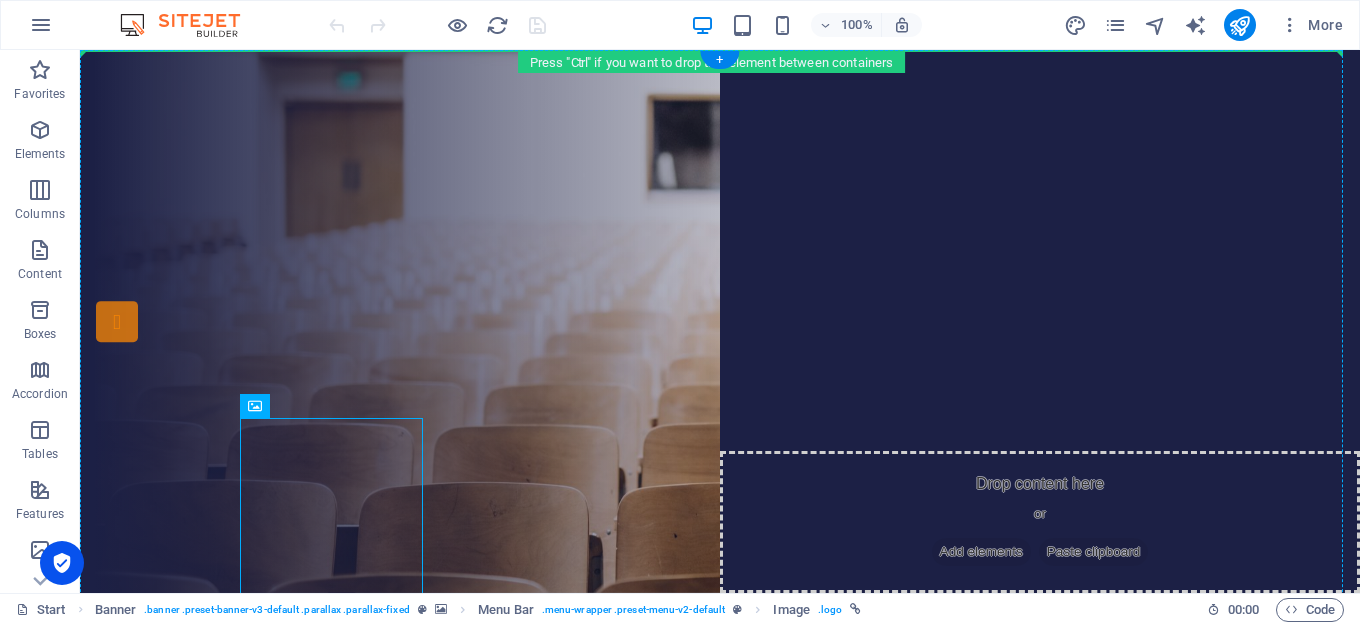 drag, startPoint x: 369, startPoint y: 509, endPoint x: 228, endPoint y: 185, distance: 353.3511 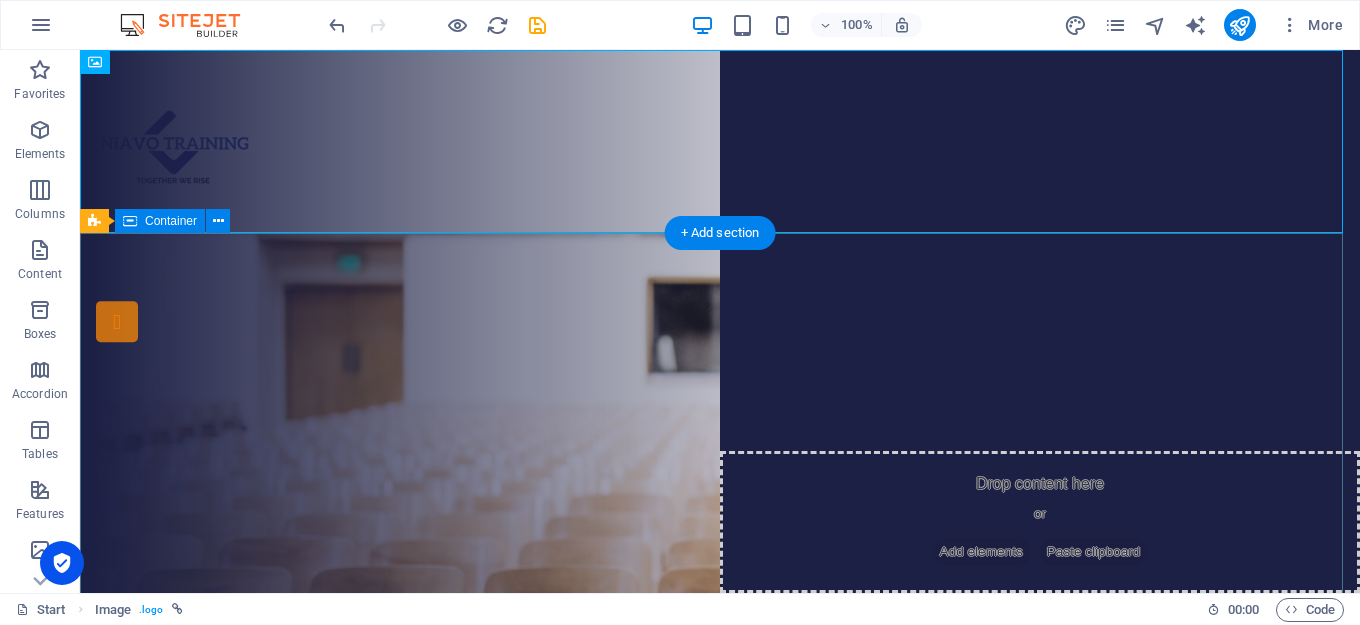 click on "Are you ready to learn new languages? Join our Language School Our Courses Sign up now" at bounding box center [720, 440] 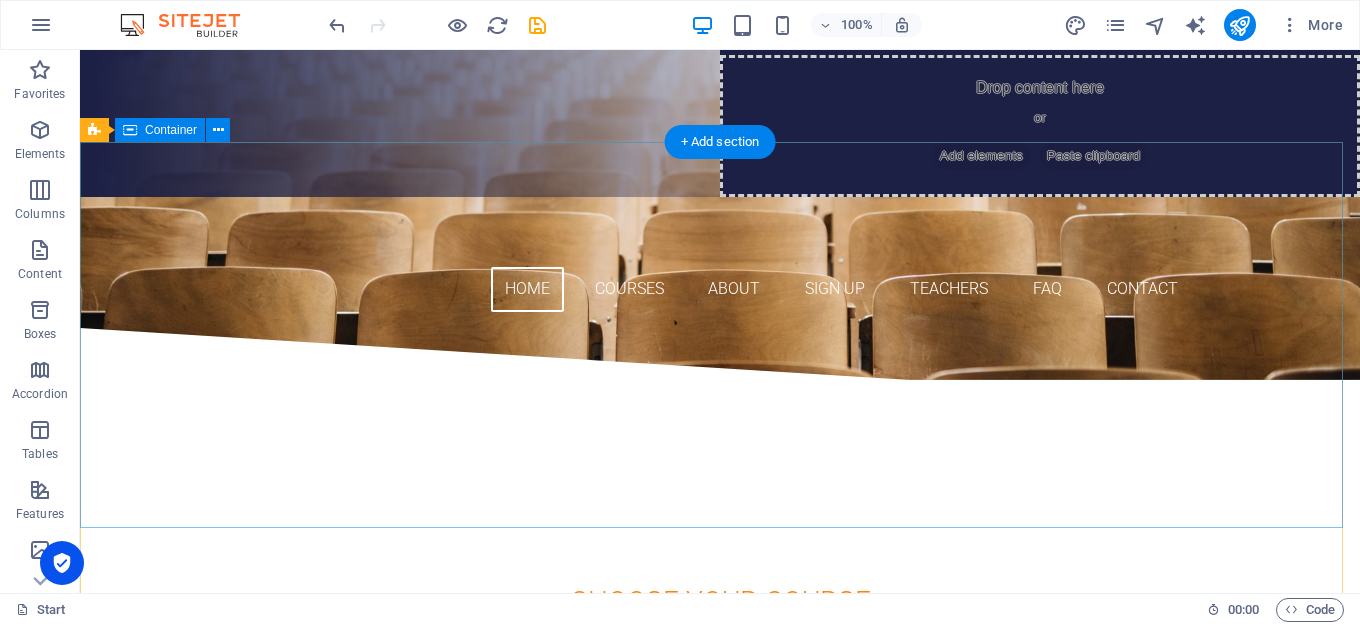 scroll, scrollTop: 0, scrollLeft: 0, axis: both 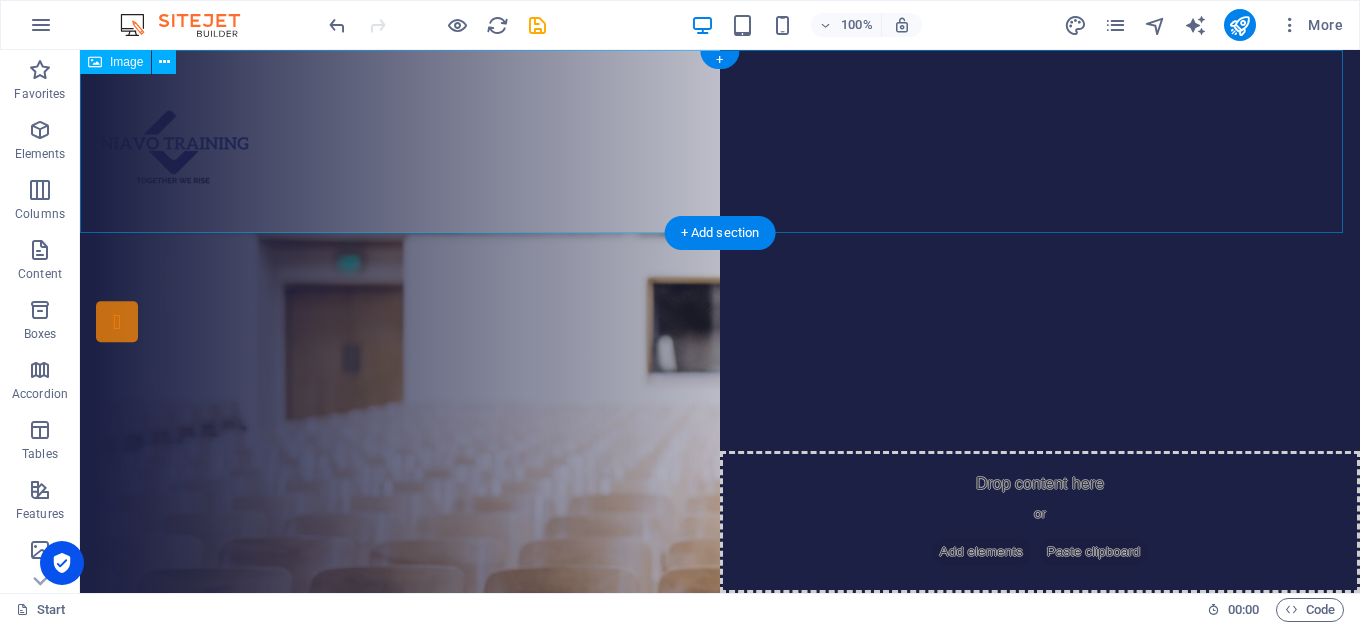 click at bounding box center (720, 141) 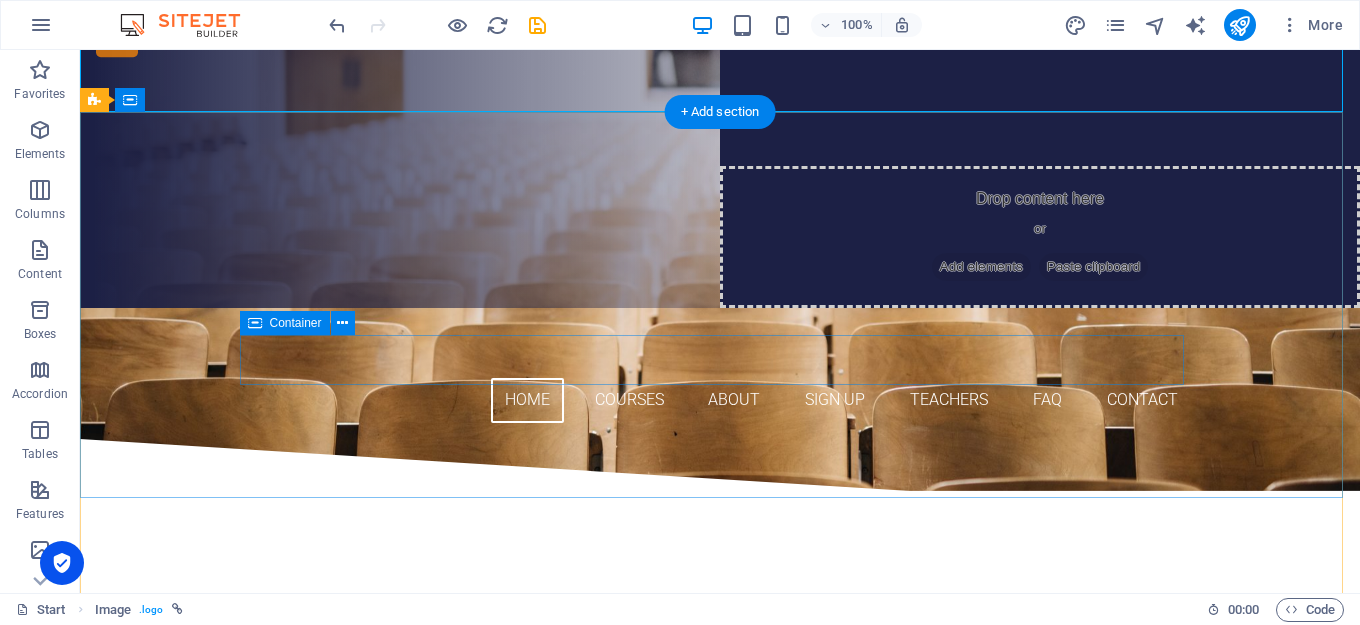 scroll, scrollTop: 0, scrollLeft: 0, axis: both 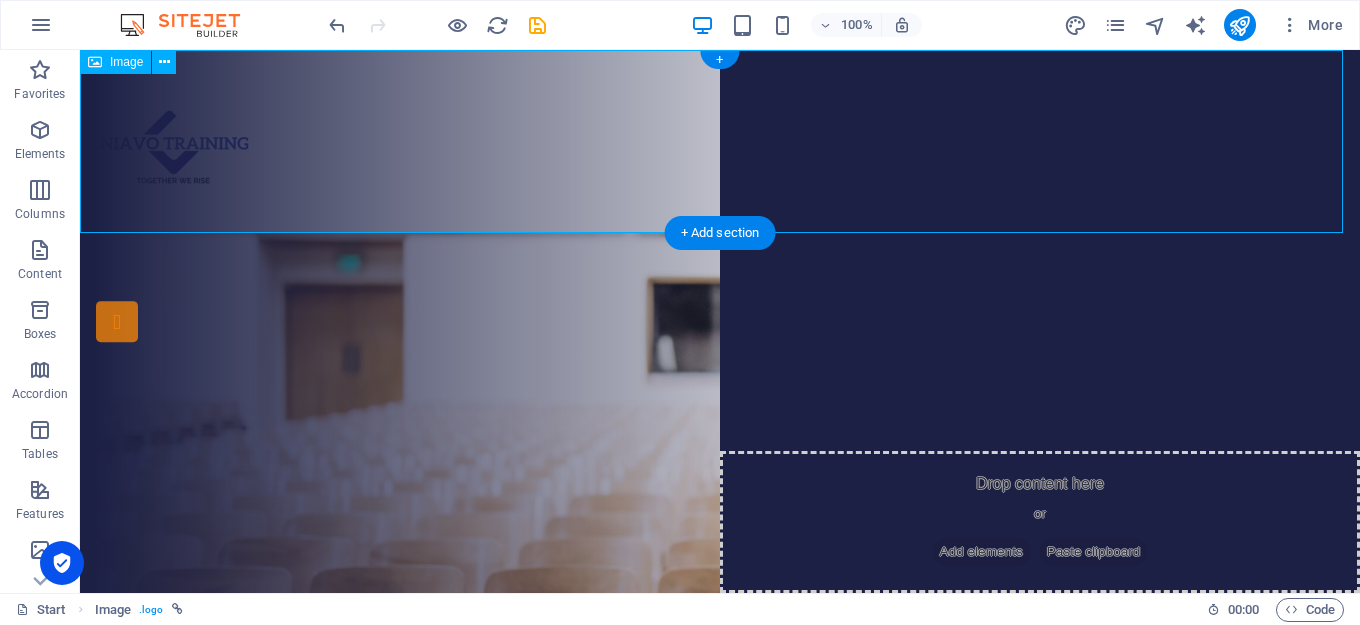 drag, startPoint x: 798, startPoint y: 110, endPoint x: 714, endPoint y: 97, distance: 85 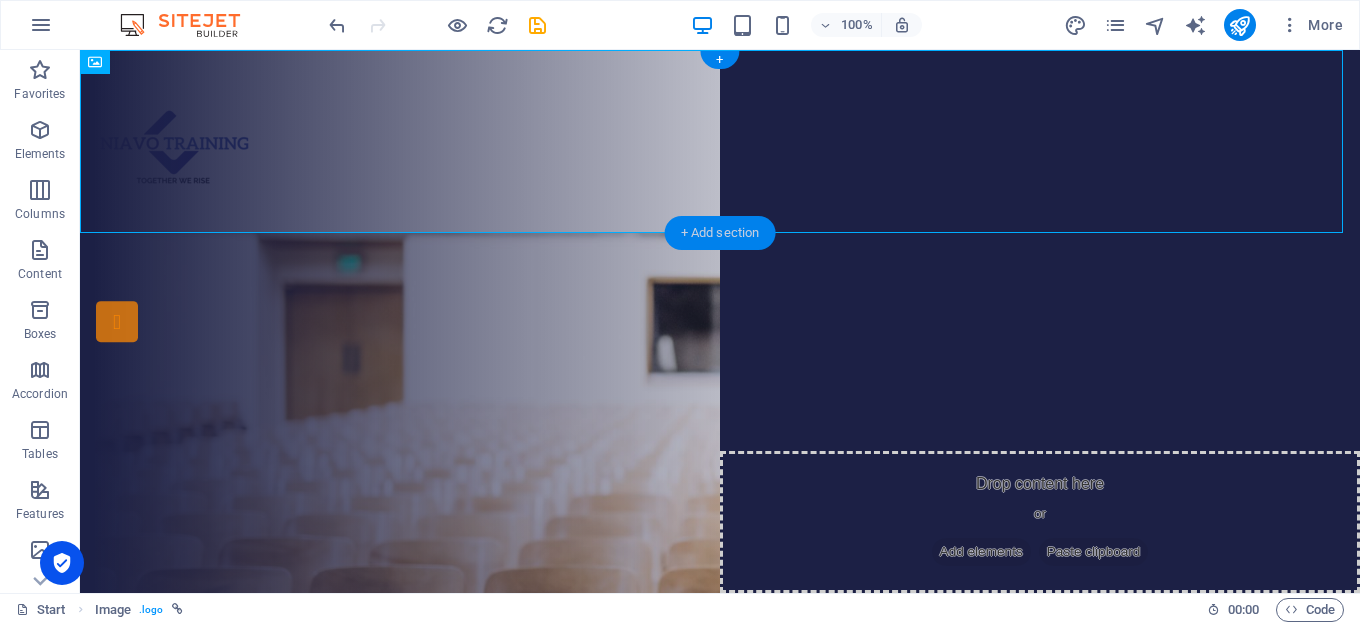 click on "+ Add section" at bounding box center (720, 233) 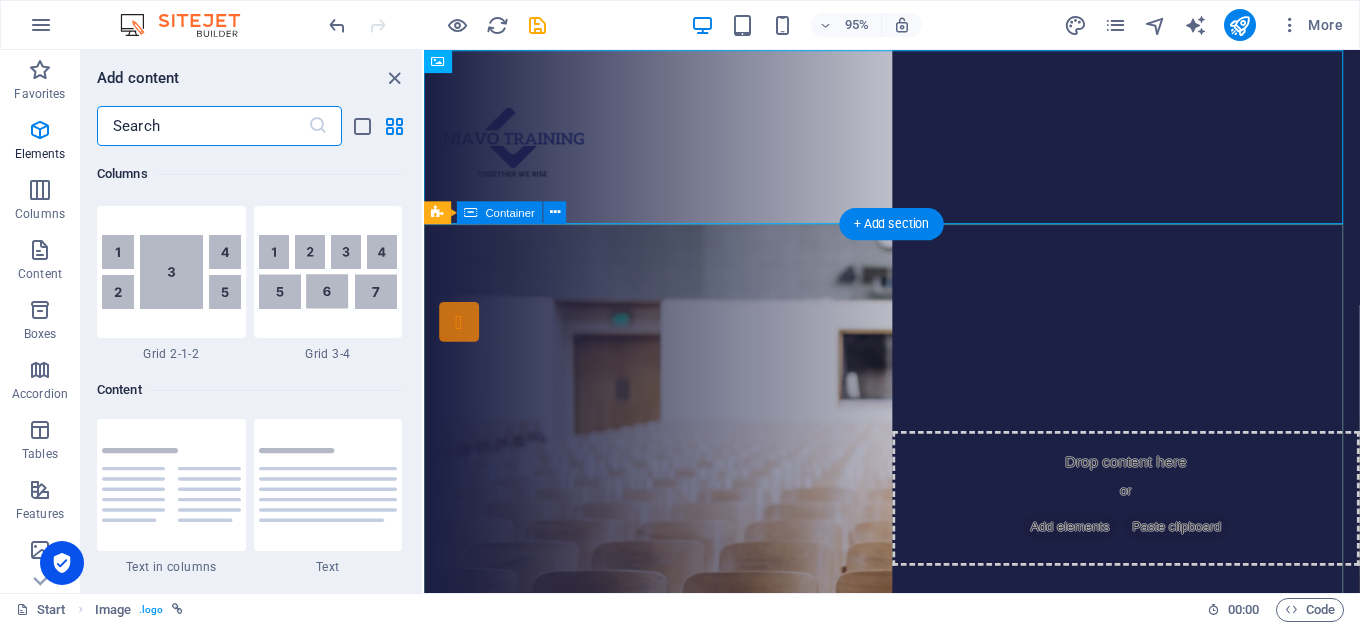 scroll, scrollTop: 3499, scrollLeft: 0, axis: vertical 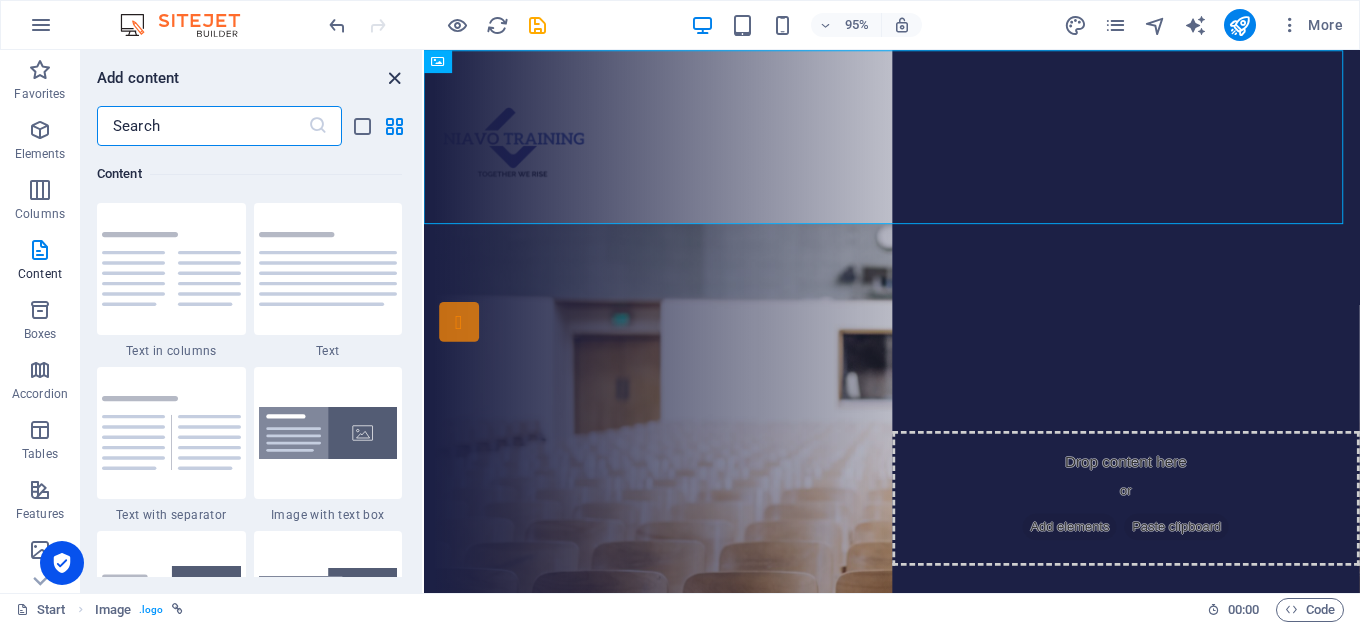 click at bounding box center [394, 78] 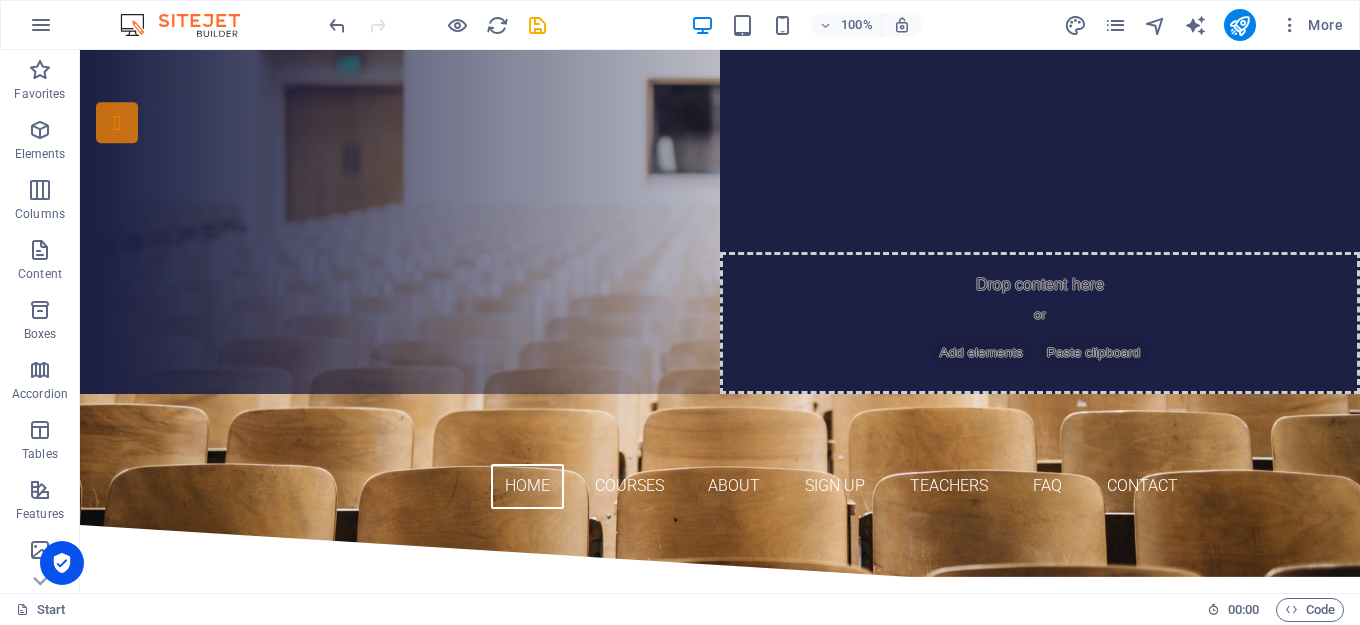 scroll, scrollTop: 0, scrollLeft: 0, axis: both 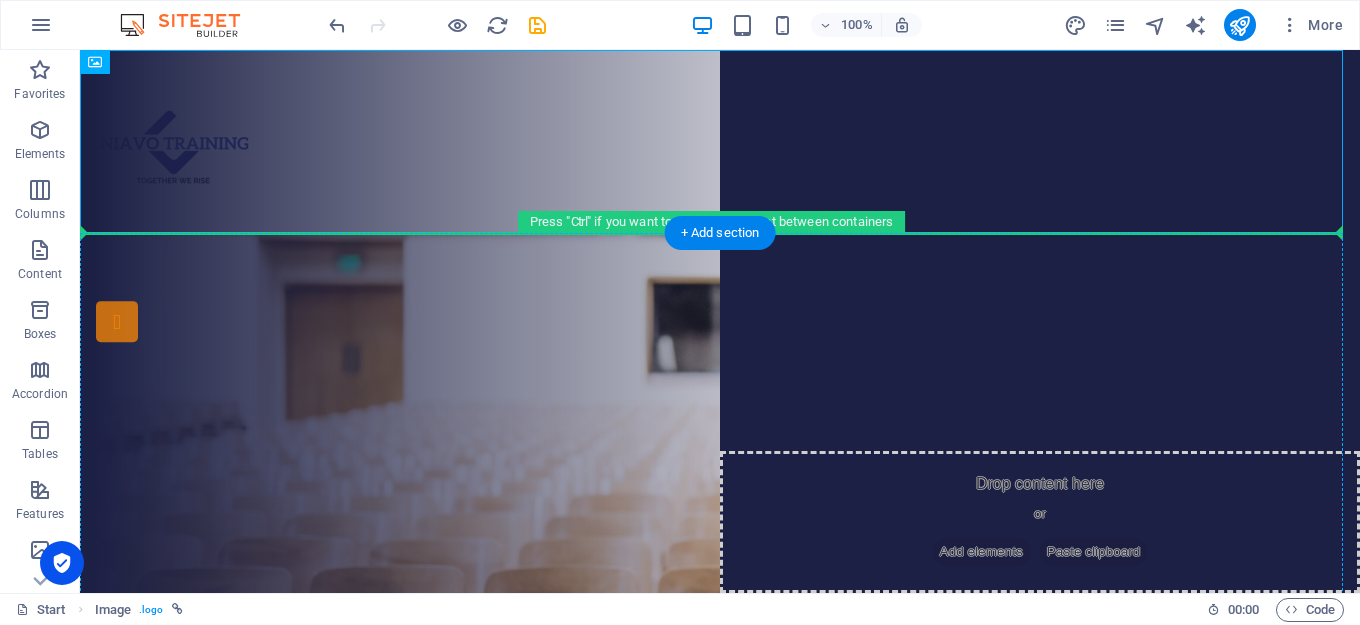 drag, startPoint x: 209, startPoint y: 114, endPoint x: 126, endPoint y: 322, distance: 223.94865 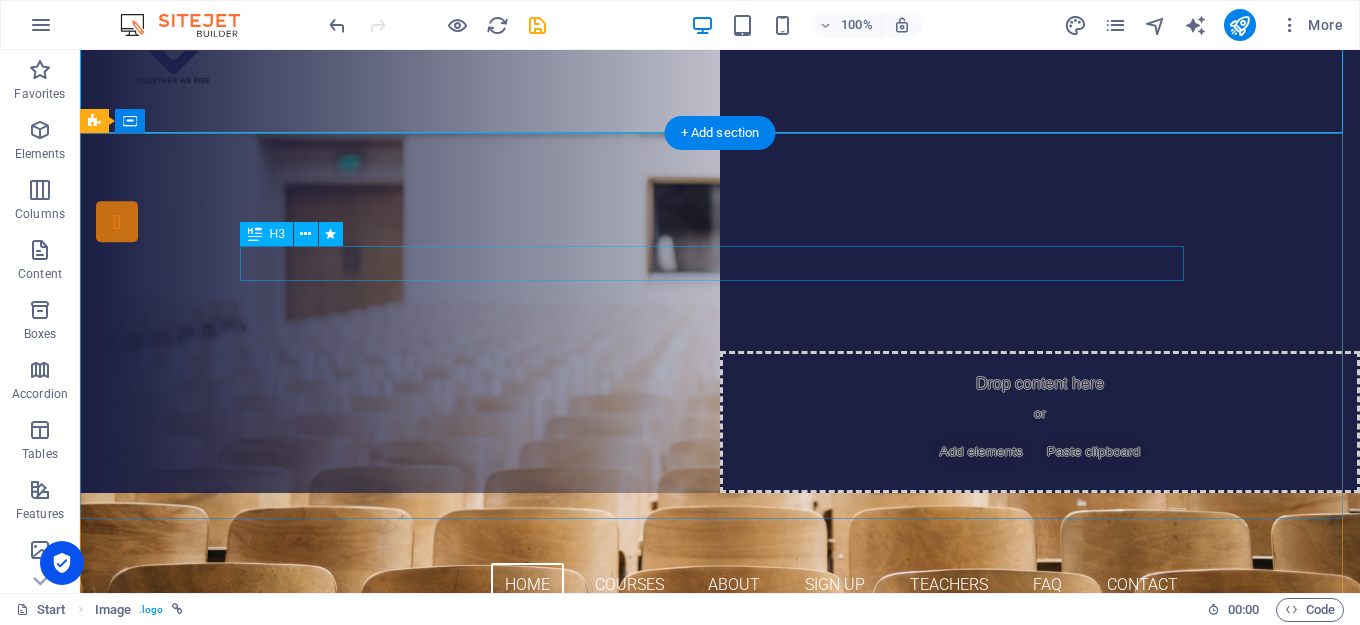 scroll, scrollTop: 0, scrollLeft: 0, axis: both 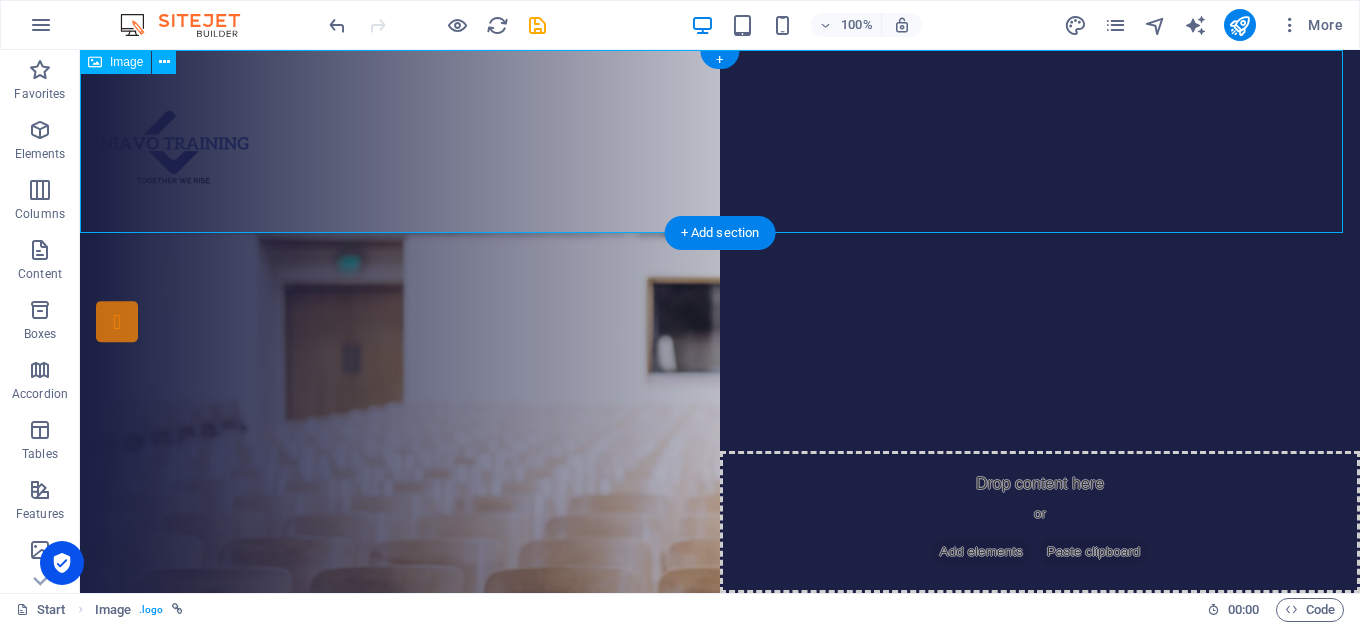 click at bounding box center [720, 141] 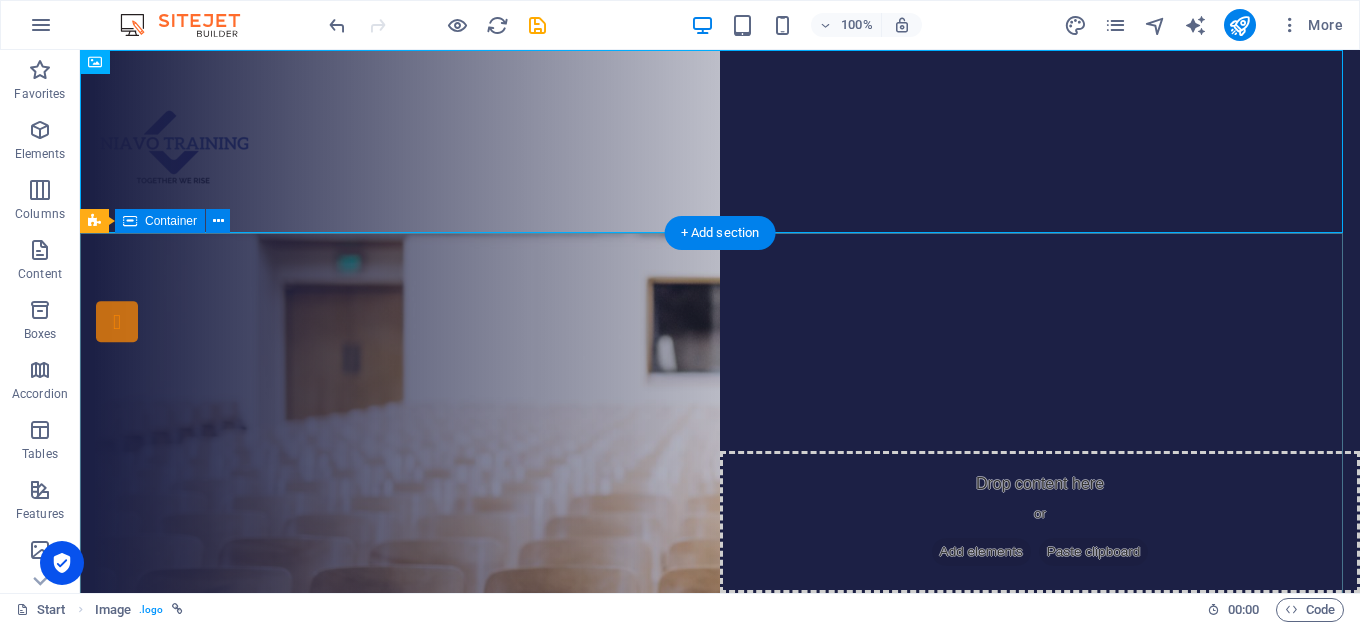 click on "Are you ready to learn new languages? Join our Language School Our Courses Sign up now" at bounding box center [720, 440] 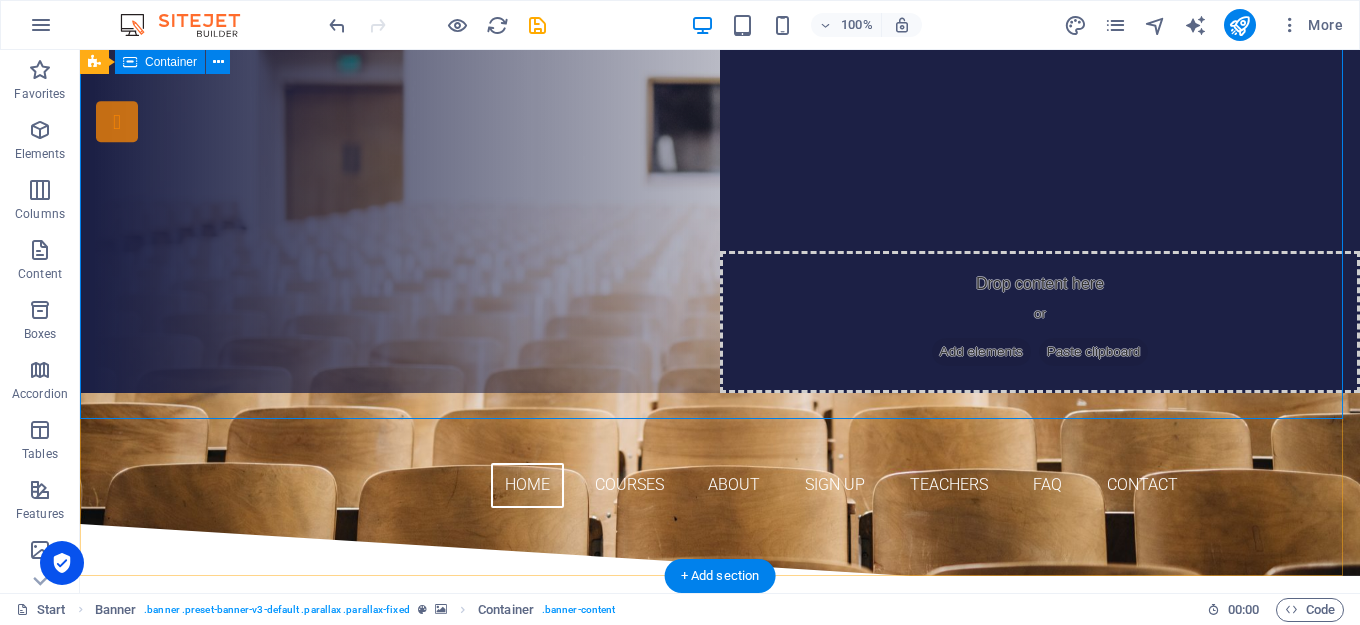 scroll, scrollTop: 0, scrollLeft: 0, axis: both 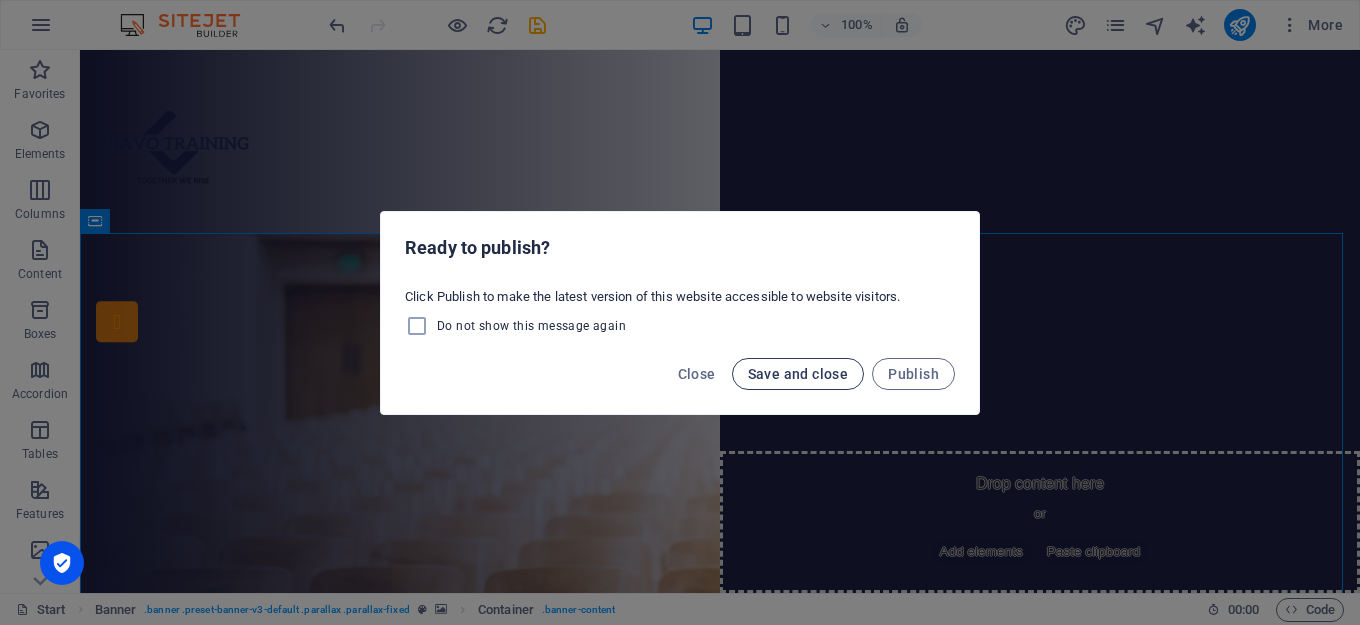 click on "Save and close" at bounding box center [798, 374] 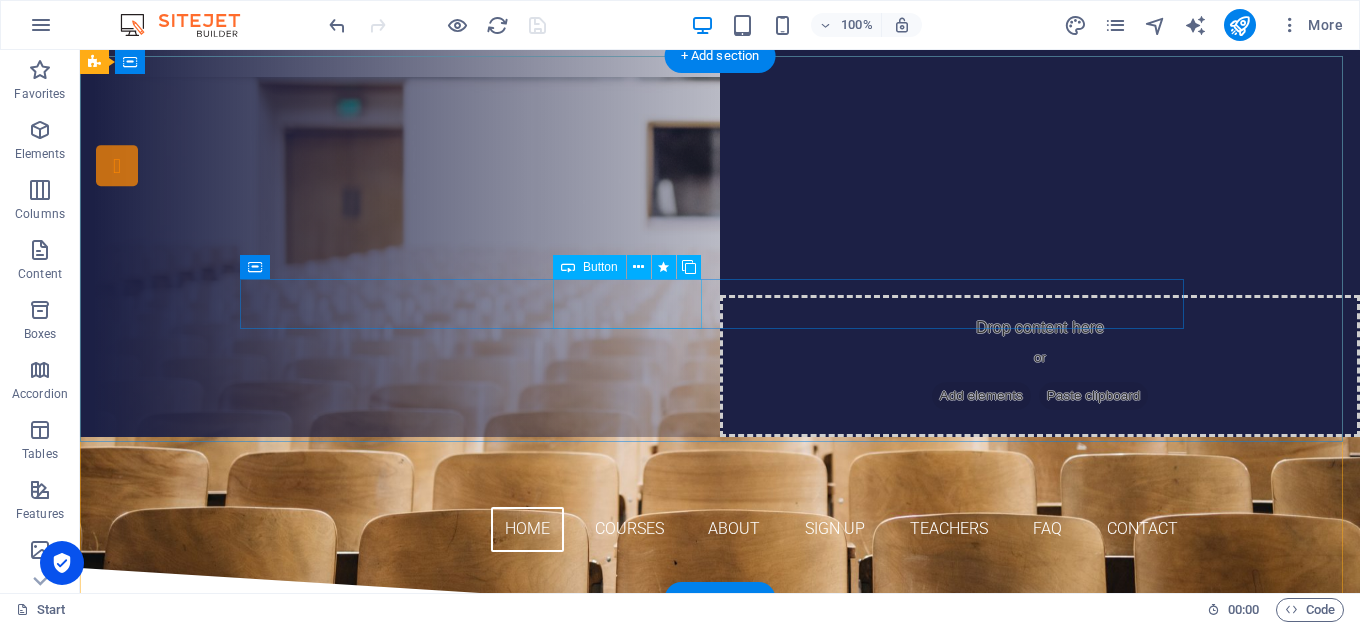 scroll, scrollTop: 100, scrollLeft: 0, axis: vertical 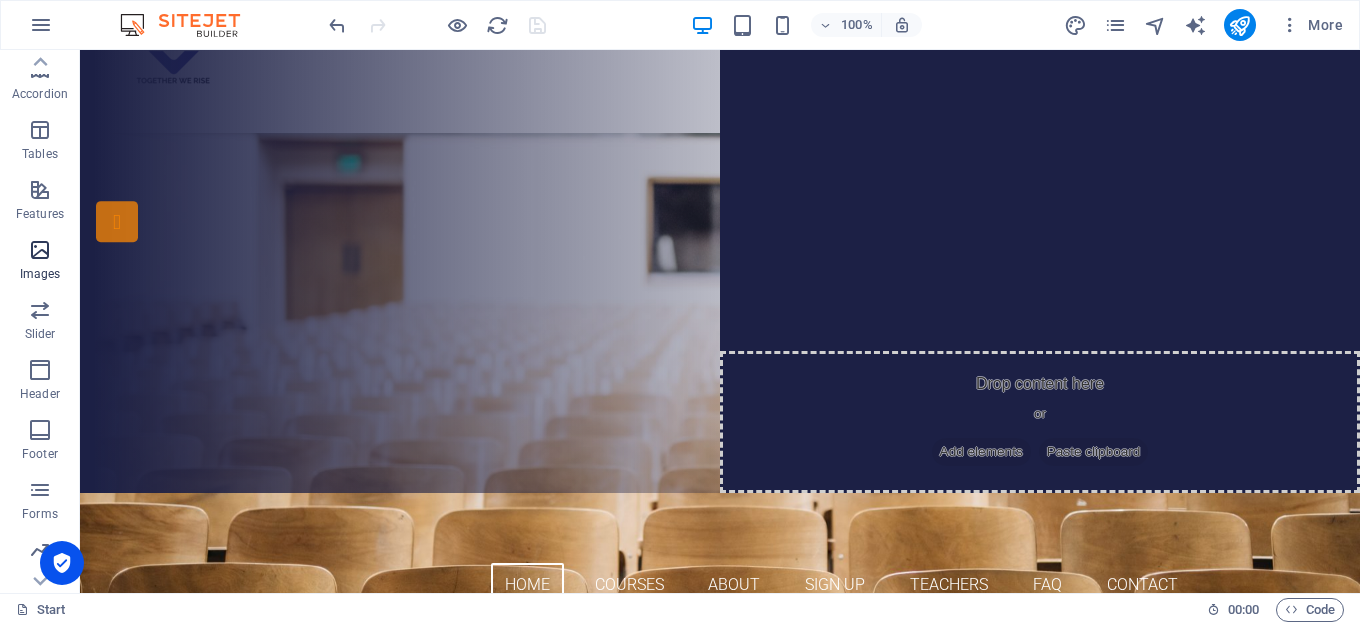 click at bounding box center [40, 250] 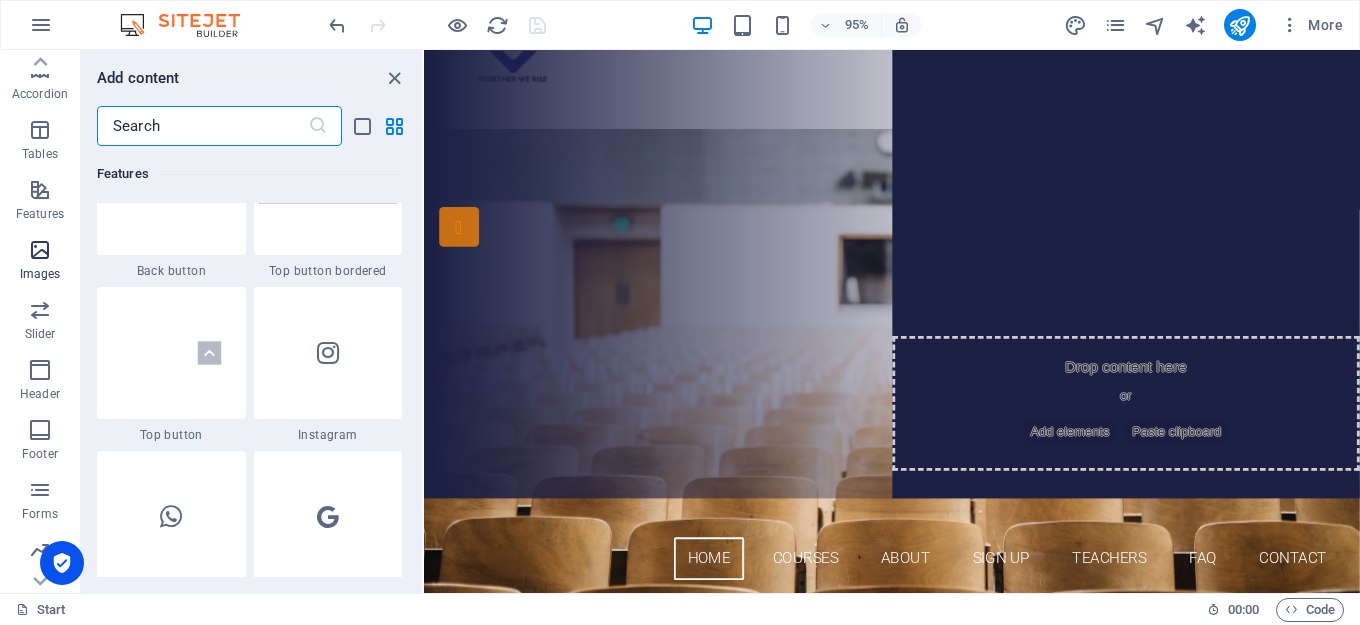 scroll, scrollTop: 9976, scrollLeft: 0, axis: vertical 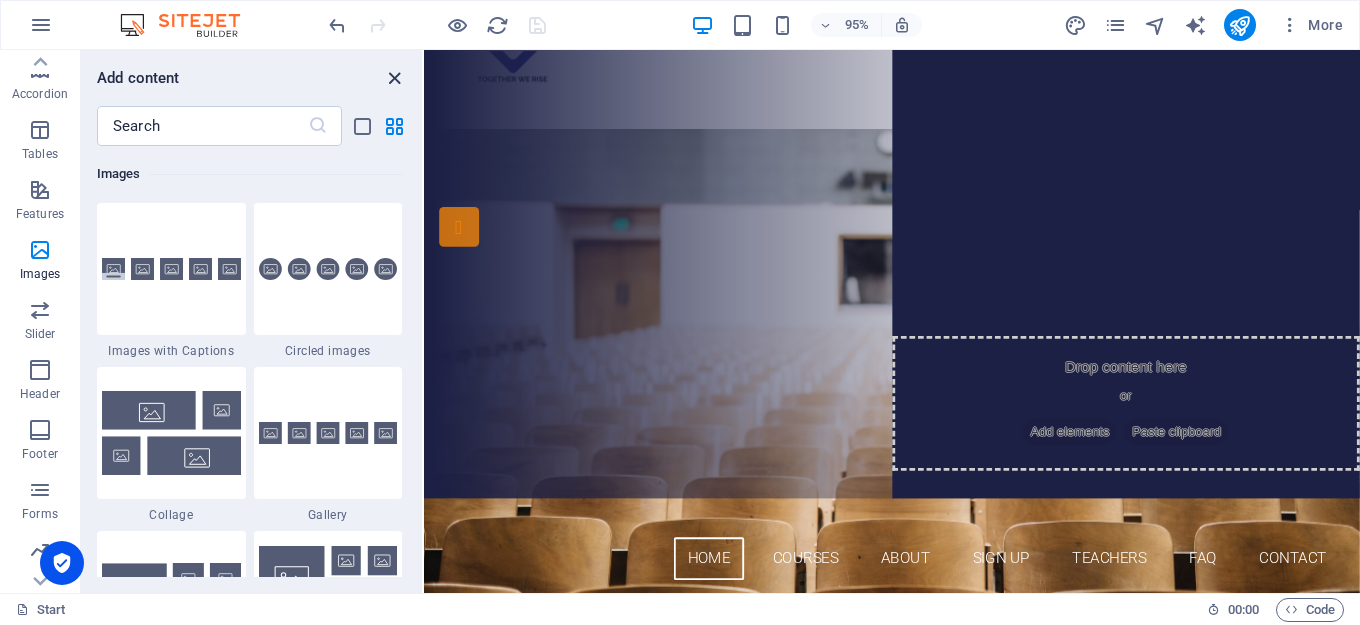 click at bounding box center [394, 78] 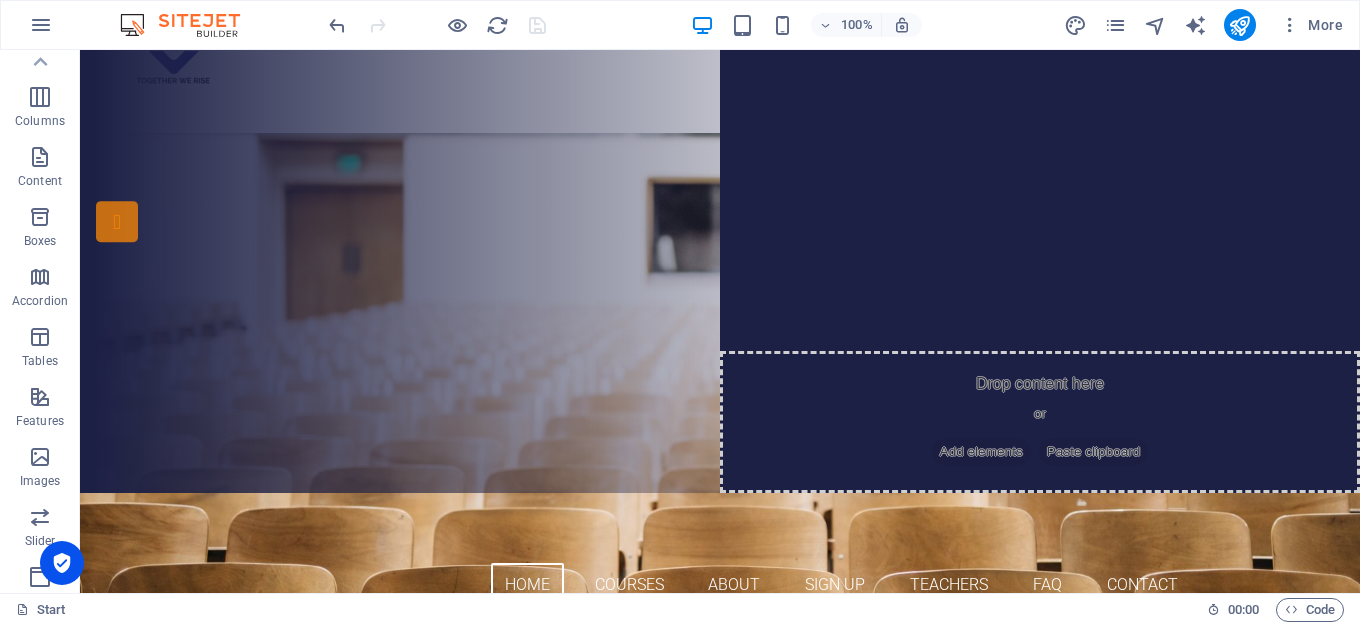 scroll, scrollTop: 0, scrollLeft: 0, axis: both 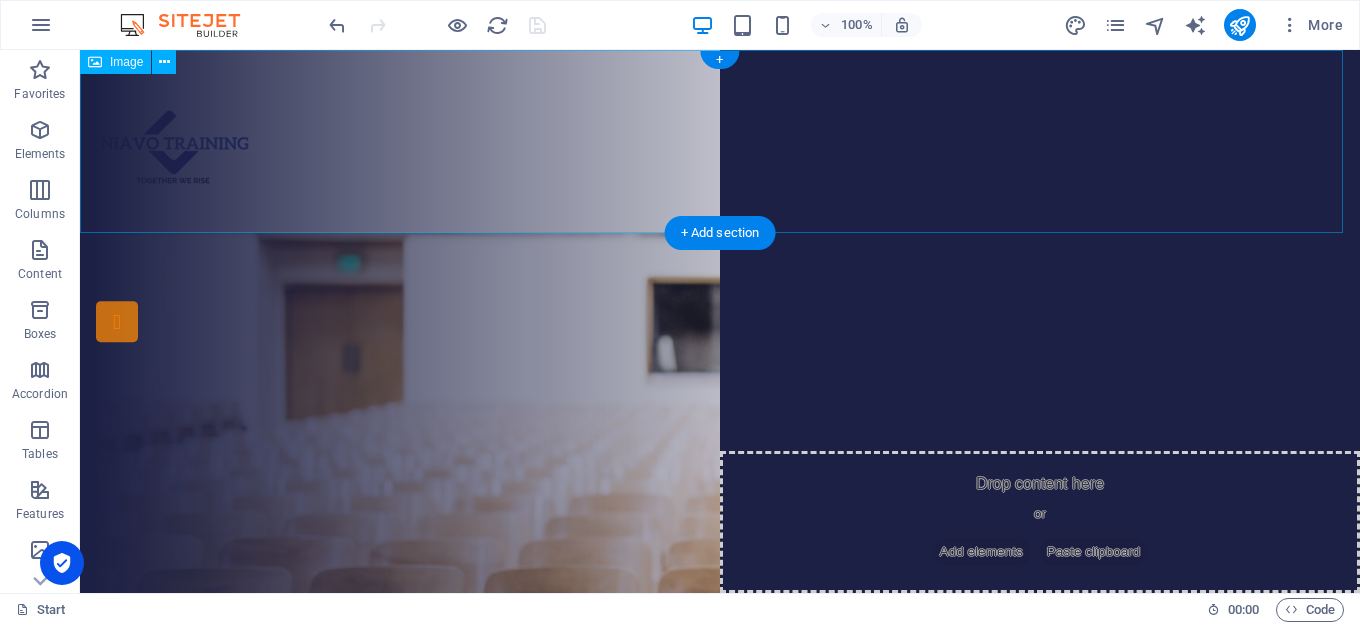 click at bounding box center [720, 141] 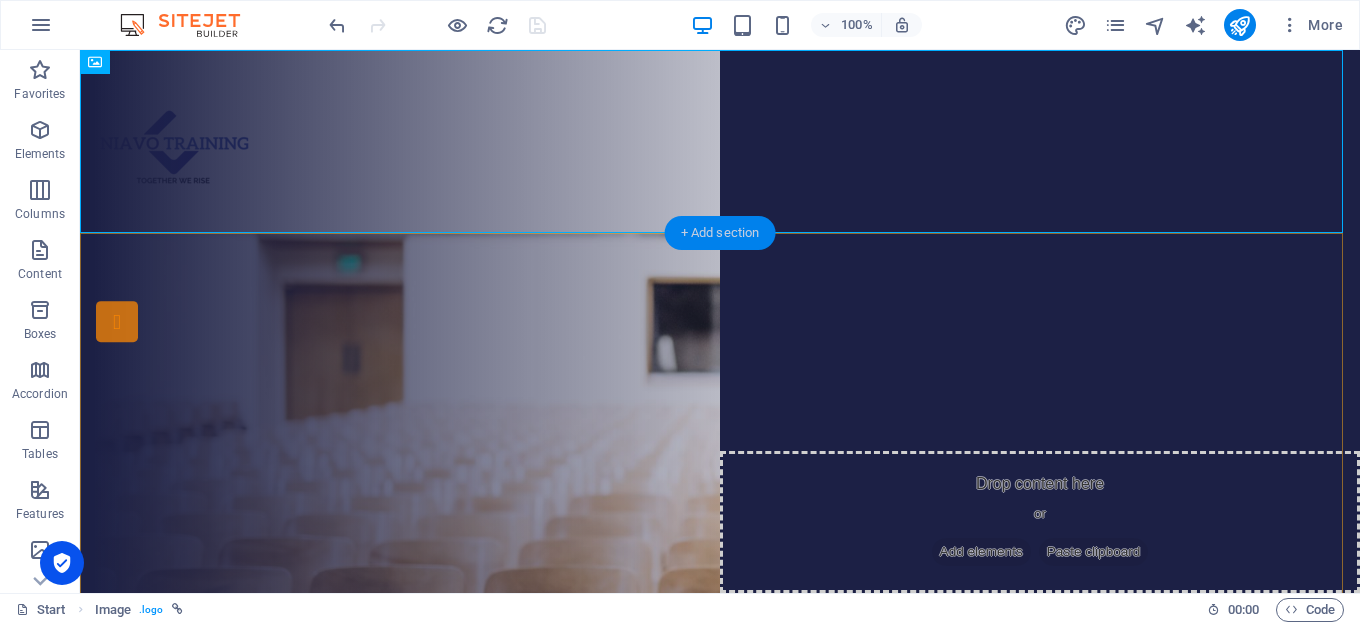 drag, startPoint x: 291, startPoint y: 189, endPoint x: 715, endPoint y: 239, distance: 426.93793 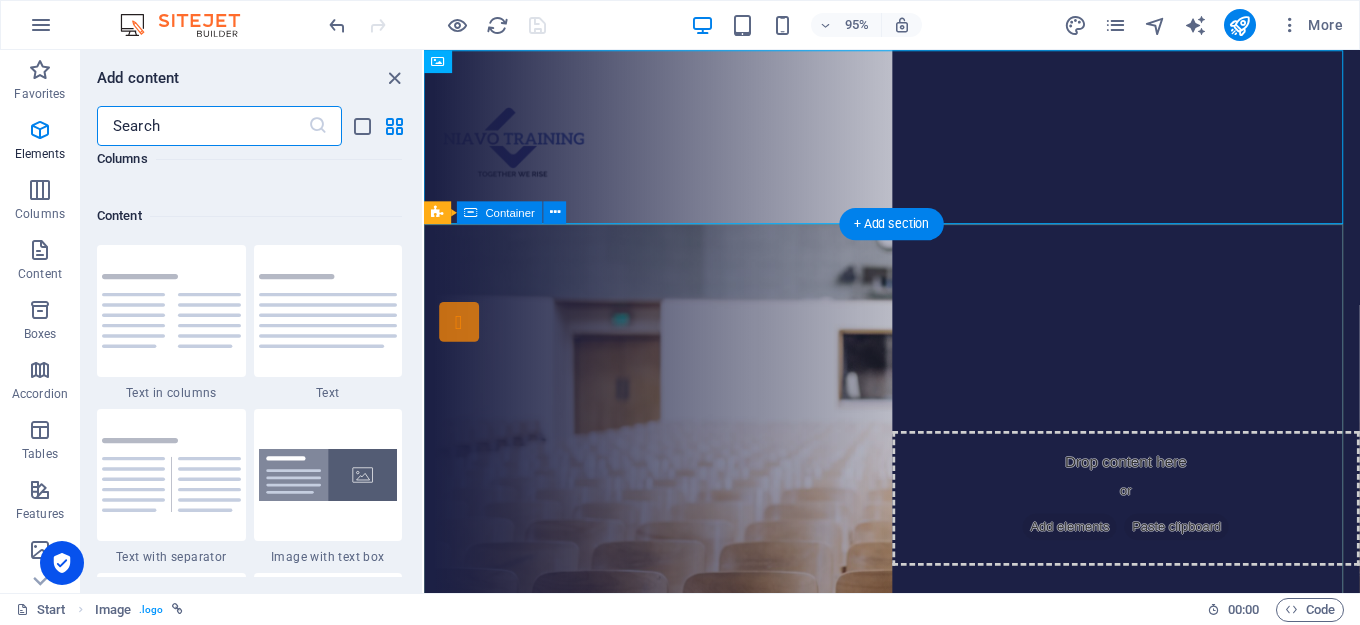 scroll, scrollTop: 3499, scrollLeft: 0, axis: vertical 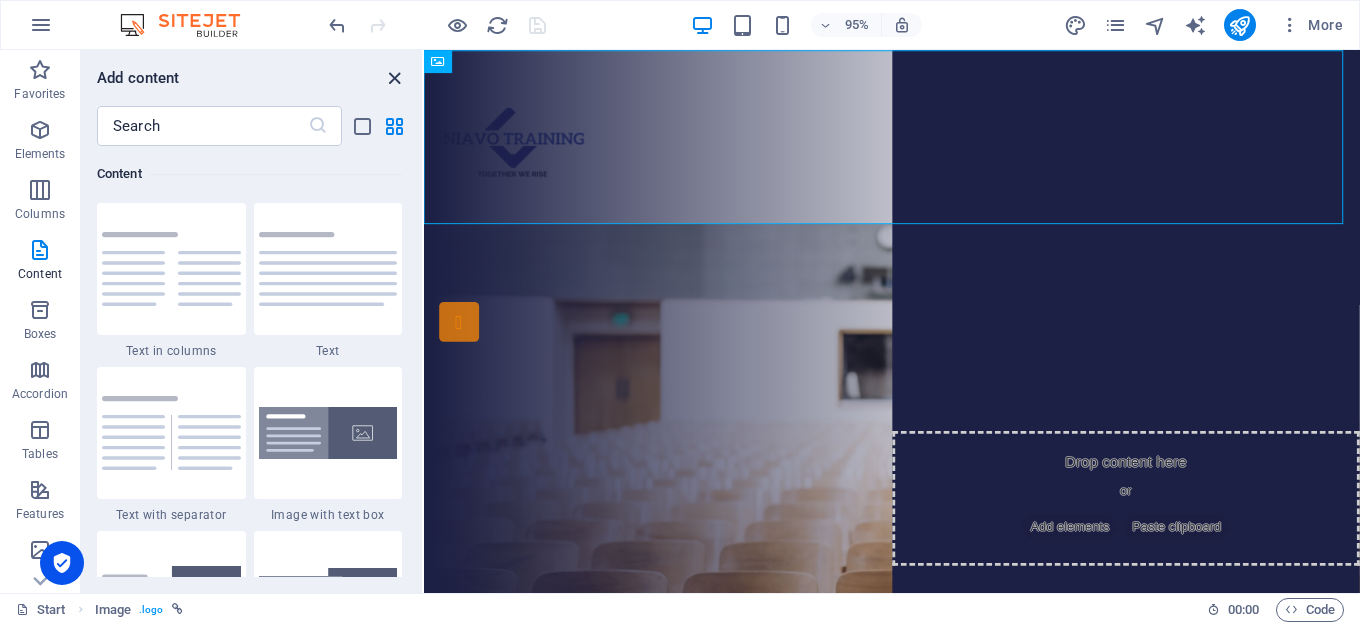 click at bounding box center (394, 78) 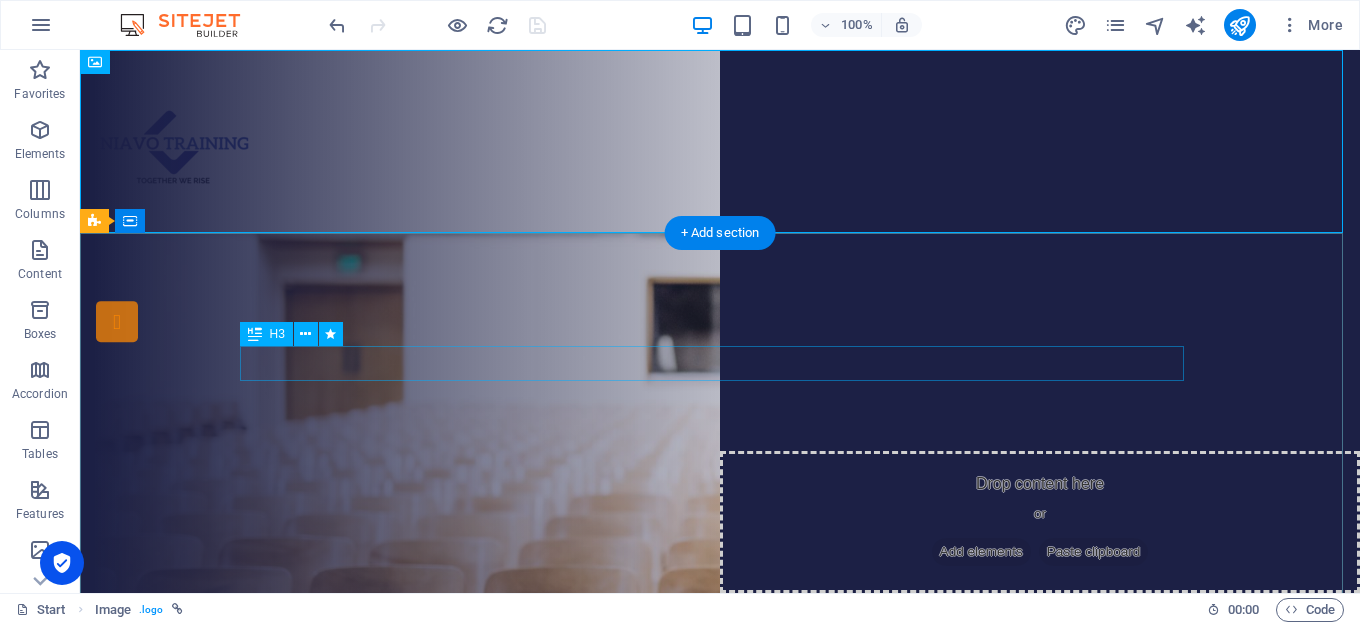 click on "Are you ready to learn new languages?" at bounding box center [720, 346] 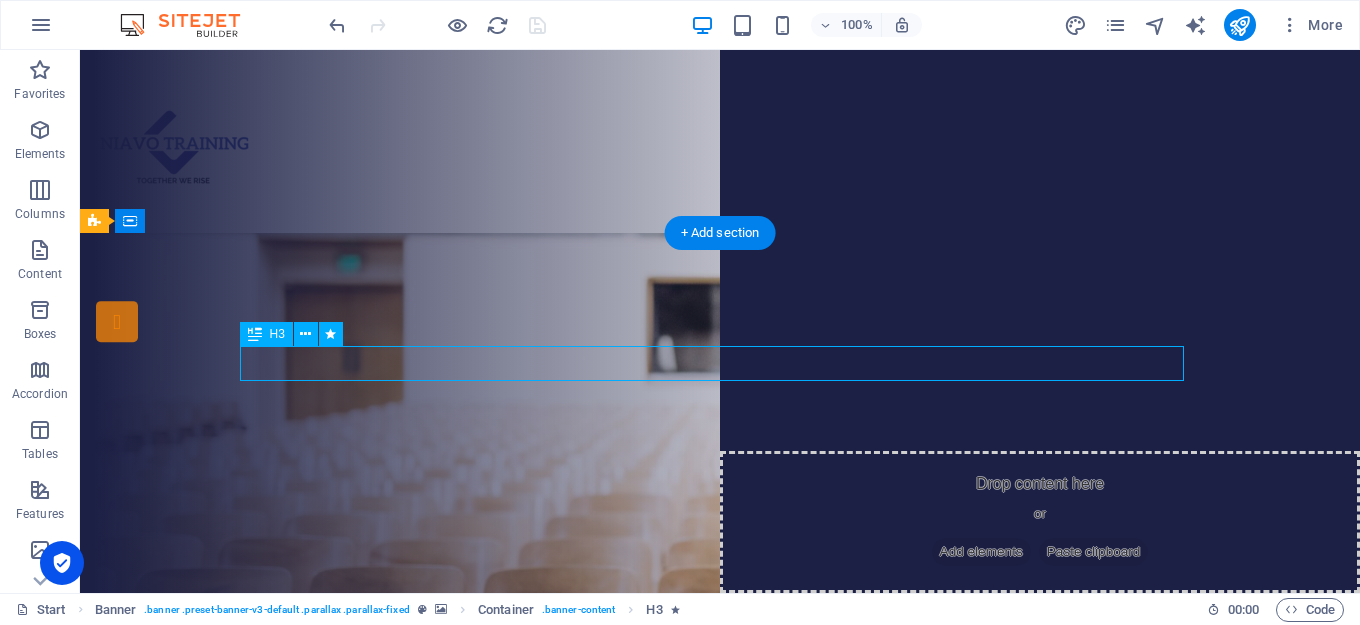 click on "Are you ready to learn new languages?" at bounding box center (720, 346) 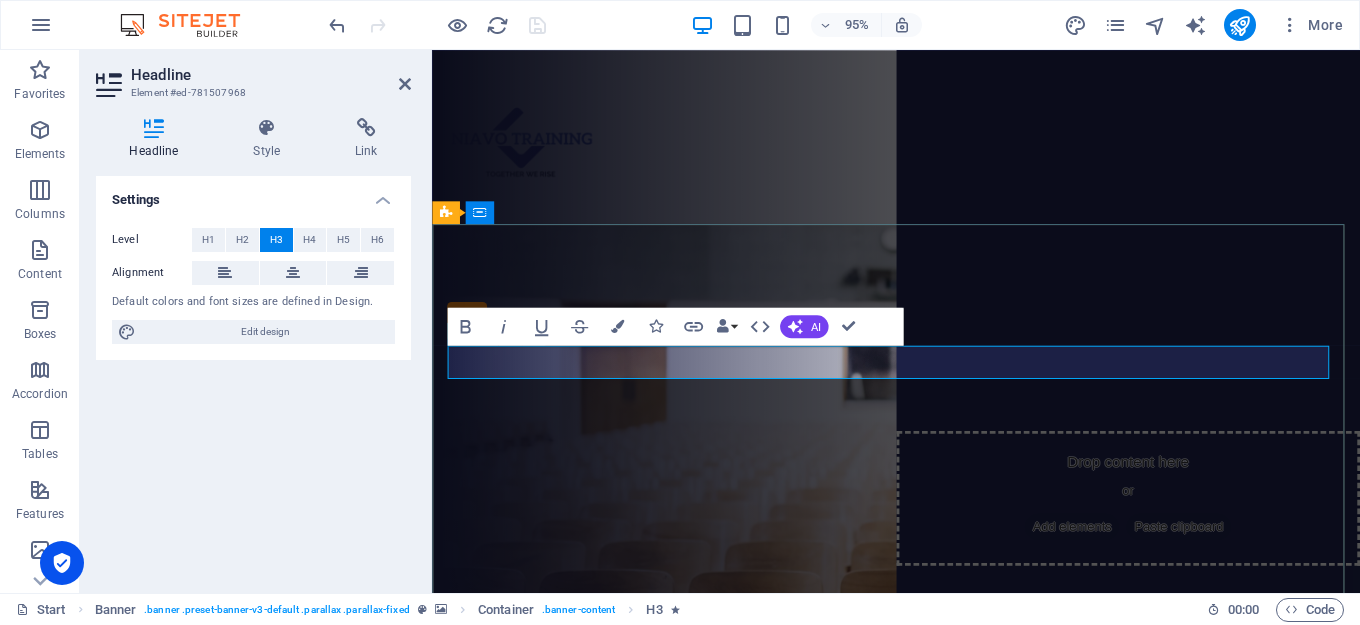 click on "Are you ready to learn new languages?" at bounding box center (921, 346) 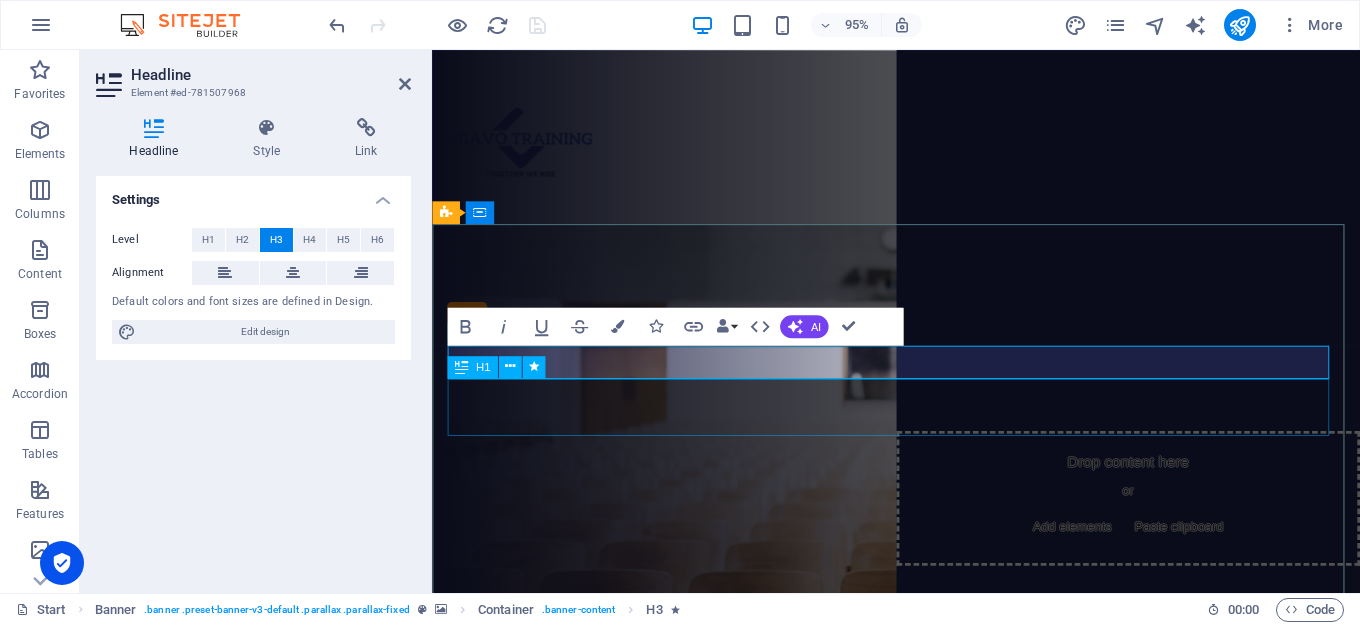 click on "Join our Language School" at bounding box center [921, 394] 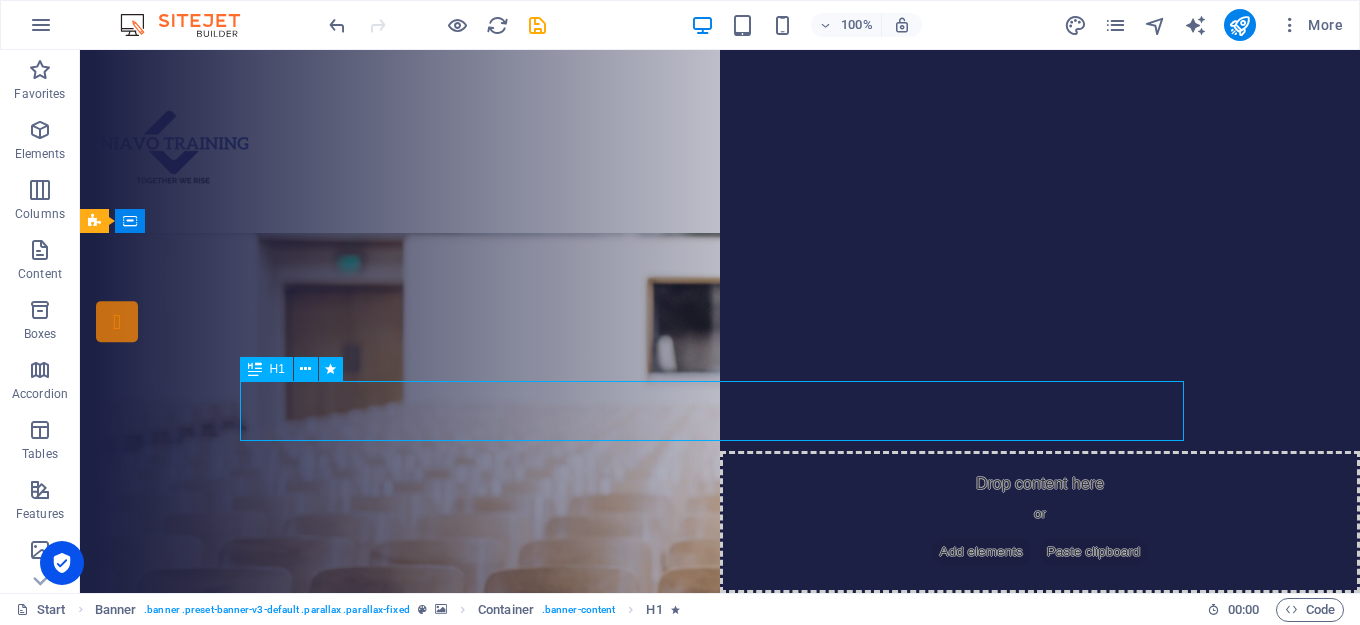 click on "Join our Language School" at bounding box center (720, 394) 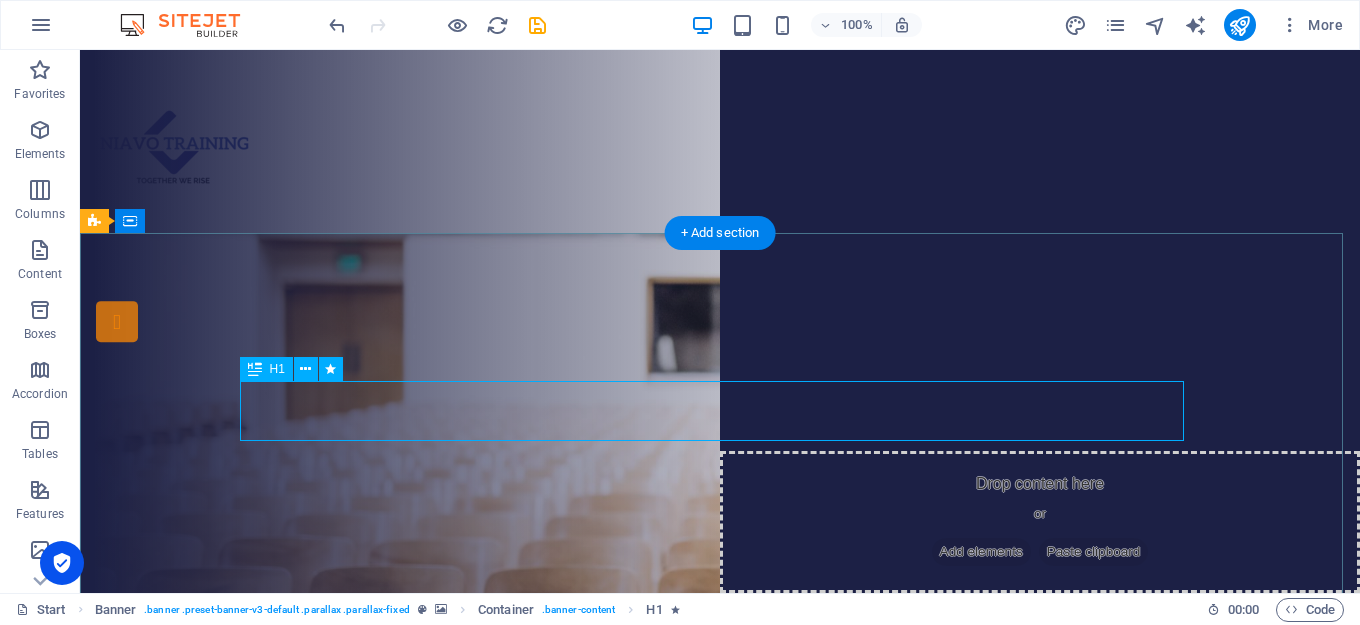 click on "Join our Language School" at bounding box center [720, 394] 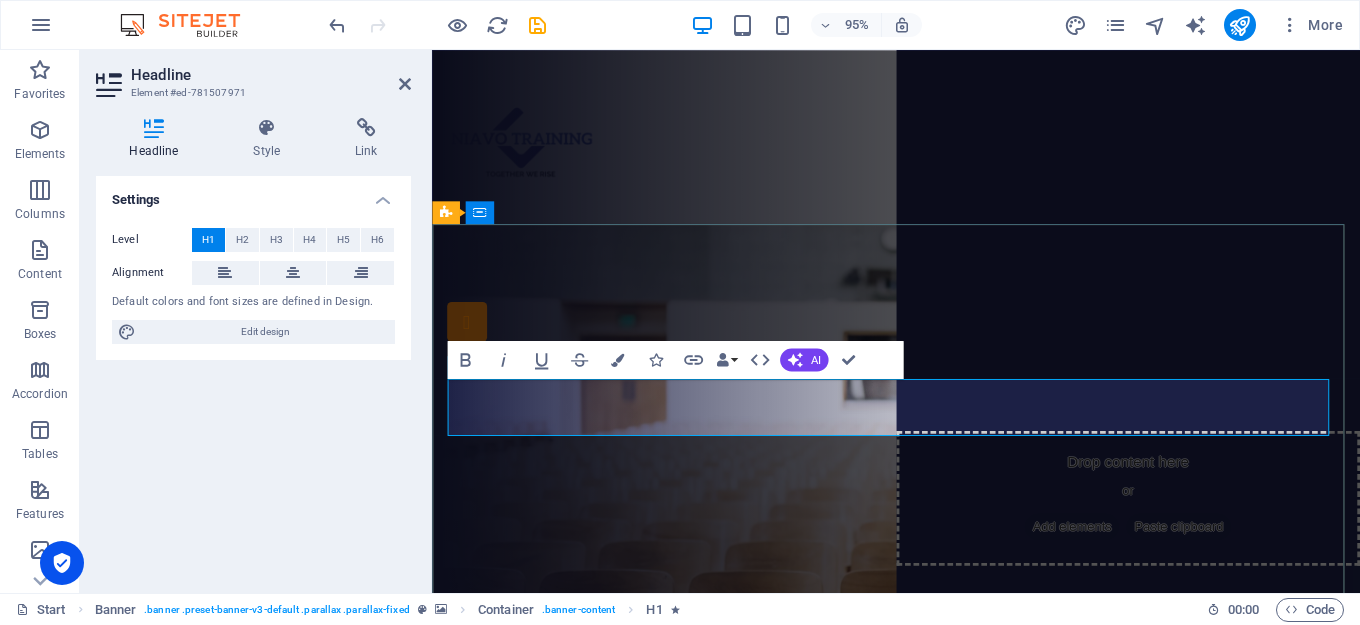 click on "Join our Language School" at bounding box center (921, 394) 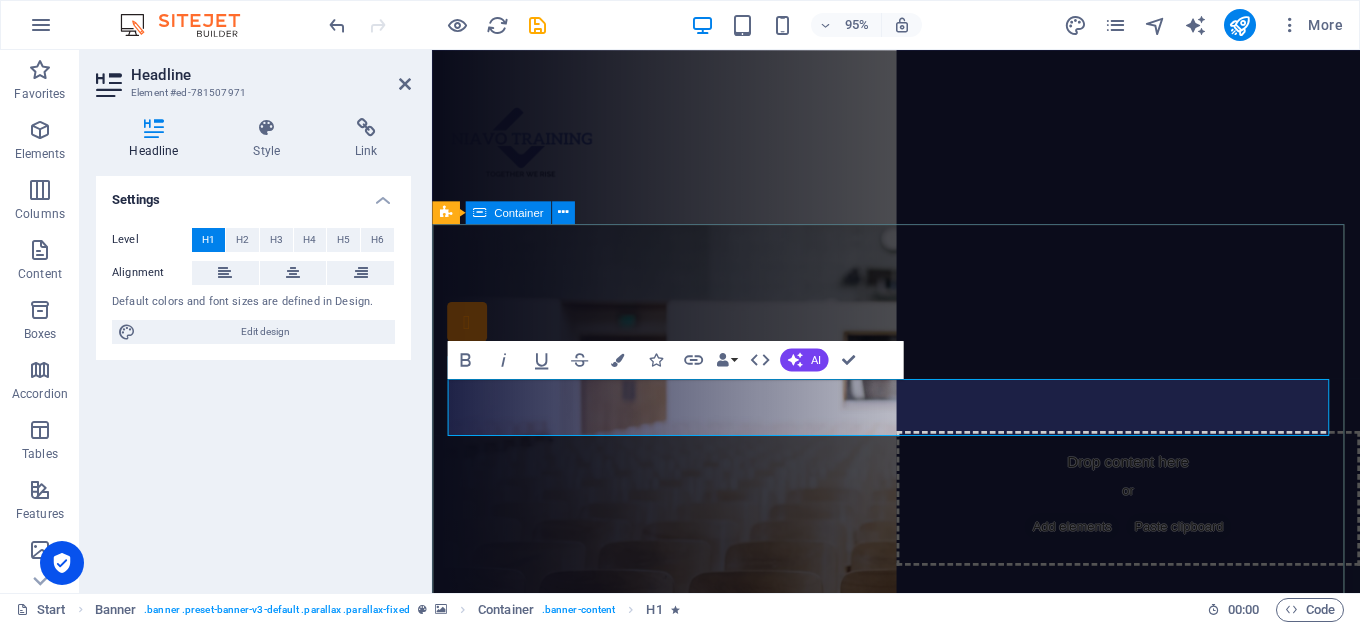 click on "Are you ready to learn new courses? niavo training  Our Courses Sign up now" at bounding box center [920, 440] 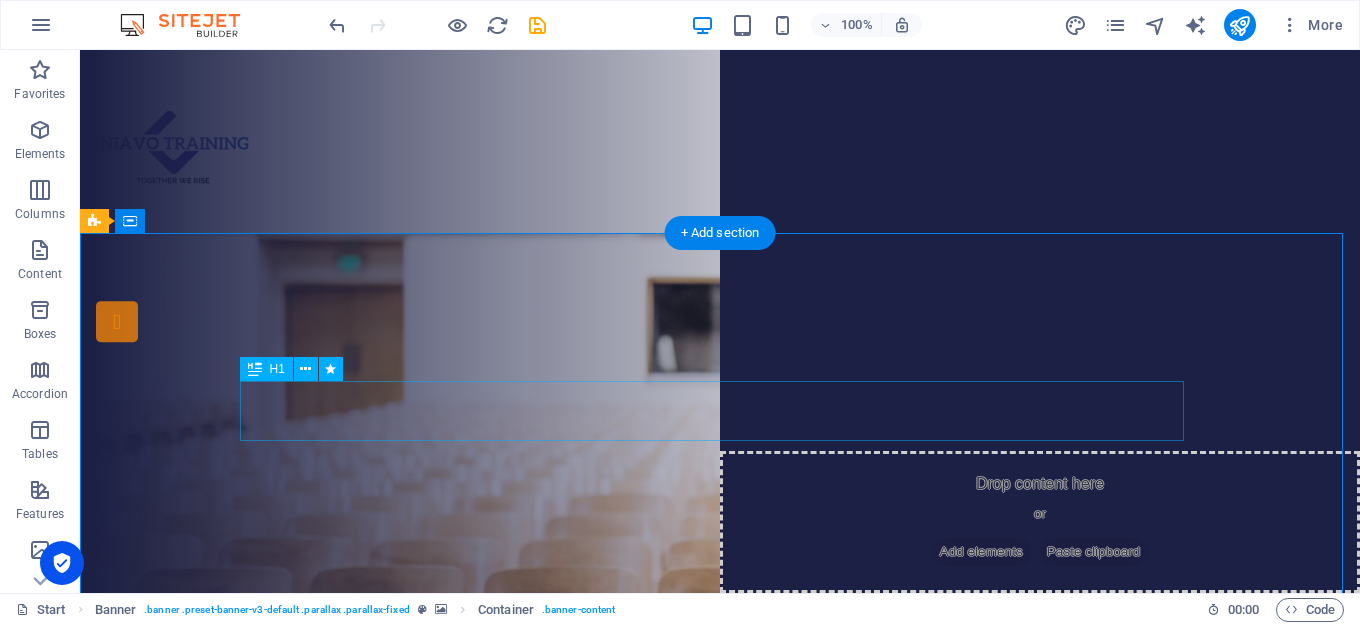 click on "niavo training" at bounding box center [720, 394] 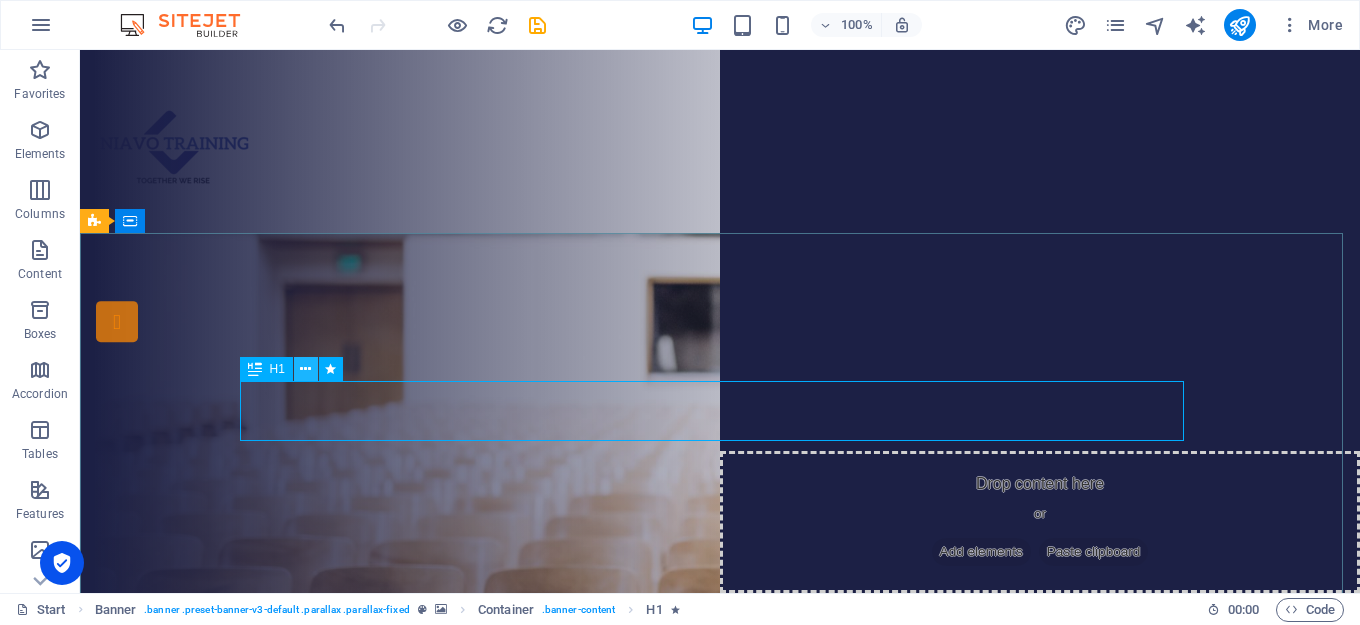 click at bounding box center (305, 369) 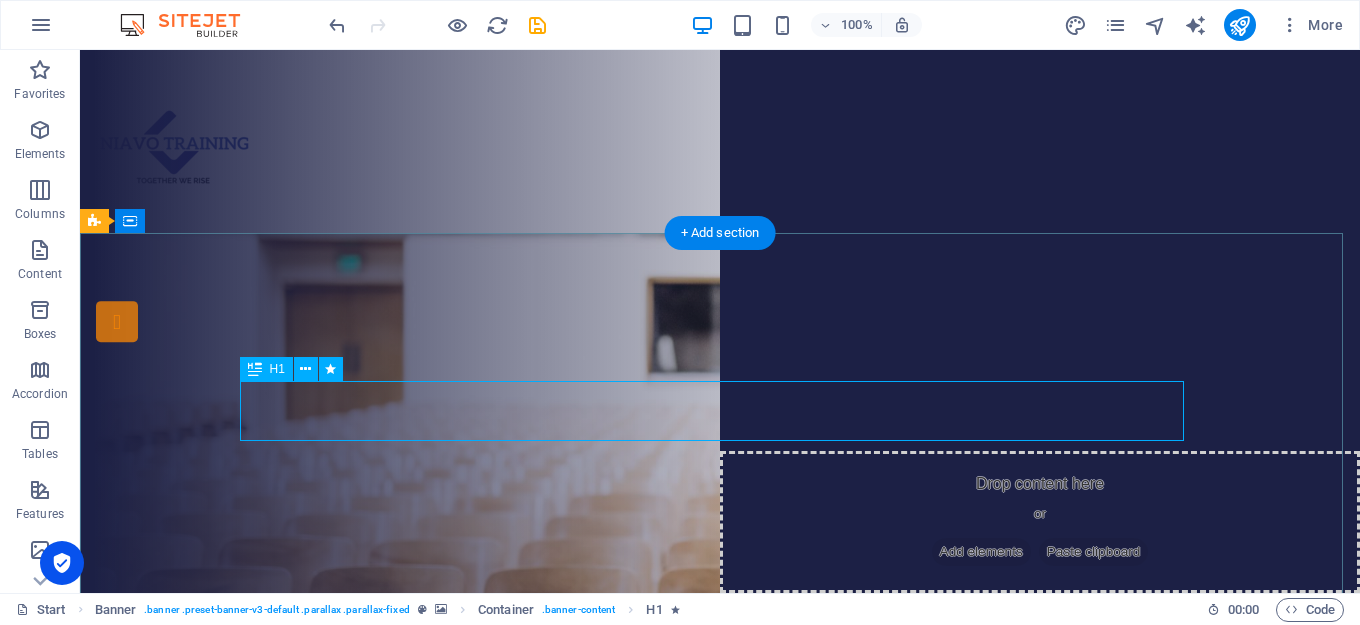 click on "niavo training" at bounding box center [720, 394] 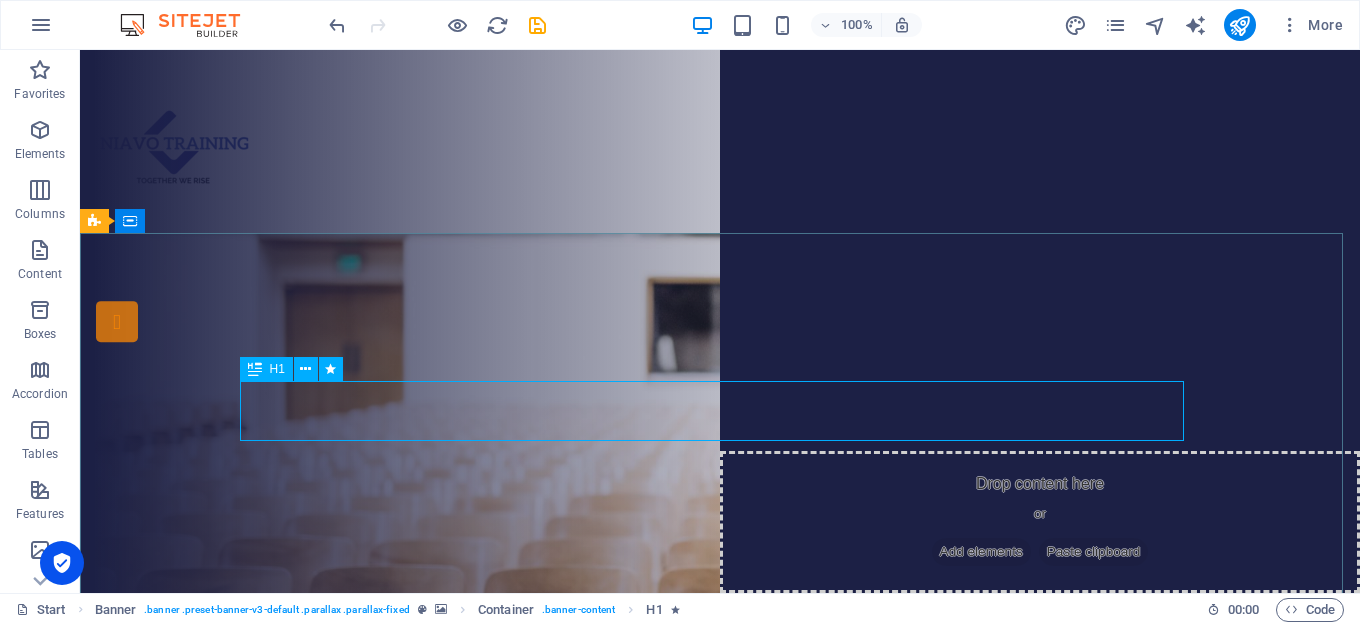 click at bounding box center (255, 369) 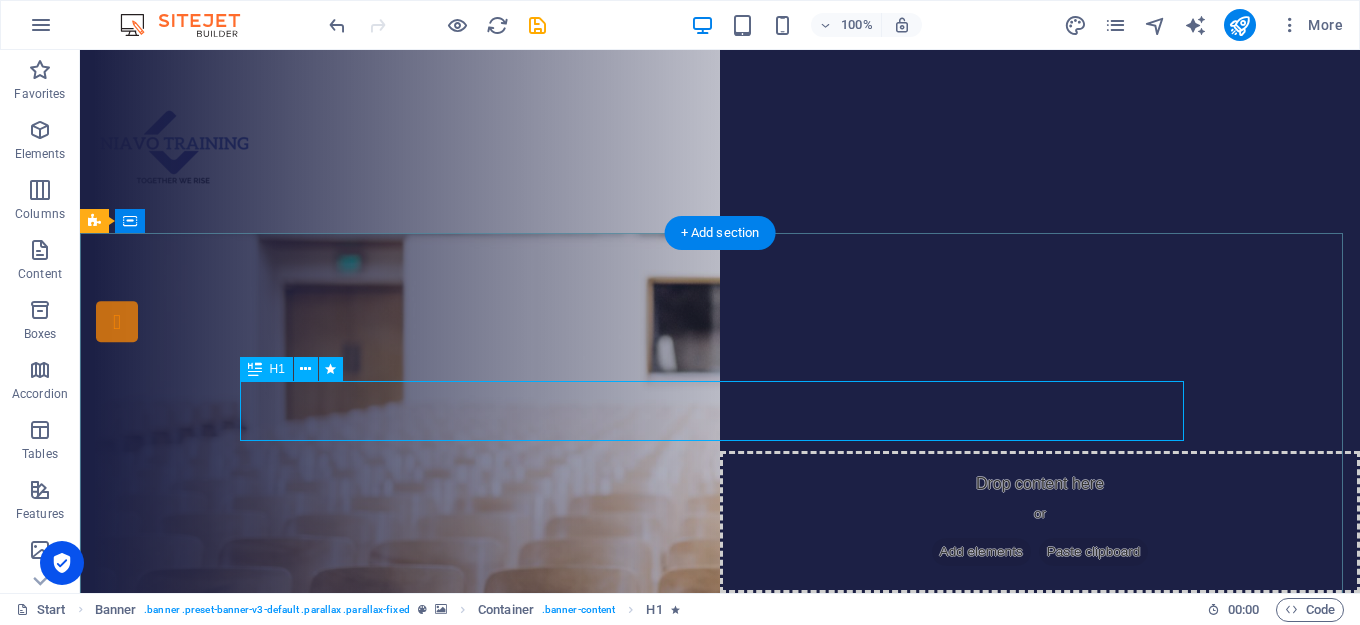 click on "niavo training" at bounding box center [720, 394] 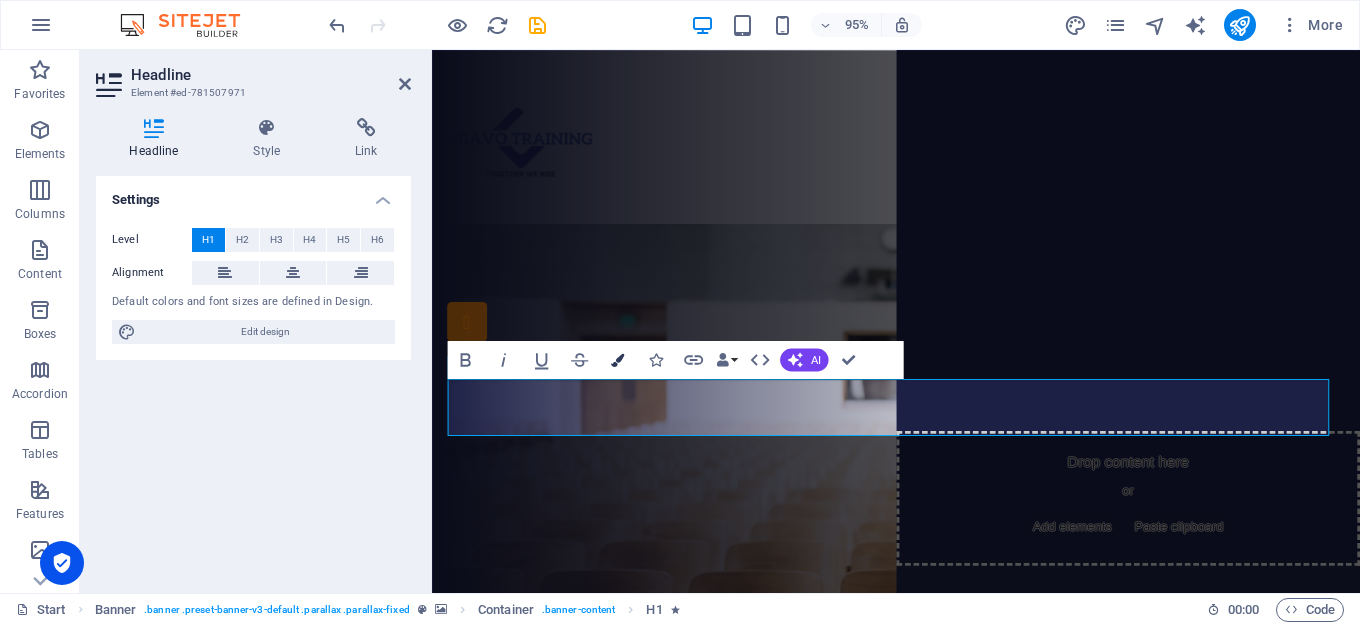 click at bounding box center (617, 359) 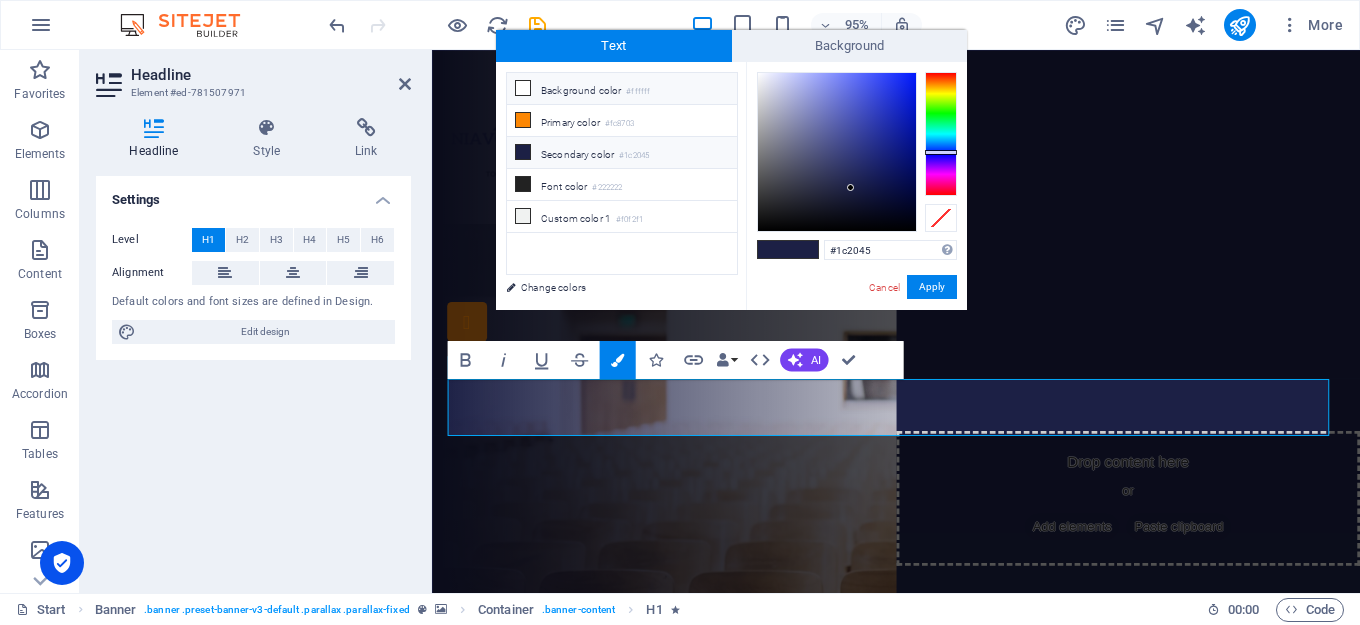 click at bounding box center (523, 88) 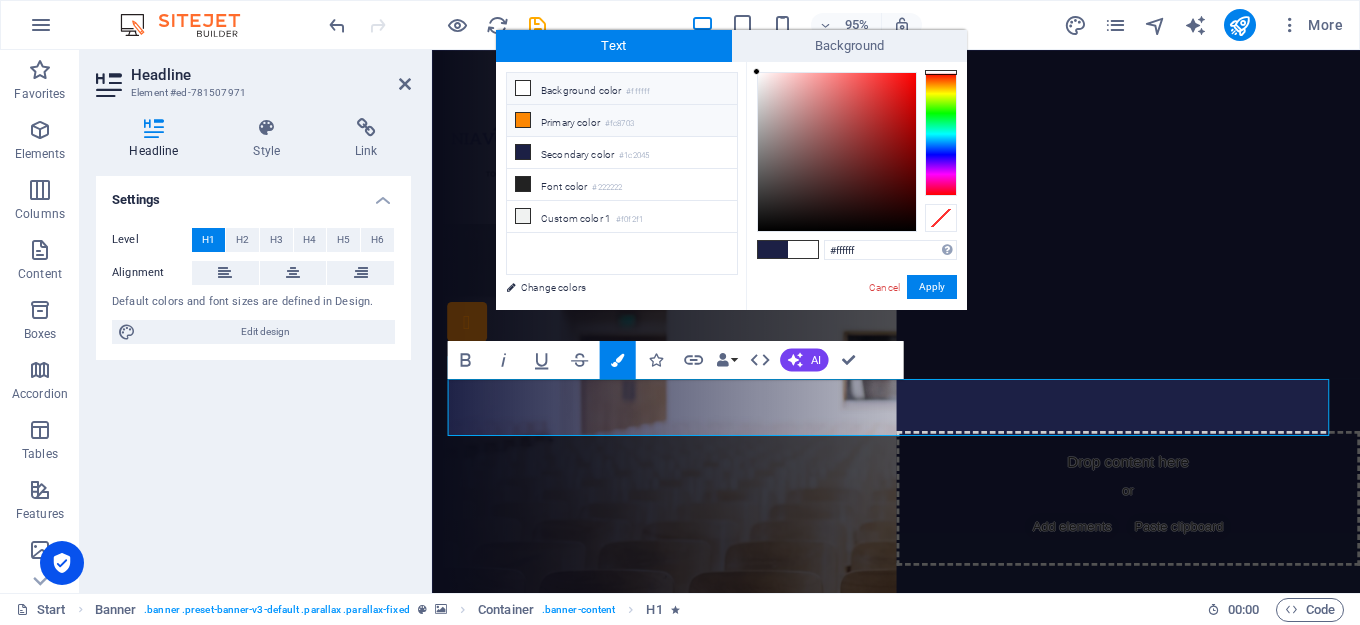 click at bounding box center [523, 120] 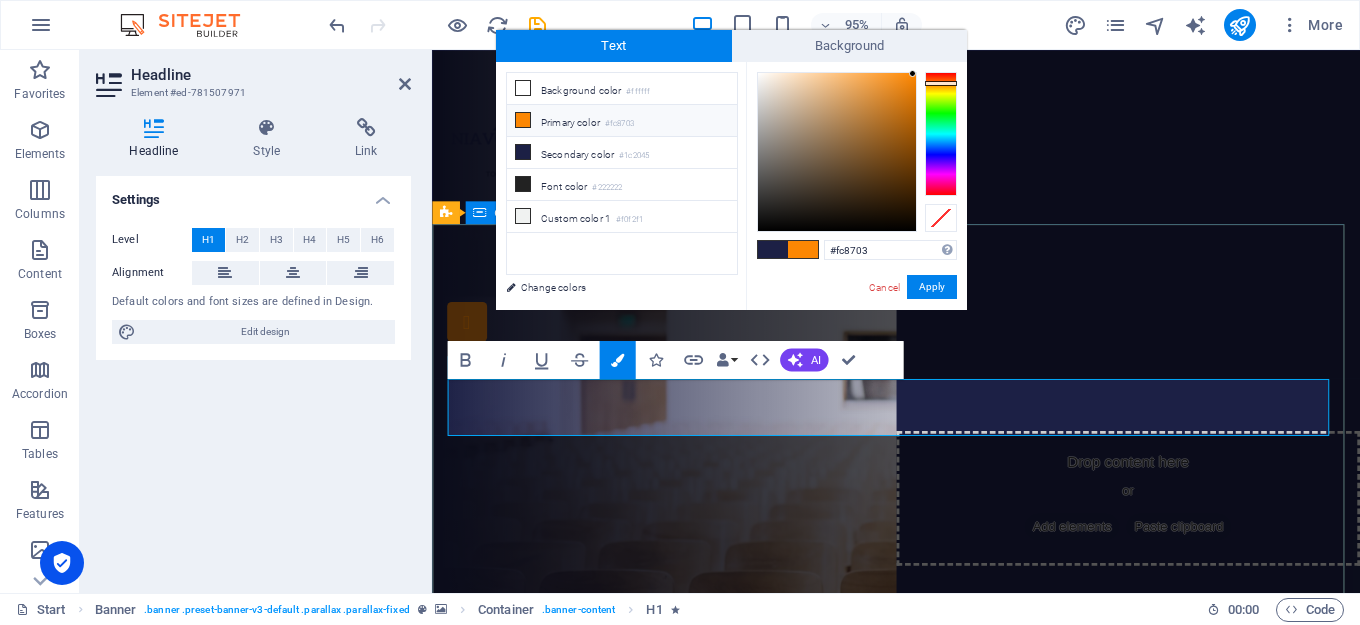 click on "Are you ready to learn new courses? niavo training  Our Courses Sign up now" at bounding box center [920, 440] 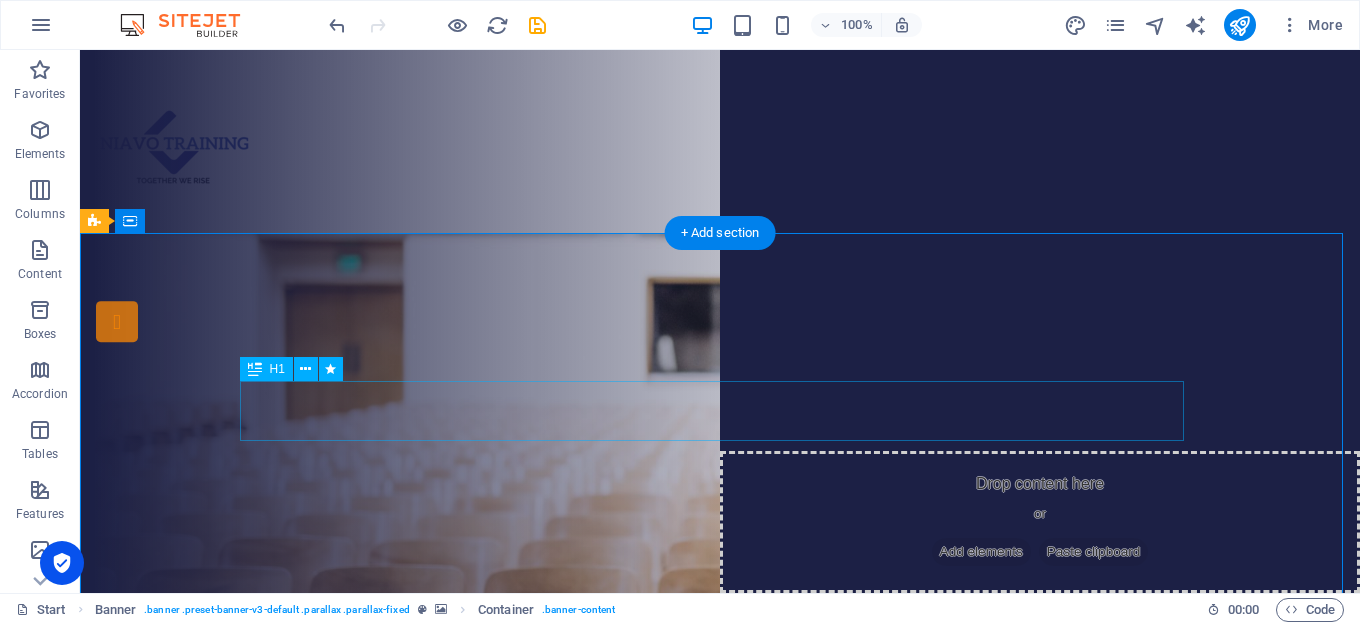 click on "niavo training" at bounding box center [720, 394] 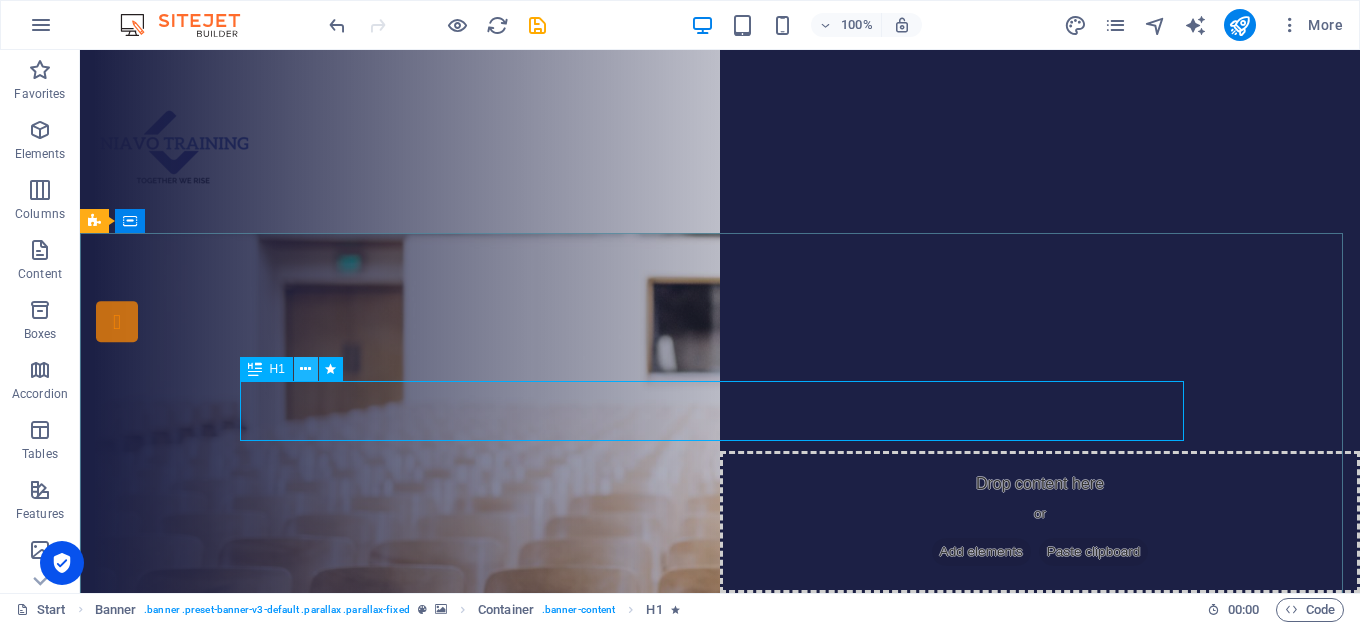 click at bounding box center (305, 369) 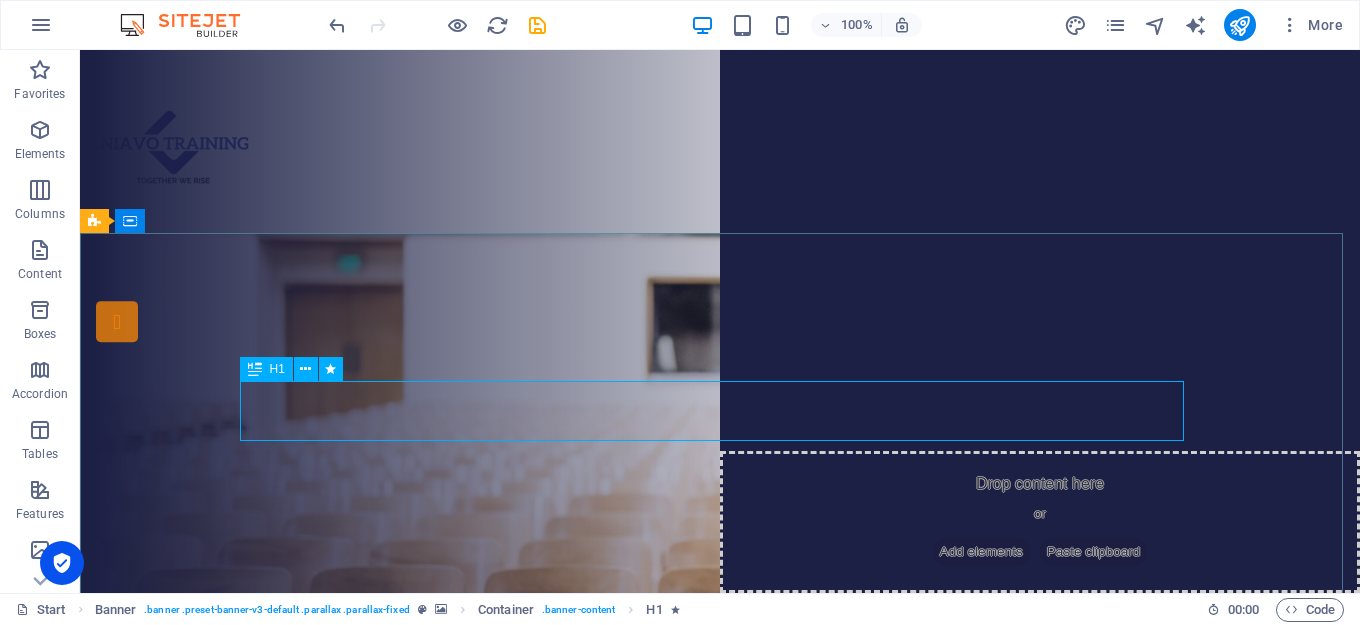 click at bounding box center [255, 369] 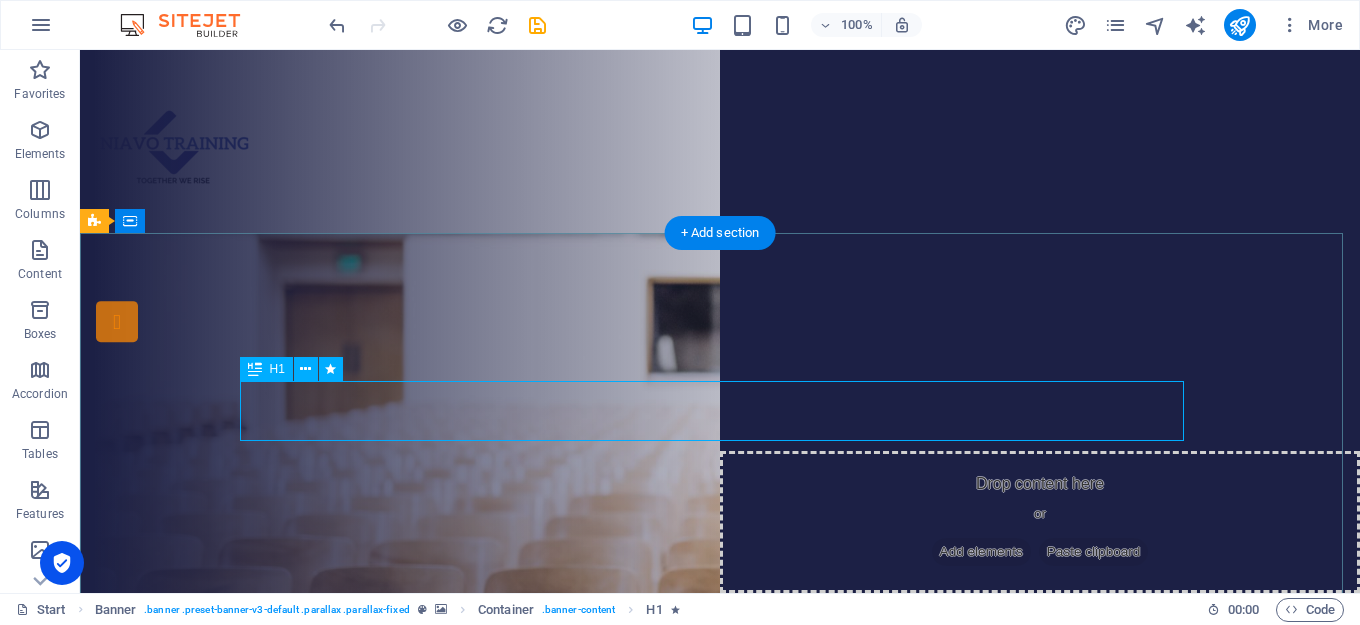 click on "niavo training" at bounding box center (720, 394) 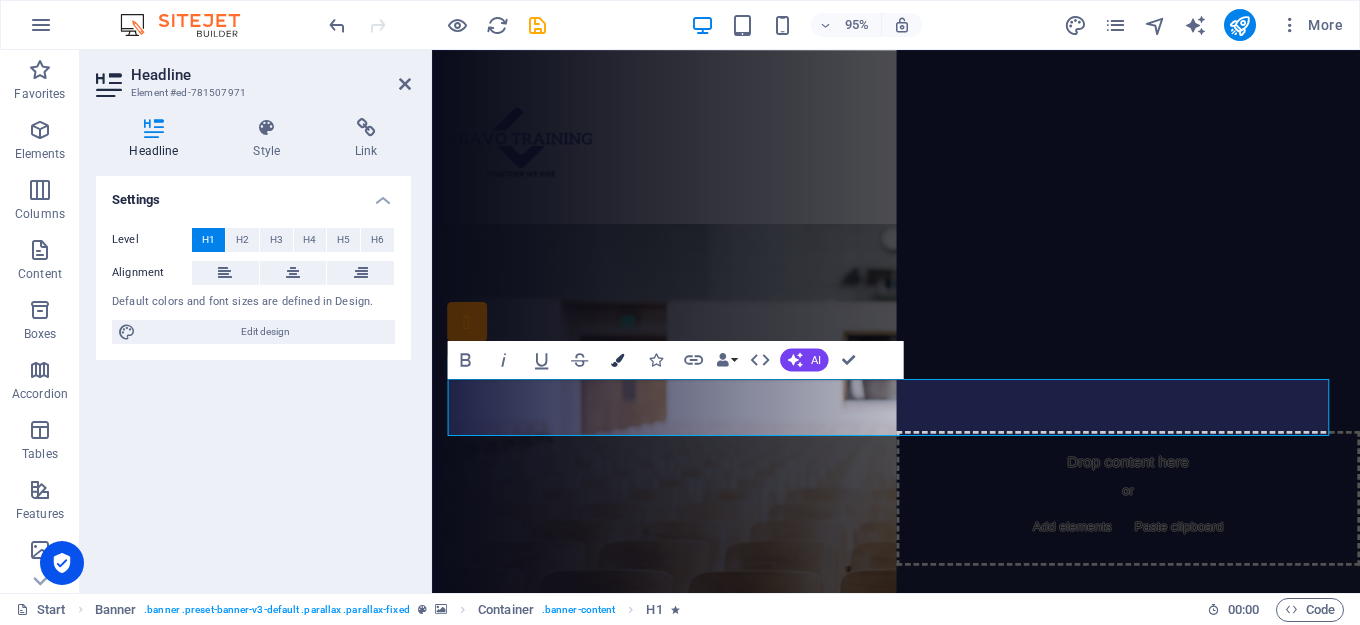 click at bounding box center (617, 359) 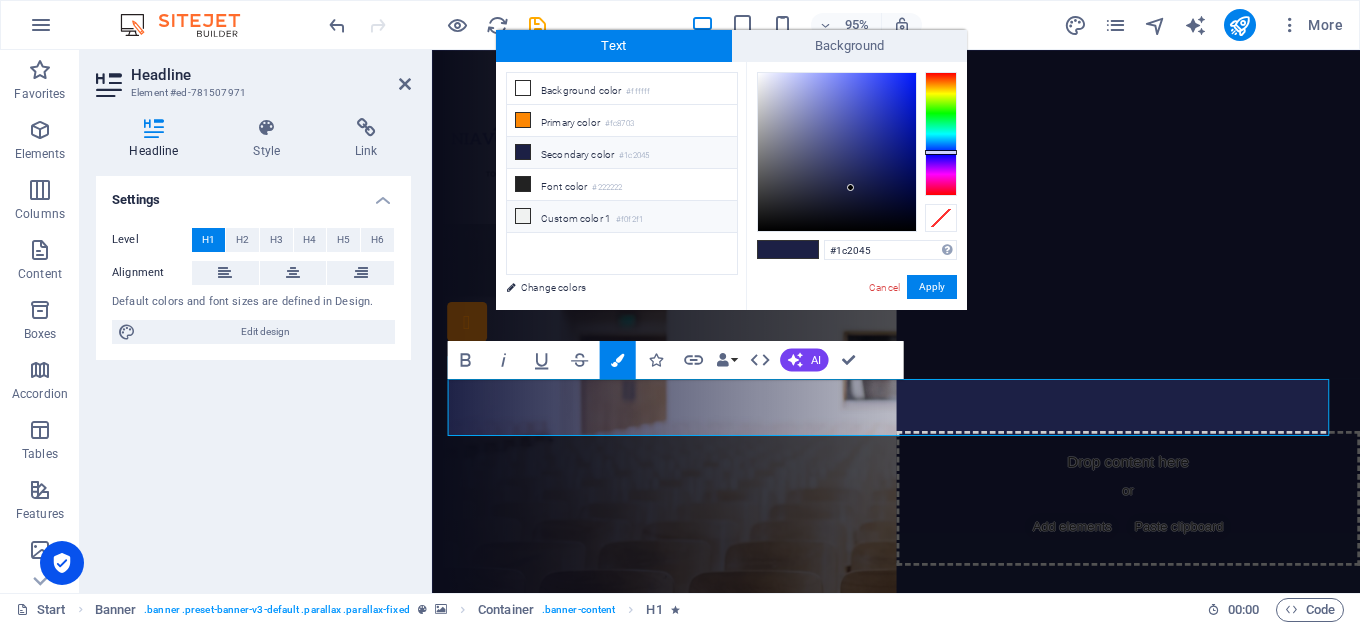 click at bounding box center [523, 216] 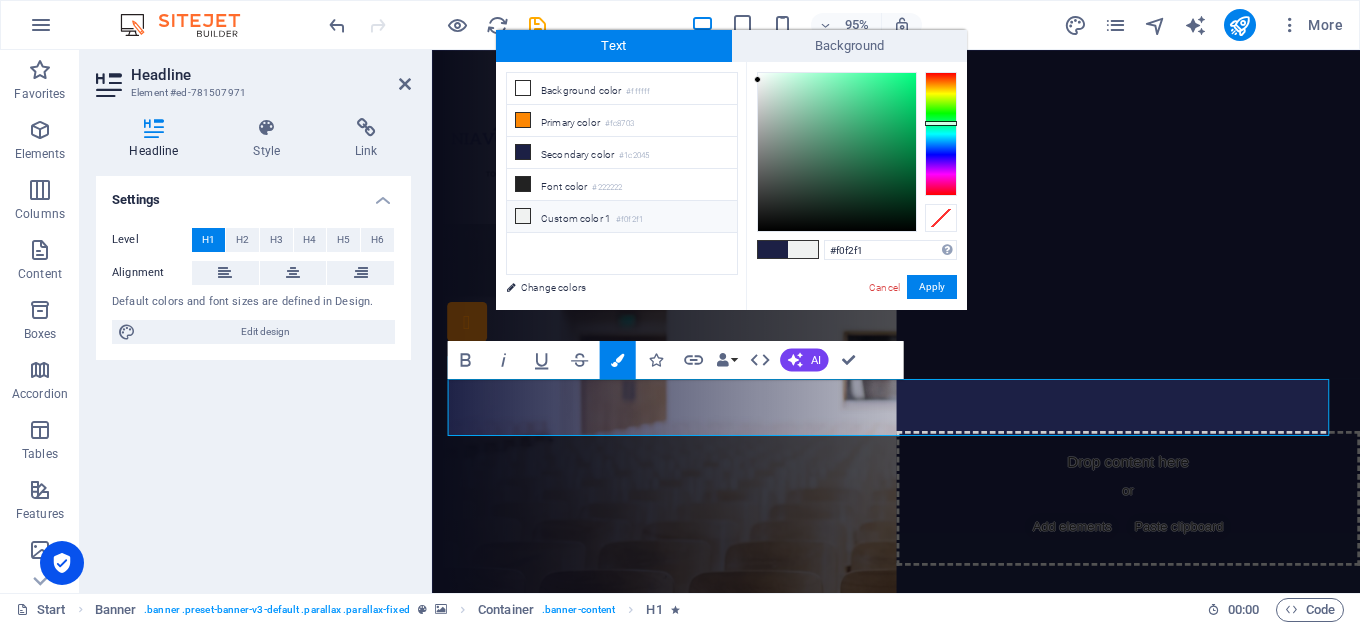 click at bounding box center (803, 249) 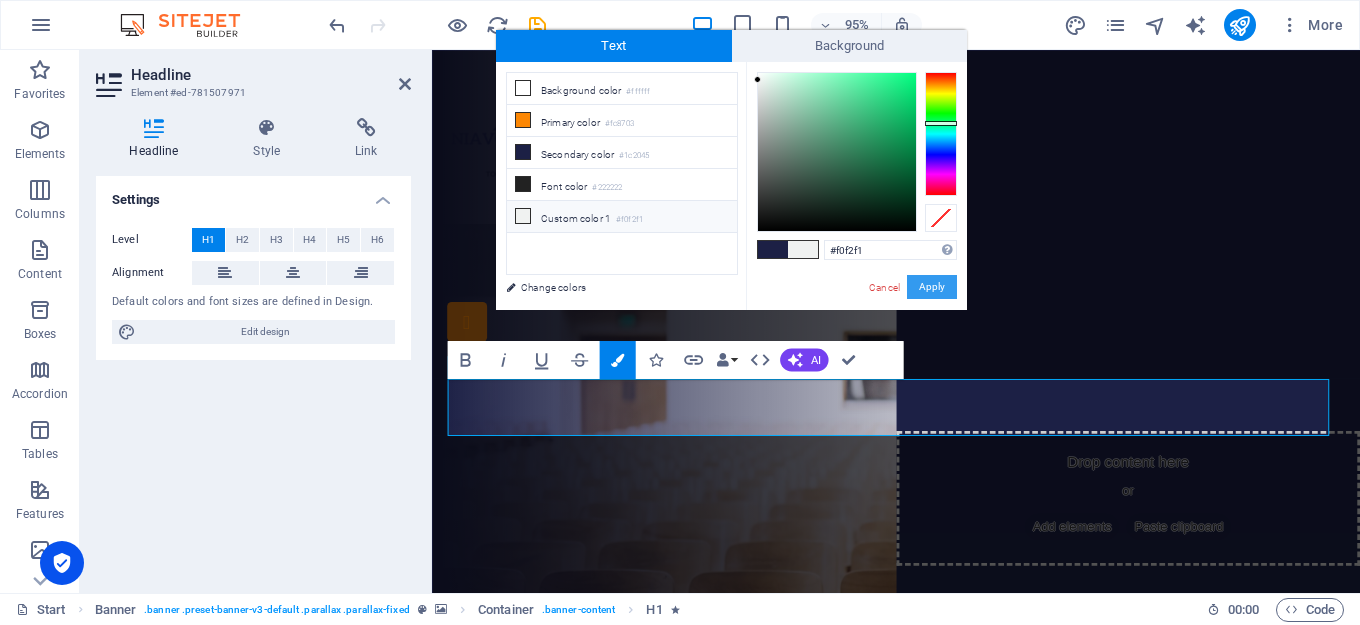 click on "Apply" at bounding box center (932, 287) 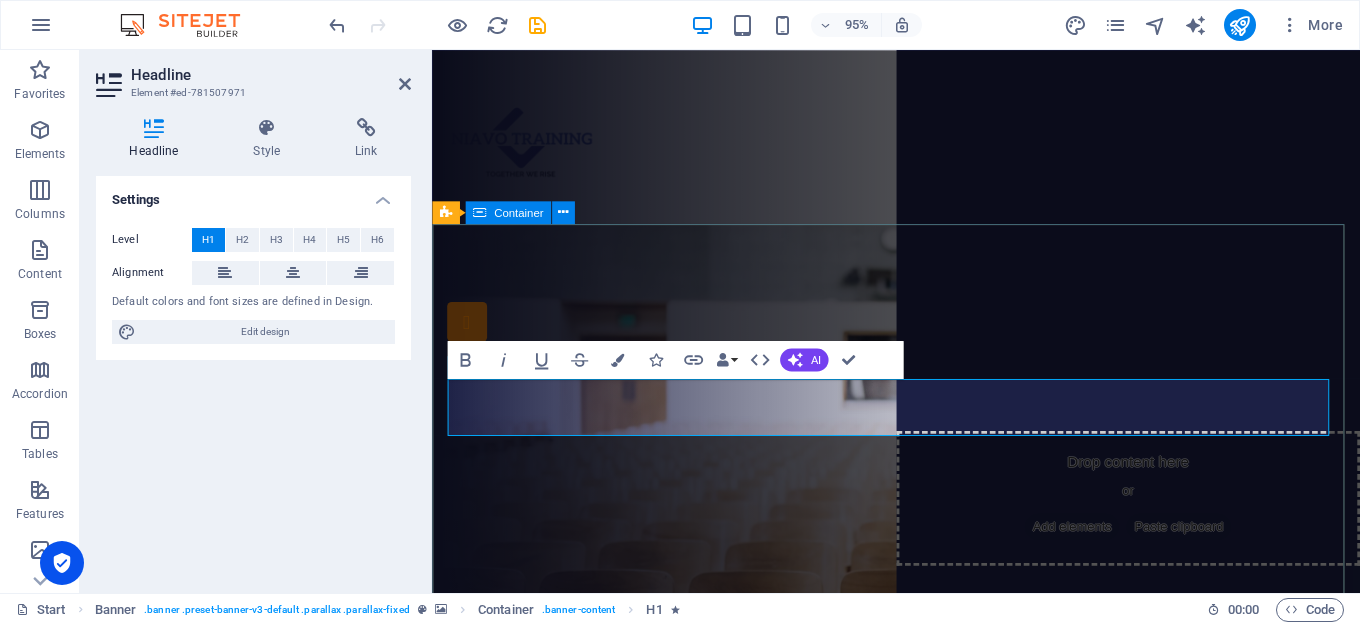 click on "Are you ready to learn new courses? niavo training  Our Courses Sign up now" at bounding box center [920, 440] 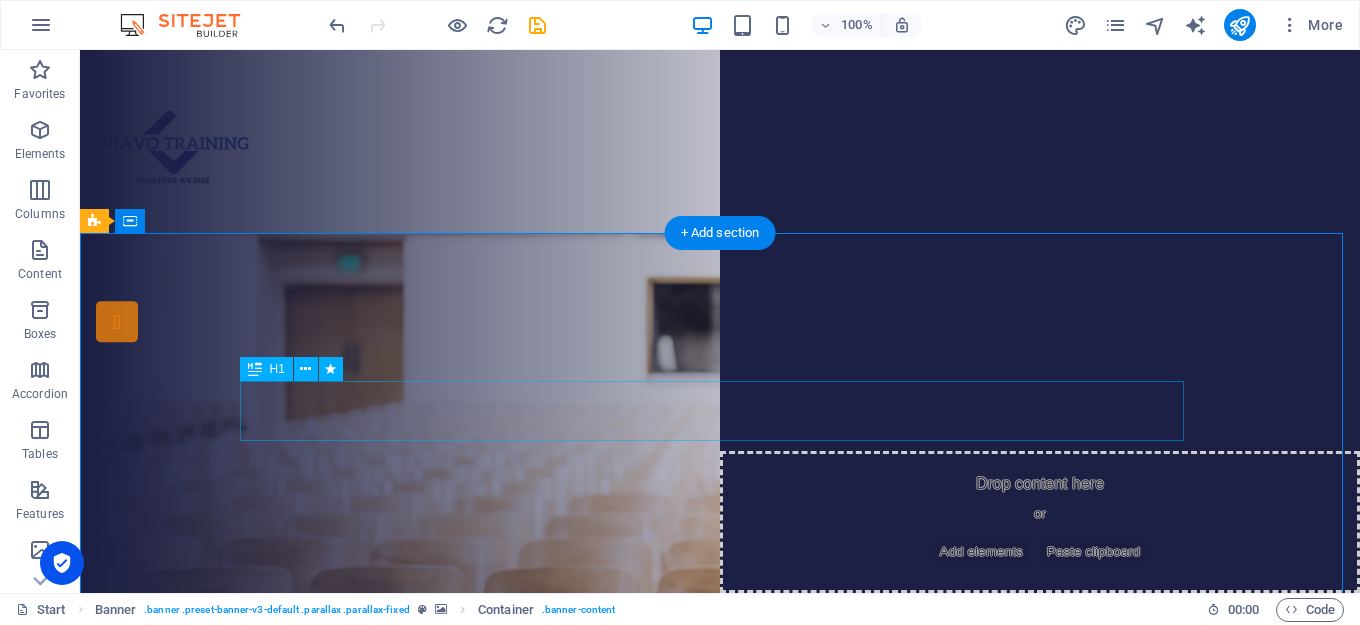 click on "niavo training" at bounding box center (720, 394) 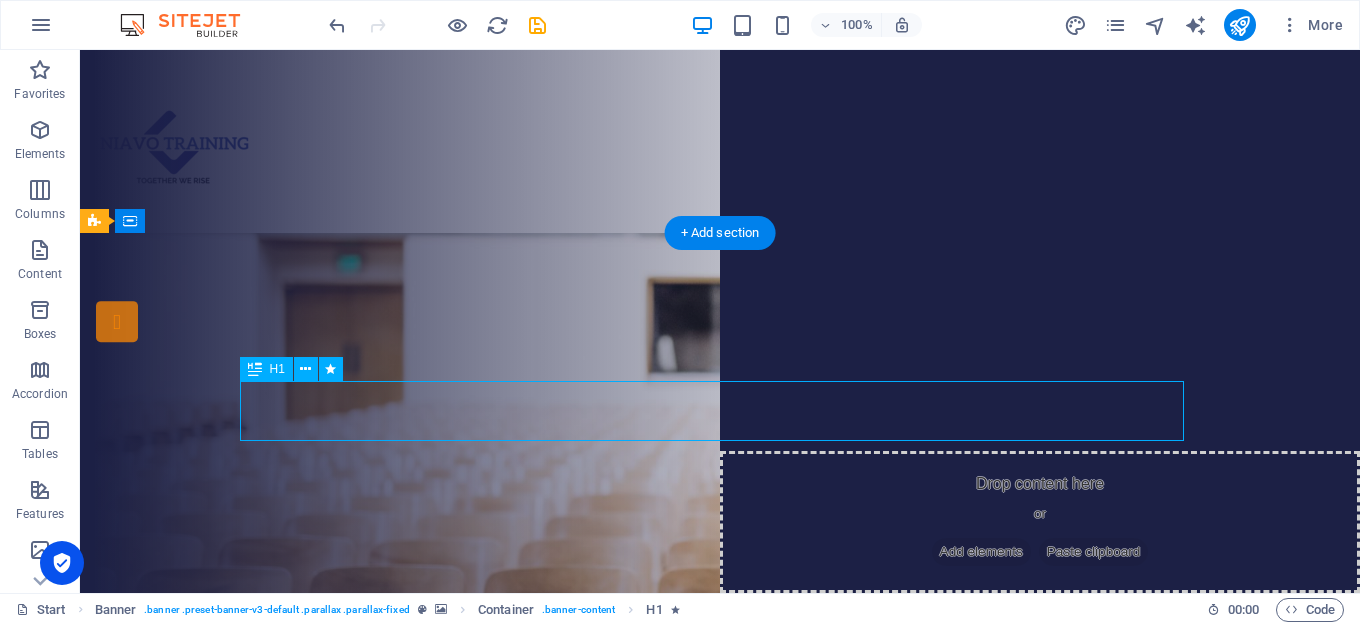 click on "niavo training" at bounding box center [720, 394] 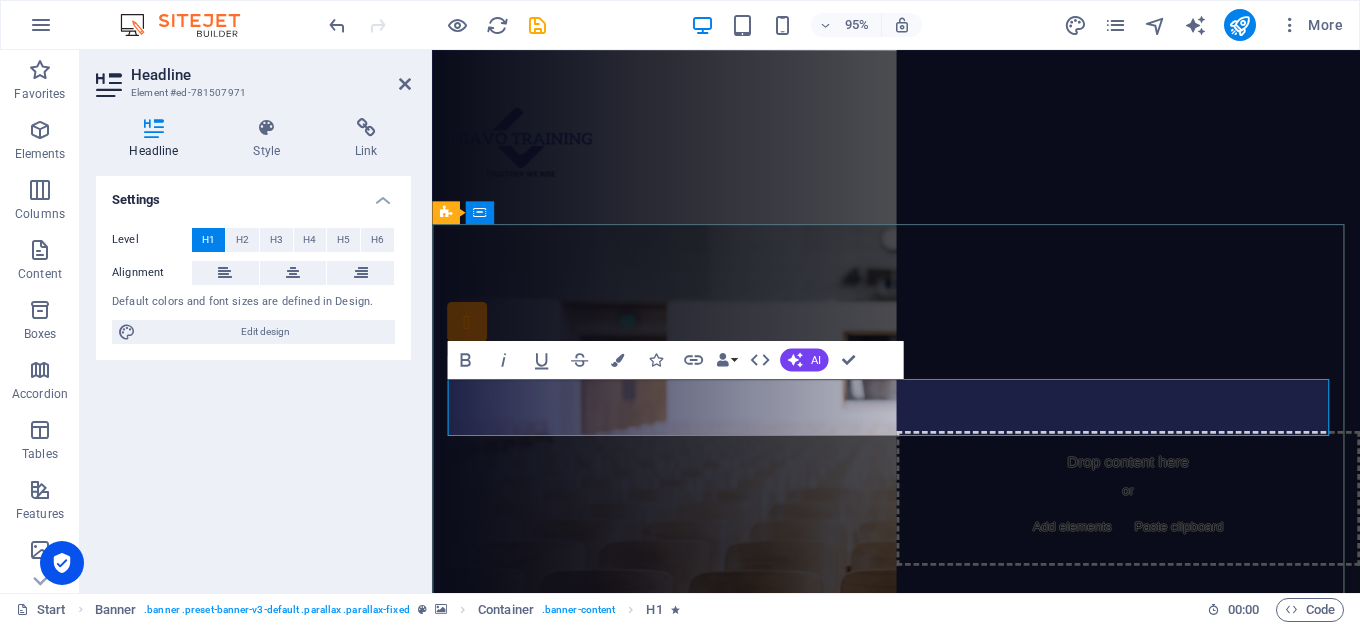 click on "niavo training" at bounding box center [921, 394] 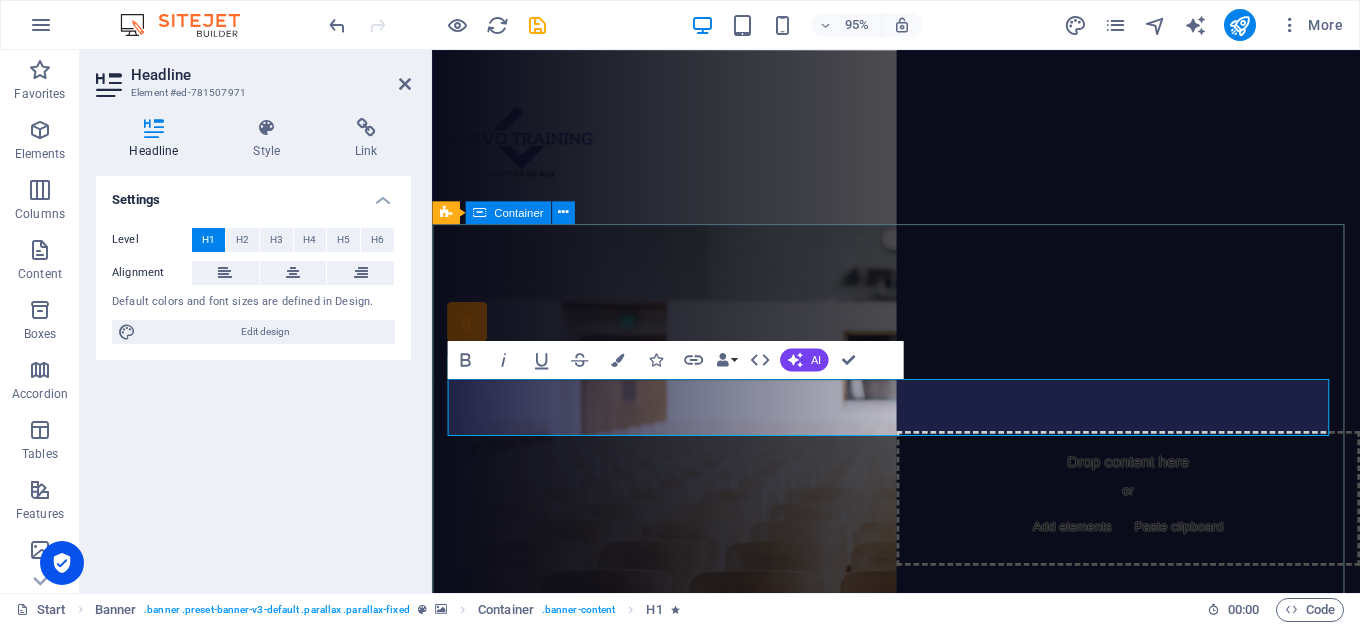 click on "Are you ready to learn new courses? join us at [GEOGRAPHIC_DATA] training  Our Courses Sign up now" at bounding box center [920, 440] 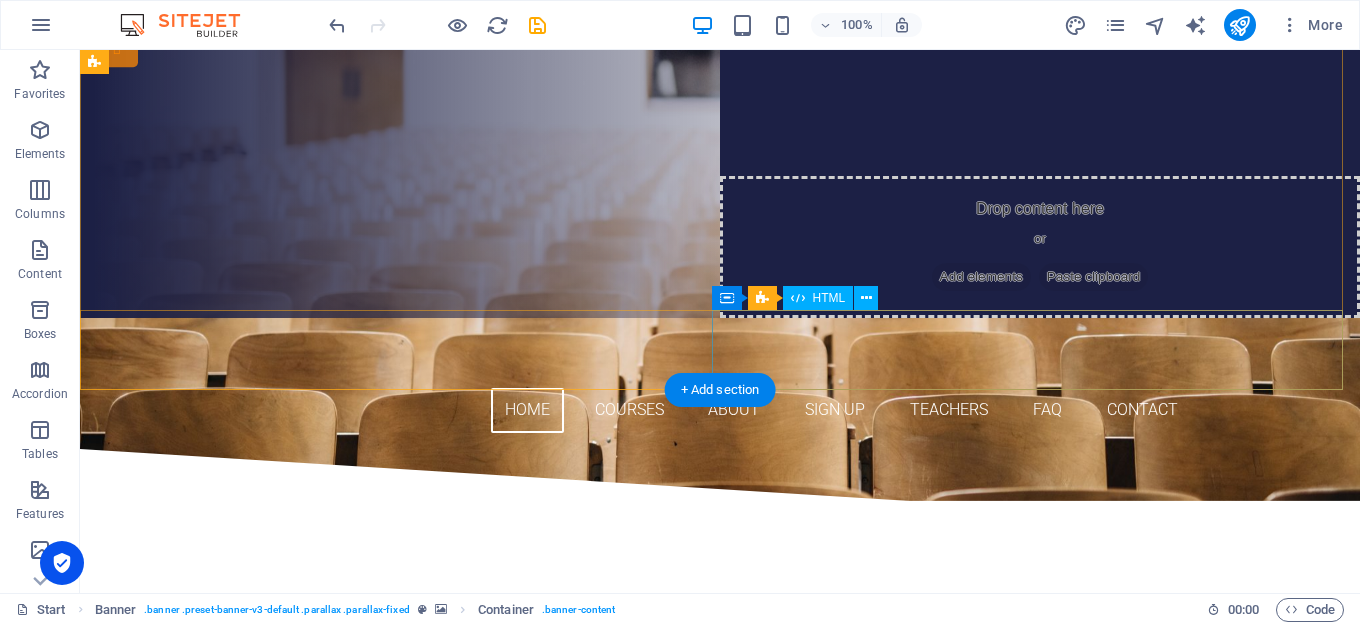 scroll, scrollTop: 200, scrollLeft: 0, axis: vertical 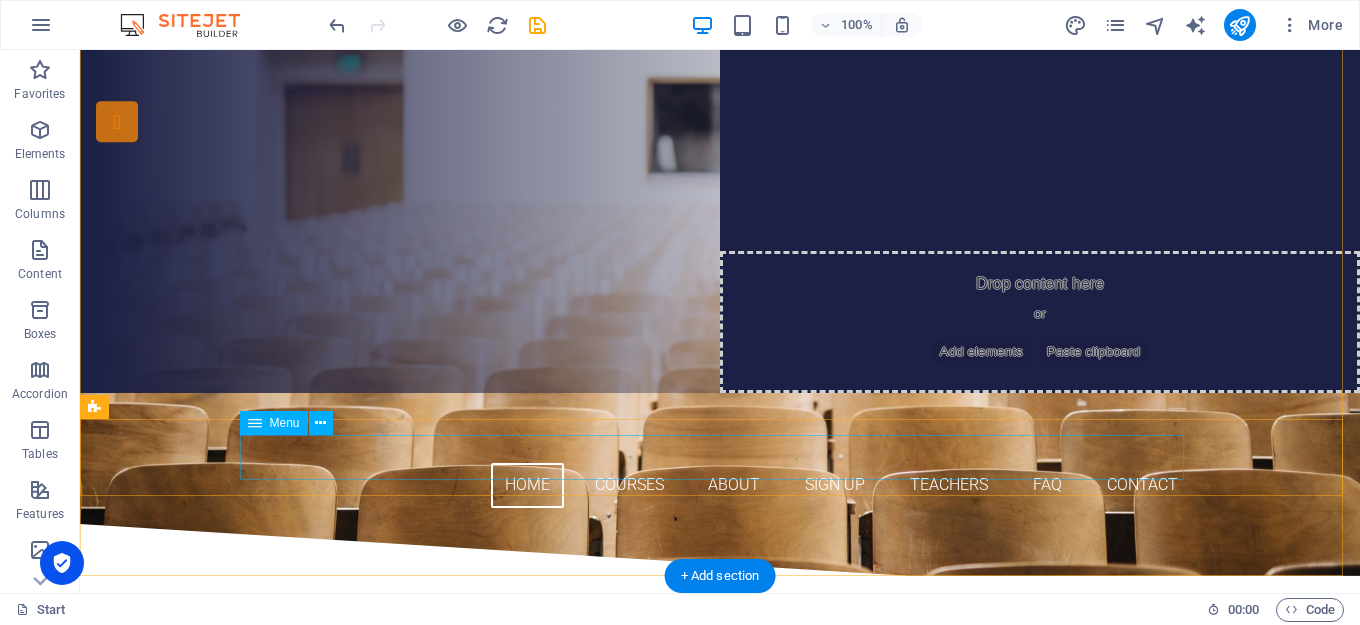 click on "Home Courses About Sign up Teachers FAQ Contact" at bounding box center [720, 485] 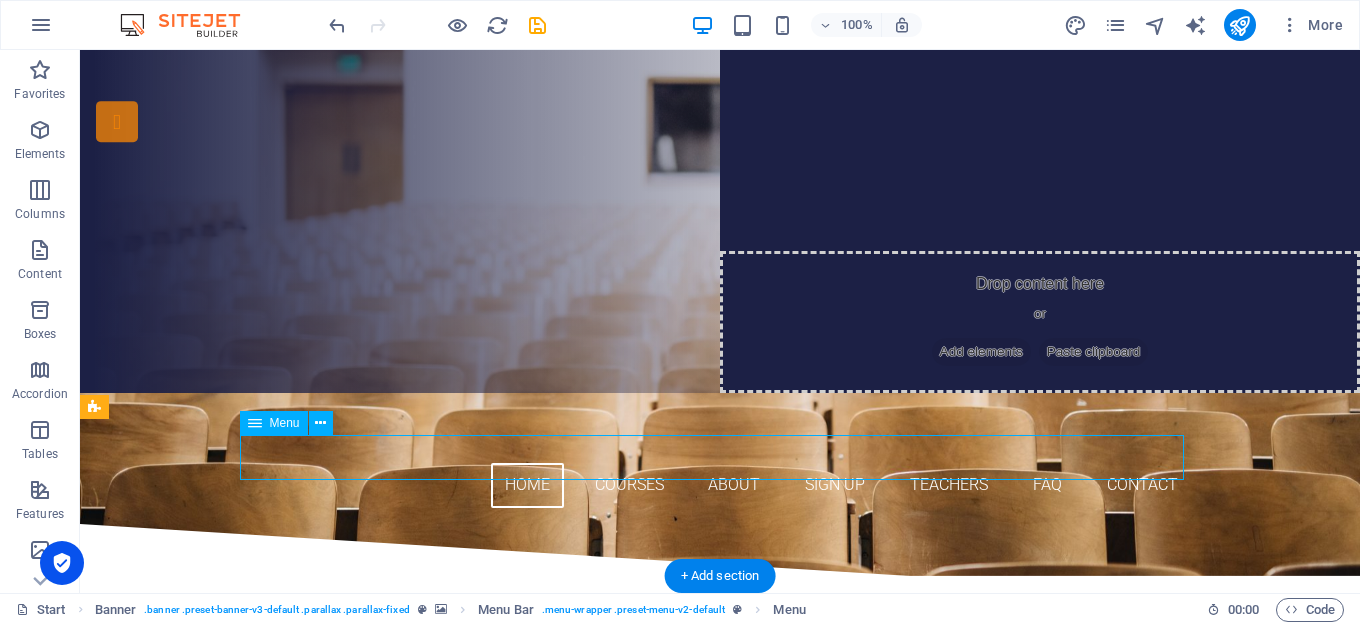 click on "Home Courses About Sign up Teachers FAQ Contact" at bounding box center [720, 485] 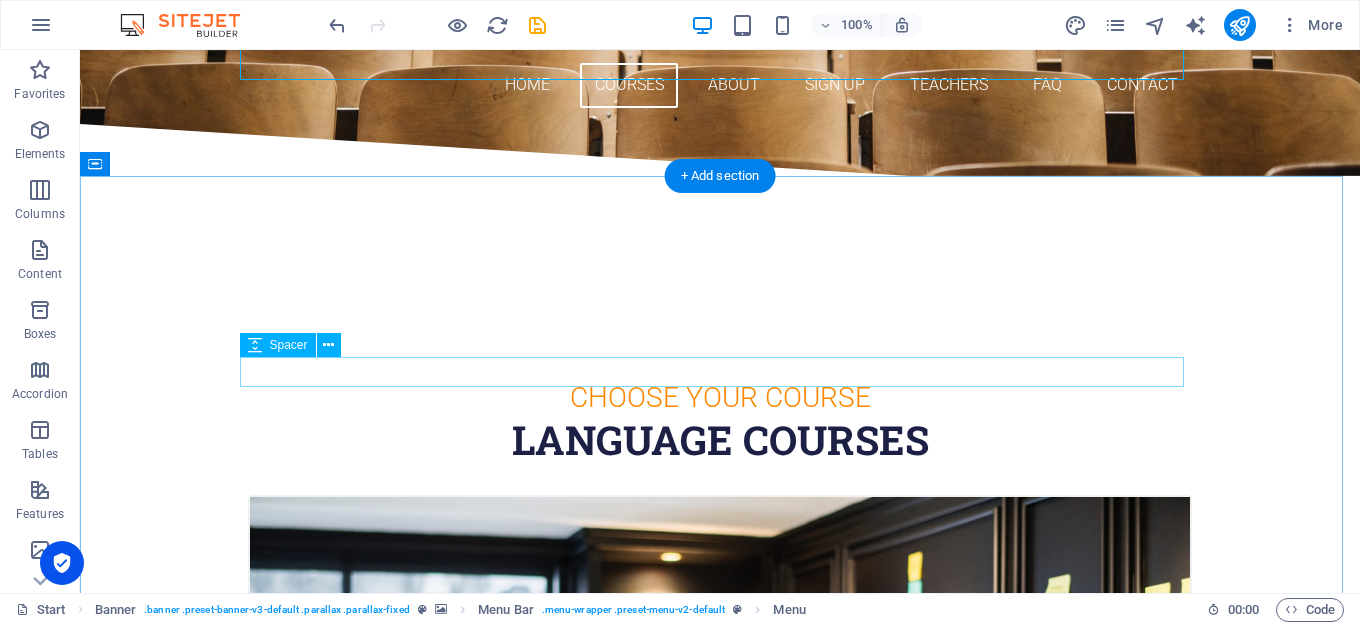 scroll, scrollTop: 700, scrollLeft: 0, axis: vertical 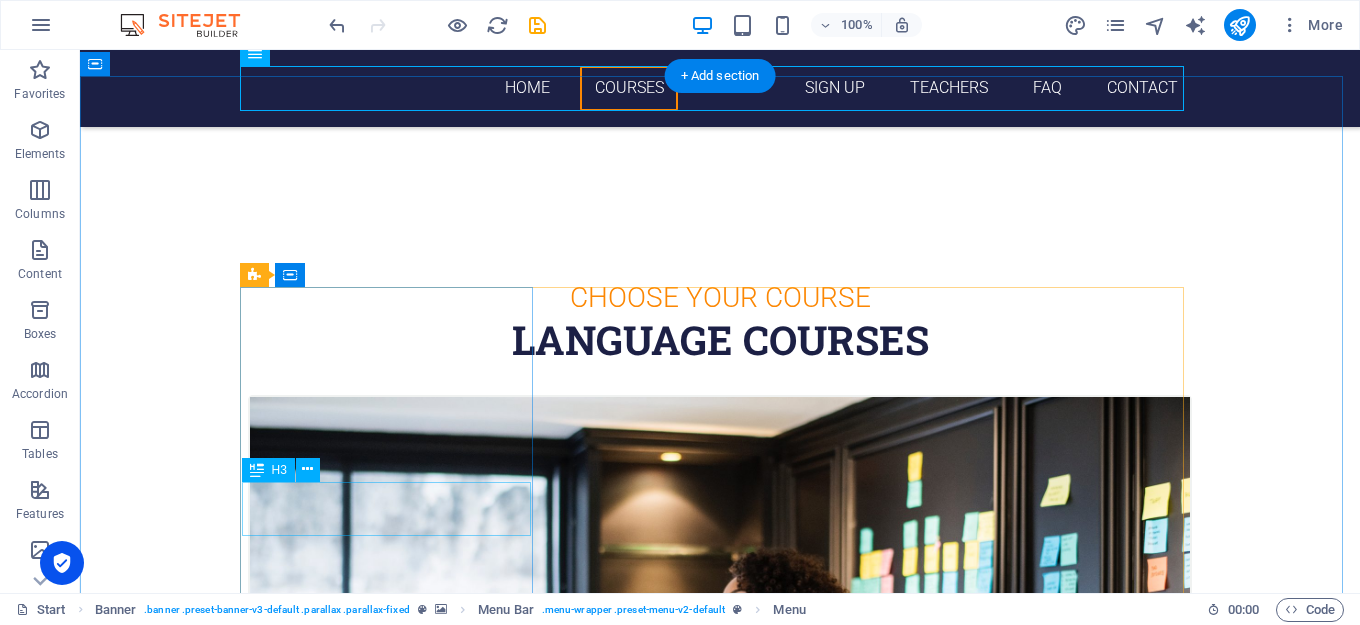 click on "Spanish" at bounding box center [720, 1051] 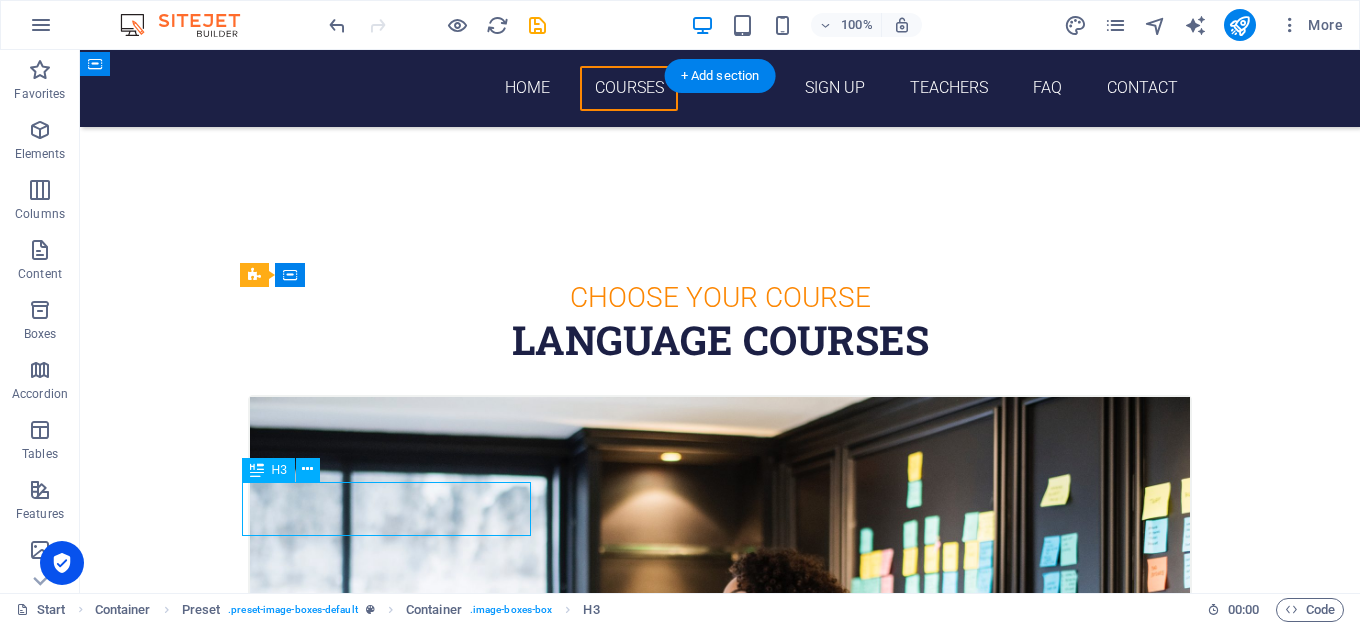 click on "Spanish" at bounding box center [720, 1051] 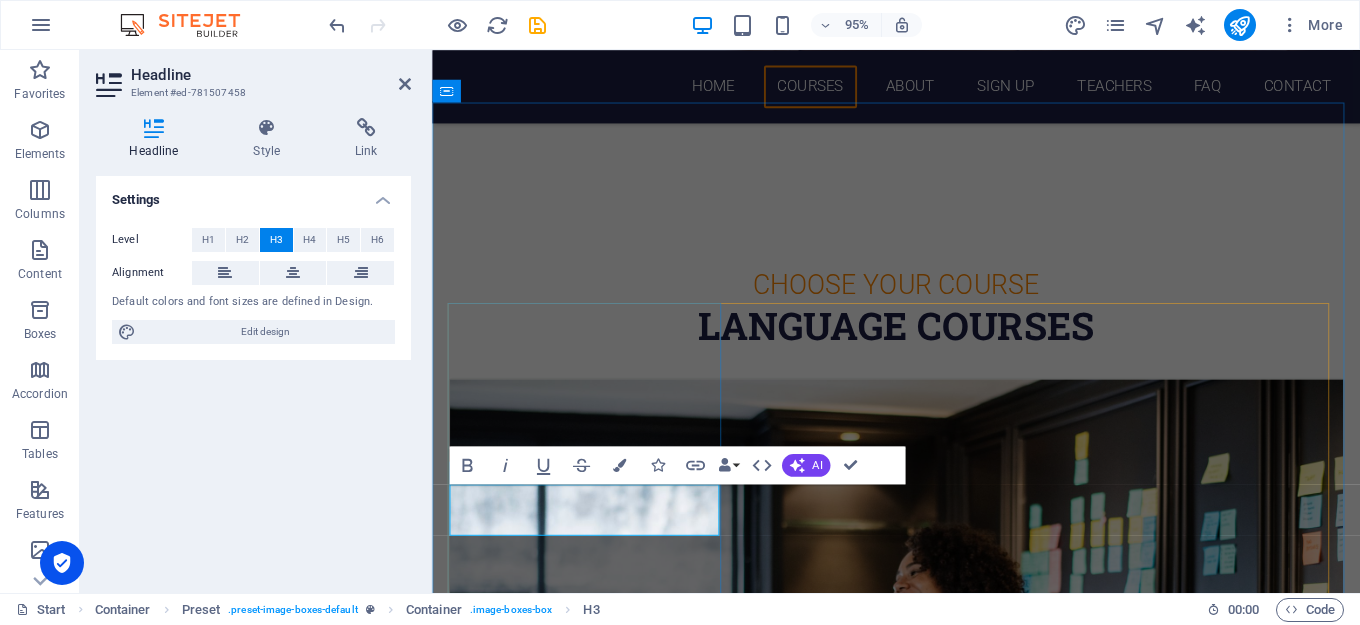 click on "Spanish" at bounding box center (921, 1063) 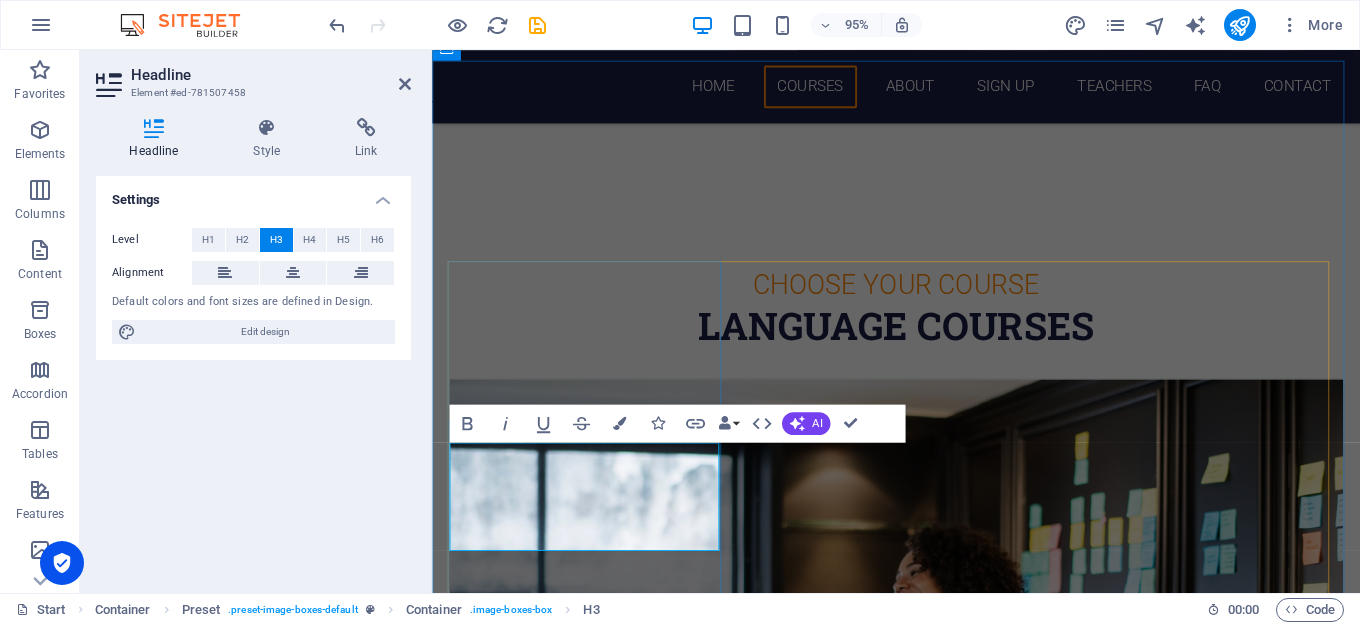 scroll, scrollTop: 900, scrollLeft: 0, axis: vertical 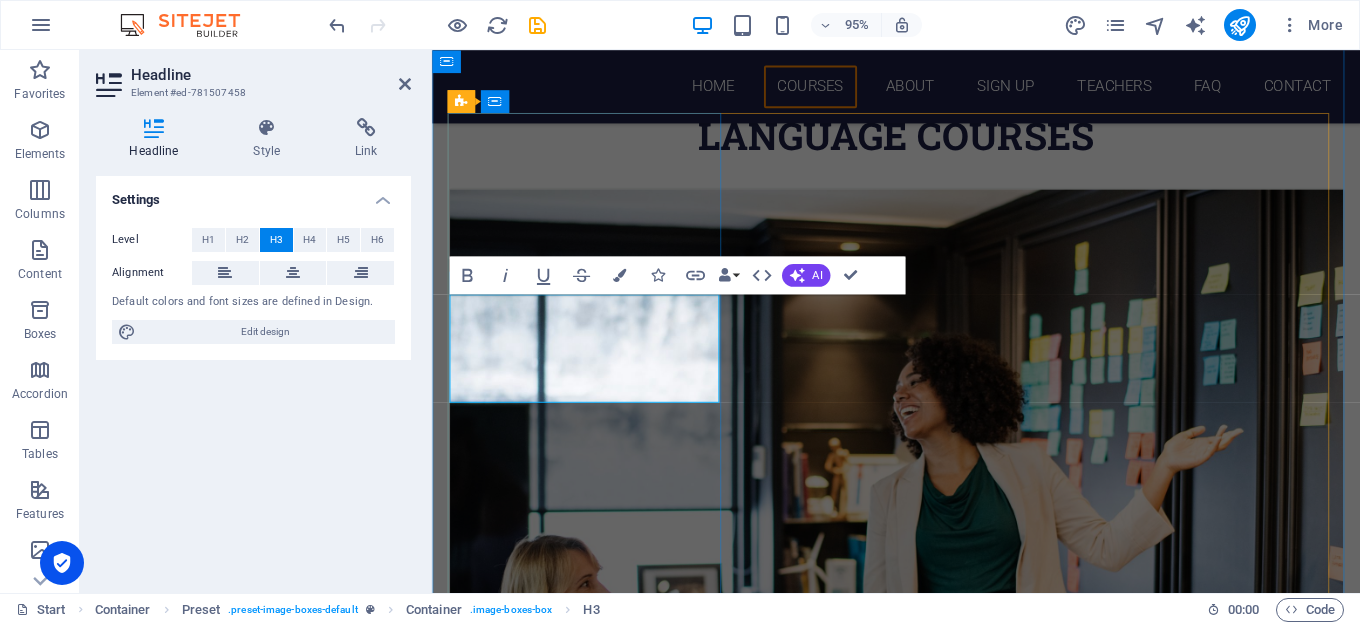 drag, startPoint x: 679, startPoint y: 411, endPoint x: 464, endPoint y: 356, distance: 221.92342 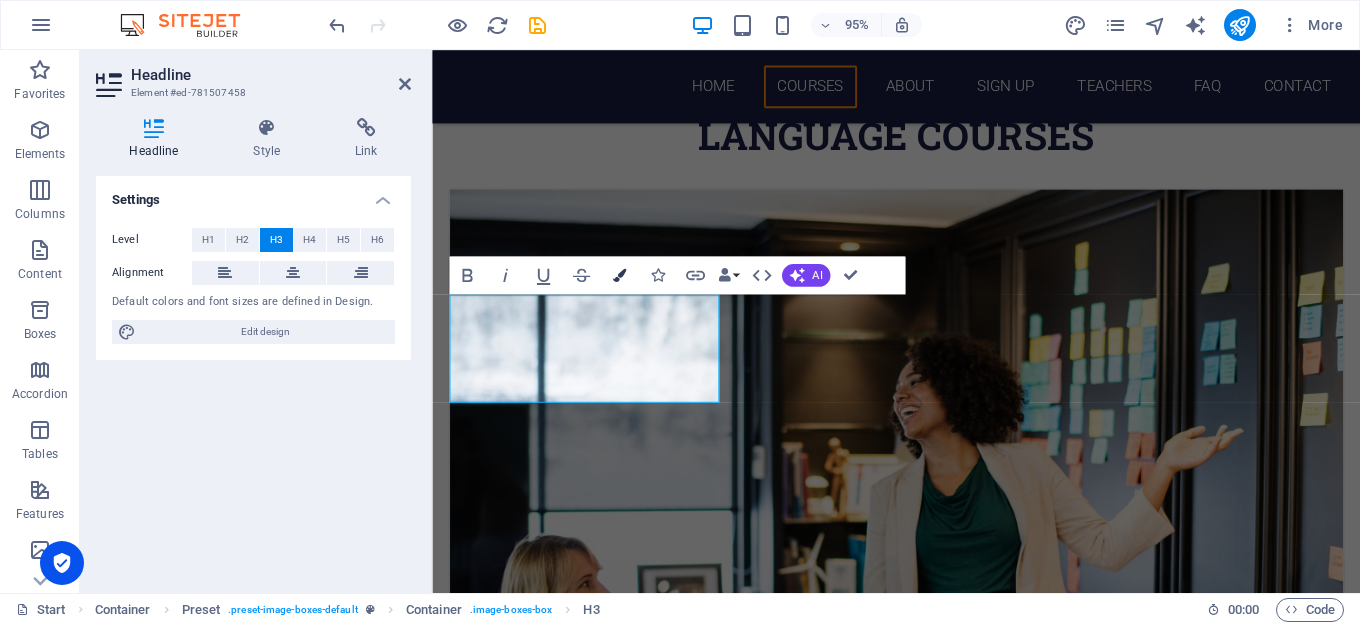 click at bounding box center [619, 275] 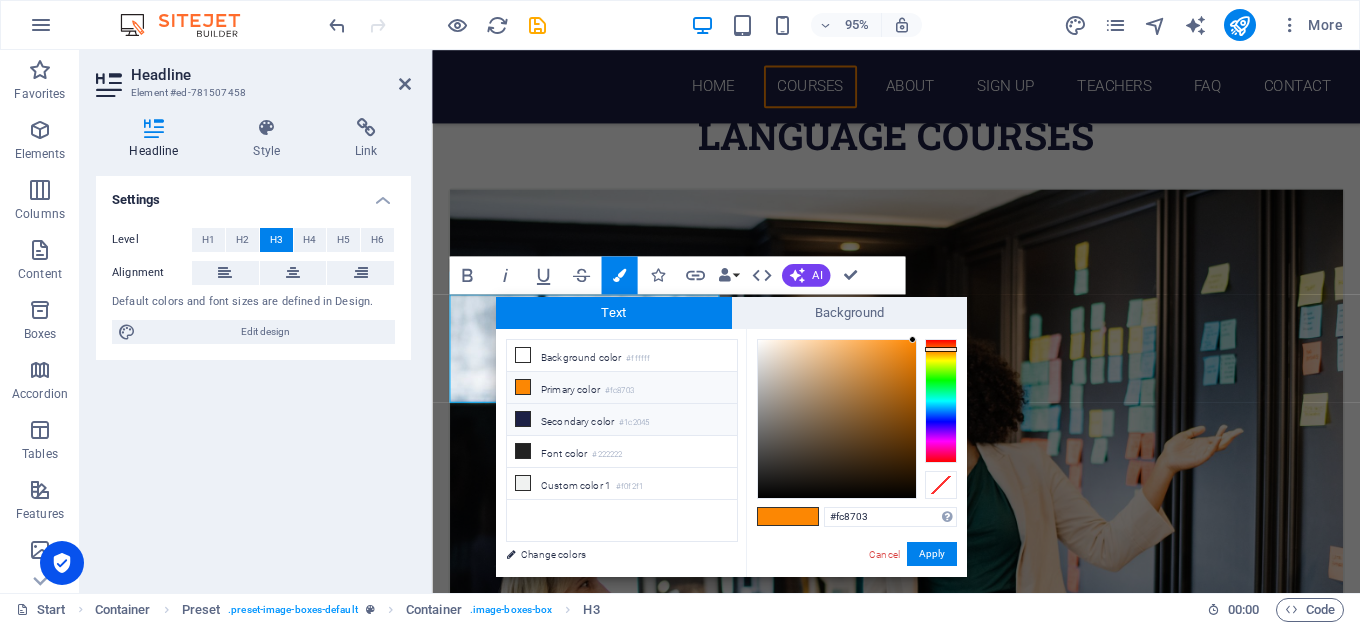 click on "Secondary color
#1c2045" at bounding box center (622, 420) 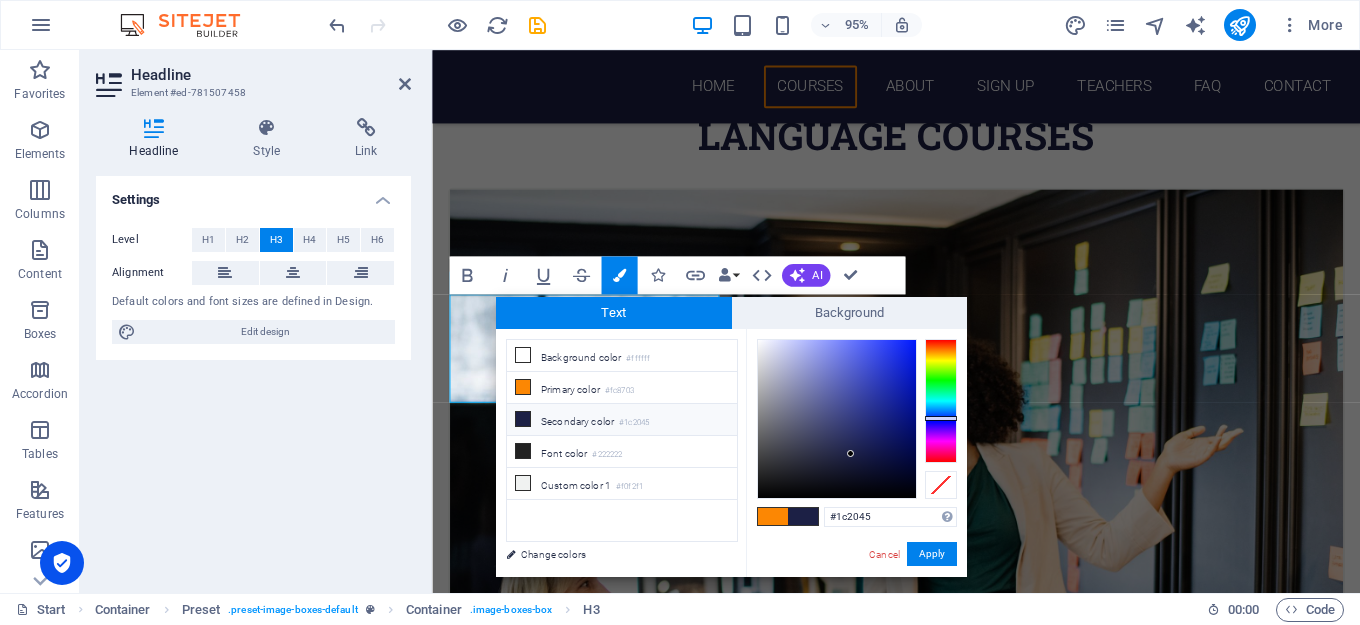 click at bounding box center [803, 516] 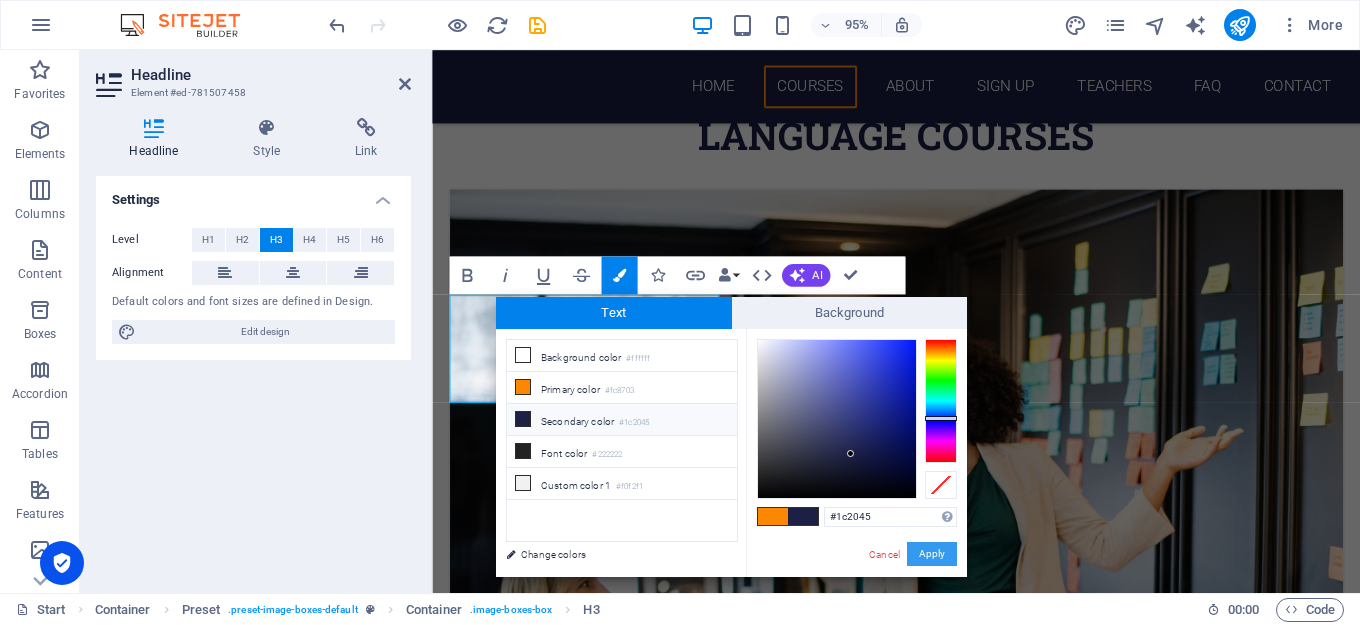 click on "Apply" at bounding box center (932, 554) 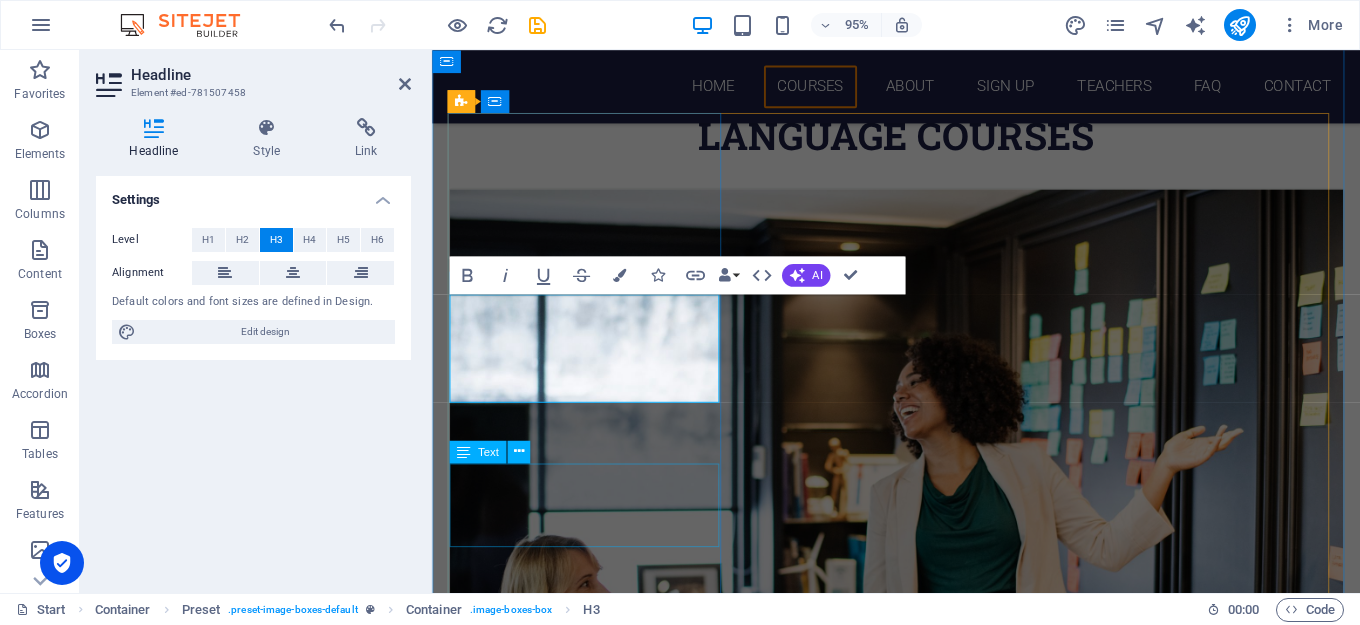 click on "Lorem ipsum dolor sit amet, consectetur adipisicing elit. Veritatis, dolorem!" at bounding box center [921, 964] 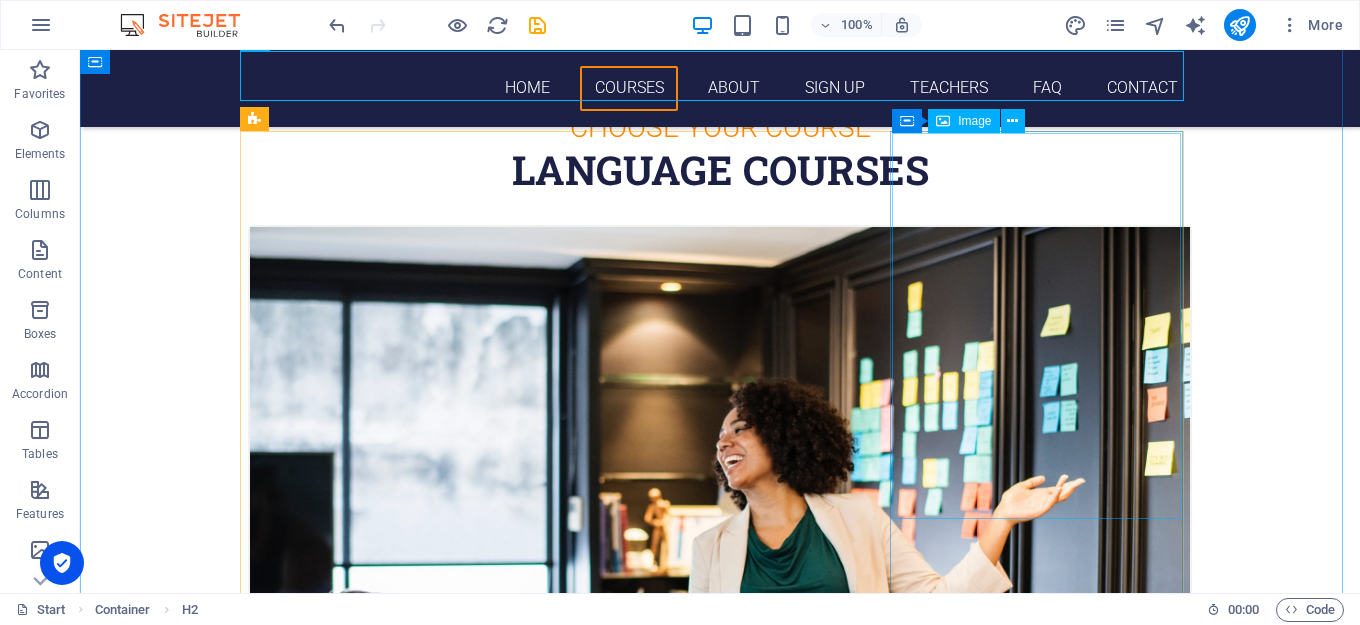 scroll, scrollTop: 871, scrollLeft: 0, axis: vertical 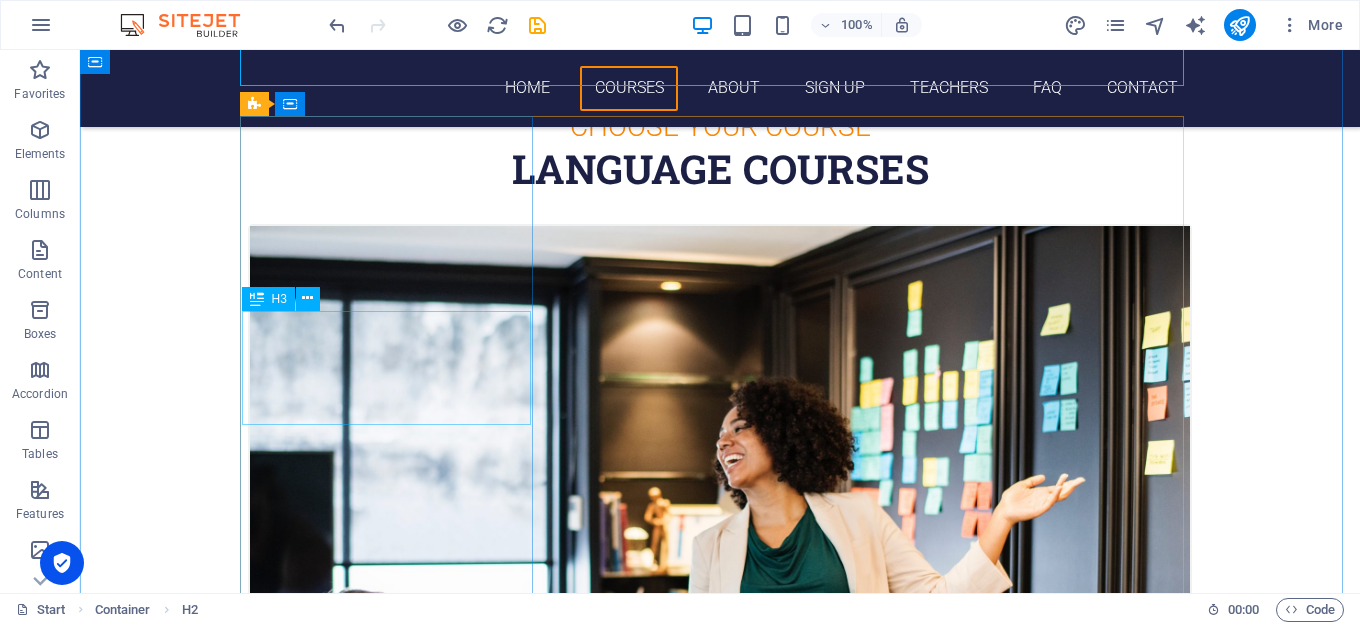 click on "MANAGEMENT AND LEADERSHIP DEVELOPMENT" at bounding box center (720, 880) 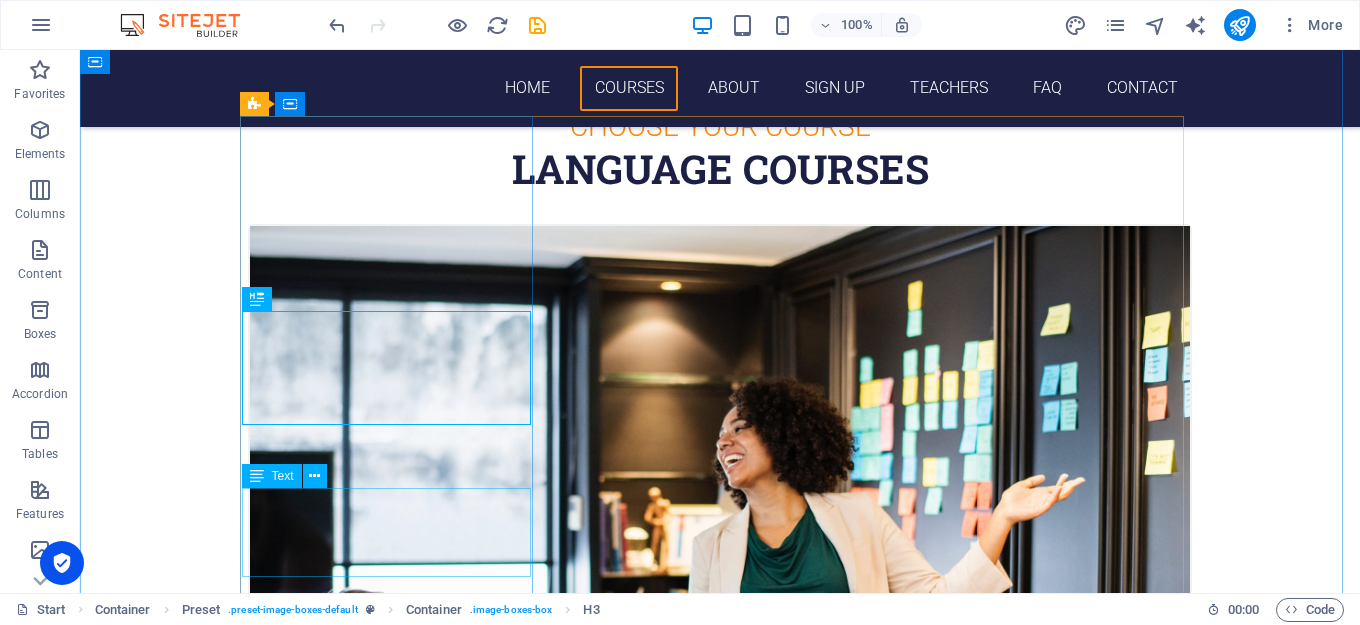 click on "Lorem ipsum dolor sit amet, consectetur adipisicing elit. Veritatis, dolorem!" at bounding box center [720, 993] 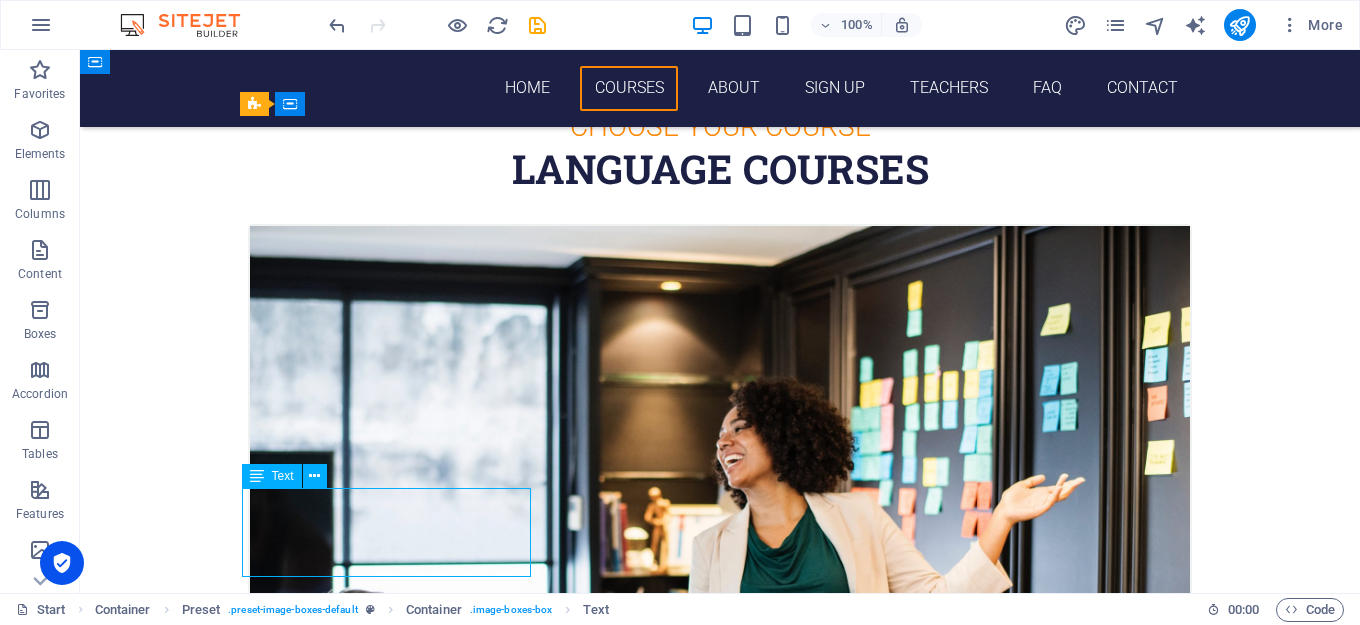 click on "Lorem ipsum dolor sit amet, consectetur adipisicing elit. Veritatis, dolorem!" at bounding box center (720, 993) 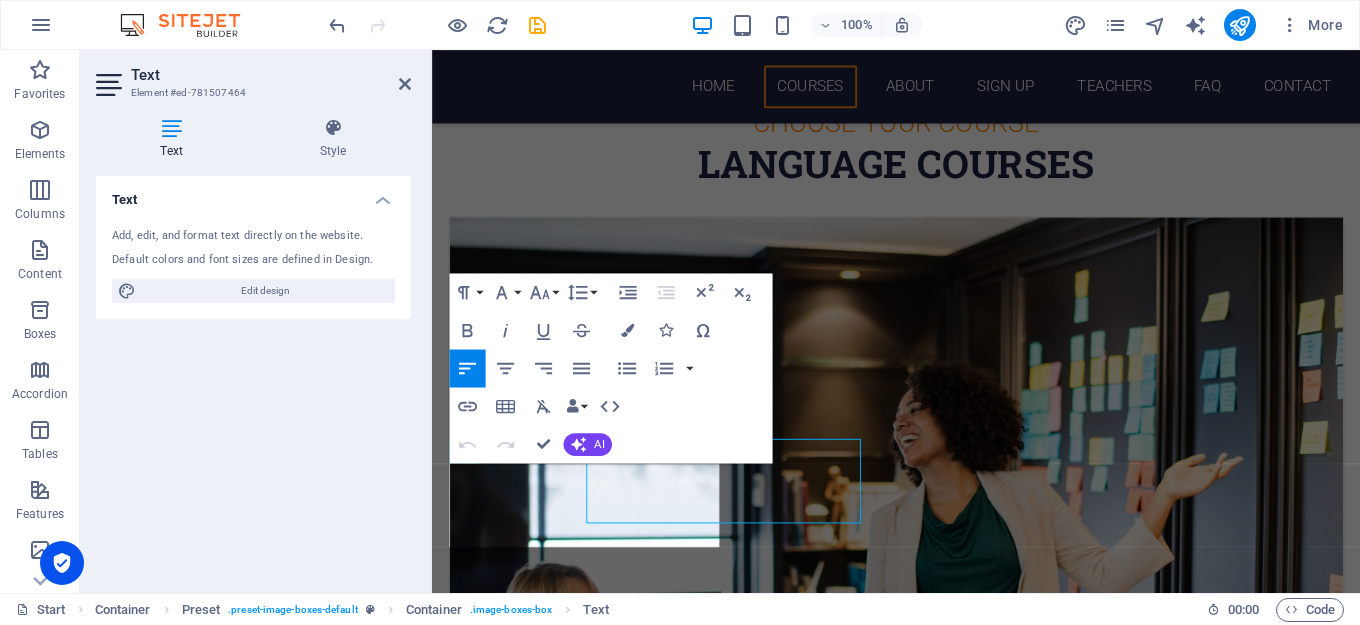 scroll, scrollTop: 900, scrollLeft: 0, axis: vertical 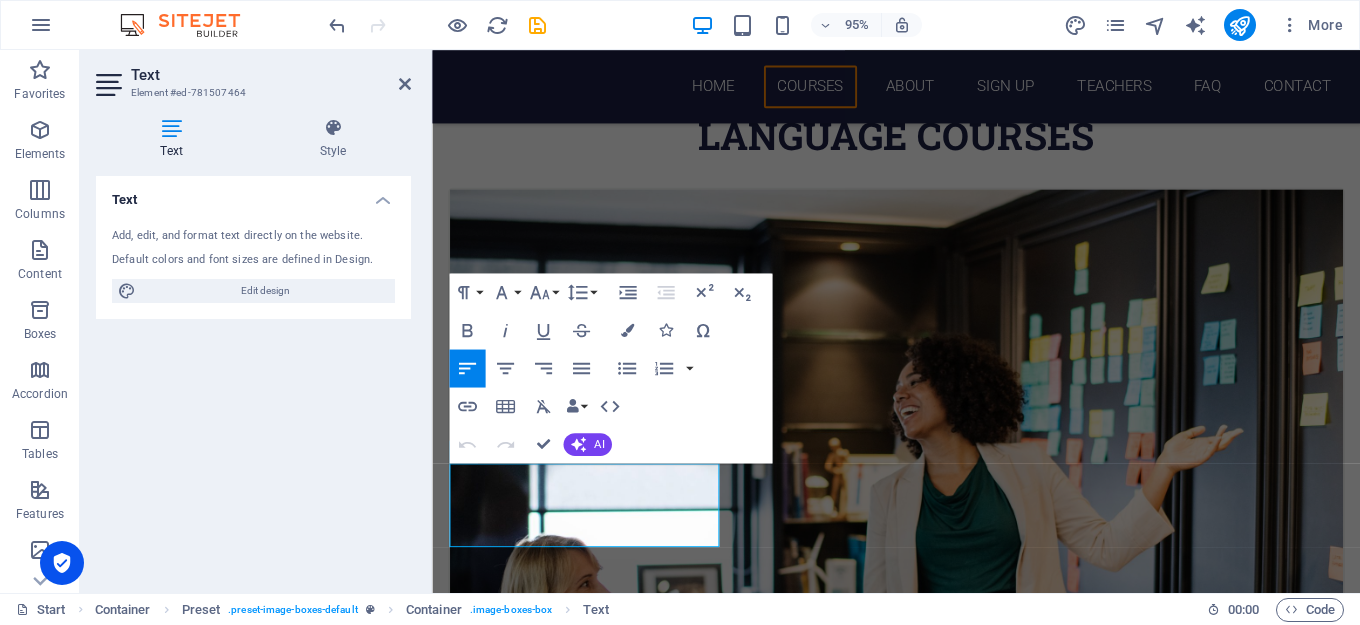 drag, startPoint x: 543, startPoint y: 543, endPoint x: 405, endPoint y: 477, distance: 152.97058 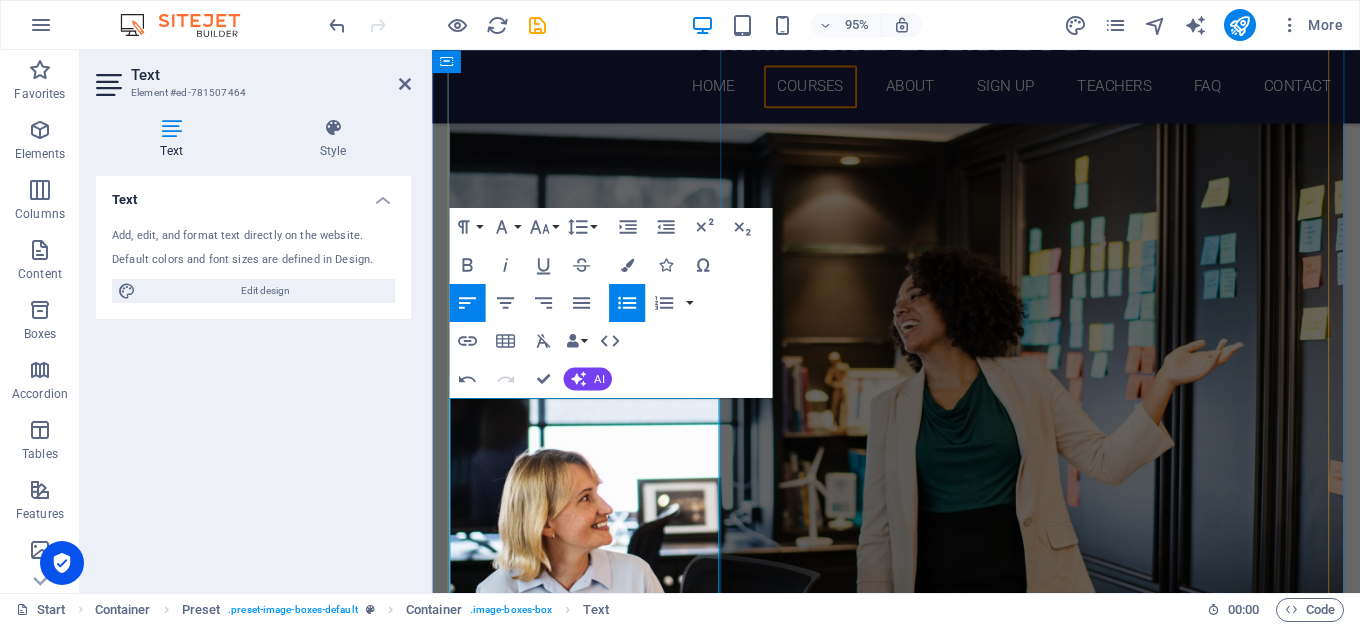 scroll, scrollTop: 1000, scrollLeft: 0, axis: vertical 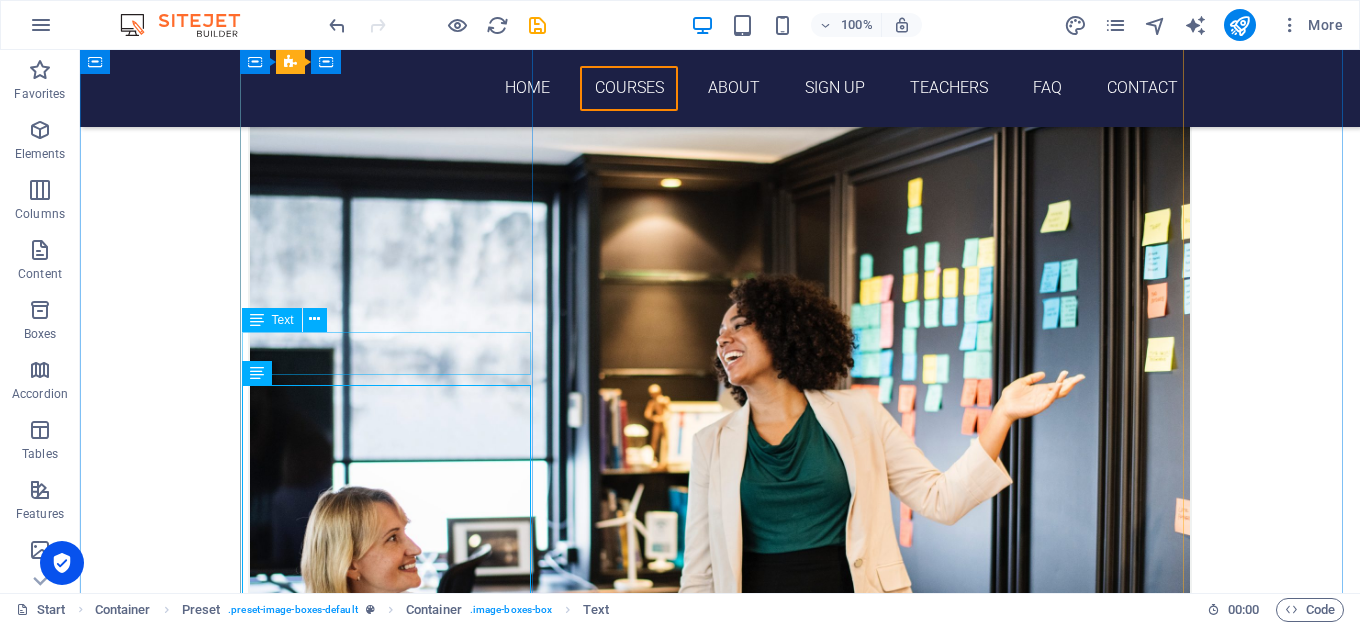 click on "[DATE]  08:00 am - 04:00 pm" at bounding box center [720, 835] 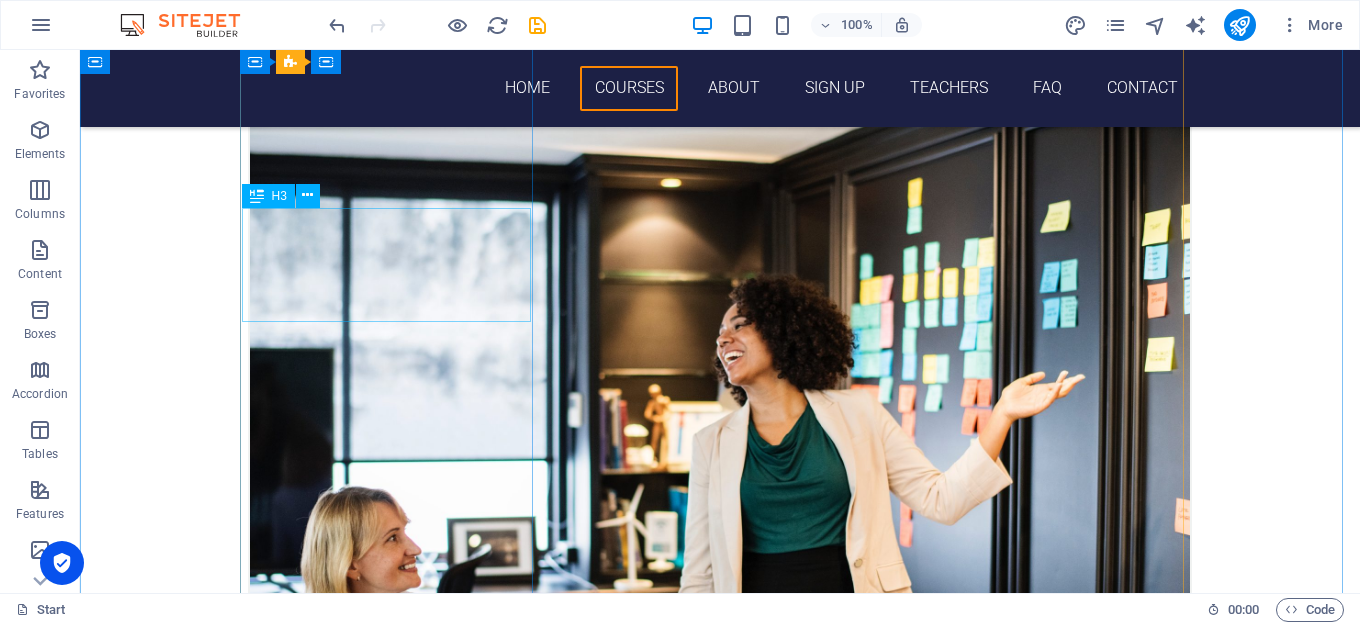click on "MANAGEMENT AND LEADERSHIP DEVELOPMENT" at bounding box center (720, 777) 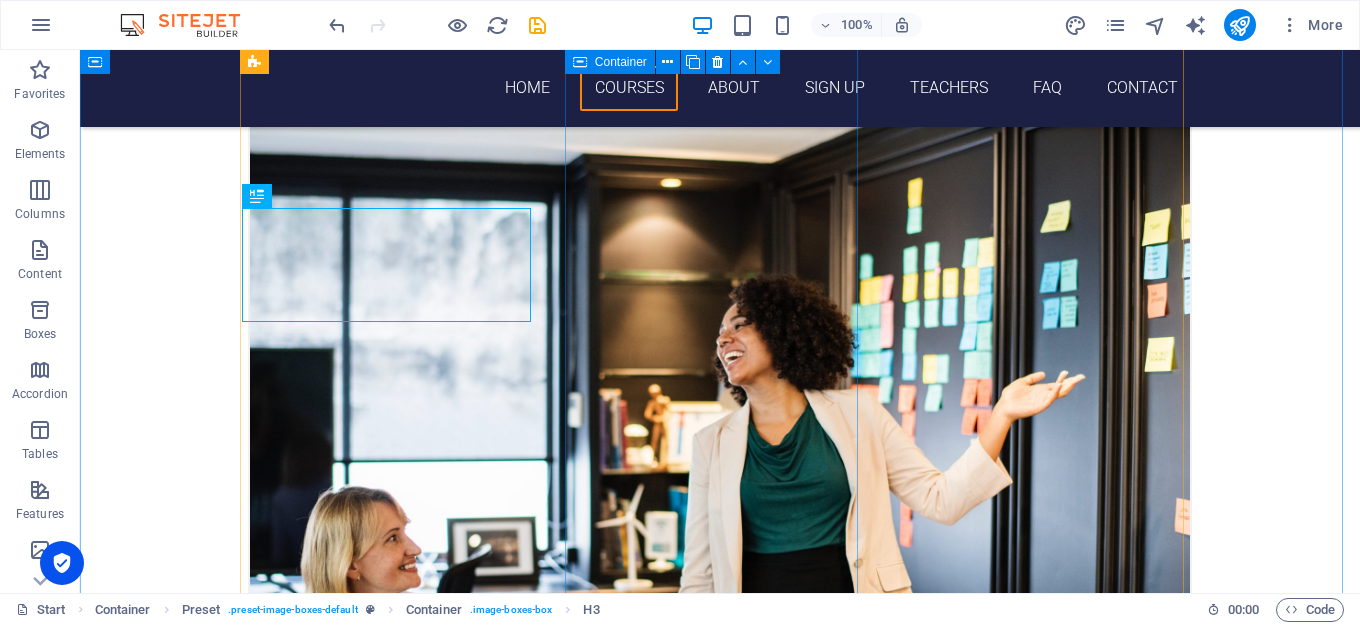 click on "Swedish  [DATE]  08:00 am - 04:00 pm Lorem ipsum dolor sit amet, consectetur adipisicing elit. Veritatis, dolorem!" at bounding box center (720, 1452) 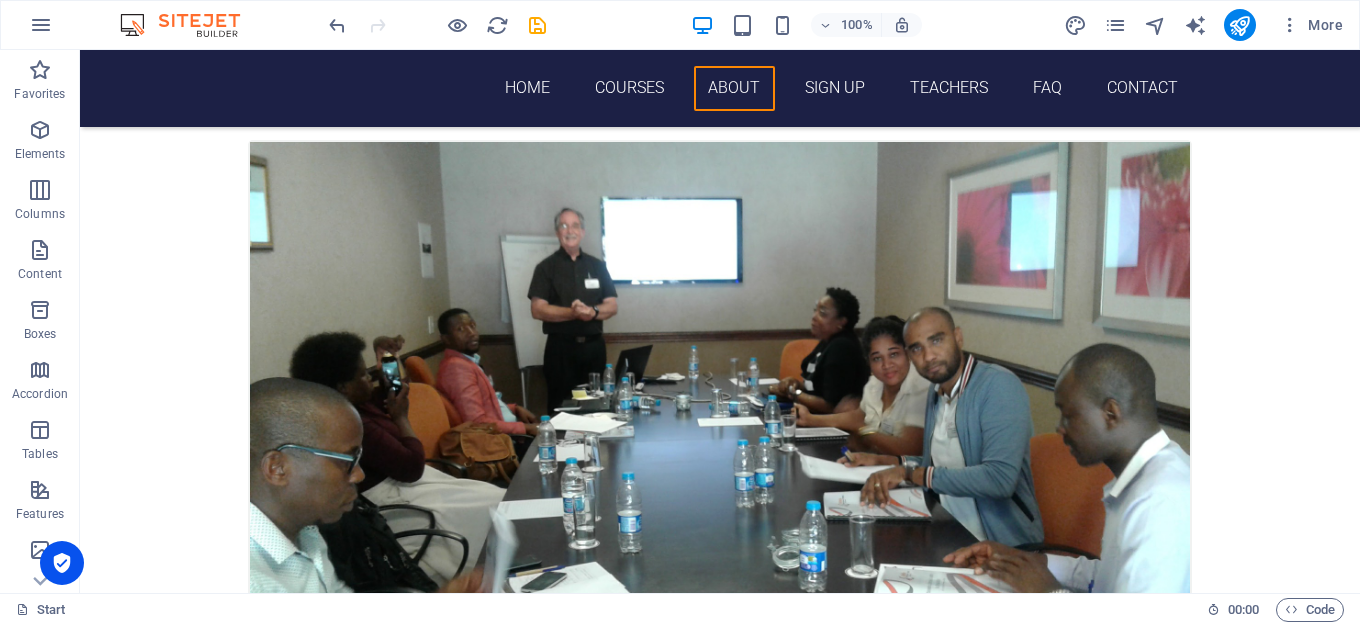 scroll, scrollTop: 3974, scrollLeft: 0, axis: vertical 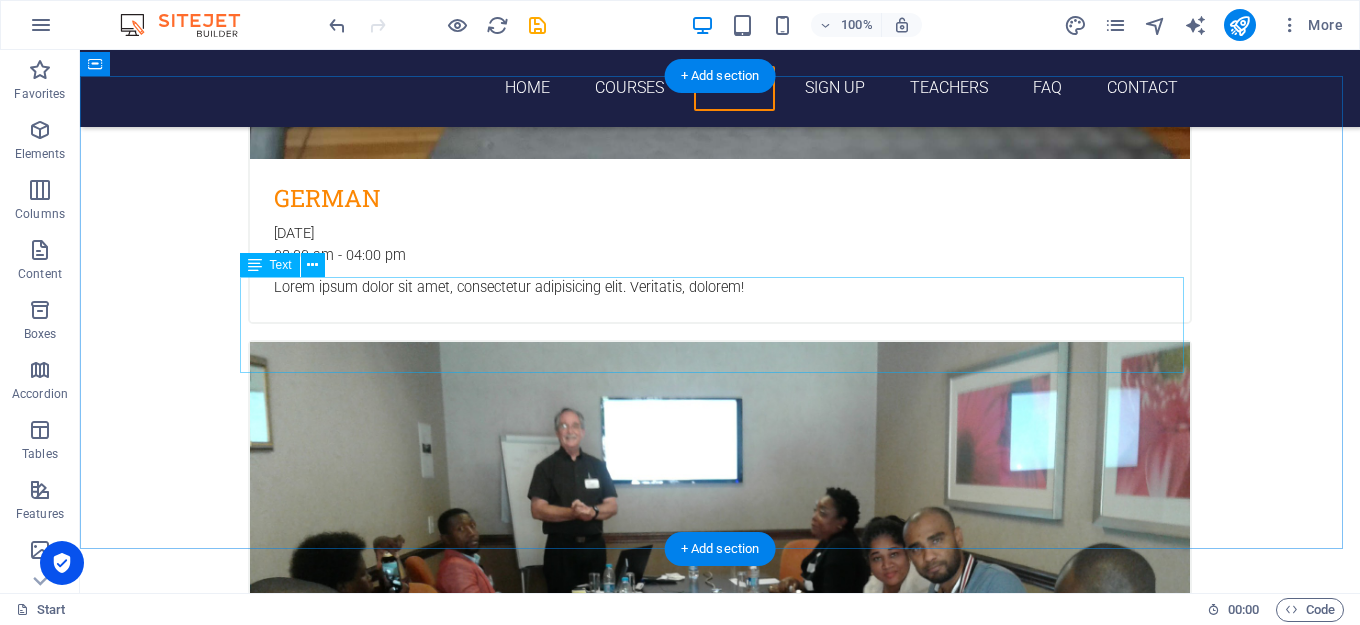 click on "Lorem ipsum dolor sit amet, consetetur sadipscing elitr, sed diam nonumy eirmod tempor invidunt ut labore et dolore magna aliquyam erat, sed diam voluptua. At vero eos et accusam et [PERSON_NAME] duo [PERSON_NAME] et ea rebum. Stet clita kasd gubergren, no sea takimata sanctus est Lorem ipsum dolor sit amet. Lorem ipsum dolor sit amet, consetetur sadipscing elitr, sed diam nonumy eirmod tempor invidunt ut labore et dolore magna aliquyam erat, sed diam voluptua. At vero eos et accusam et [PERSON_NAME] duo [PERSON_NAME]." at bounding box center (720, 5352) 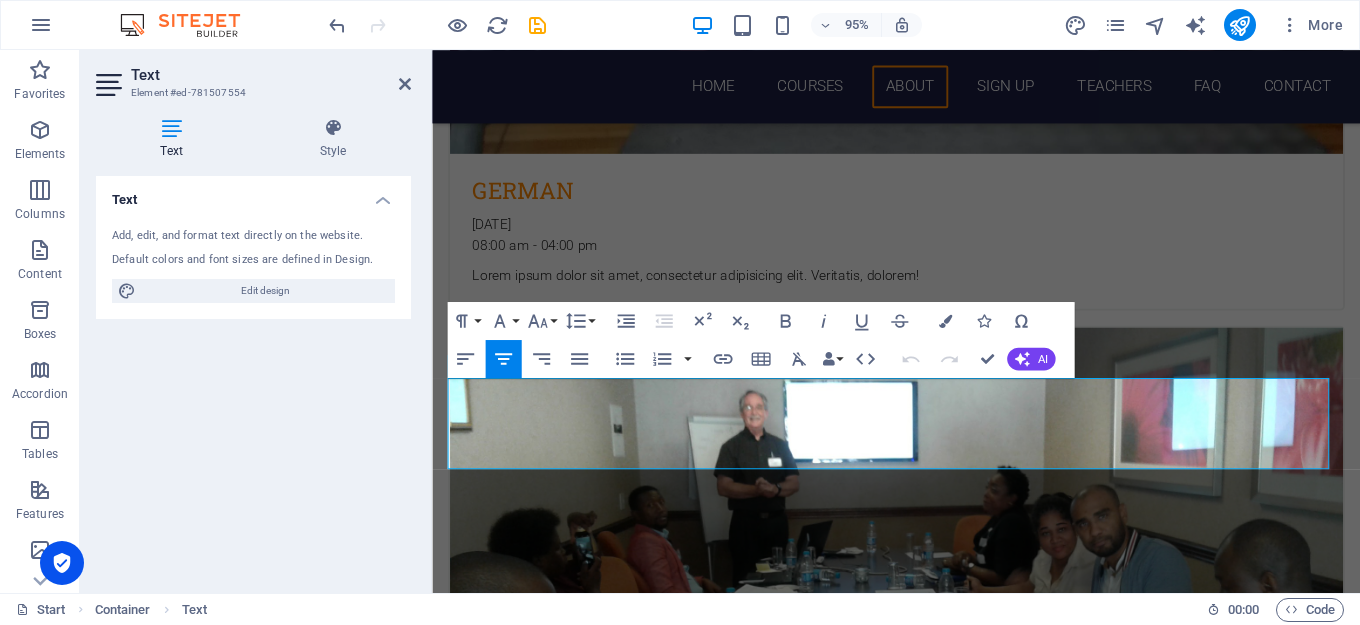 drag, startPoint x: 1341, startPoint y: 481, endPoint x: 781, endPoint y: 385, distance: 568.169 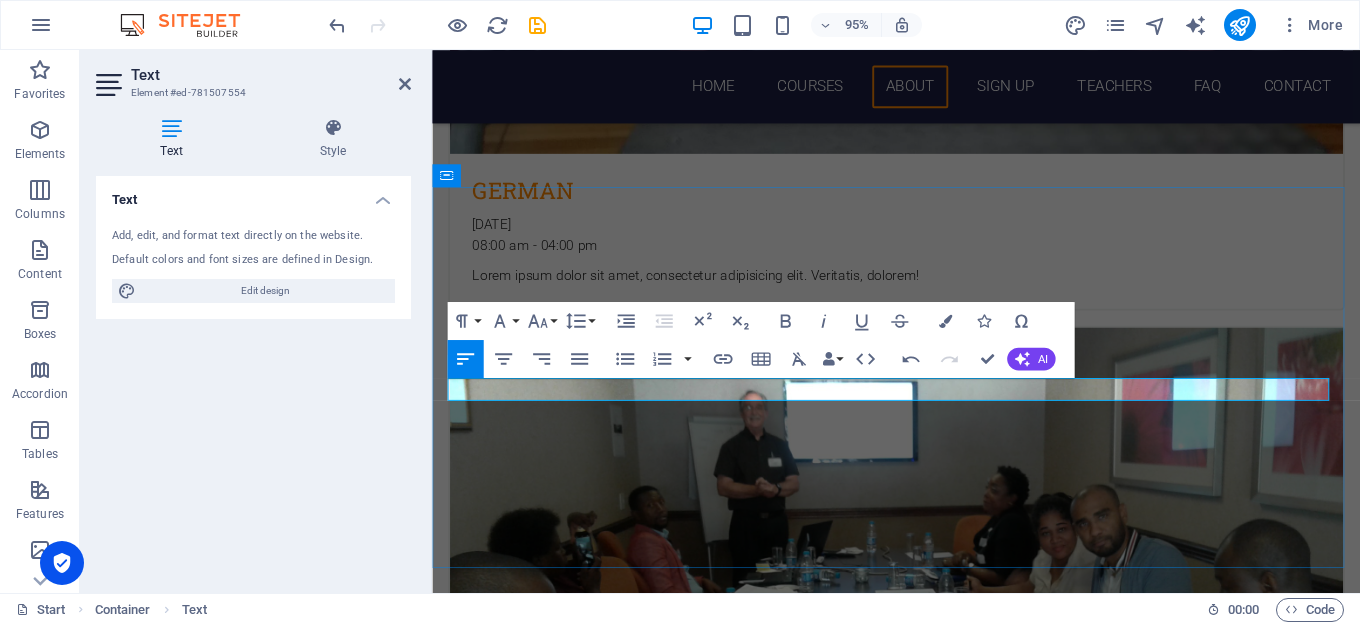 click at bounding box center (921, 5318) 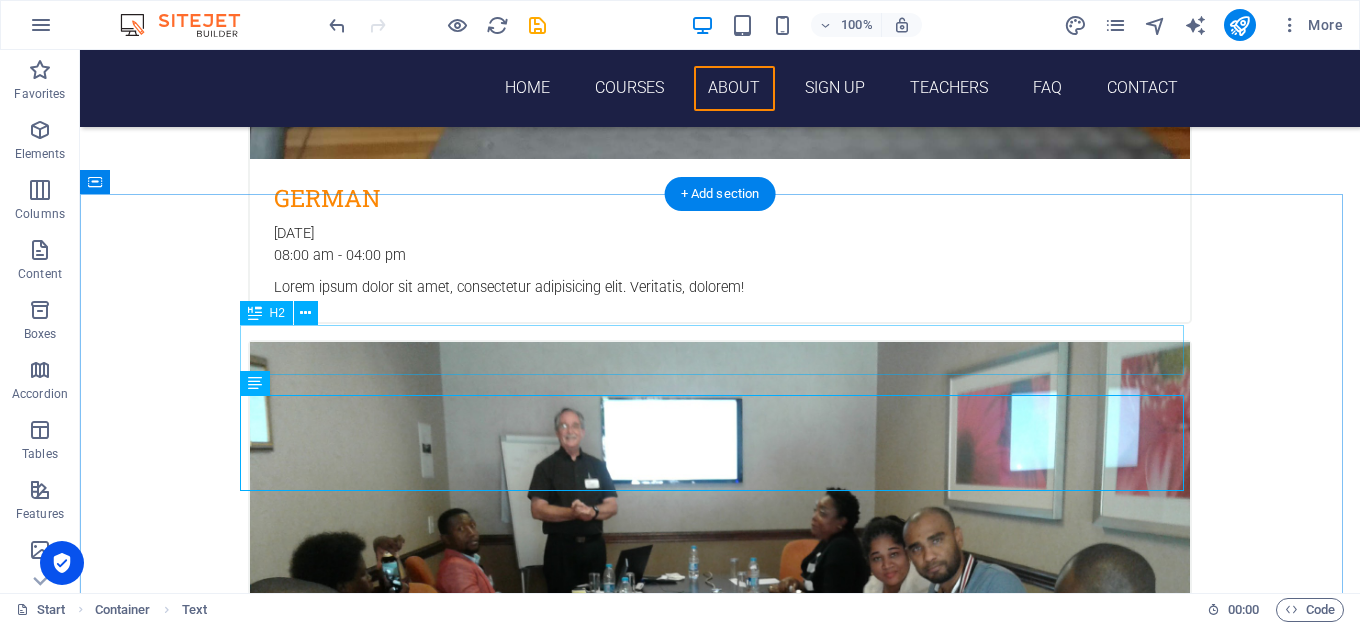 scroll, scrollTop: 3856, scrollLeft: 0, axis: vertical 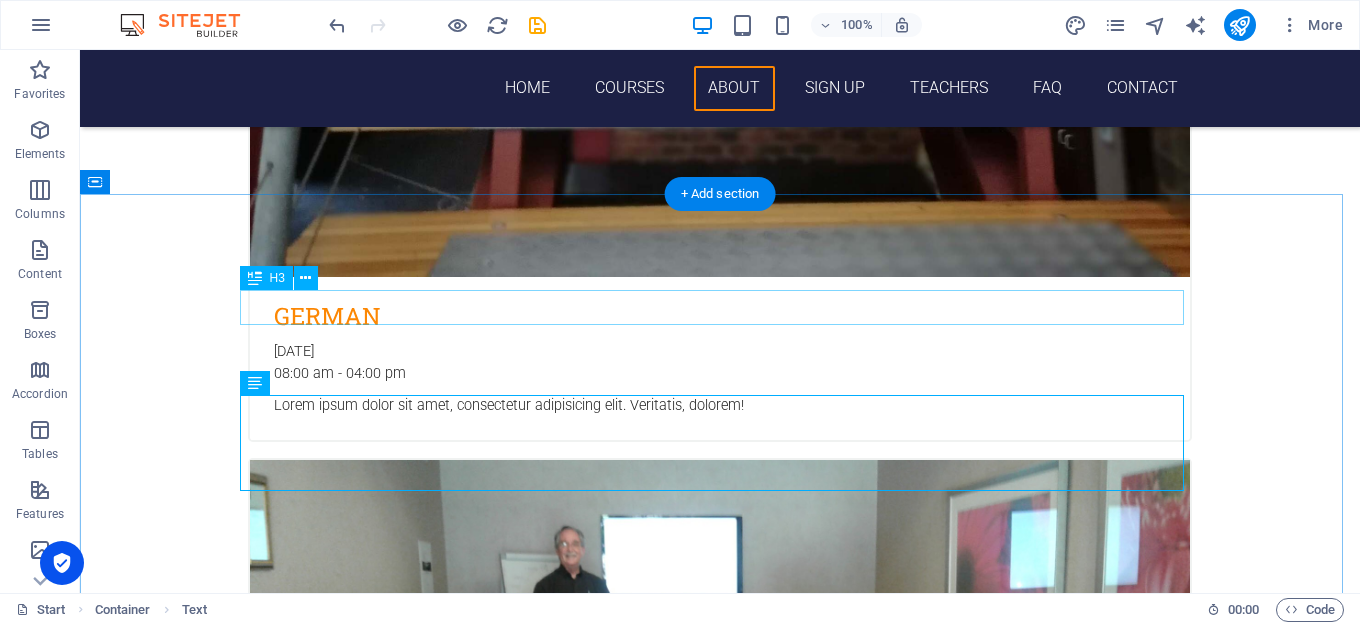 click on "Language School" at bounding box center [720, 5322] 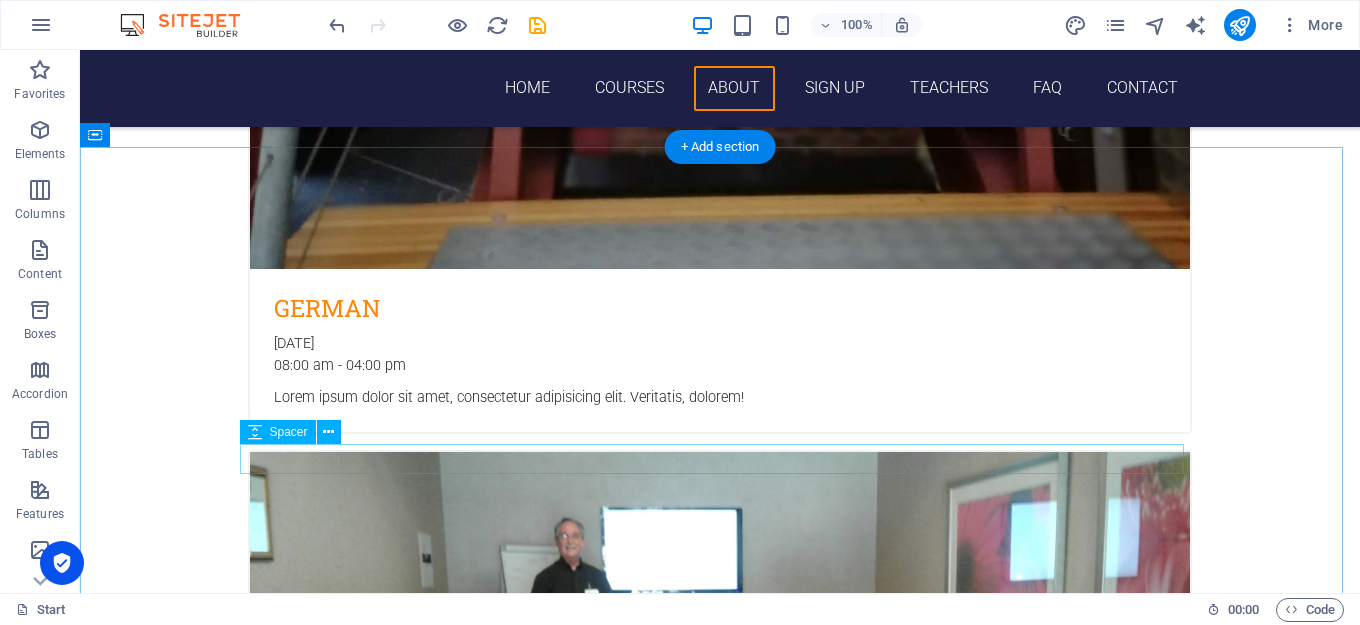 scroll, scrollTop: 3856, scrollLeft: 0, axis: vertical 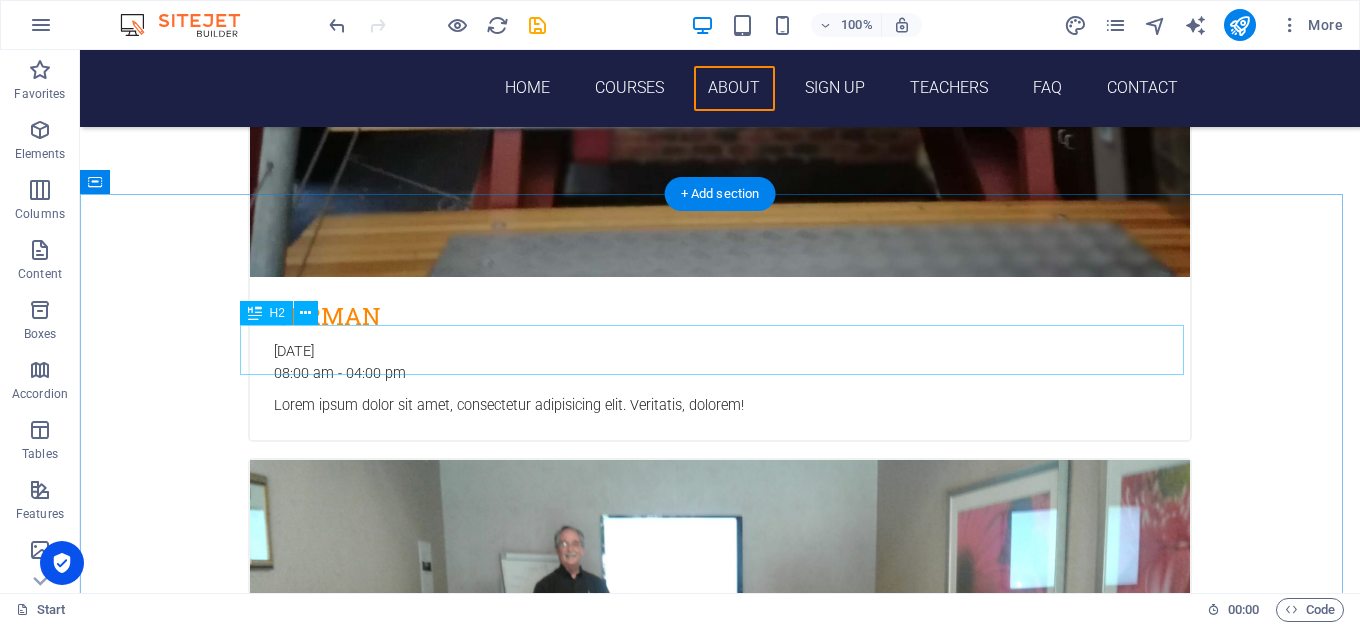 click on "About  [DOMAIN_NAME]" at bounding box center [720, 5365] 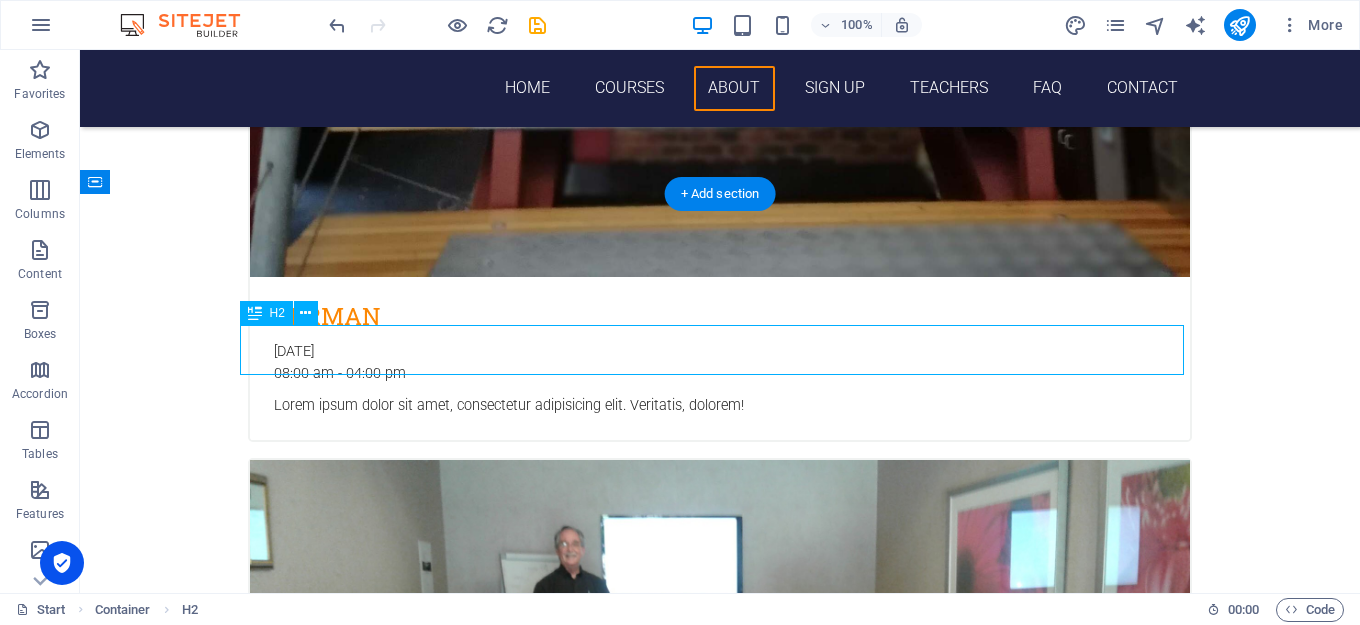 click on "About  [DOMAIN_NAME]" at bounding box center (720, 5365) 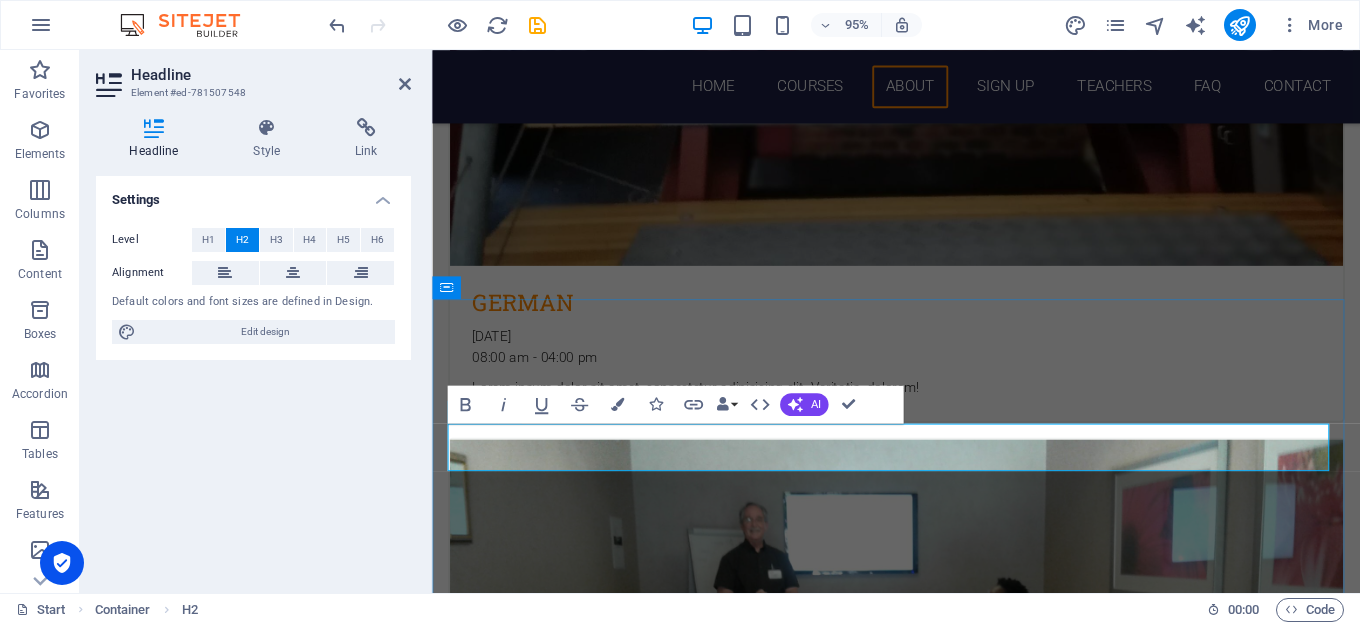 click on "About  [DOMAIN_NAME]" at bounding box center [921, 5365] 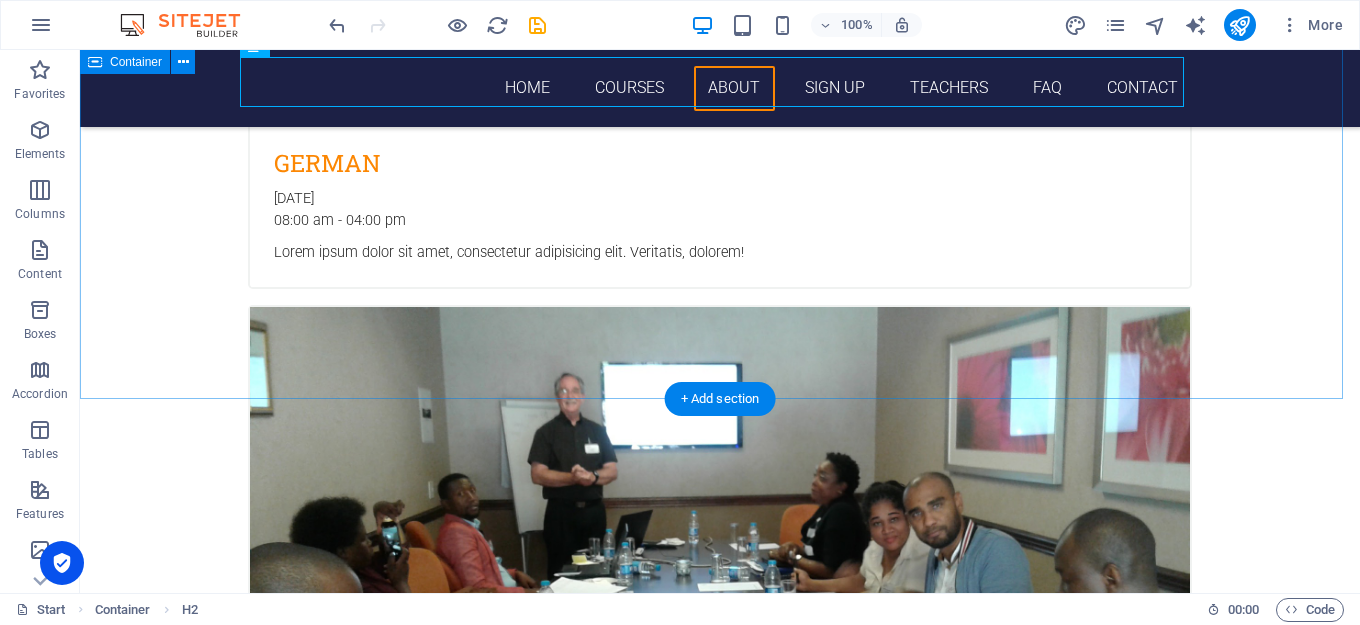 scroll, scrollTop: 3938, scrollLeft: 0, axis: vertical 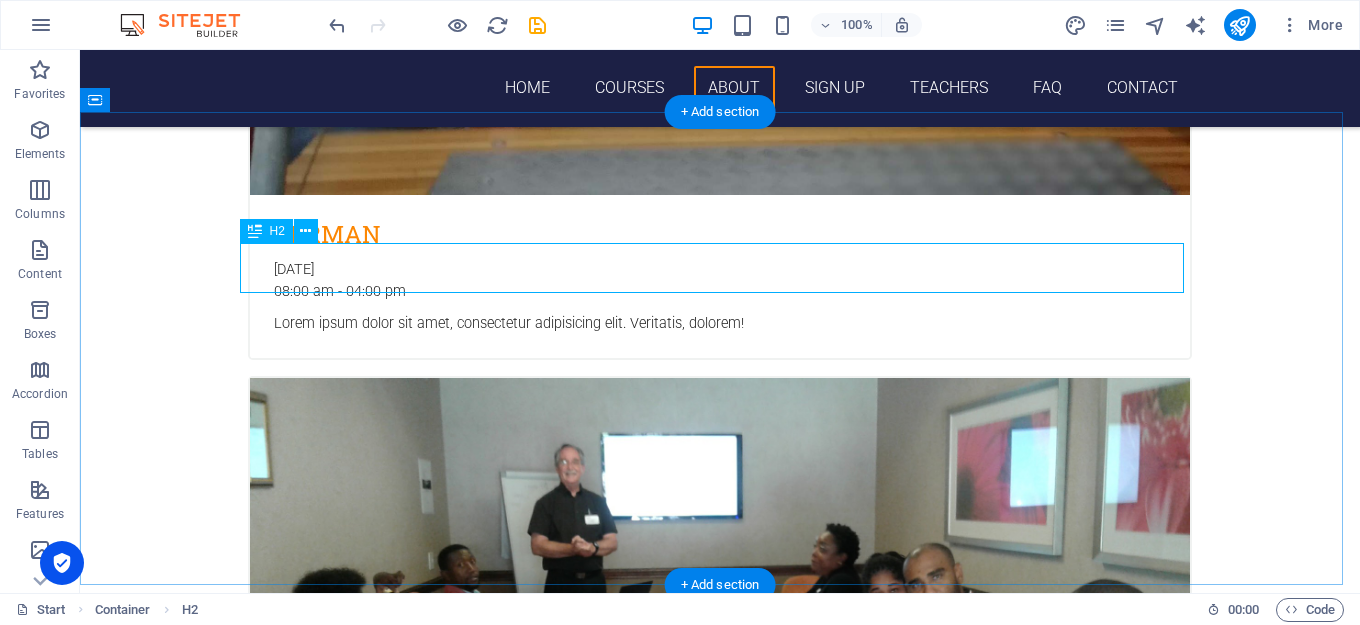 click on "About  niavotraining (Pty)LTD" at bounding box center (720, 5283) 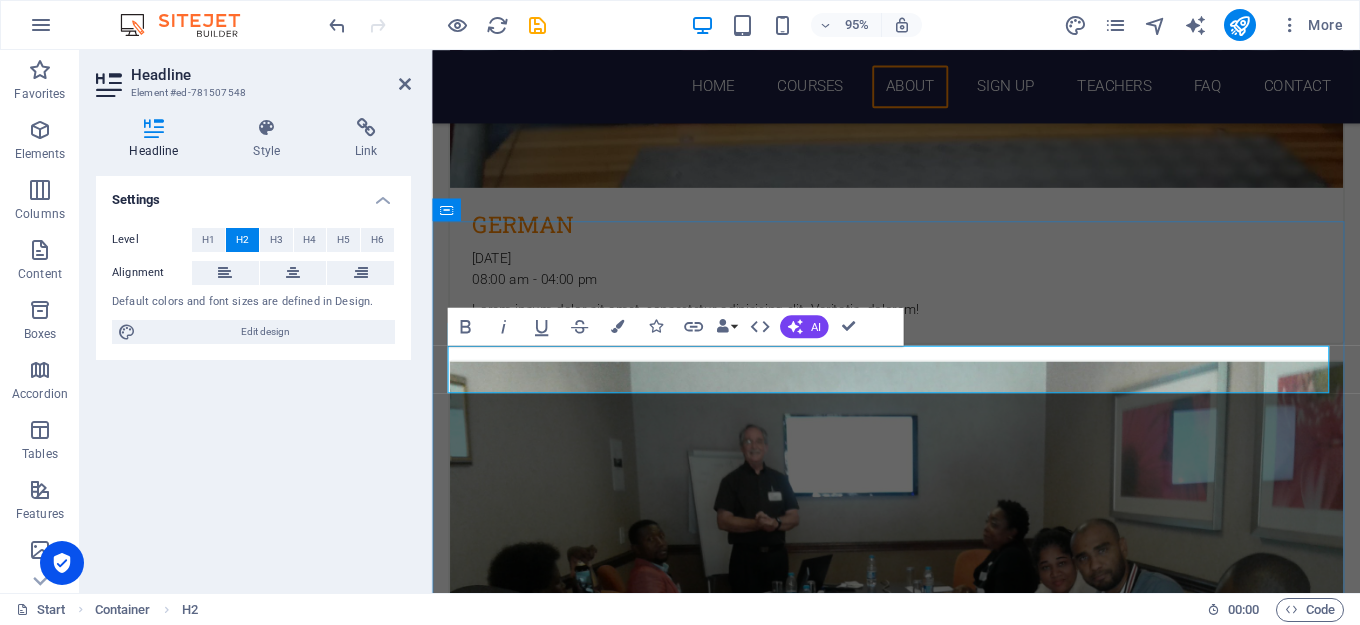 click on "niavotraining (Pty)LTD" at bounding box center [991, 5282] 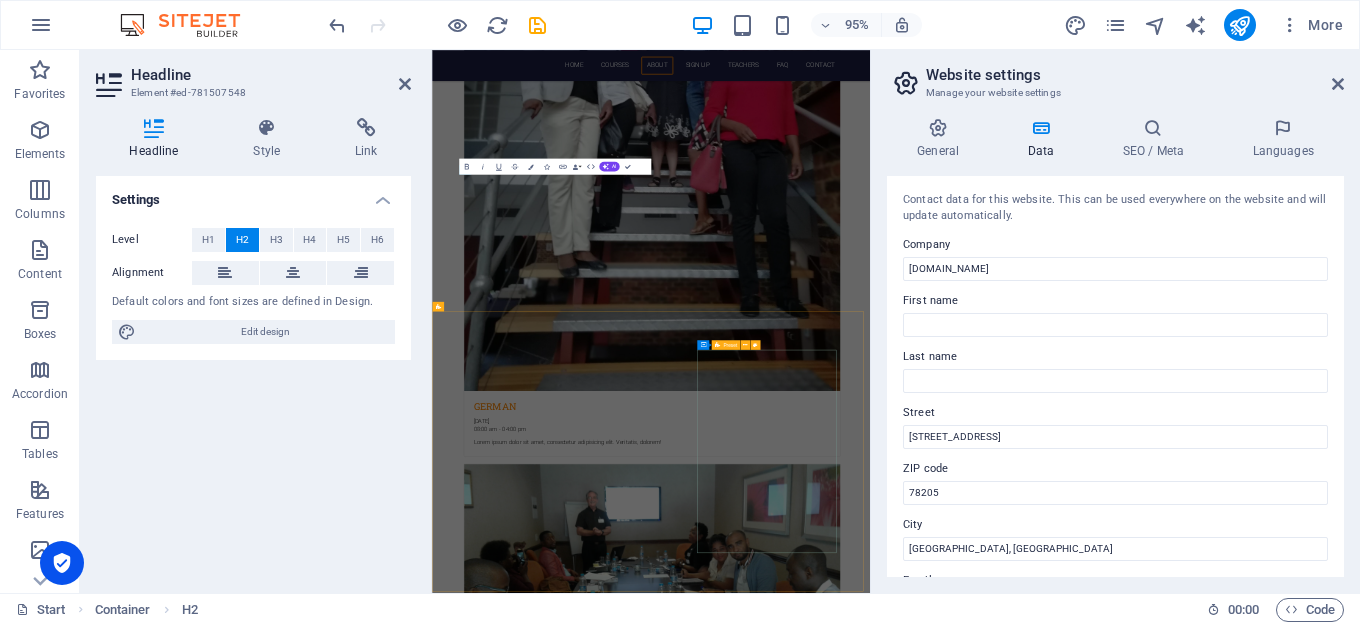 scroll, scrollTop: 4635, scrollLeft: 0, axis: vertical 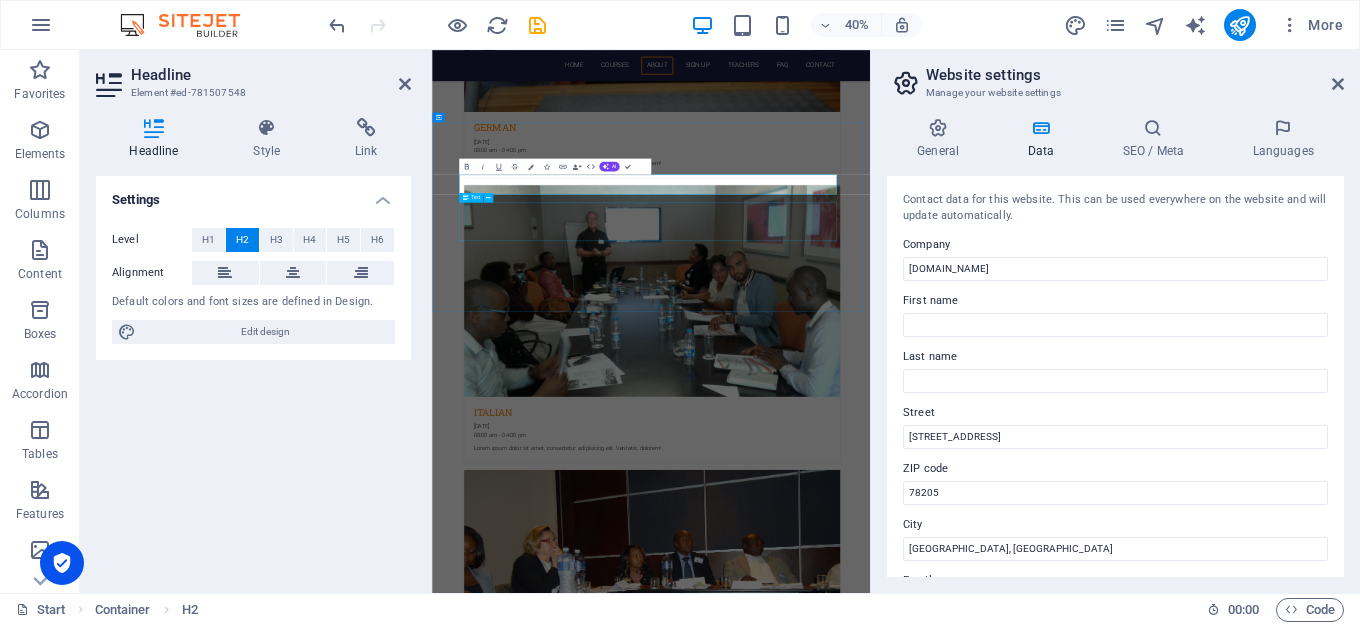 click on "Niavo Training is a black owned professional training company, focussing on the dissemination of business intelligence through the medium of world class conferences, seminars and in-house training. Niavo Training is a knowledge based company dedicated to researching, organising and marketing independent professional workshops. The company was formed in [DATE]. Our head office is in [GEOGRAPHIC_DATA] [GEOGRAPHIC_DATA]" at bounding box center (980, 5793) 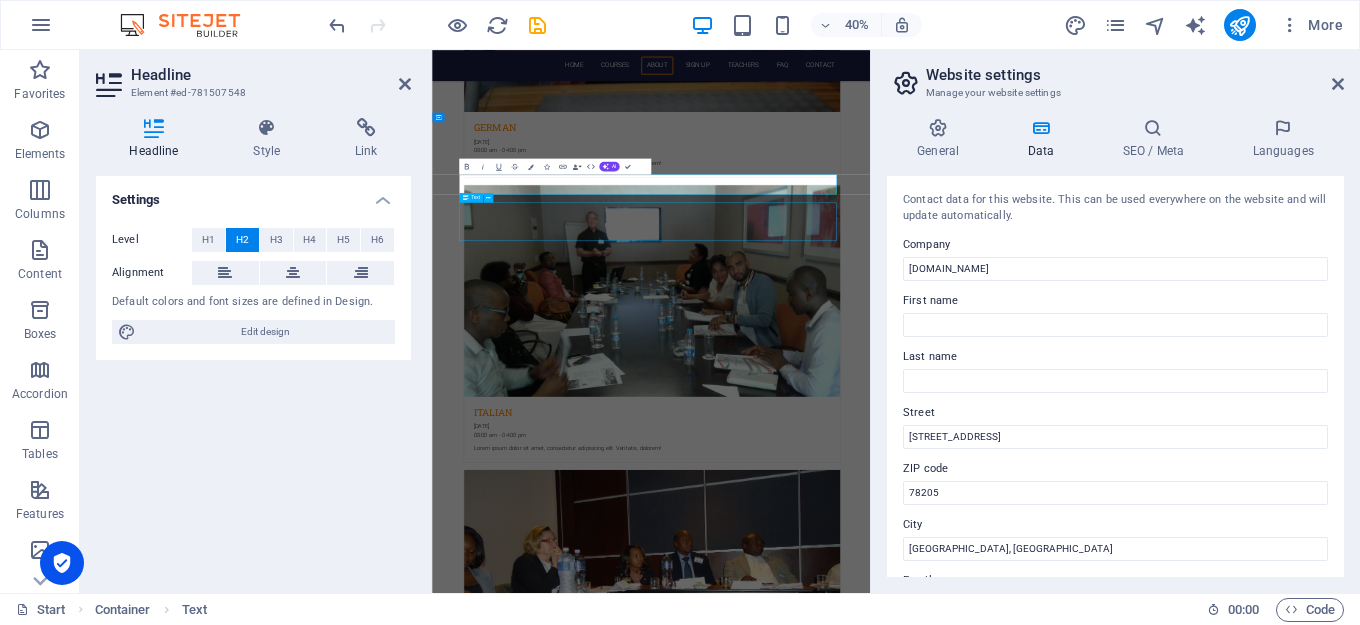 click on "Language School About  niavotraining (Pty)LTD Niavo Training is a black owned professional training company, focussing on the dissemination of business intelligence through the medium of world class conferences, seminars and in-house training. Niavo Training is a knowledge based company dedicated to researching, organising and marketing independent professional workshops. The company was formed in [DATE]. Our head office is in [GEOGRAPHIC_DATA] get in touch" at bounding box center (980, 5780) 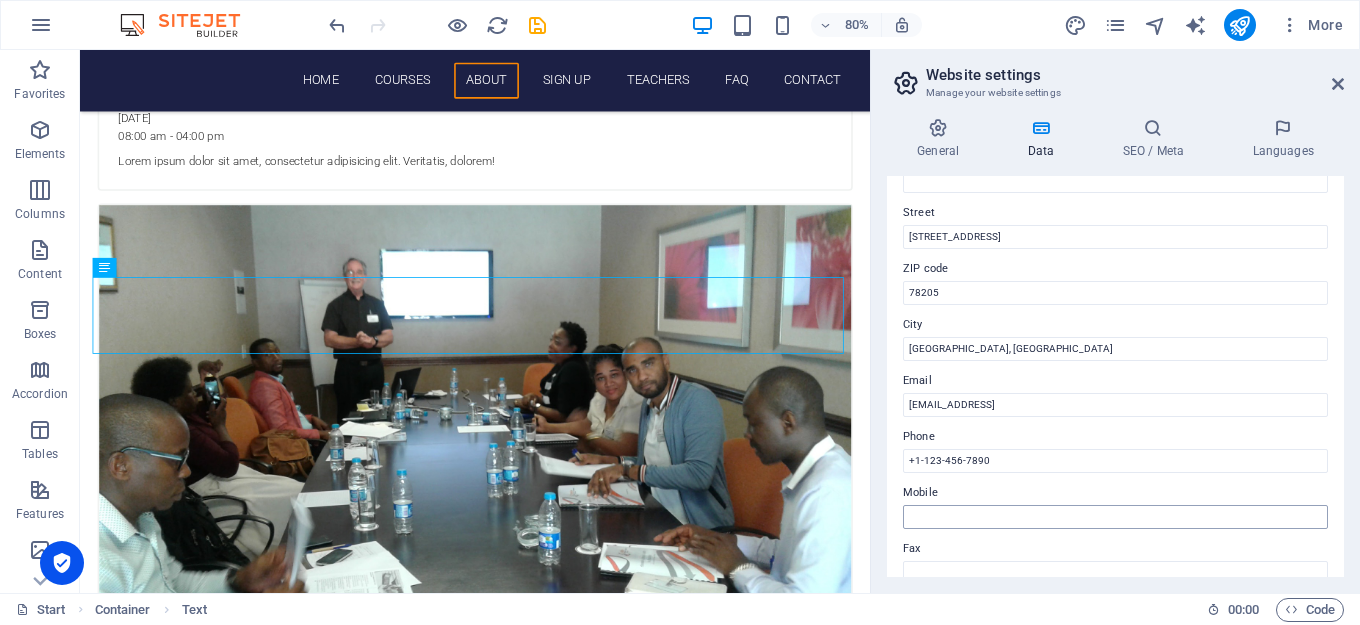 scroll, scrollTop: 100, scrollLeft: 0, axis: vertical 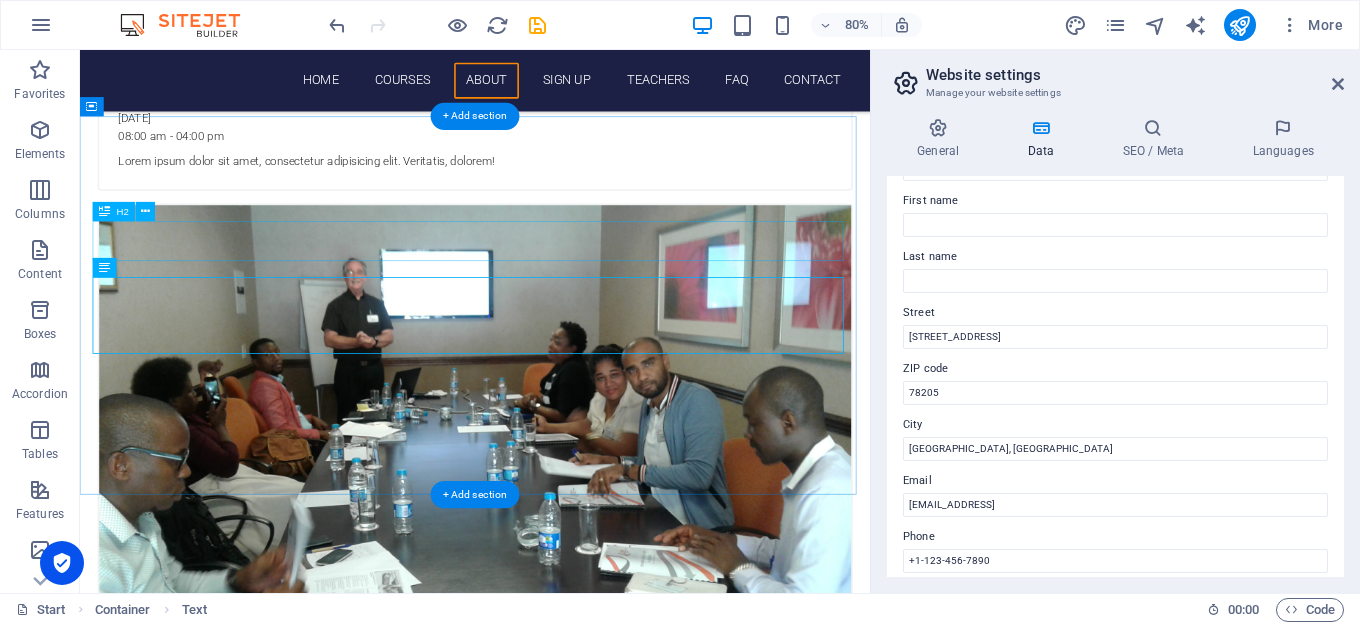 click on "About  niavotraining (Pty)LTD" at bounding box center [574, 5217] 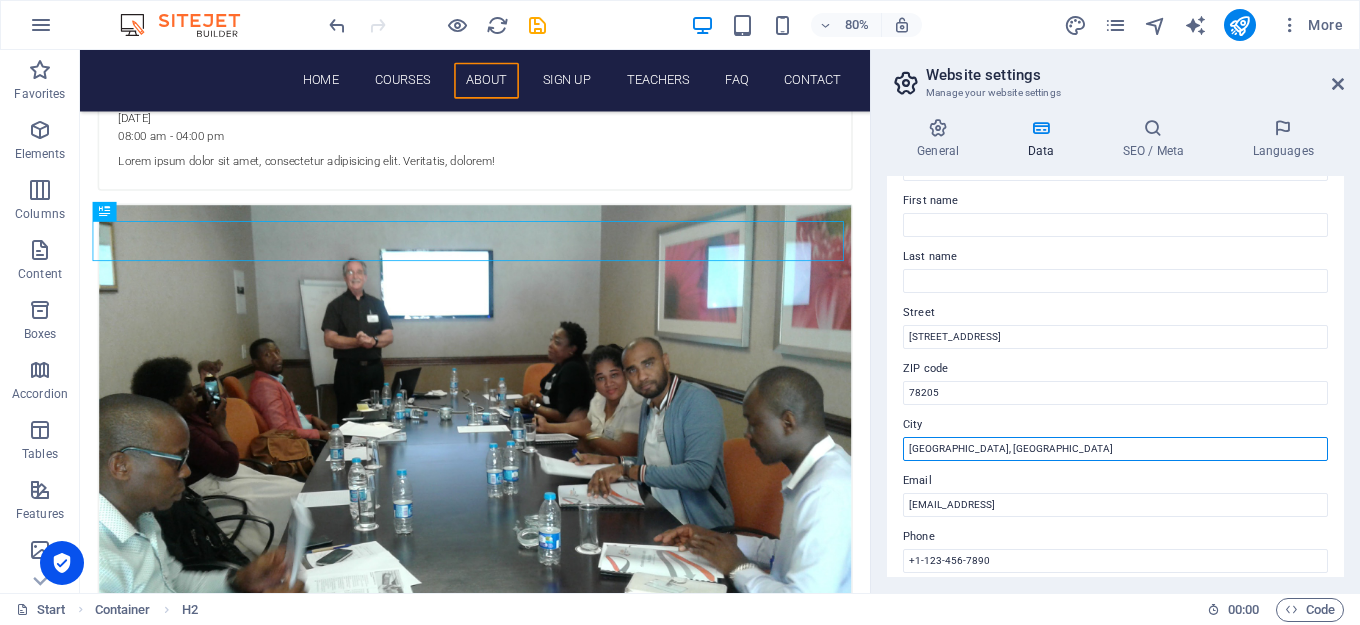 click on "[GEOGRAPHIC_DATA], [GEOGRAPHIC_DATA]" at bounding box center (1115, 449) 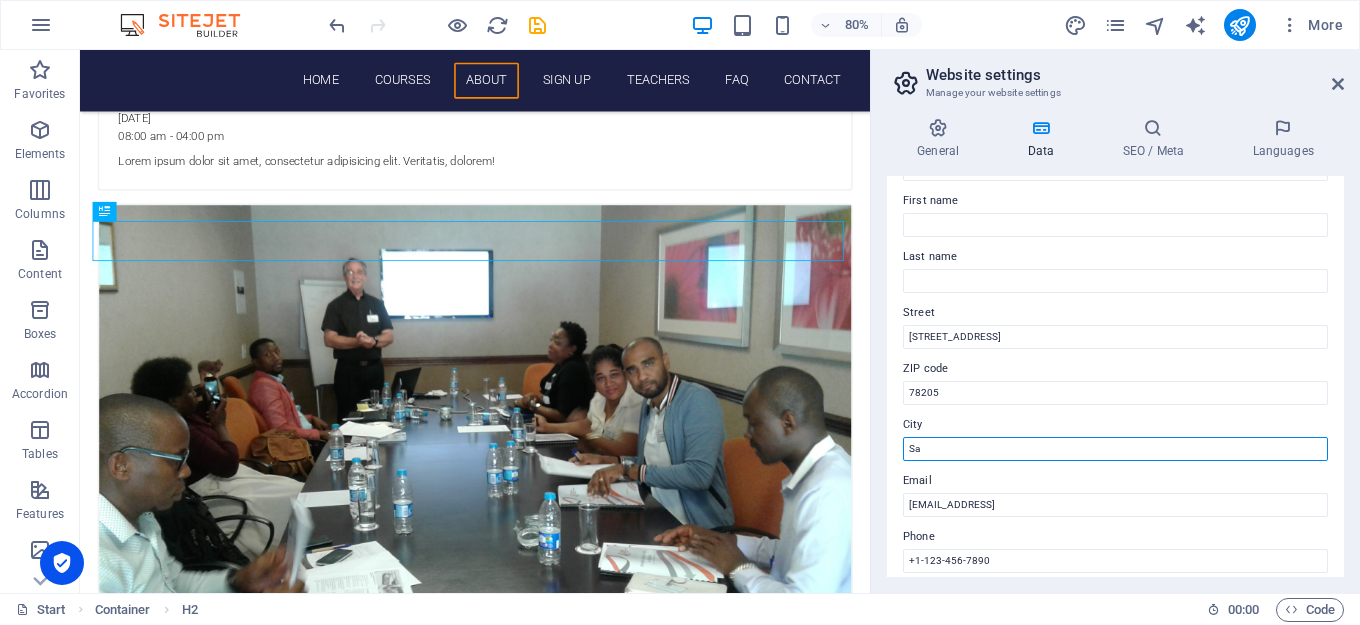 type on "S" 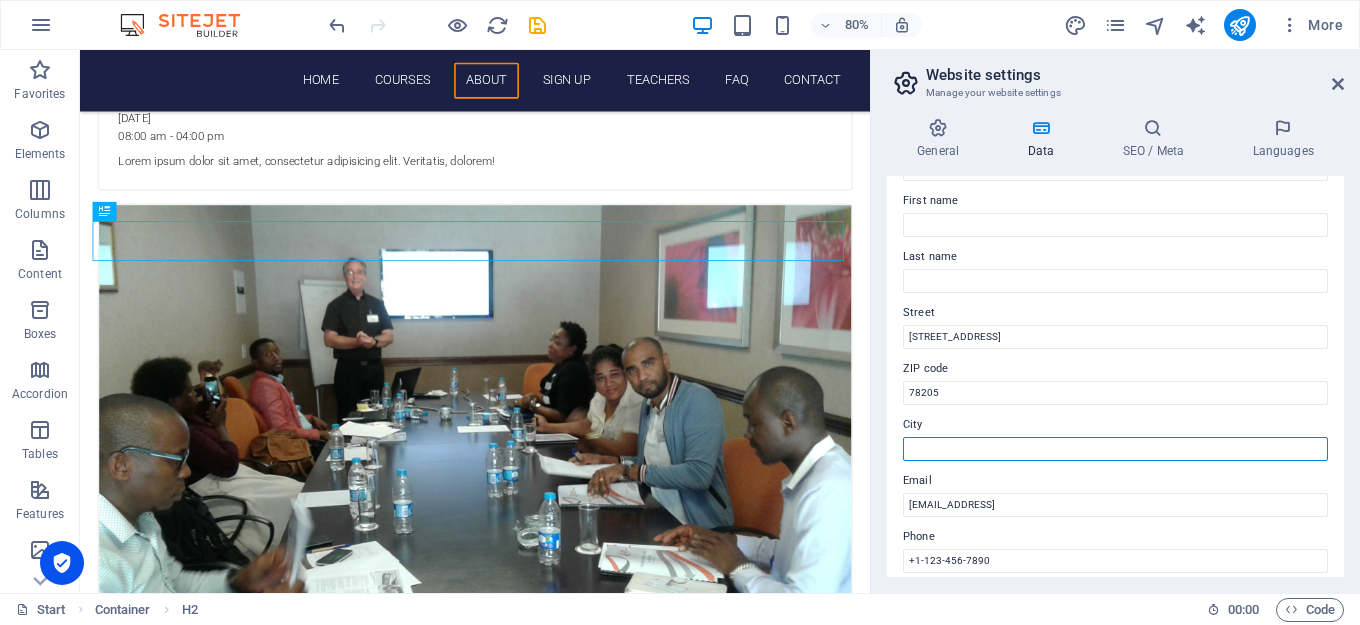 type on "B" 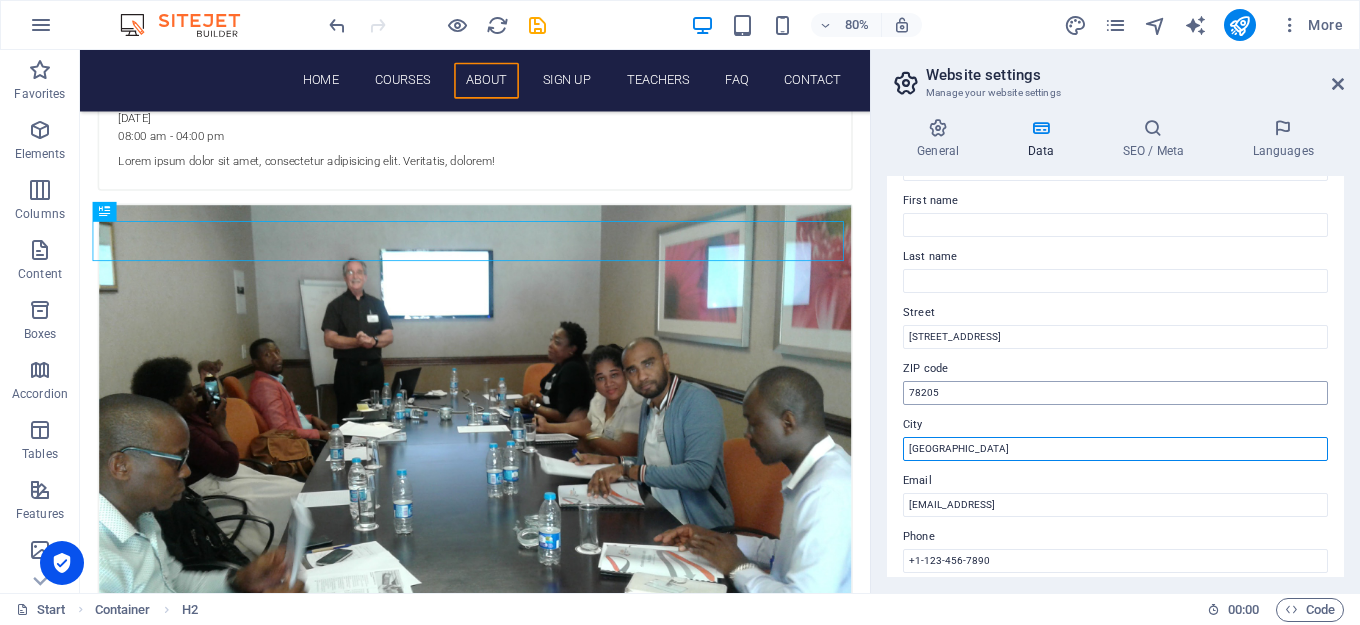 type on "[GEOGRAPHIC_DATA]" 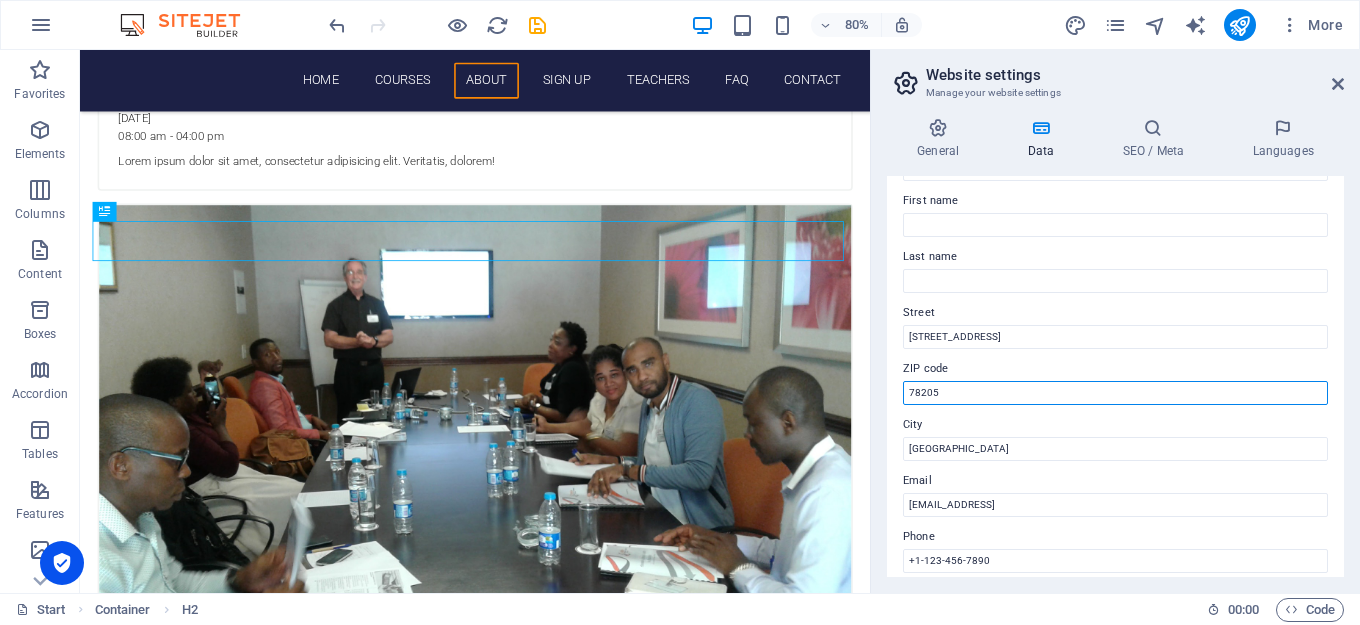 click on "78205" at bounding box center (1115, 393) 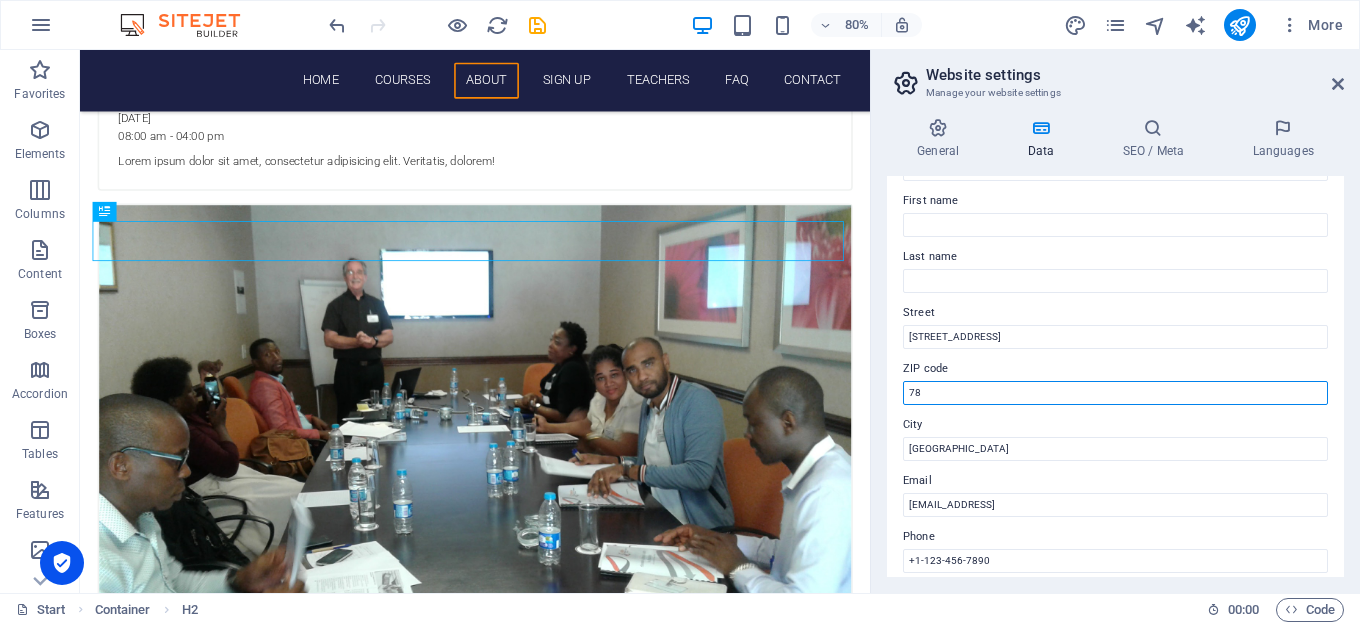 type on "7" 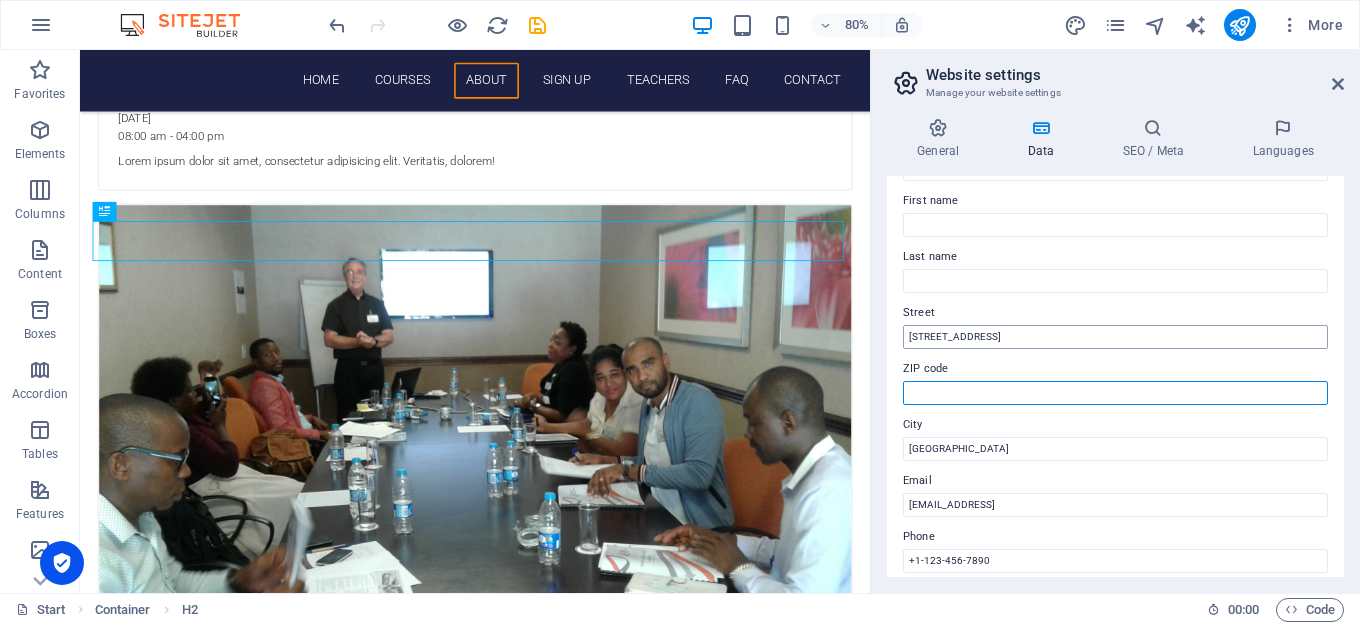 type 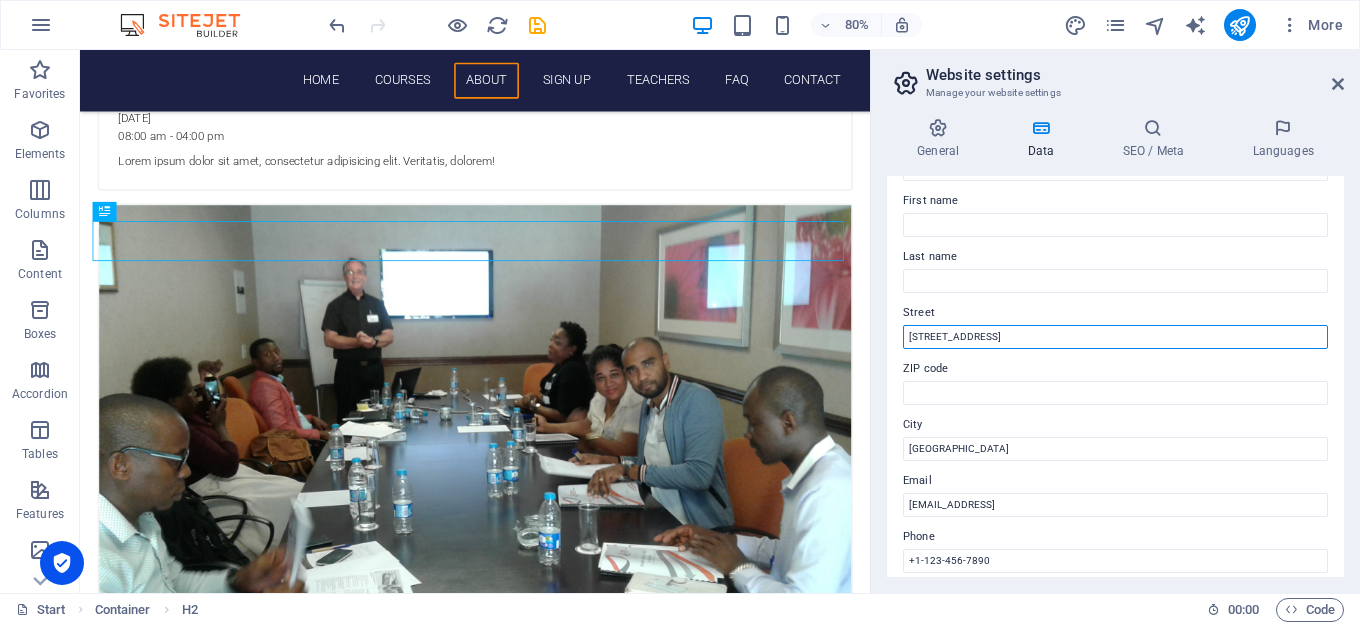 click on "[STREET_ADDRESS]" at bounding box center [1115, 337] 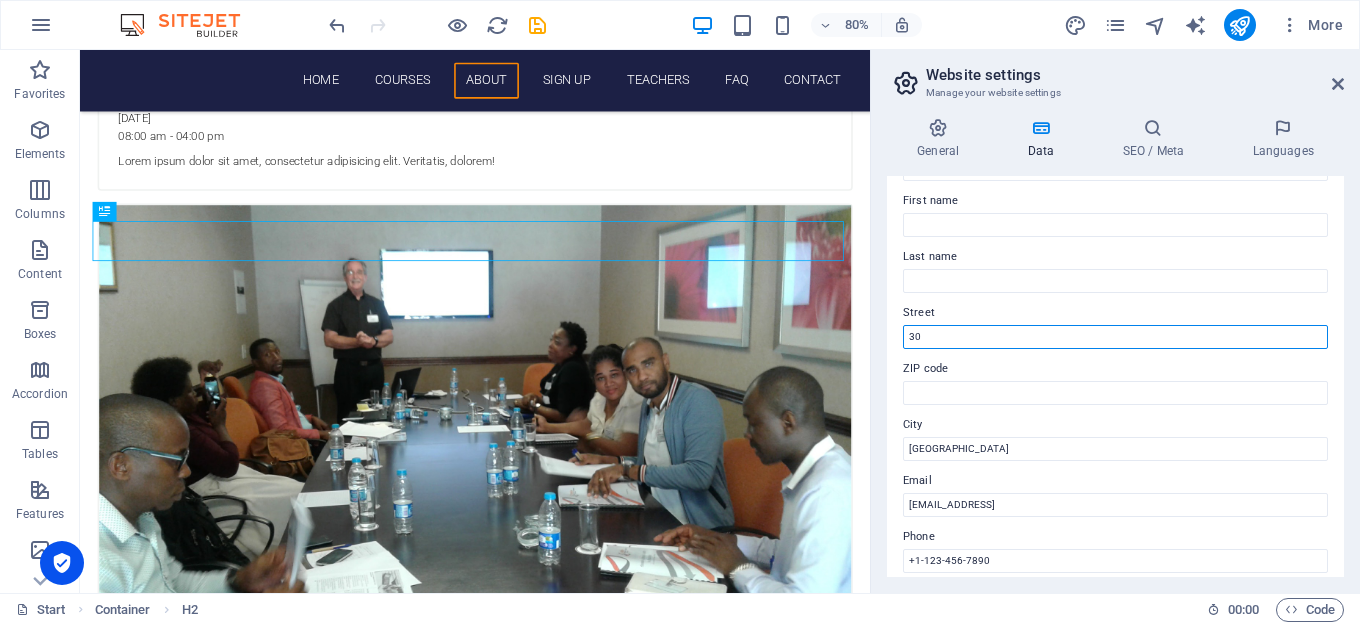 type on "3" 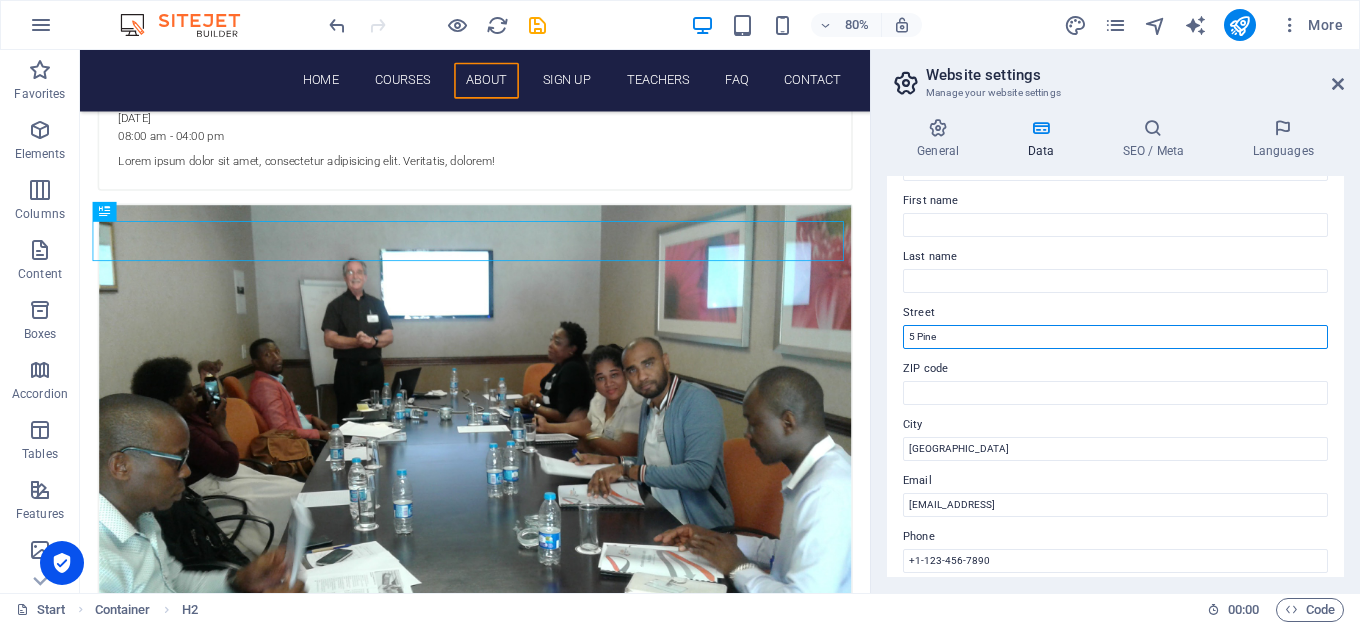 type on "[STREET_ADDRESS]" 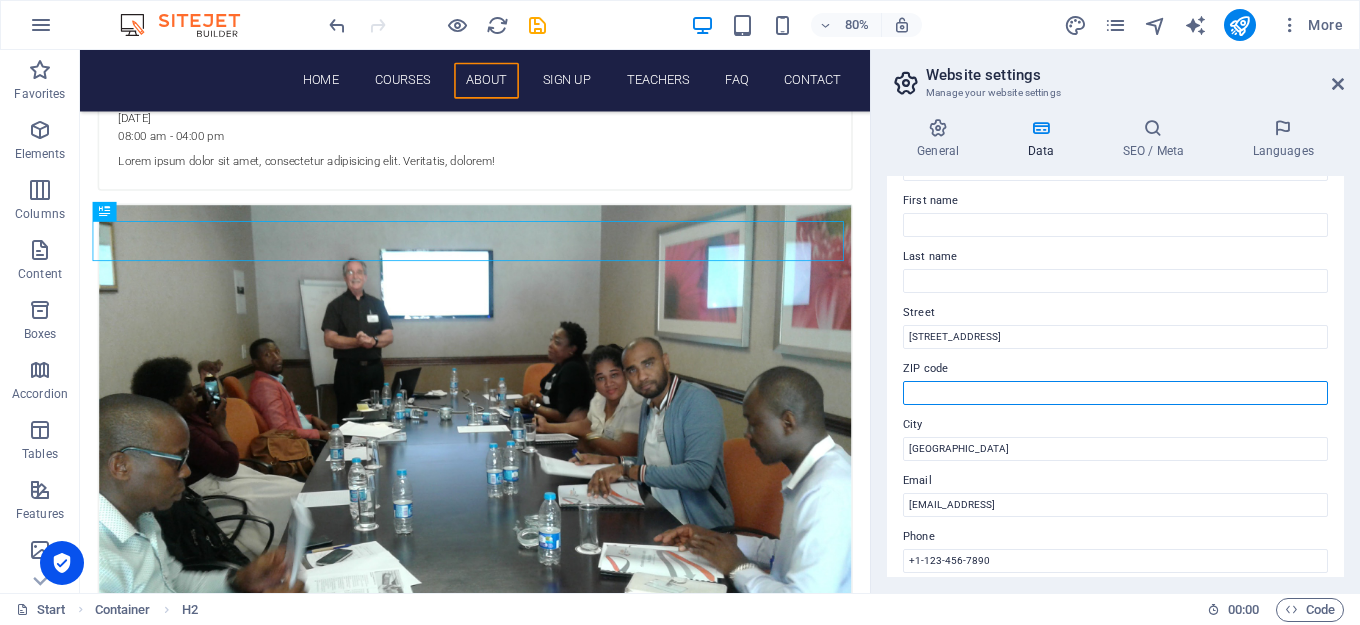 type on "1916" 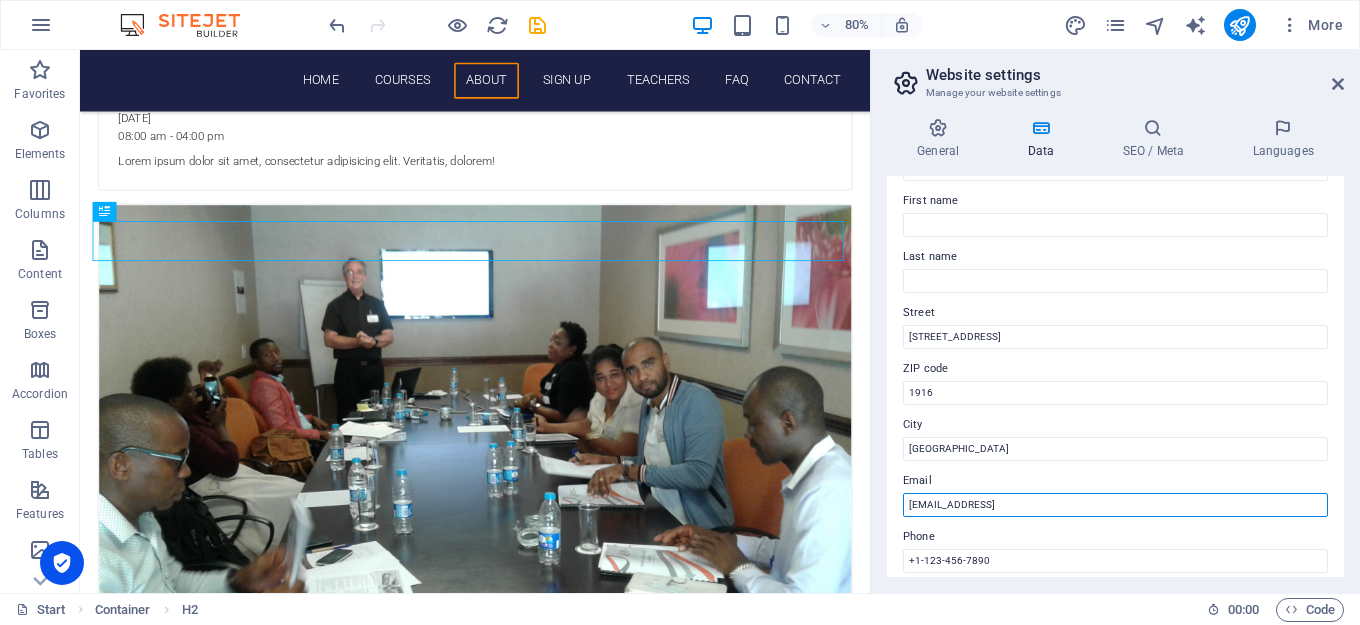 type on "[EMAIL_ADDRESS][DOMAIN_NAME]" 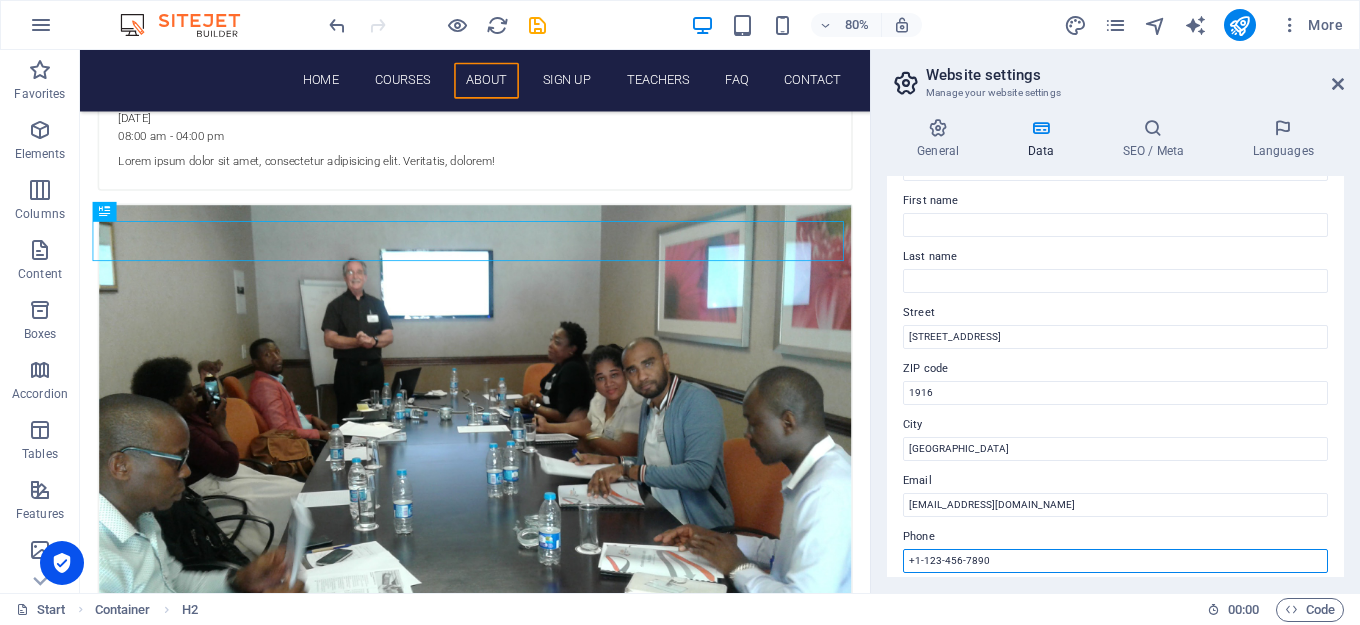 type on "0634193655" 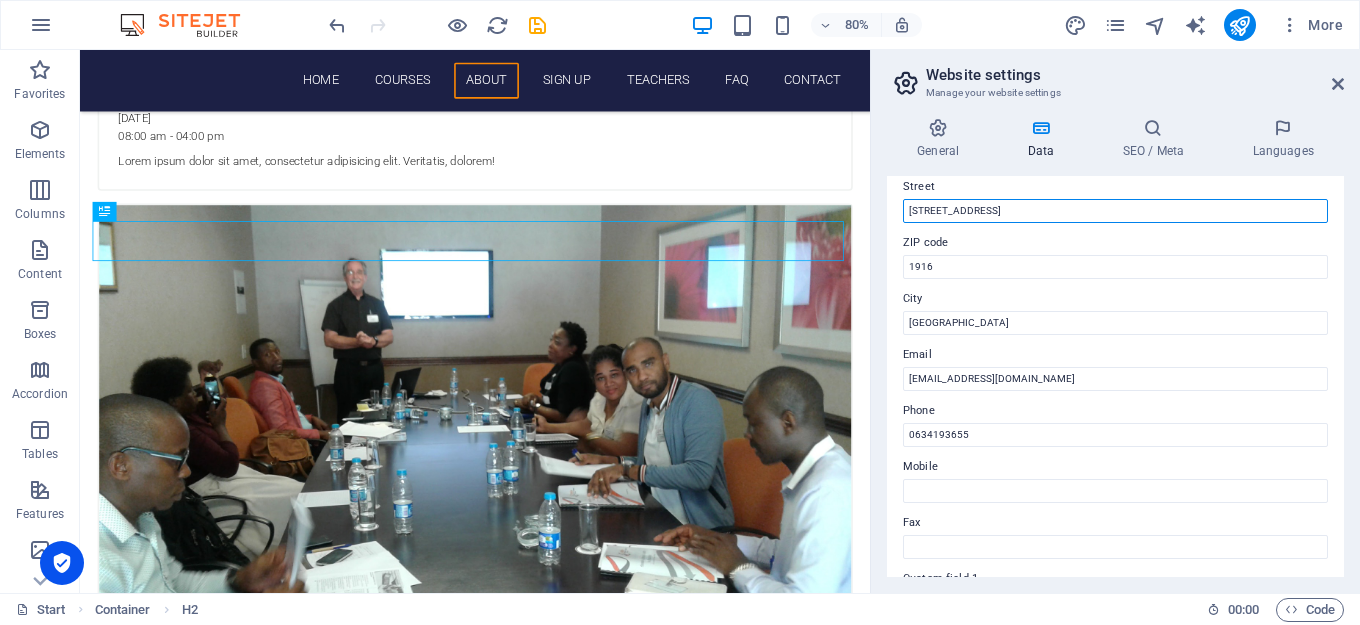 scroll, scrollTop: 0, scrollLeft: 0, axis: both 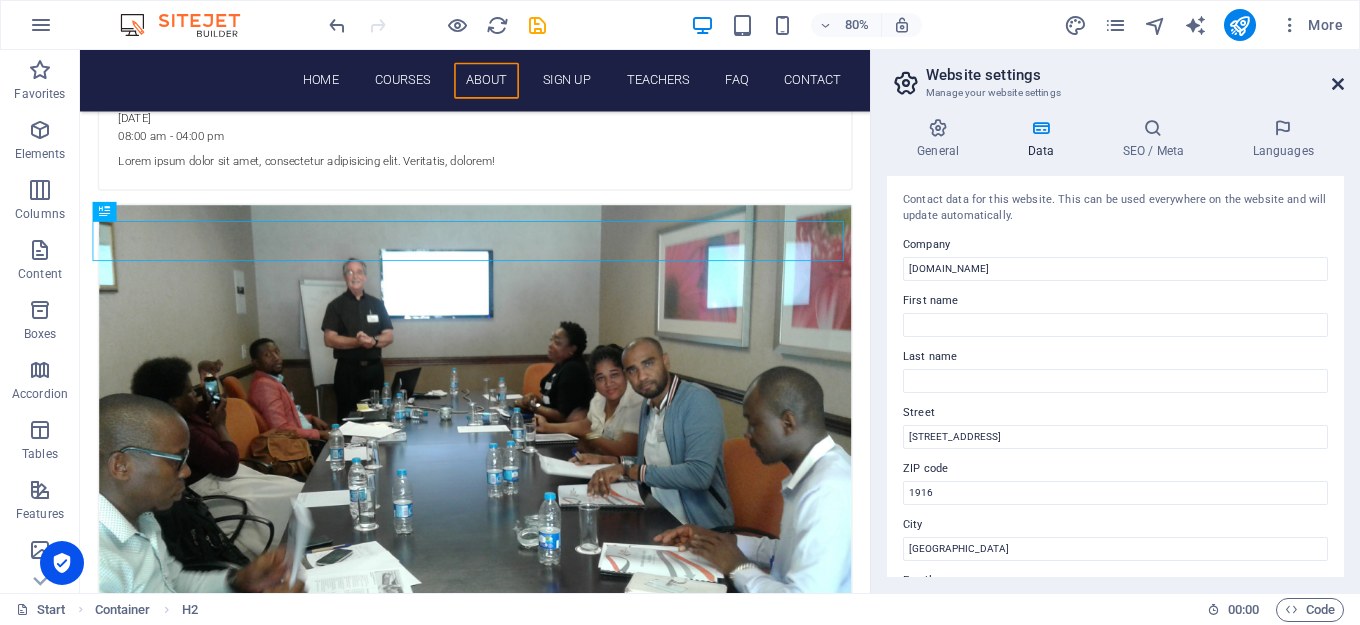 click at bounding box center (1338, 84) 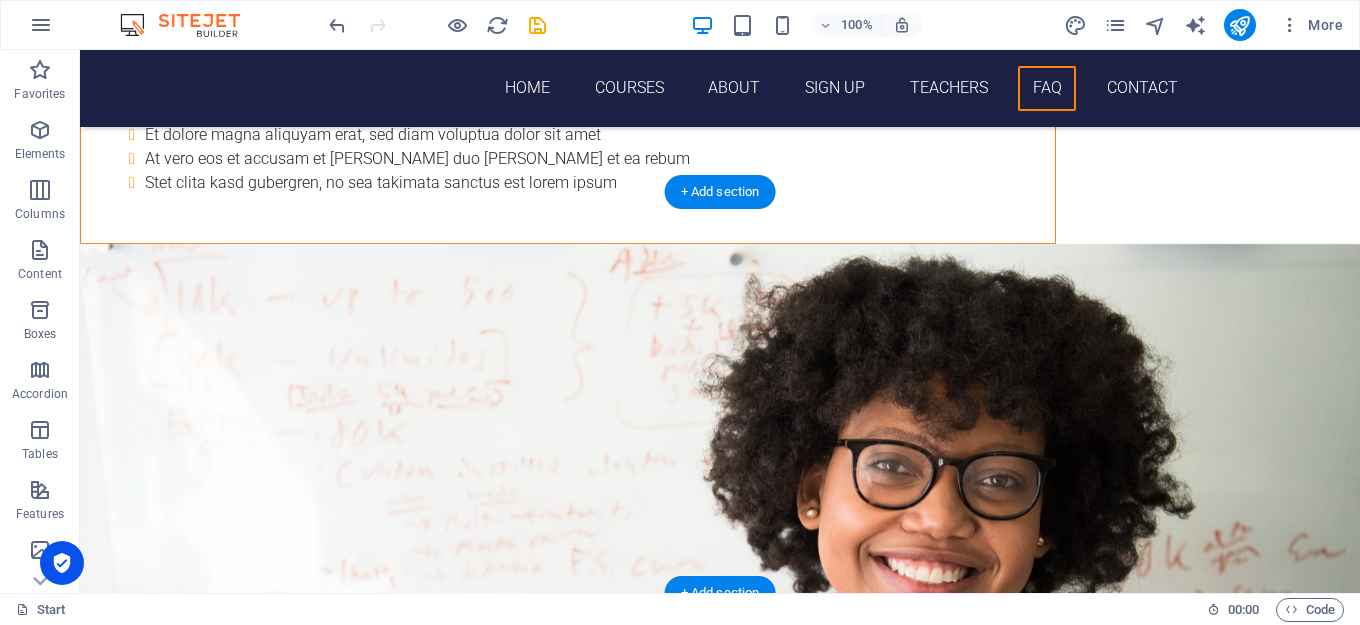 scroll, scrollTop: 7976, scrollLeft: 0, axis: vertical 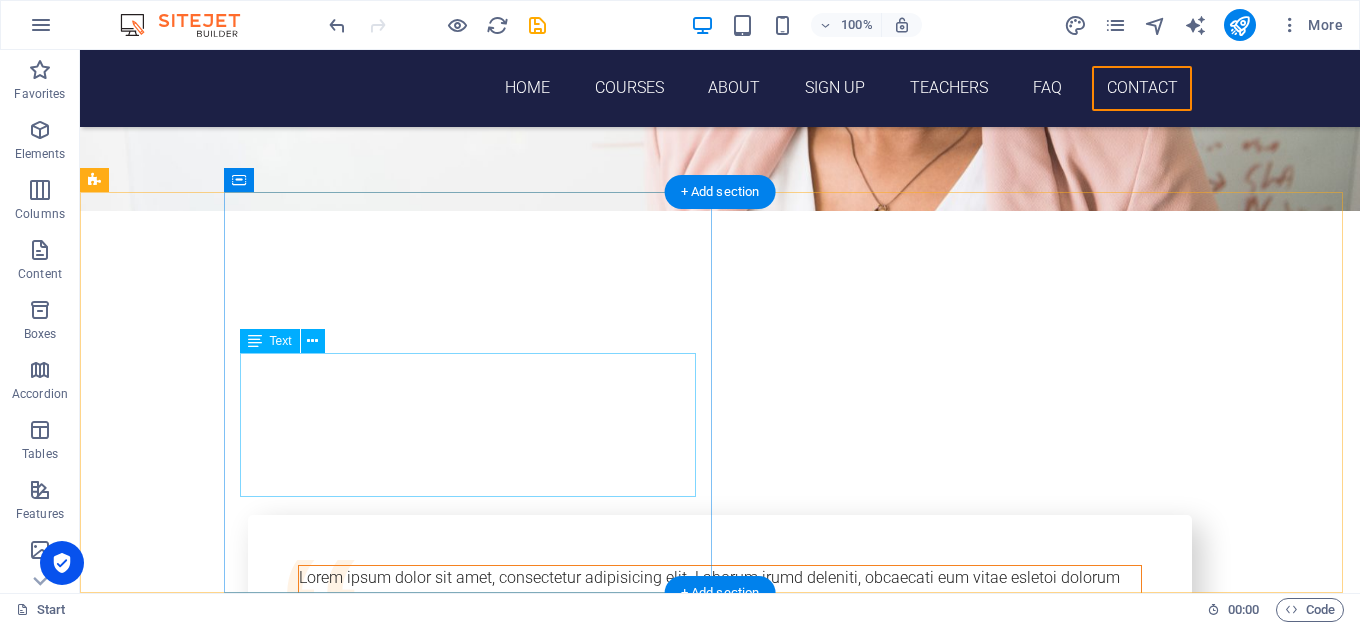 click on "[DOMAIN_NAME] [STREET_ADDRESS]   1916 0634193655 [PERSON_NAME][EMAIL_ADDRESS][DOMAIN_NAME] Legal Notice  |  Privacy" at bounding box center [476, 6815] 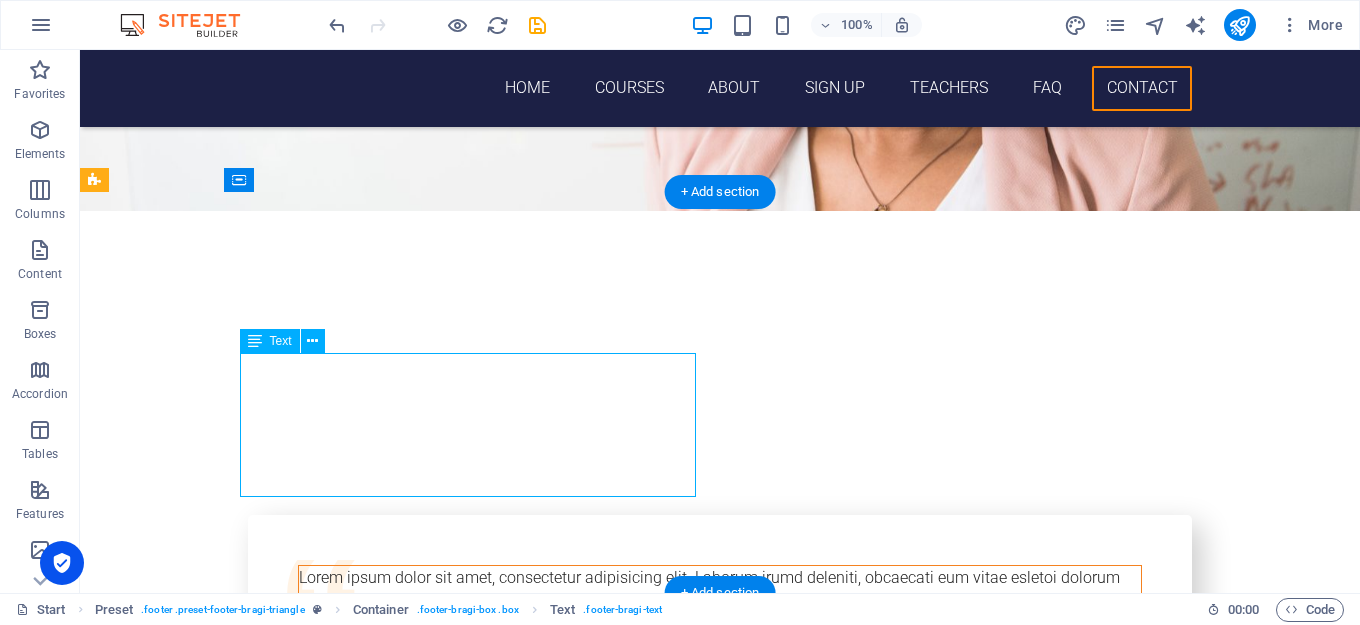 click on "[DOMAIN_NAME] [STREET_ADDRESS]   1916 0634193655 [PERSON_NAME][EMAIL_ADDRESS][DOMAIN_NAME] Legal Notice  |  Privacy" at bounding box center [476, 6815] 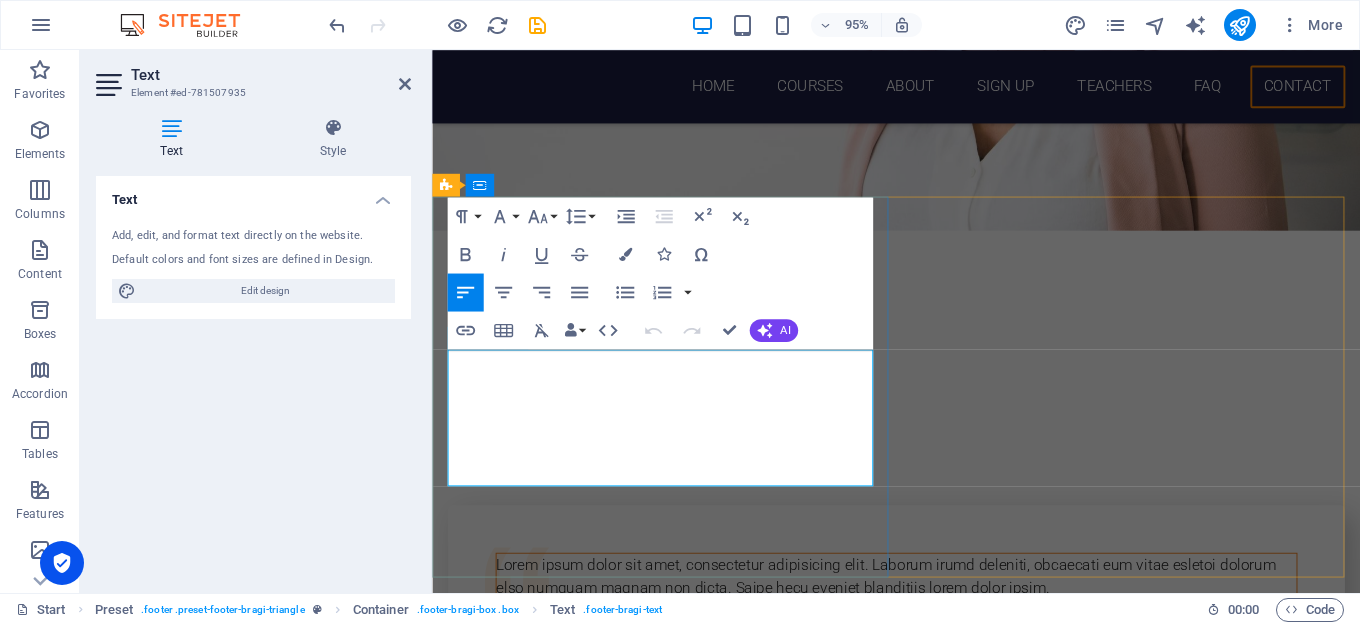 scroll, scrollTop: 8083, scrollLeft: 0, axis: vertical 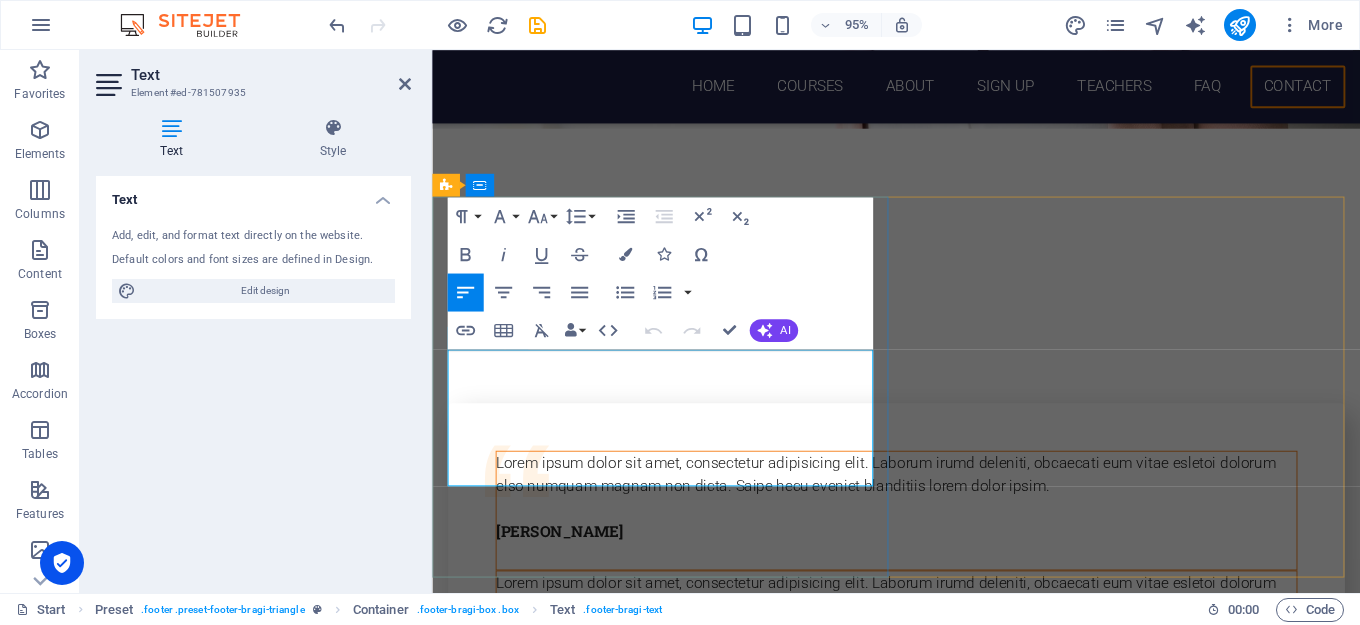click on "[EMAIL_ADDRESS][DOMAIN_NAME]" at bounding box center [572, 6771] 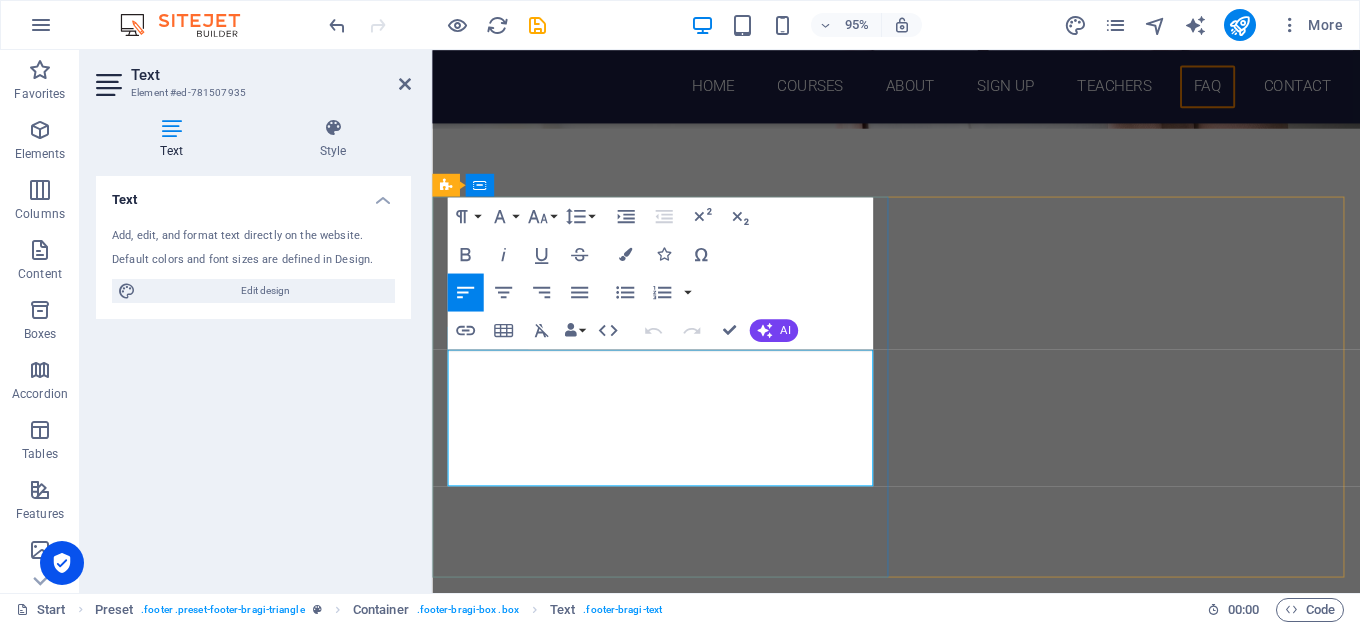 scroll, scrollTop: 7976, scrollLeft: 0, axis: vertical 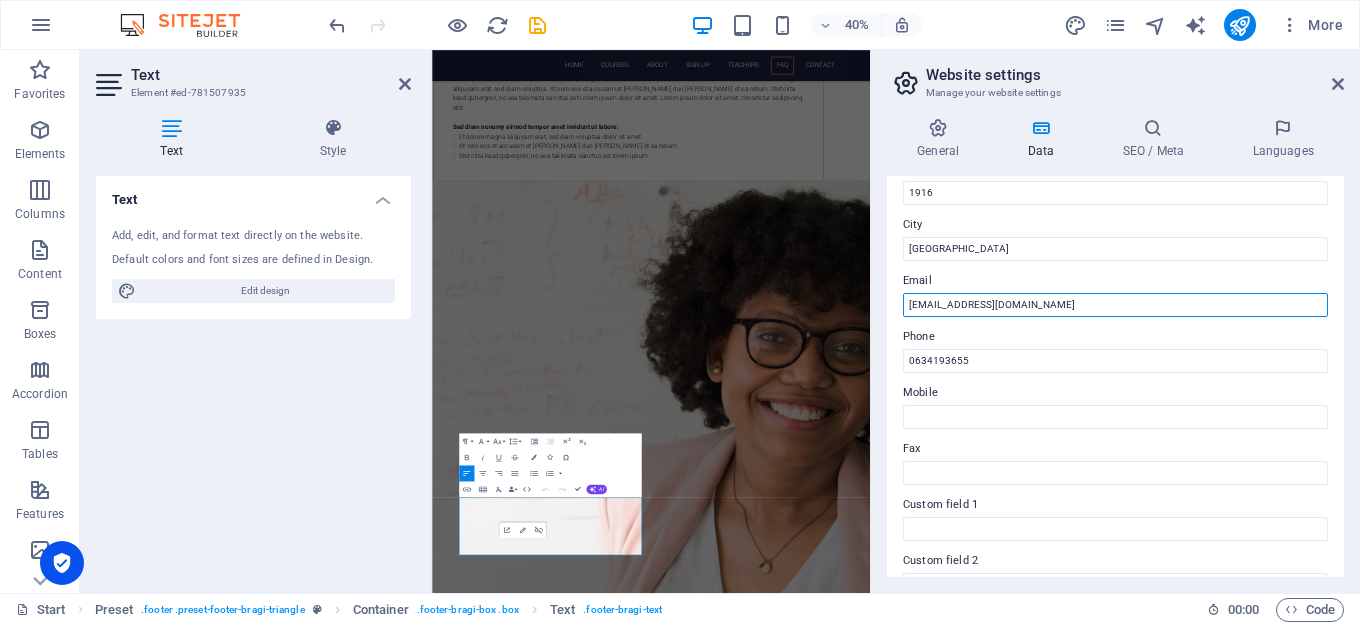 click on "[EMAIL_ADDRESS][DOMAIN_NAME]" at bounding box center [1115, 305] 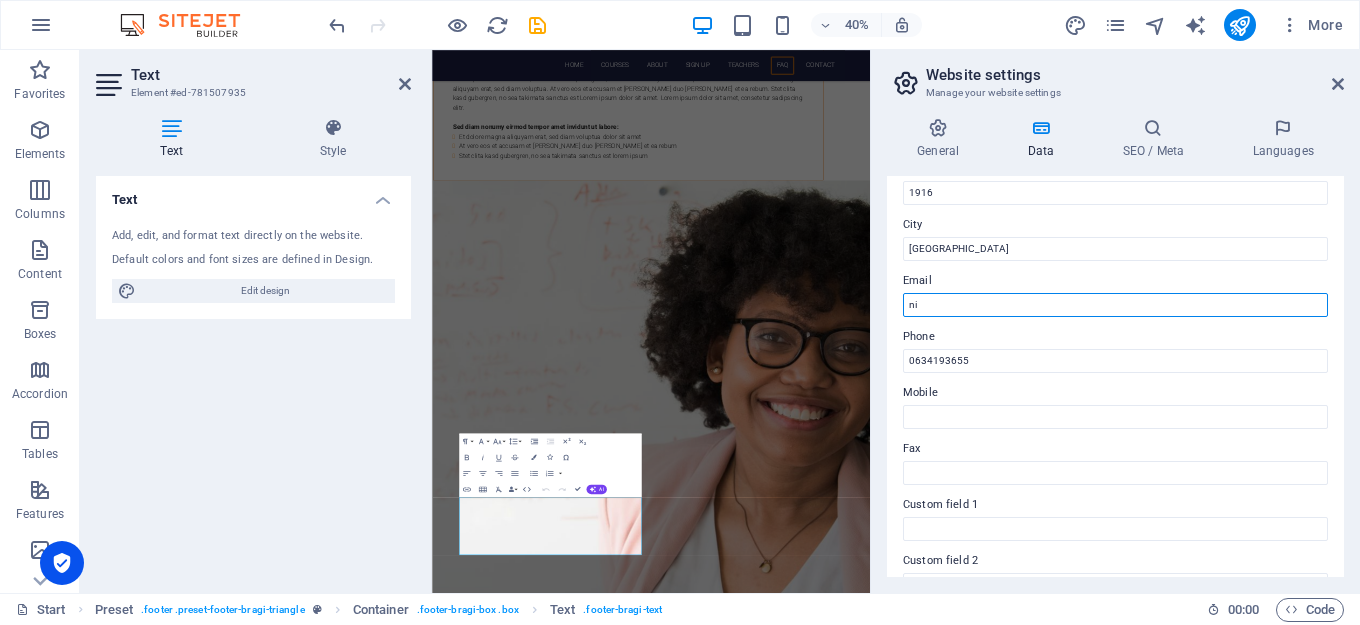 type on "n" 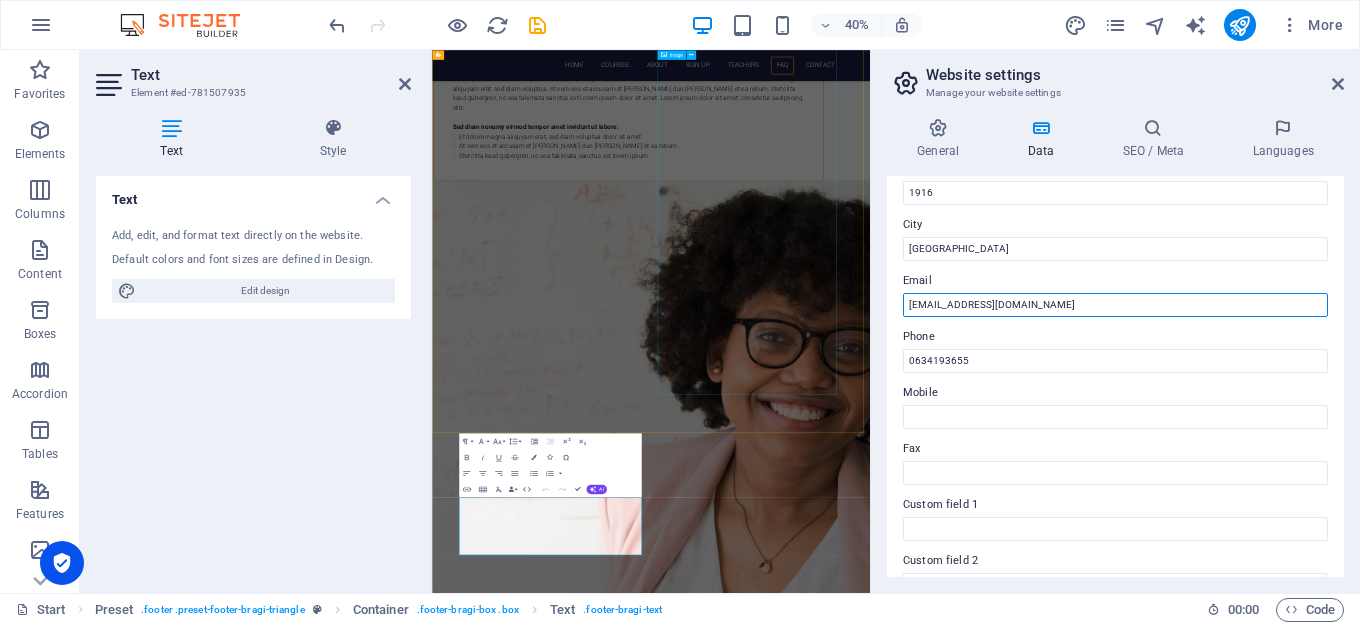 type on "[EMAIL_ADDRESS][DOMAIN_NAME]" 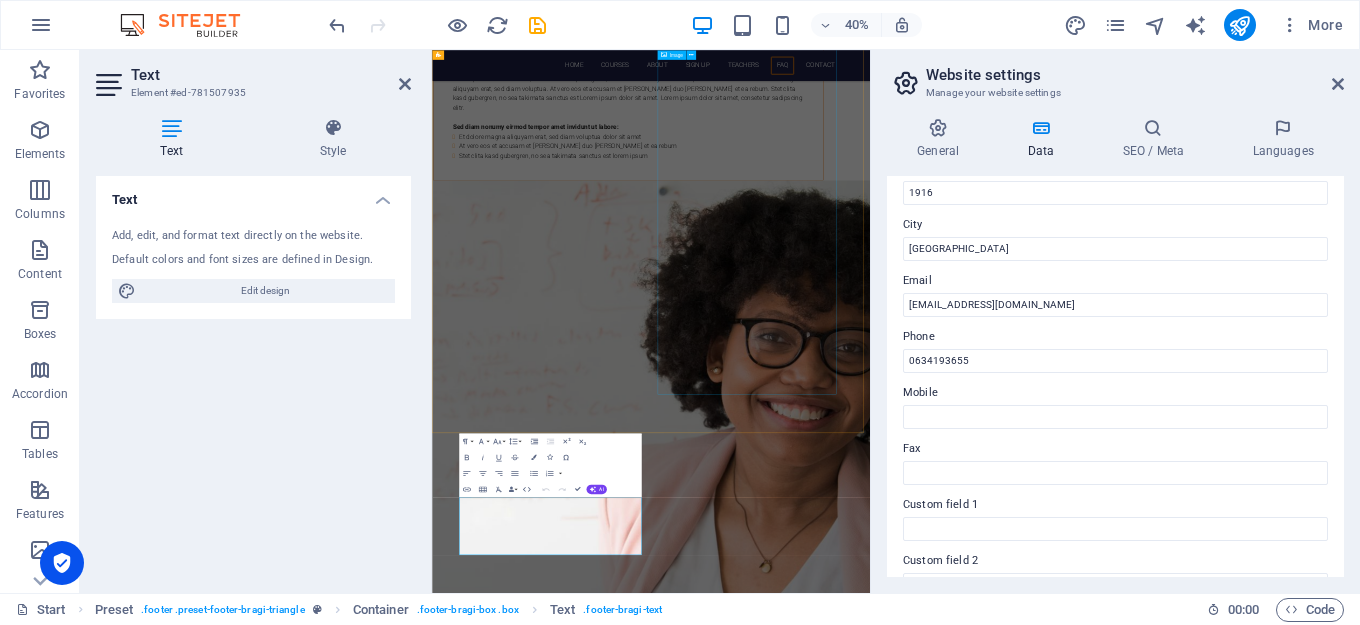 click at bounding box center (597, 7957) 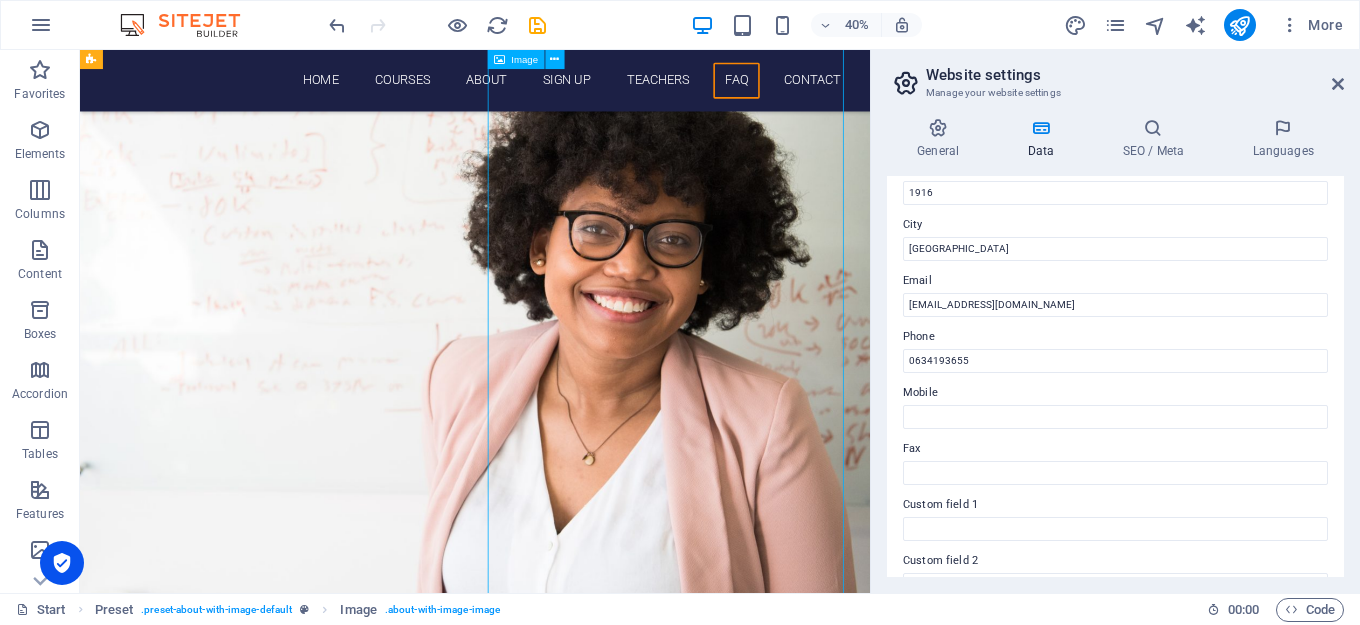 scroll, scrollTop: 8040, scrollLeft: 0, axis: vertical 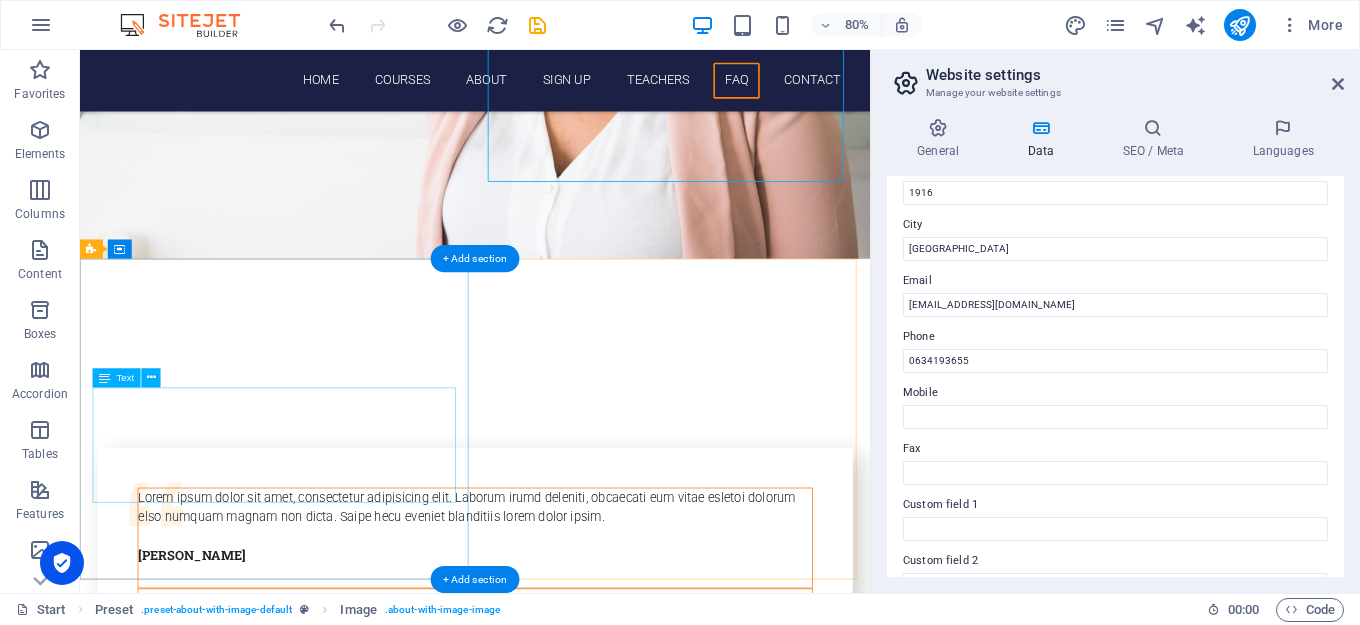 click on "[DOMAIN_NAME] [STREET_ADDRESS] 0634193655 [EMAIL_ADDRESS][DOMAIN_NAME] Legal Notice  |  Privacy" at bounding box center (330, 6915) 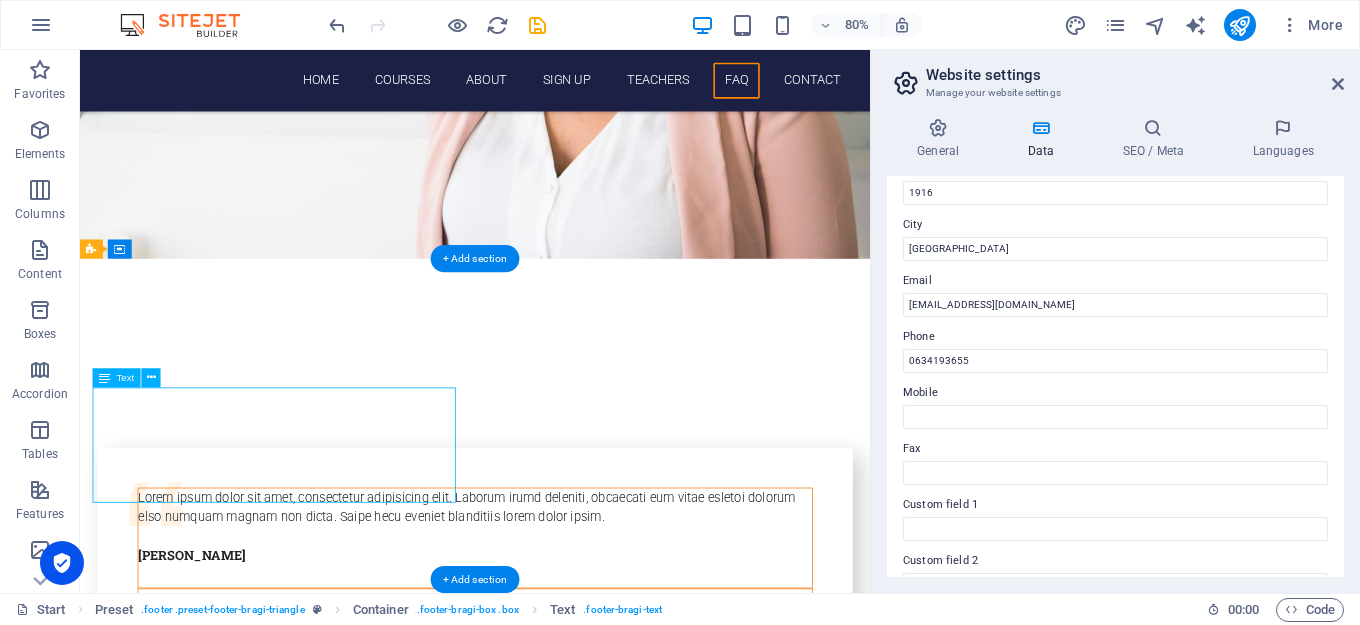 click on "[DOMAIN_NAME] [STREET_ADDRESS] 0634193655 [EMAIL_ADDRESS][DOMAIN_NAME] Legal Notice  |  Privacy" at bounding box center [330, 6915] 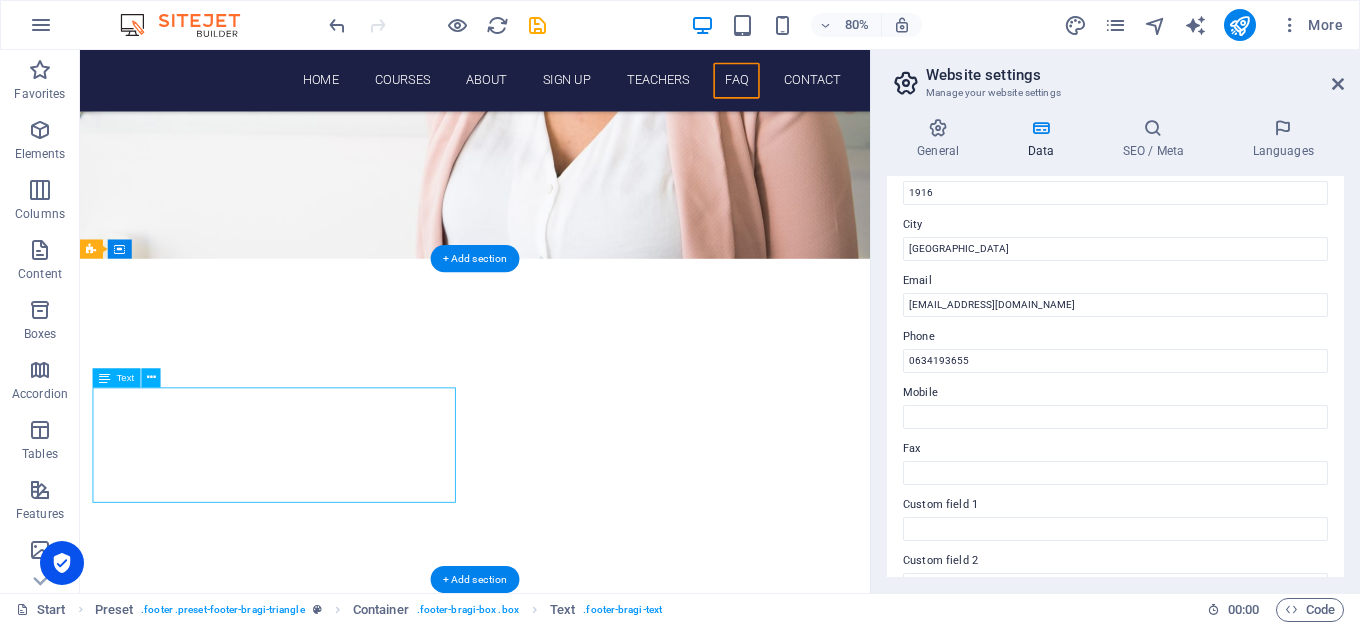 scroll, scrollTop: 7976, scrollLeft: 0, axis: vertical 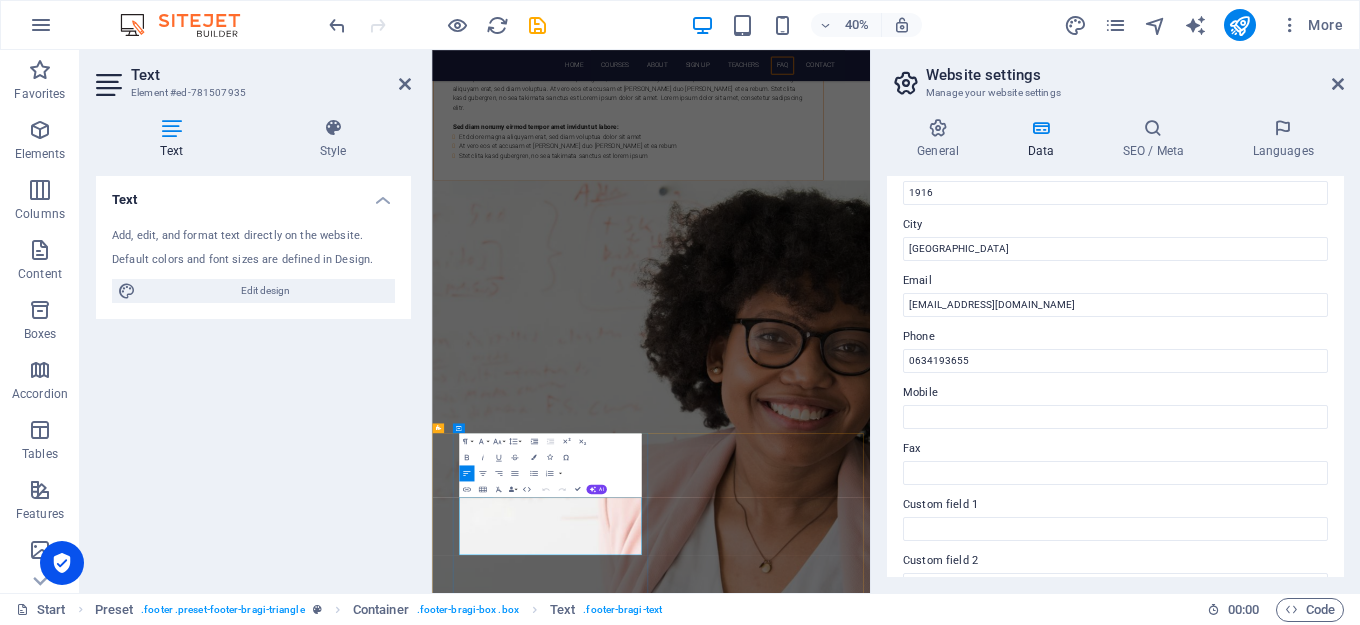 click at bounding box center (748, 8348) 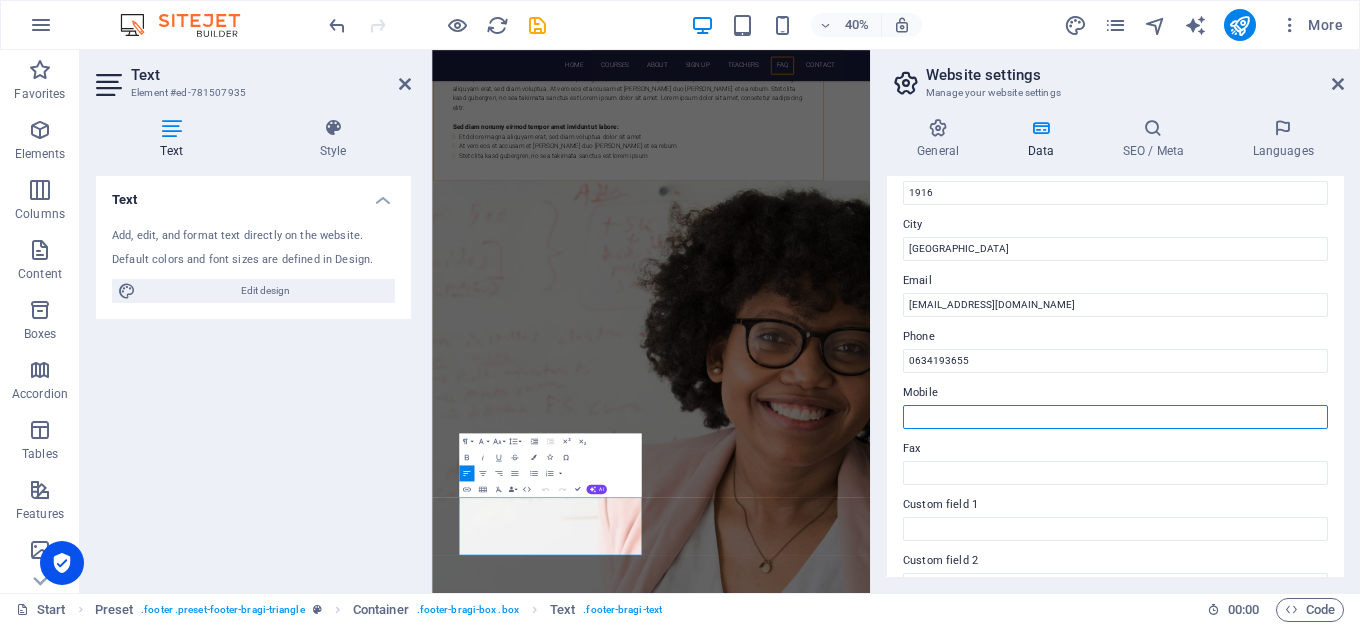 click on "Mobile" at bounding box center (1115, 417) 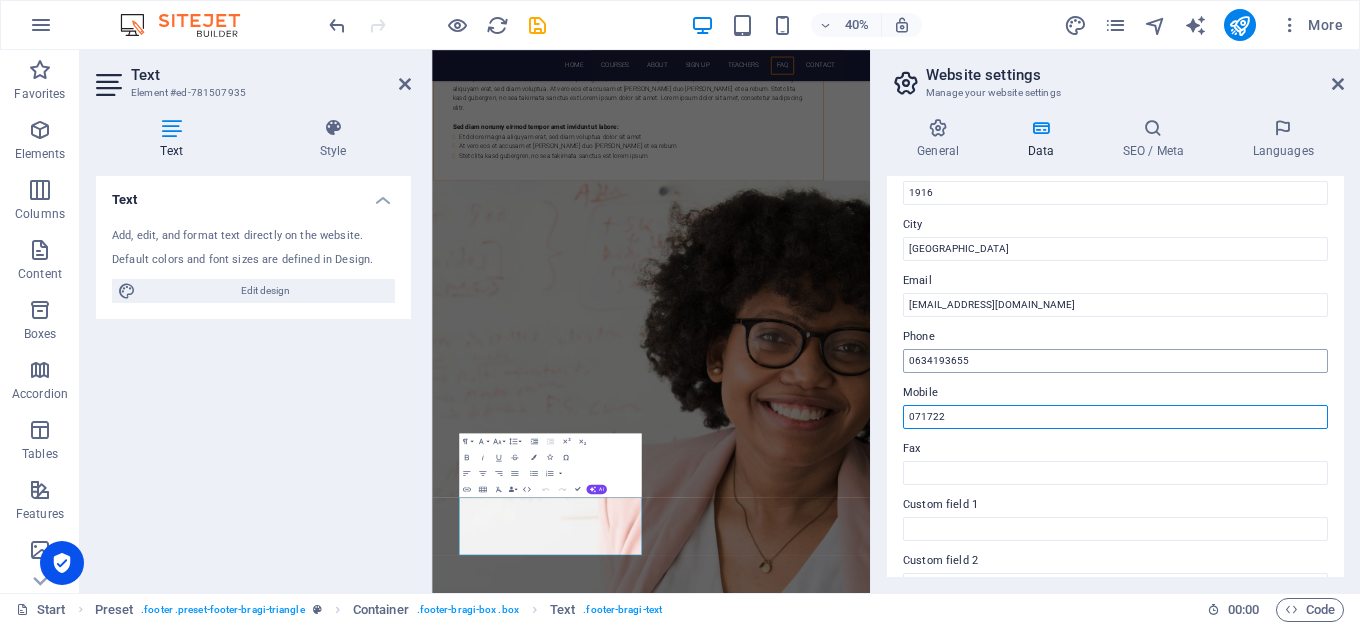 type on "071722" 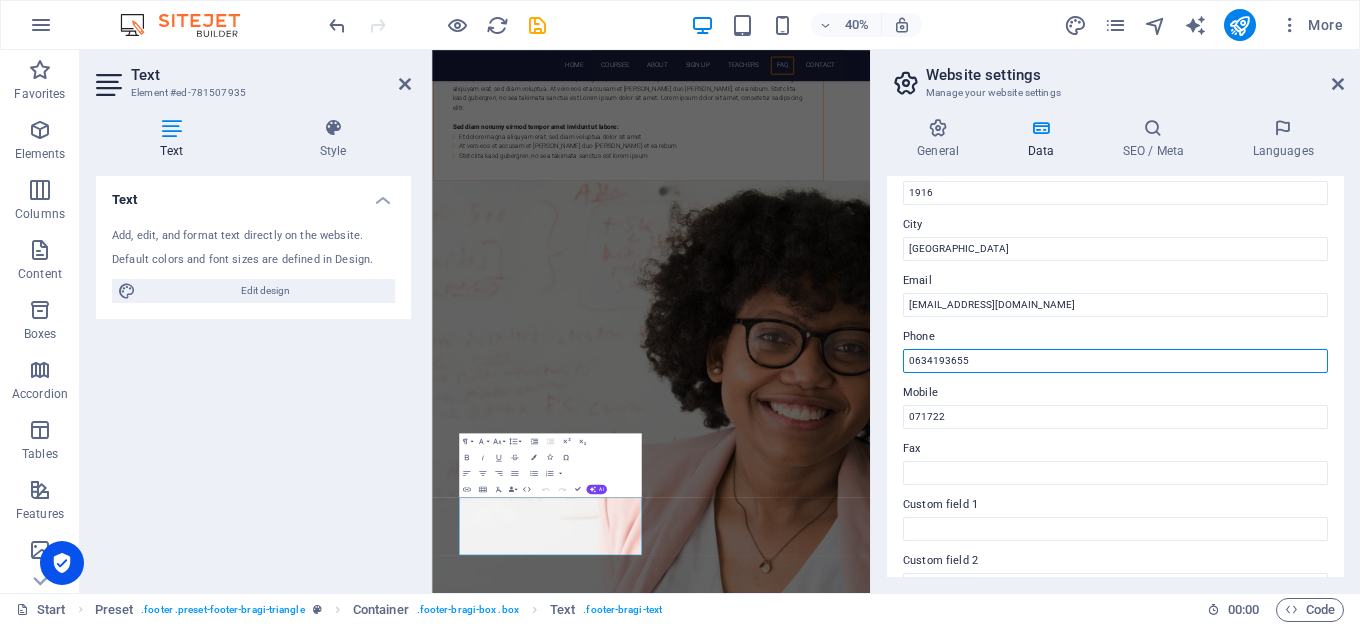 click on "0634193655" at bounding box center (1115, 361) 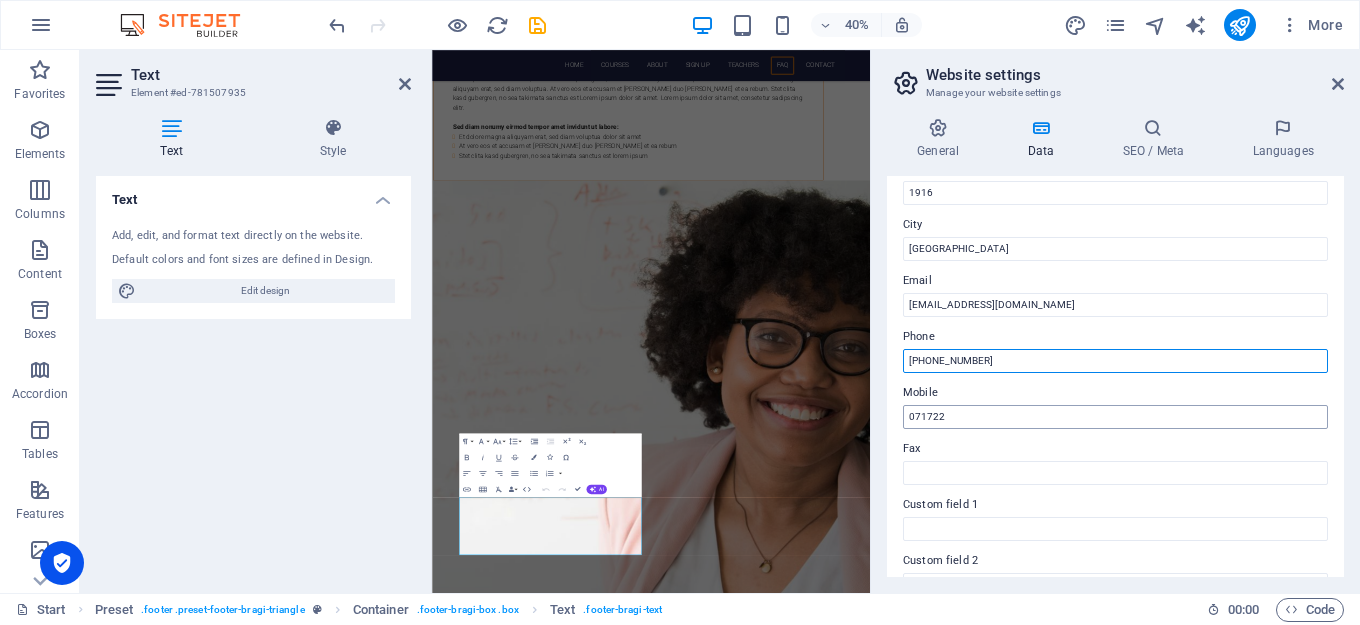 type on "[PHONE_NUMBER]" 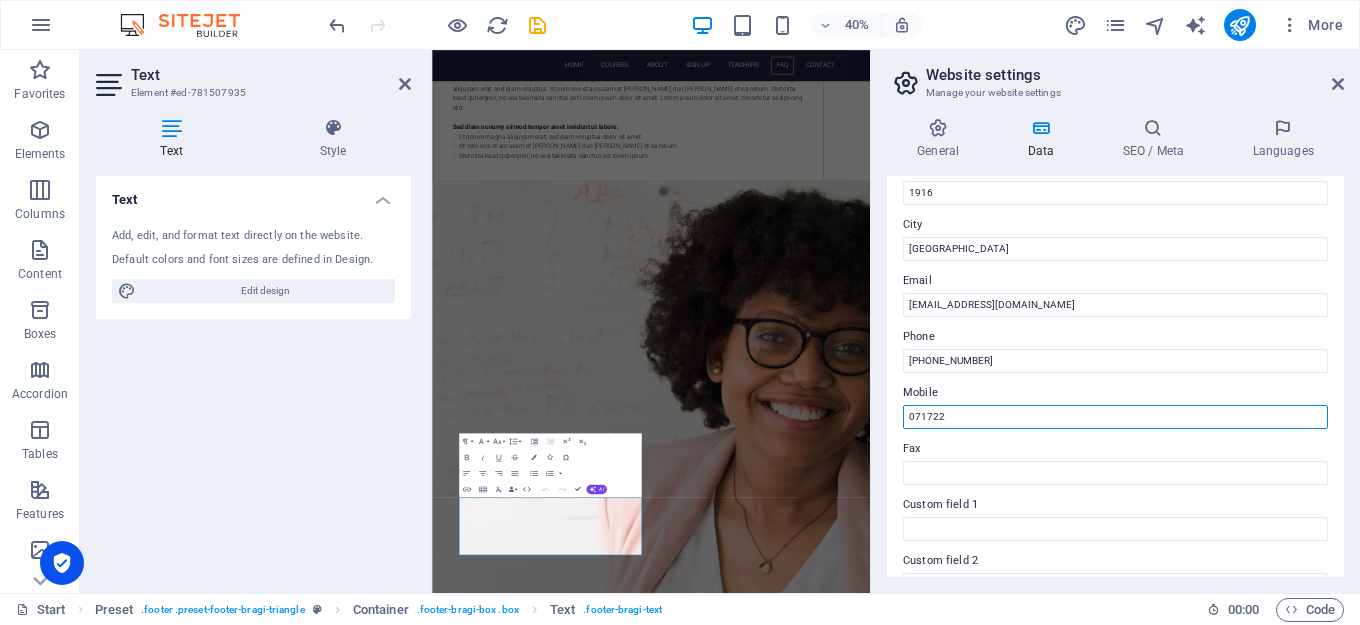 click on "071722" at bounding box center [1115, 417] 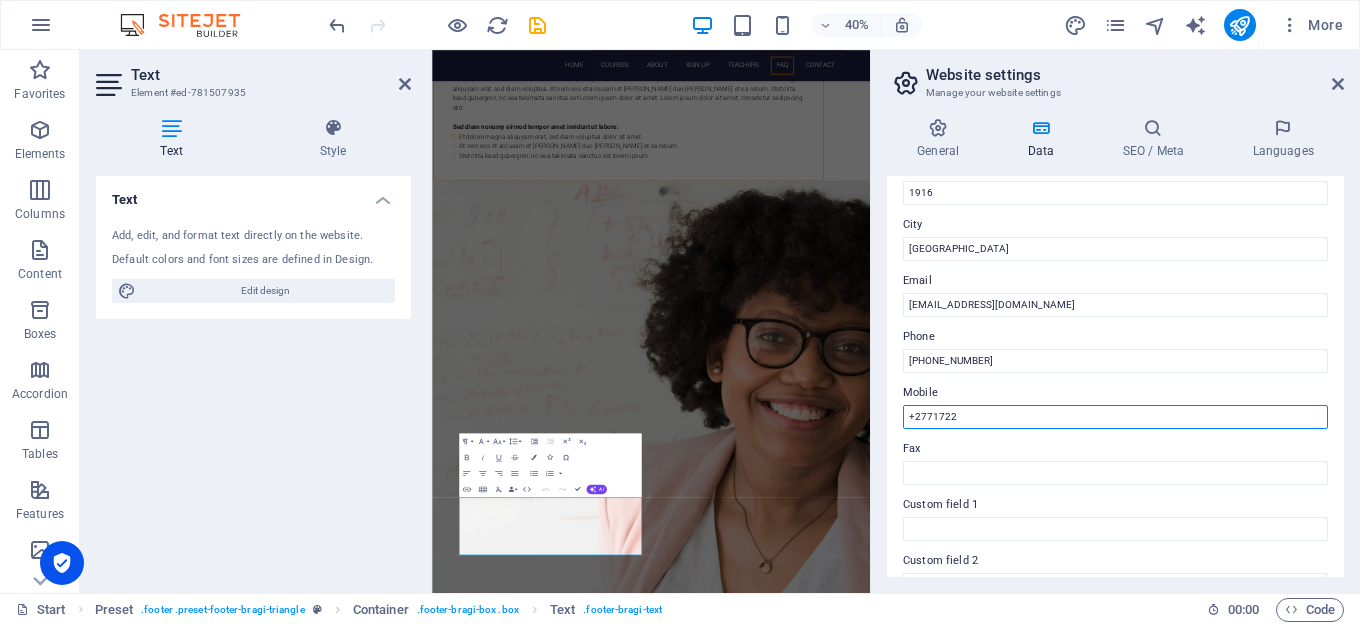 click on "+2771722" at bounding box center (1115, 417) 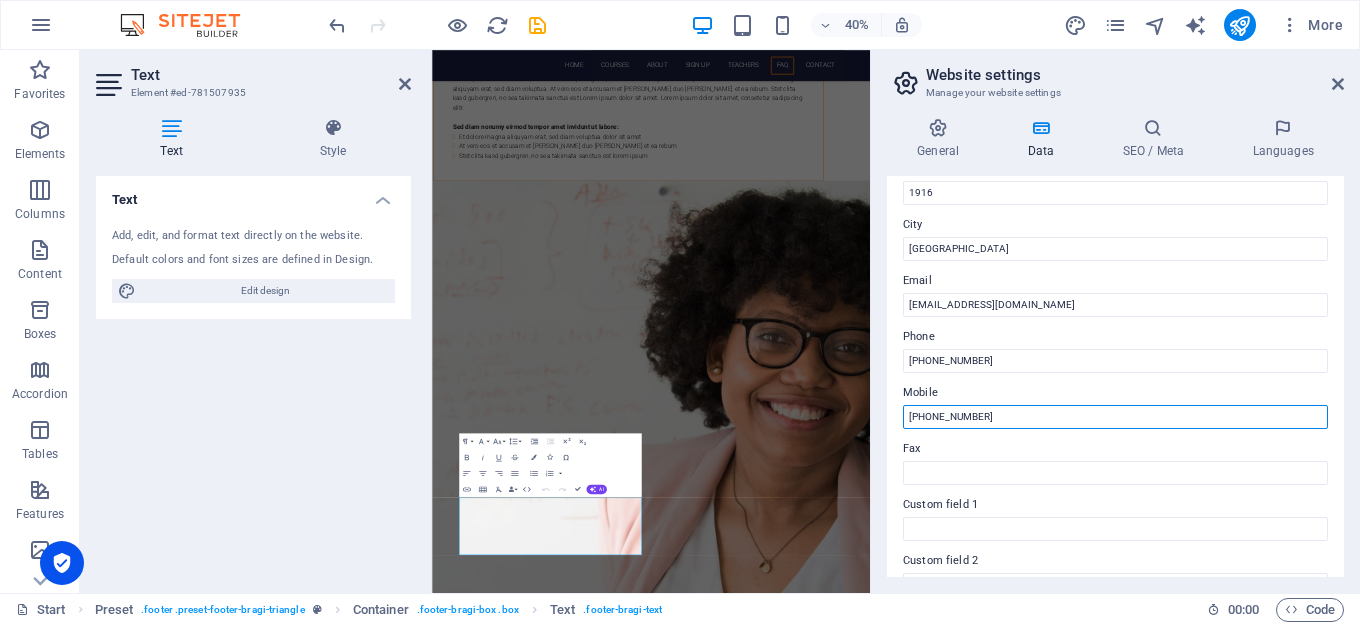 type on "[PHONE_NUMBER]" 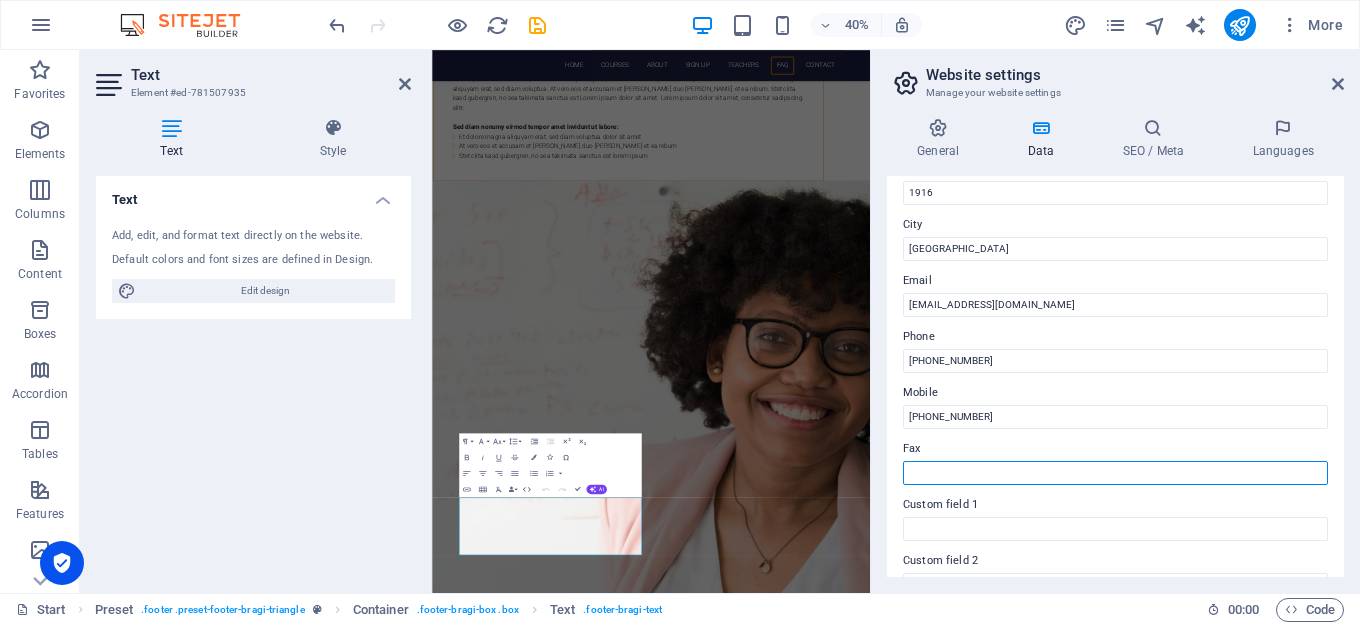click on "Fax" at bounding box center (1115, 473) 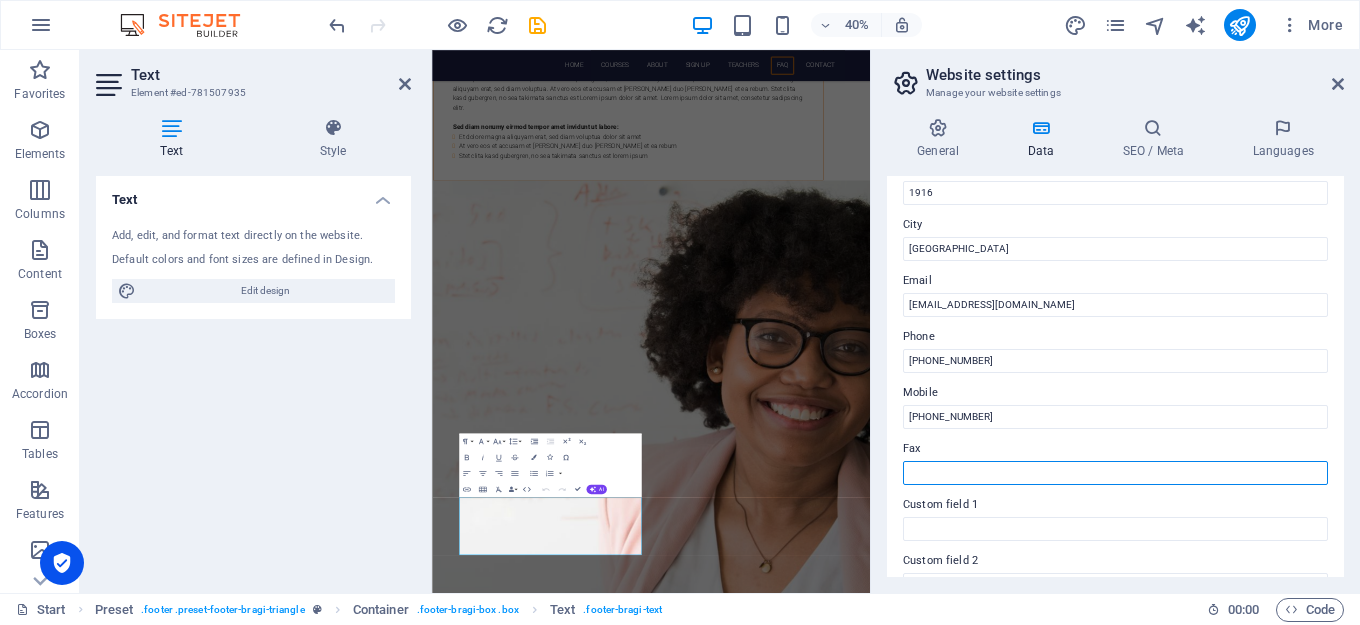 paste on "27 86 502 8048" 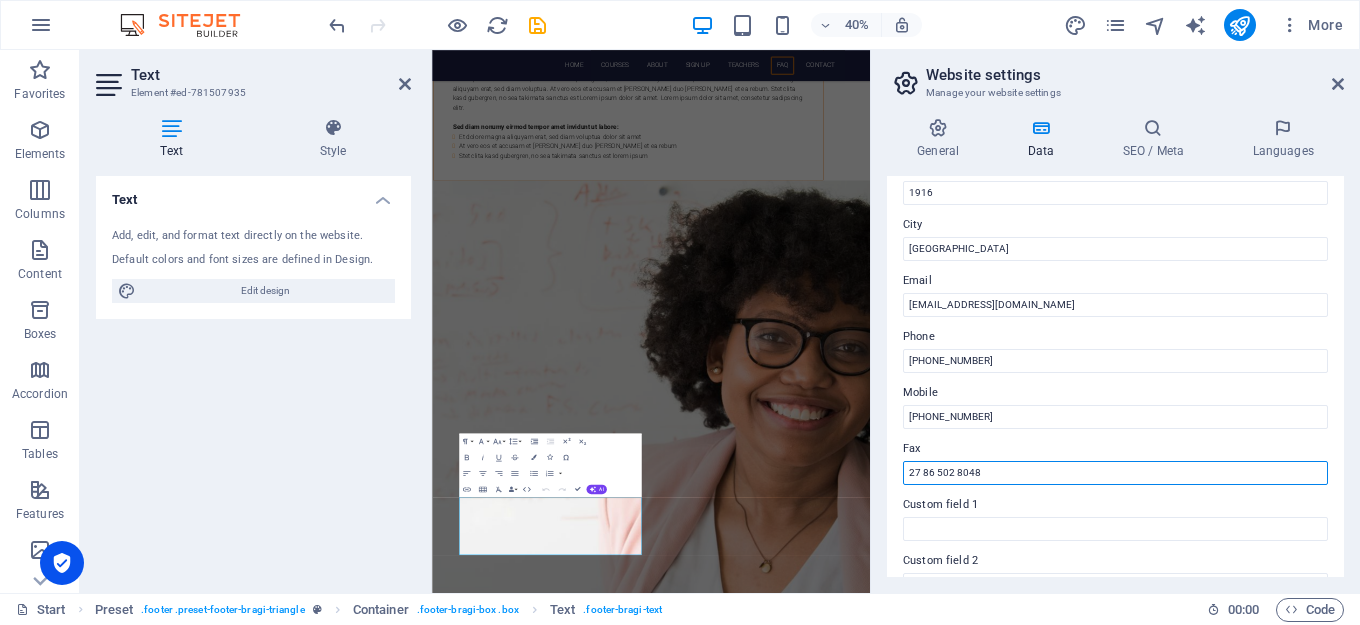 click on "27 86 502 8048" at bounding box center (1115, 473) 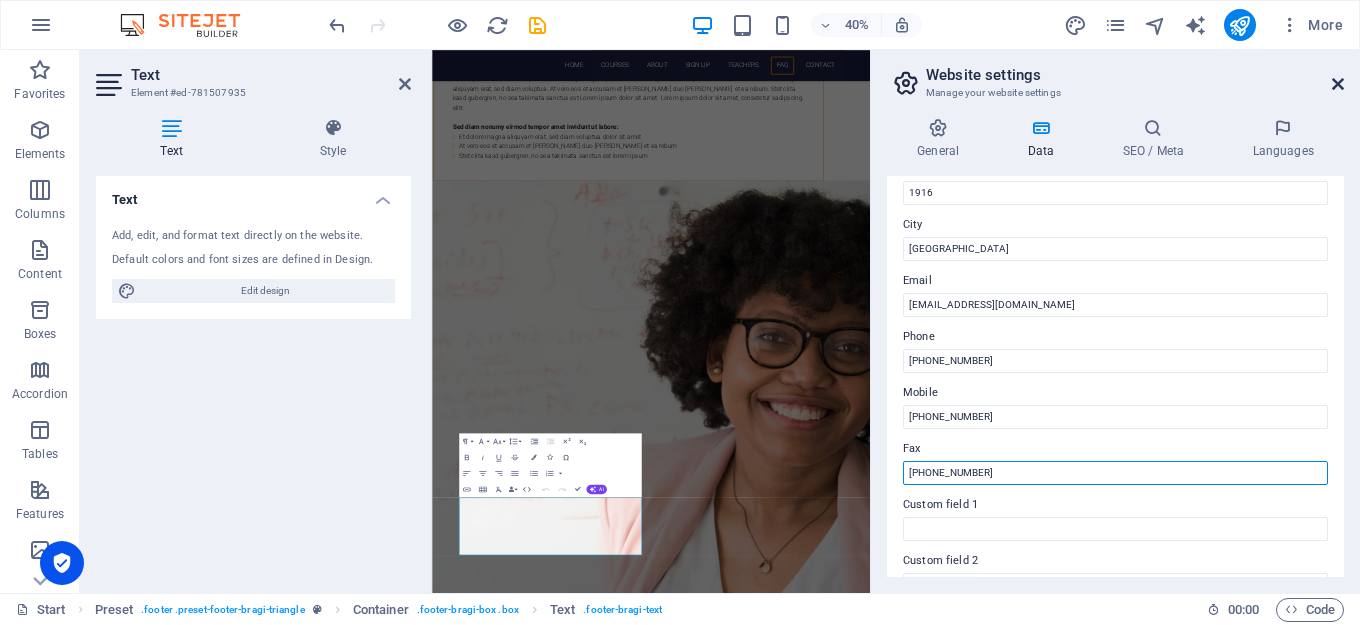 type on "[PHONE_NUMBER]" 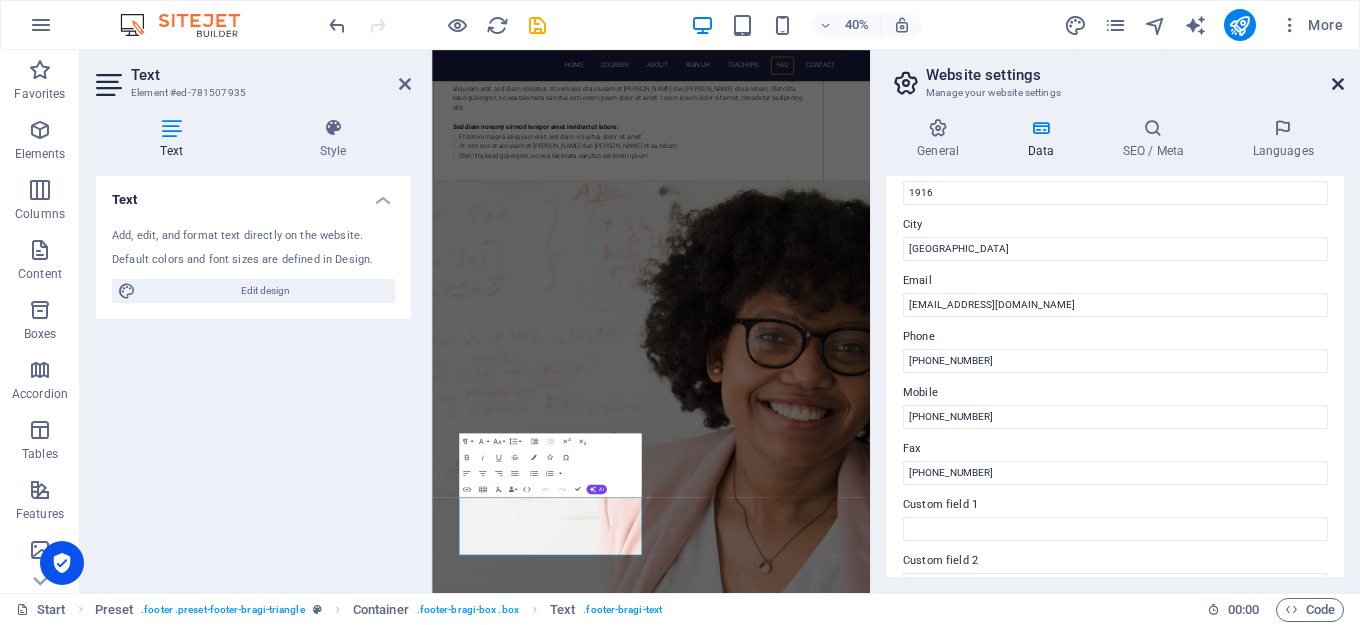 click at bounding box center [1338, 84] 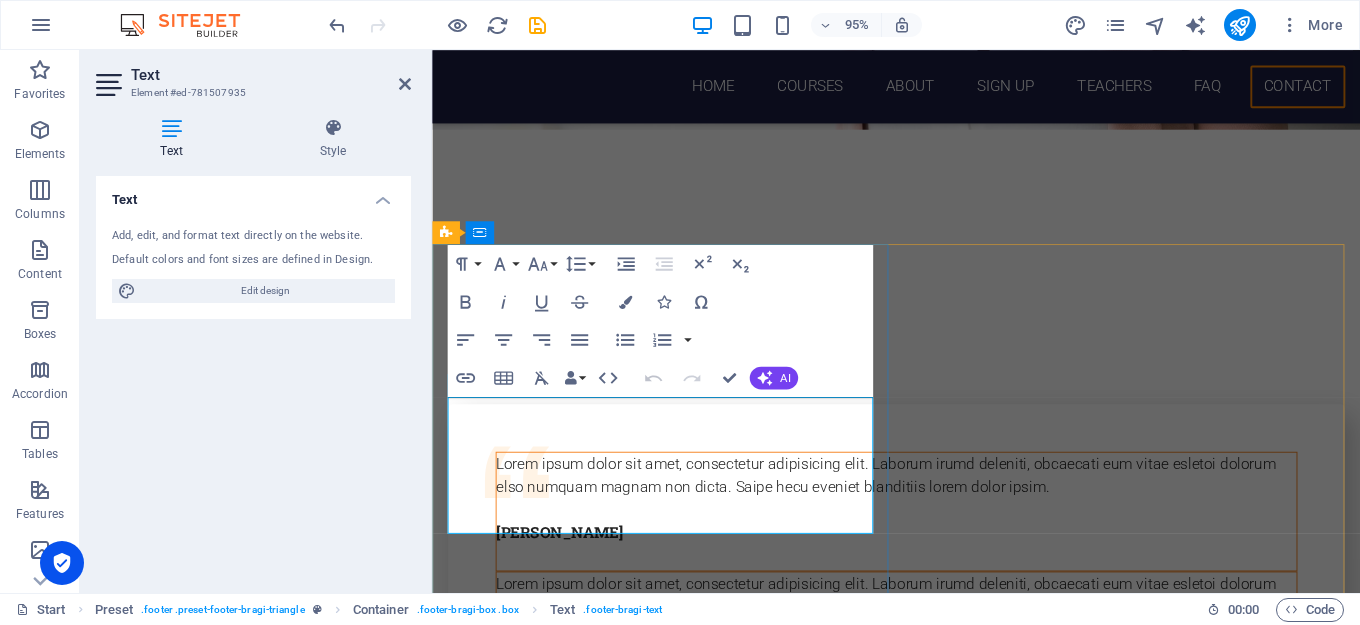 scroll, scrollTop: 8083, scrollLeft: 0, axis: vertical 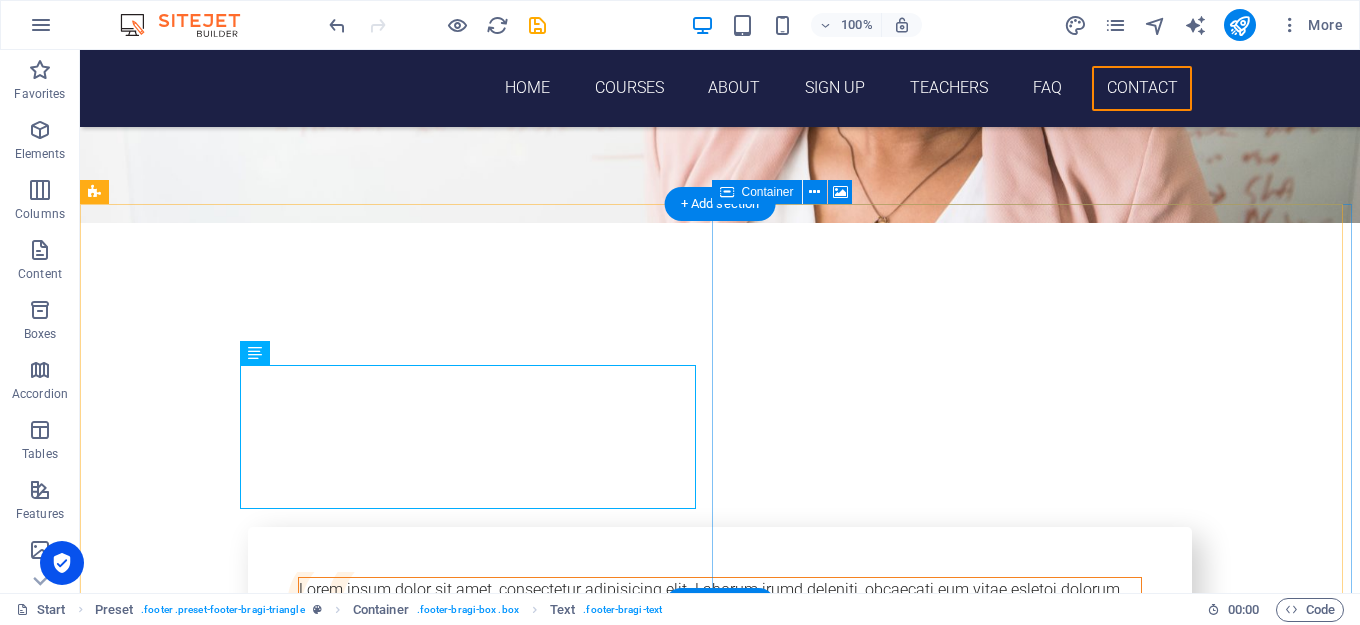 click on "Drop content here or  Add elements  Paste clipboard" at bounding box center (1040, -7442) 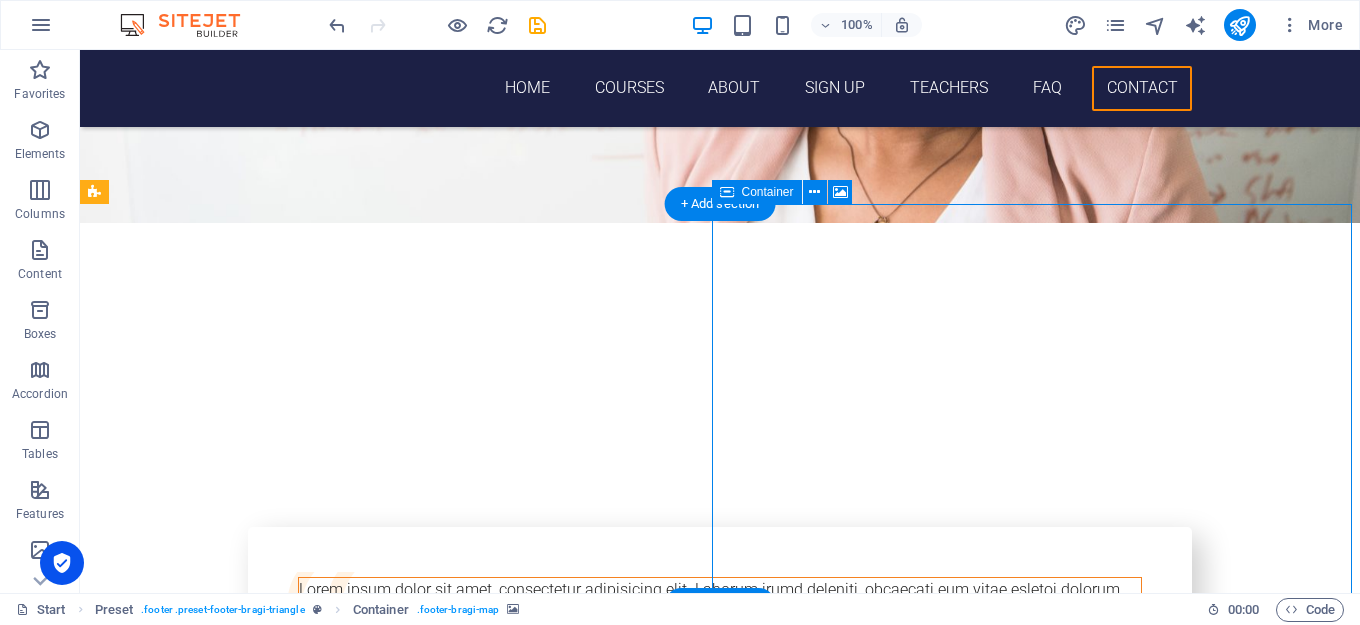 click on "Drop content here or  Add elements  Paste clipboard" at bounding box center [1040, -7442] 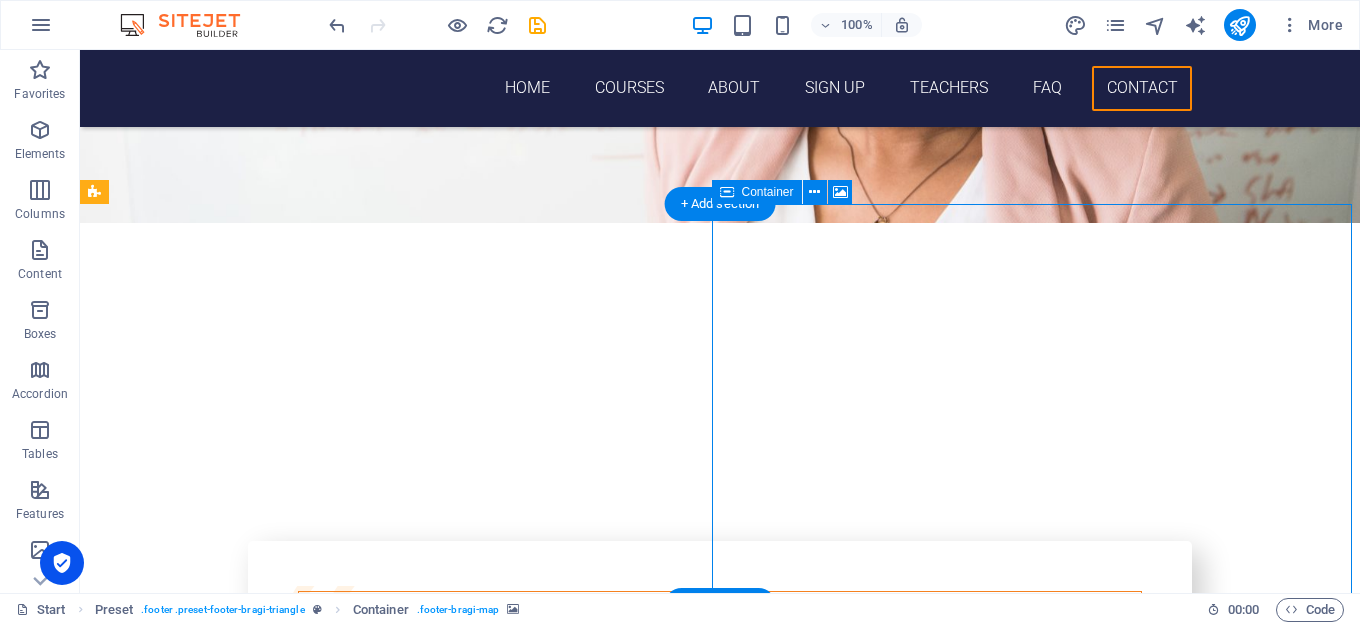 scroll, scrollTop: 8083, scrollLeft: 0, axis: vertical 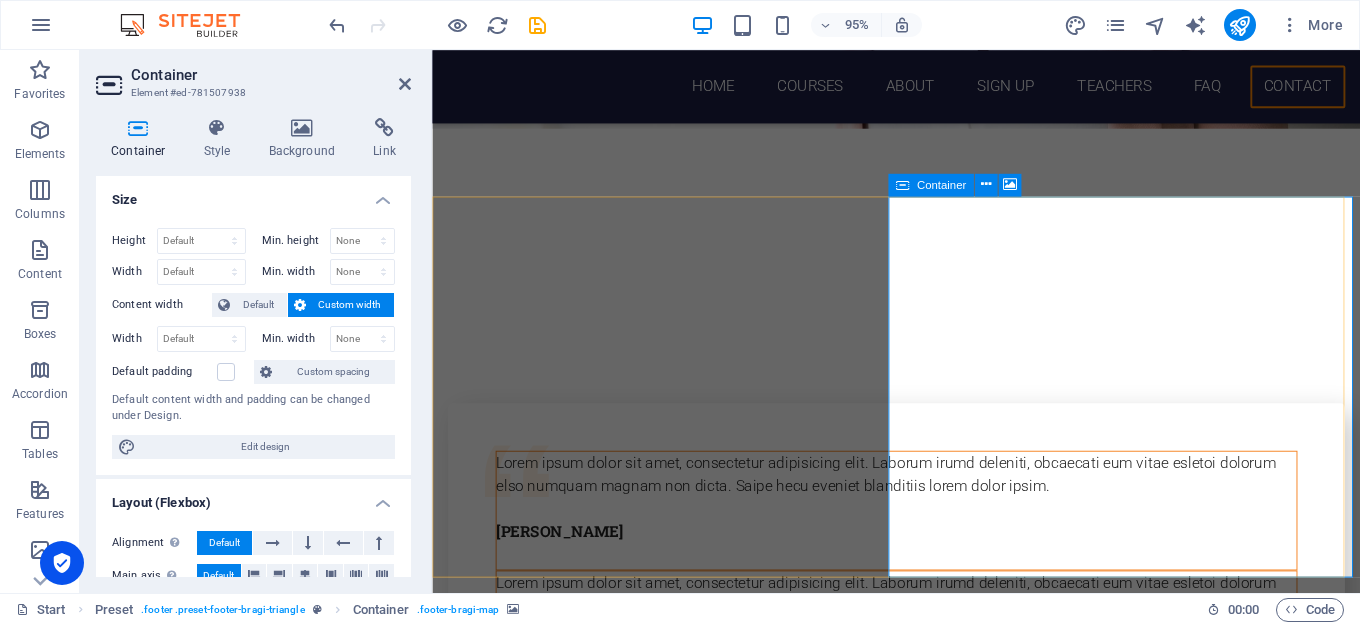 click on "Drop content here or  Add elements  Paste clipboard" at bounding box center [1165, -7561] 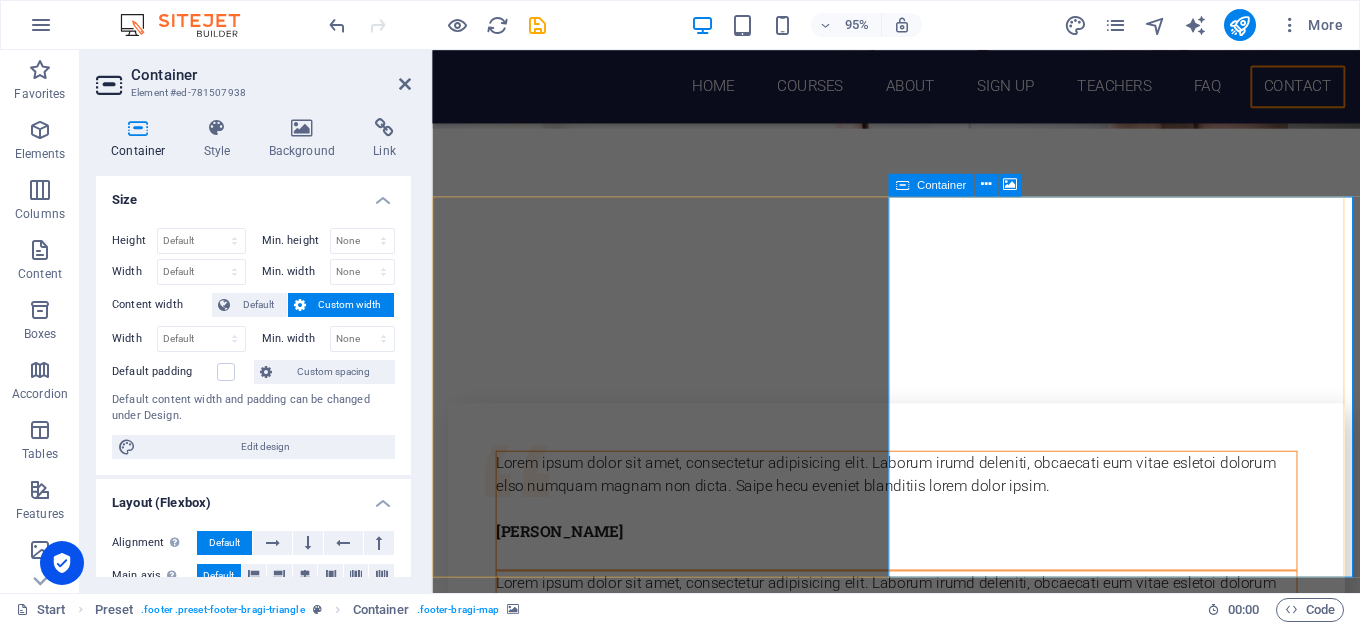 click on "Drop content here or  Add elements  Paste clipboard" at bounding box center (1165, -7561) 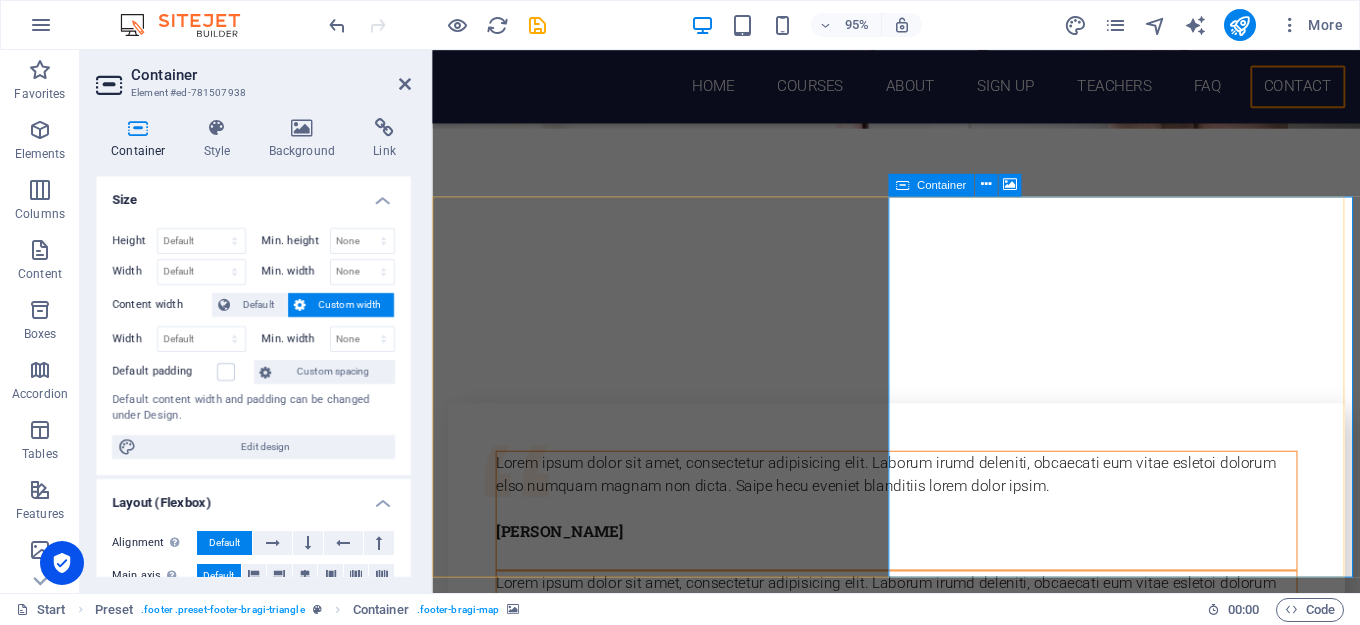 click on "Drop content here or  Add elements  Paste clipboard" at bounding box center (1165, -7561) 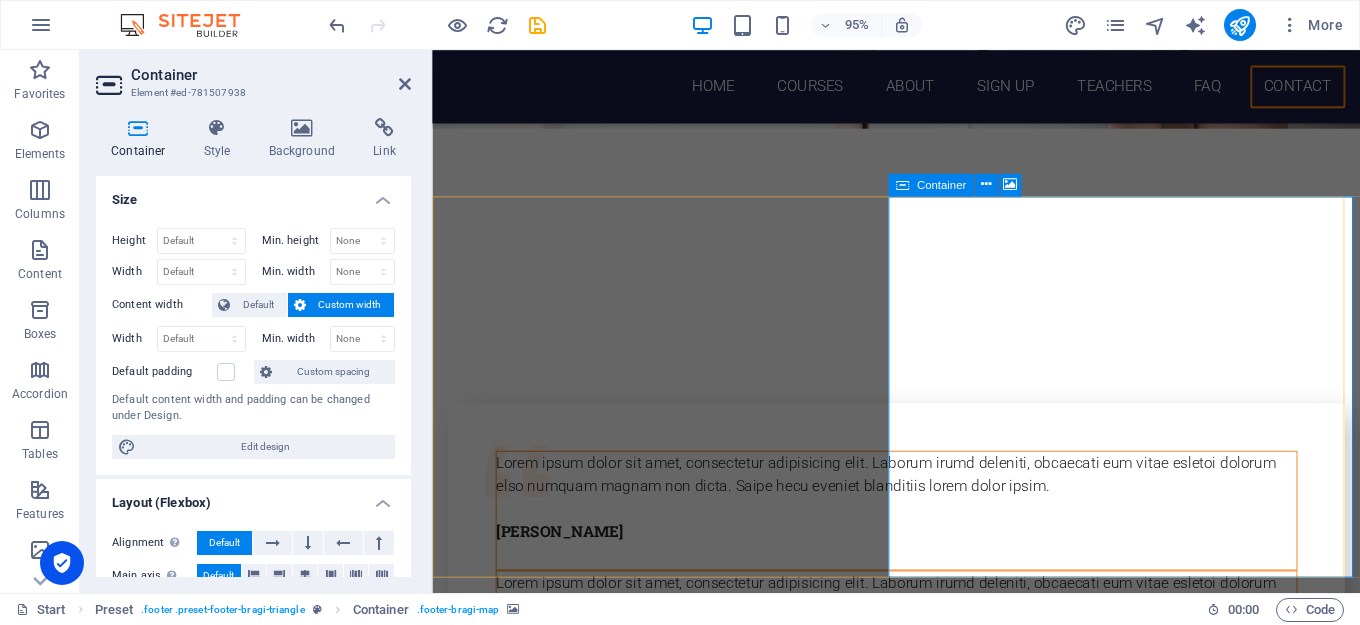 click on "Drop content here or  Add elements  Paste clipboard" at bounding box center [1165, -7561] 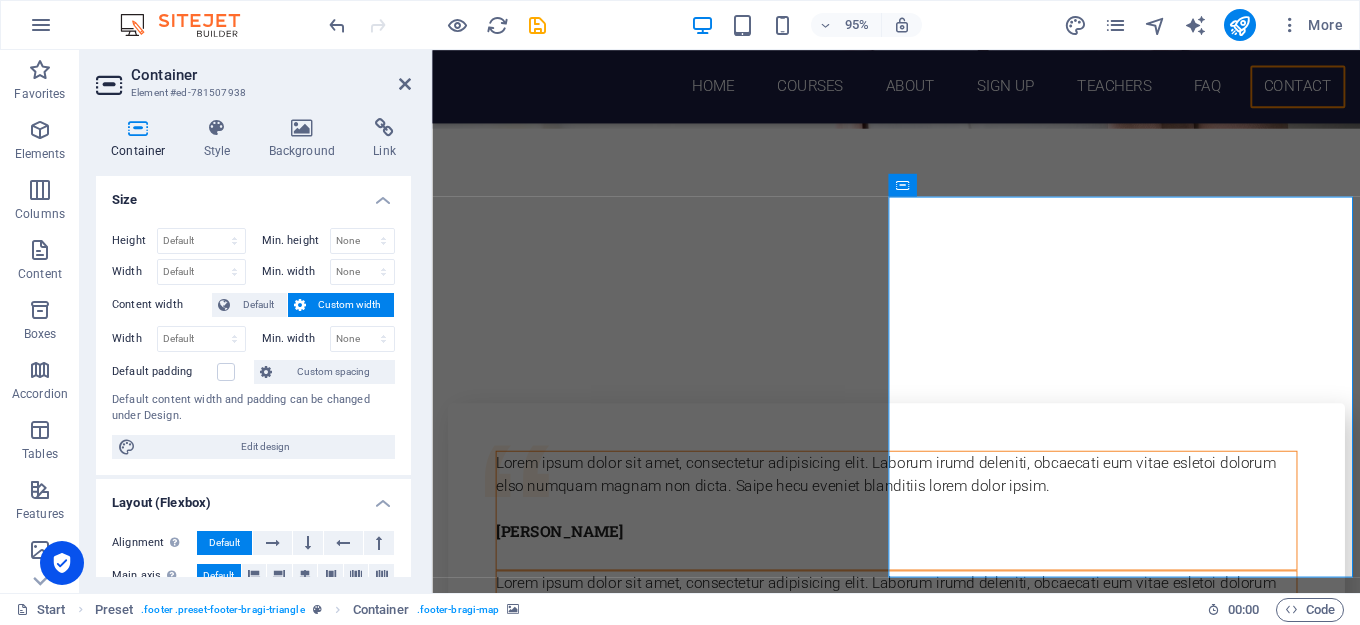 scroll, scrollTop: 4, scrollLeft: 0, axis: vertical 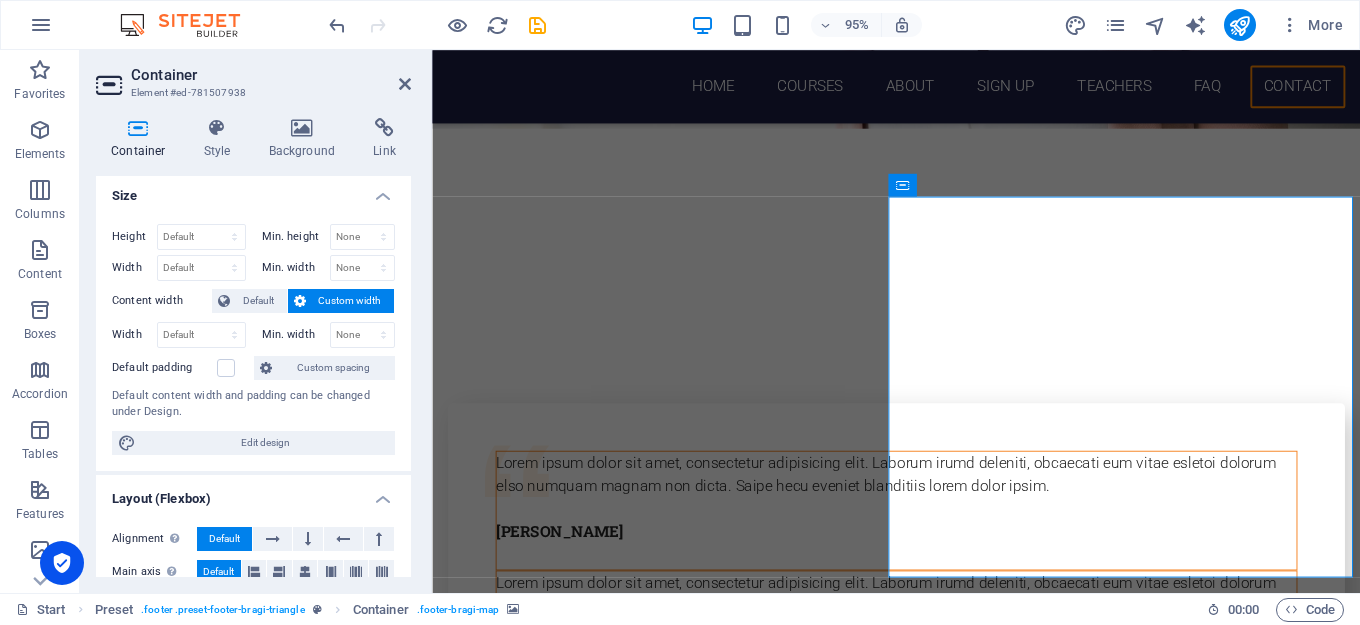 drag, startPoint x: 406, startPoint y: 250, endPoint x: 395, endPoint y: 331, distance: 81.7435 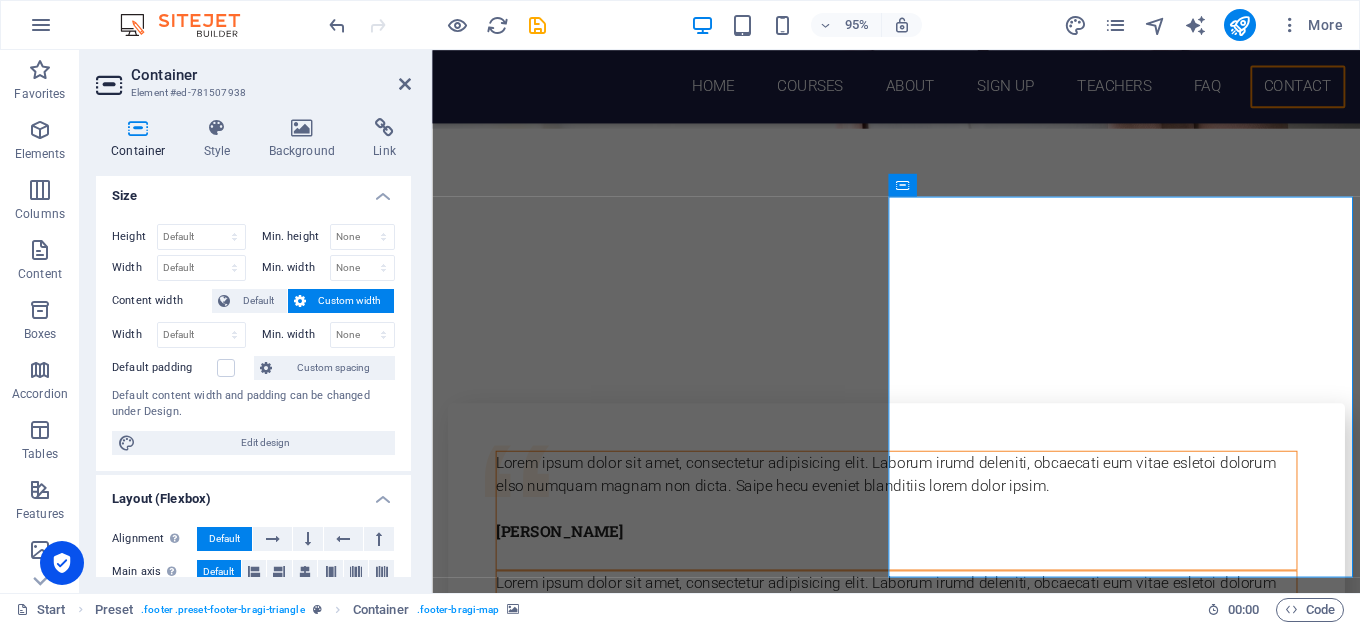 click on "Height Default px rem % vh vw Min. height None px rem % vh vw Width Default px rem % em vh vw Min. width None px rem % vh vw Content width Default Custom width Width Default px rem % em vh vw Min. width None px rem % vh vw Default padding Custom spacing Default content width and padding can be changed under Design. Edit design" at bounding box center (253, 339) 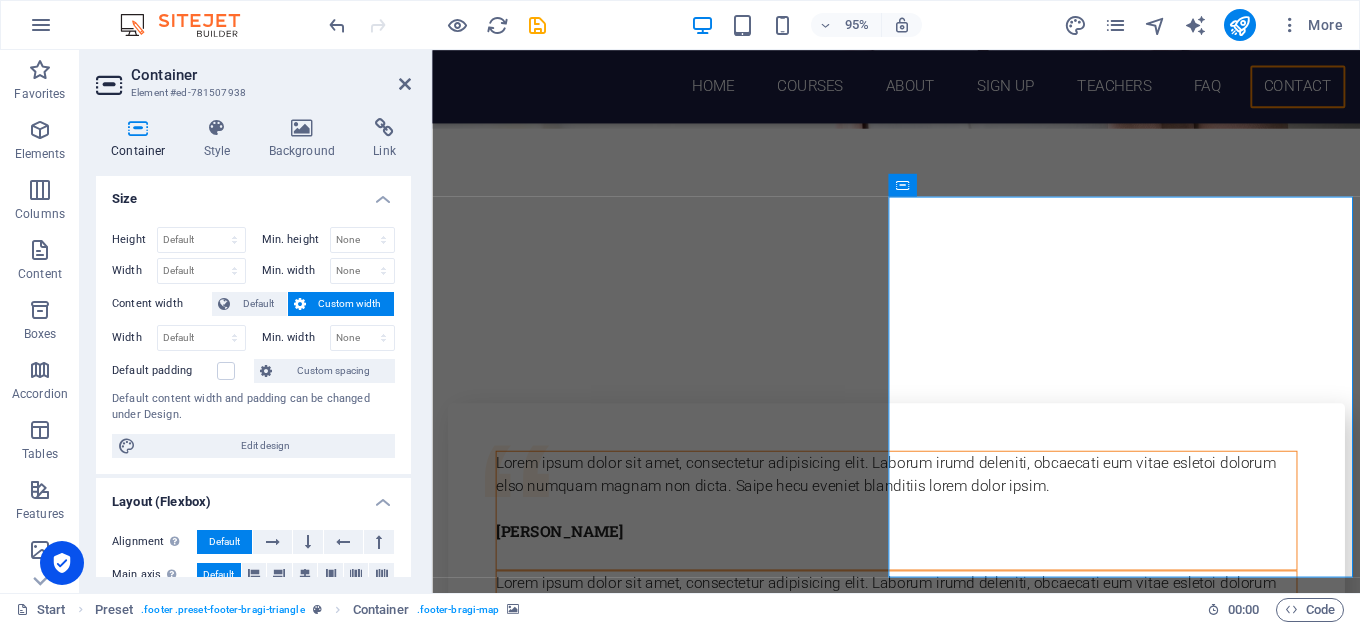 scroll, scrollTop: 0, scrollLeft: 0, axis: both 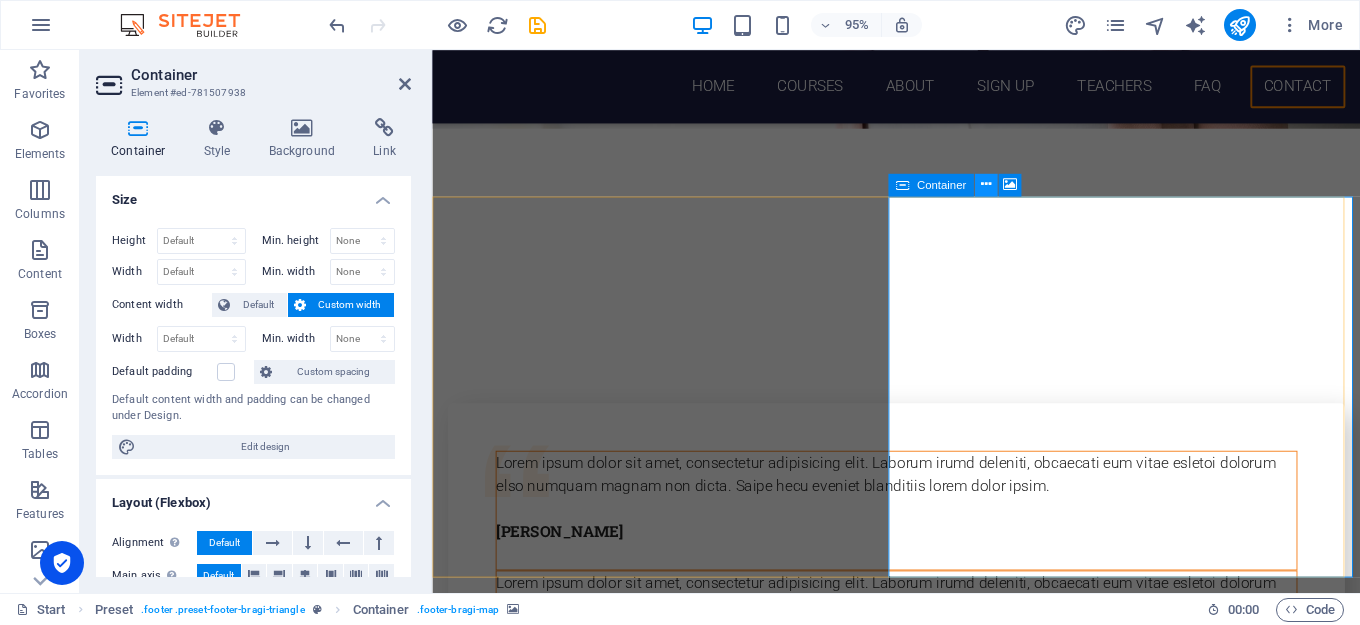 click at bounding box center [986, 184] 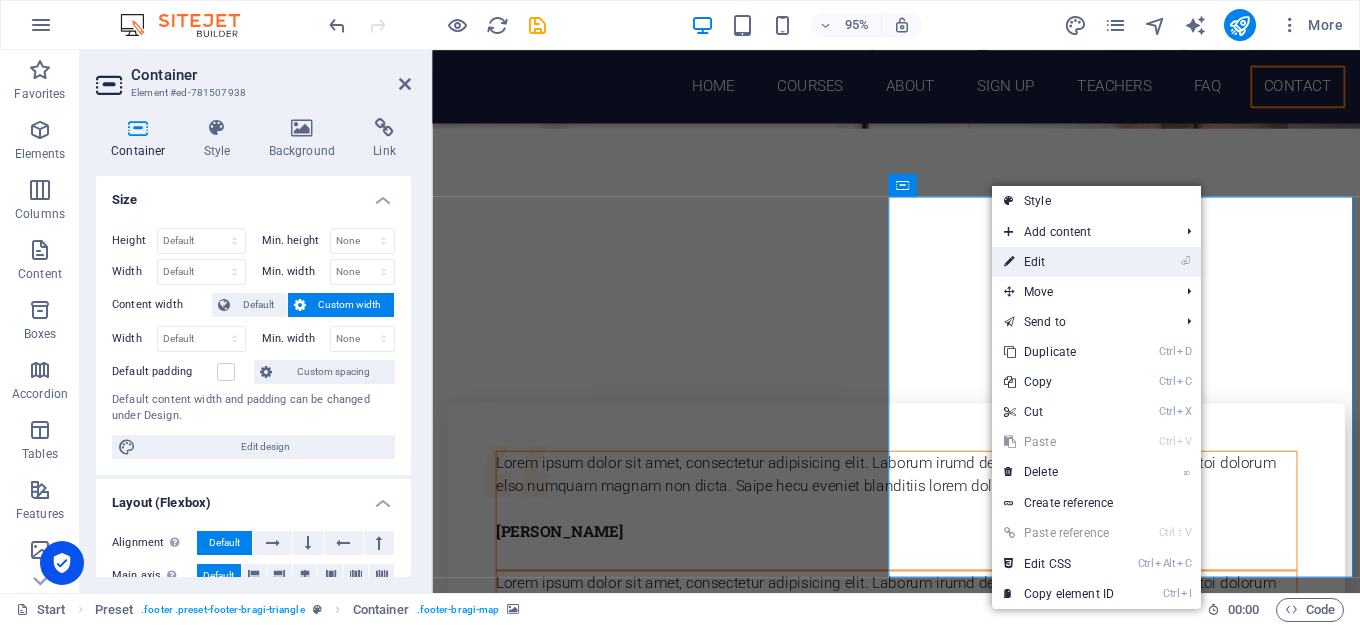 click on "⏎  Edit" at bounding box center [1059, 262] 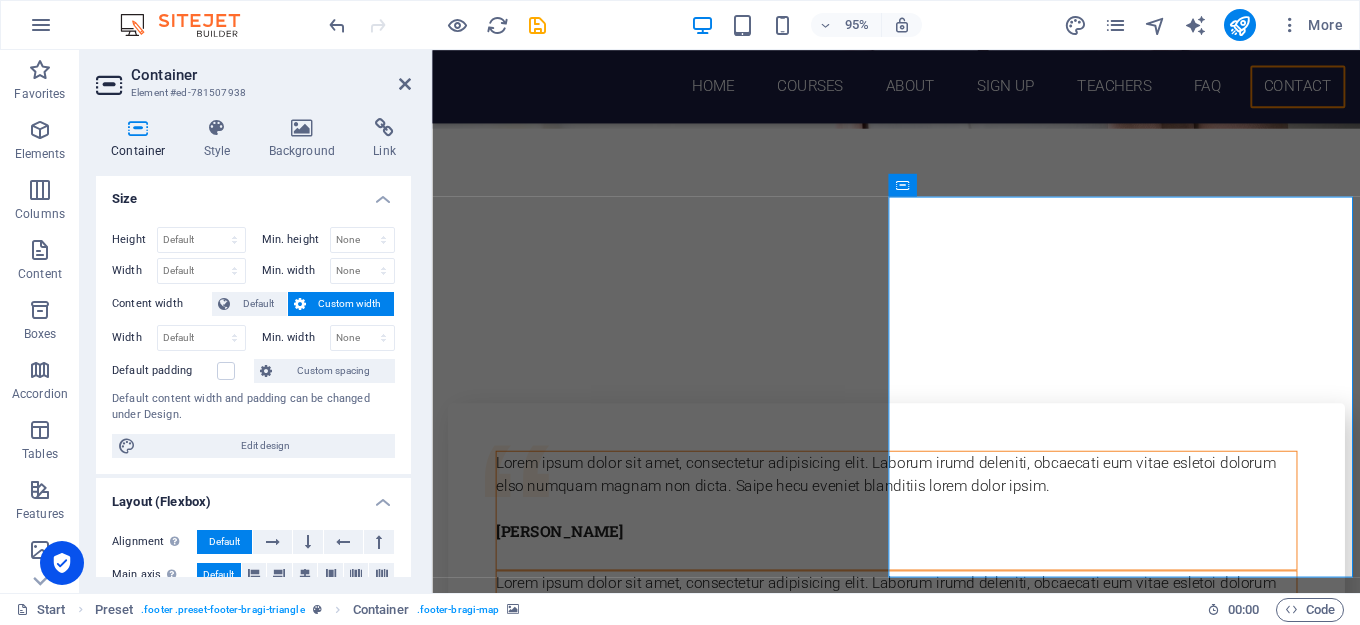 scroll, scrollTop: 0, scrollLeft: 0, axis: both 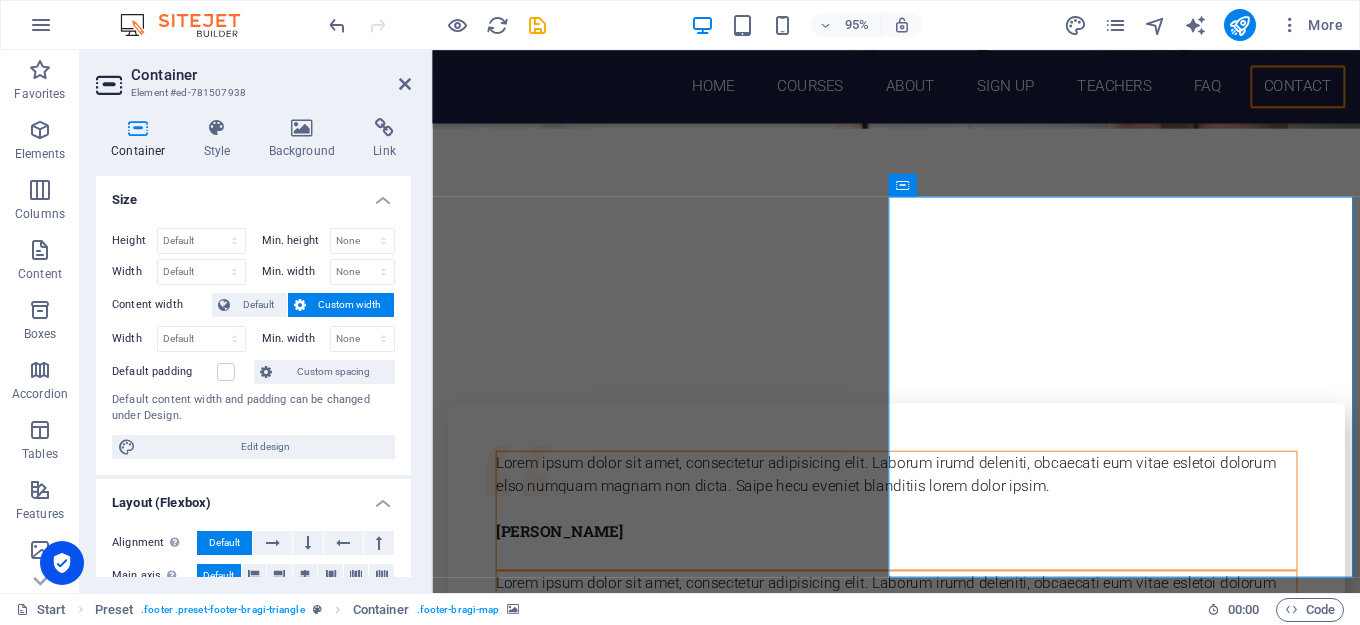 click at bounding box center [1165, -7833] 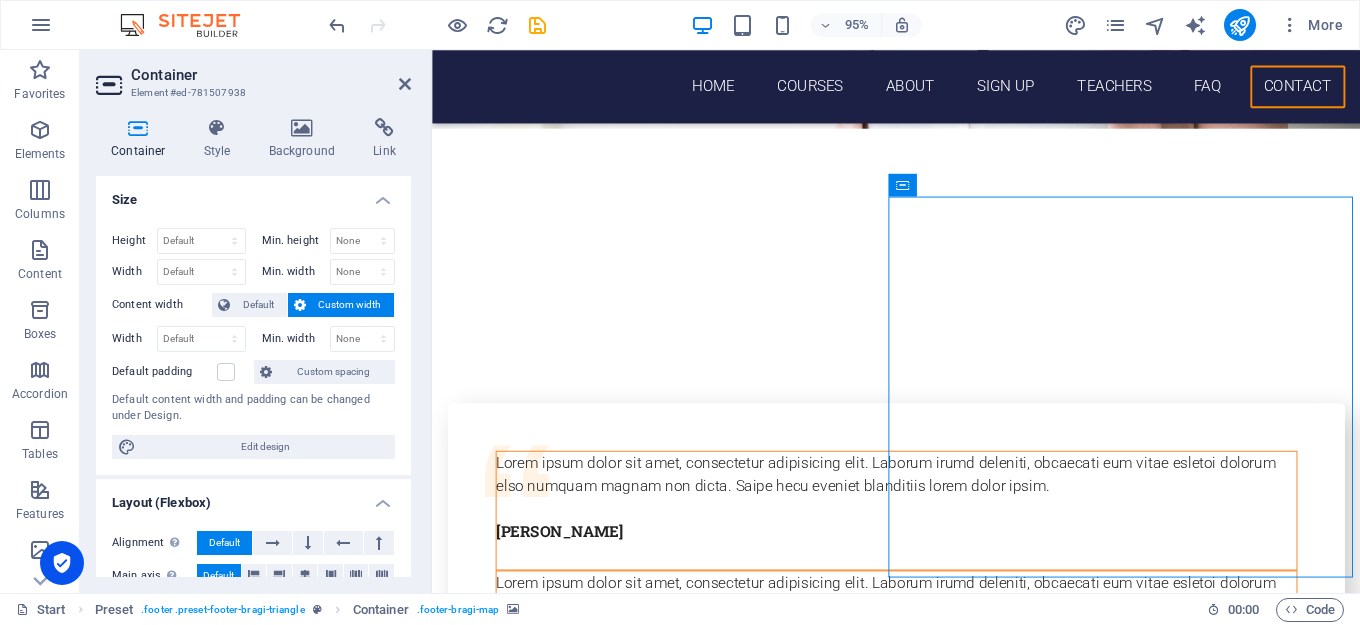 drag, startPoint x: 1128, startPoint y: 238, endPoint x: 1109, endPoint y: 307, distance: 71.568146 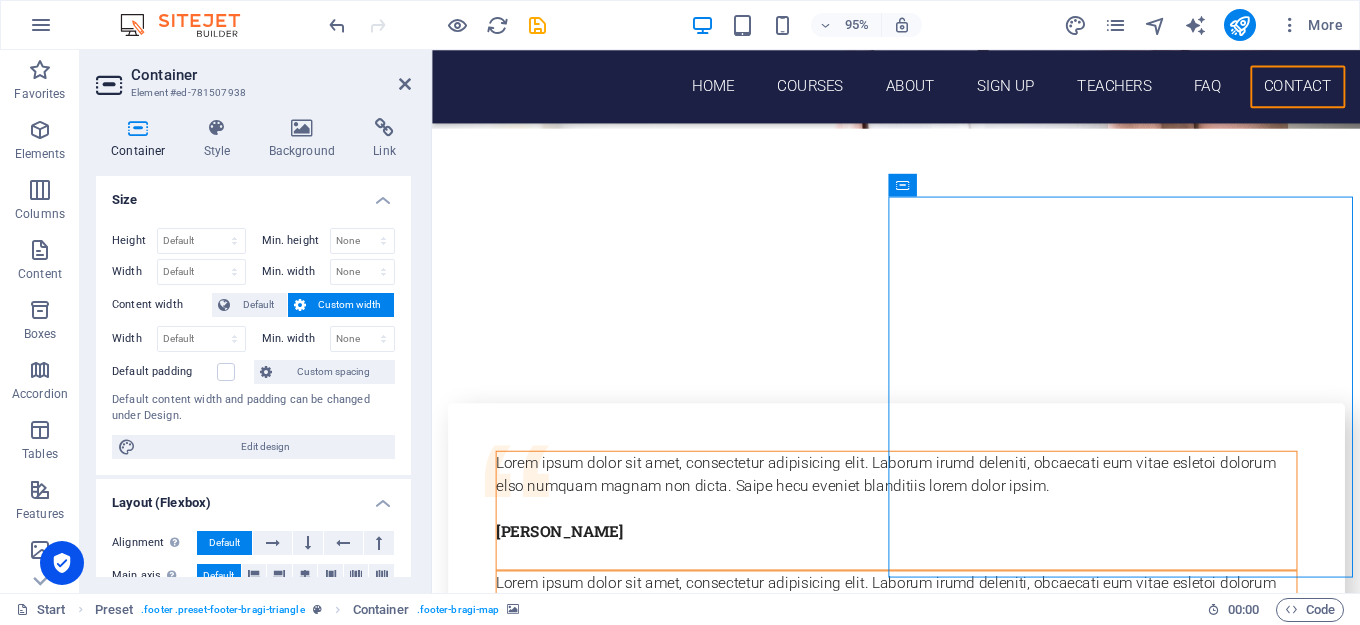 click on "Drop content here or  Add elements  Paste clipboard" at bounding box center [1165, -7561] 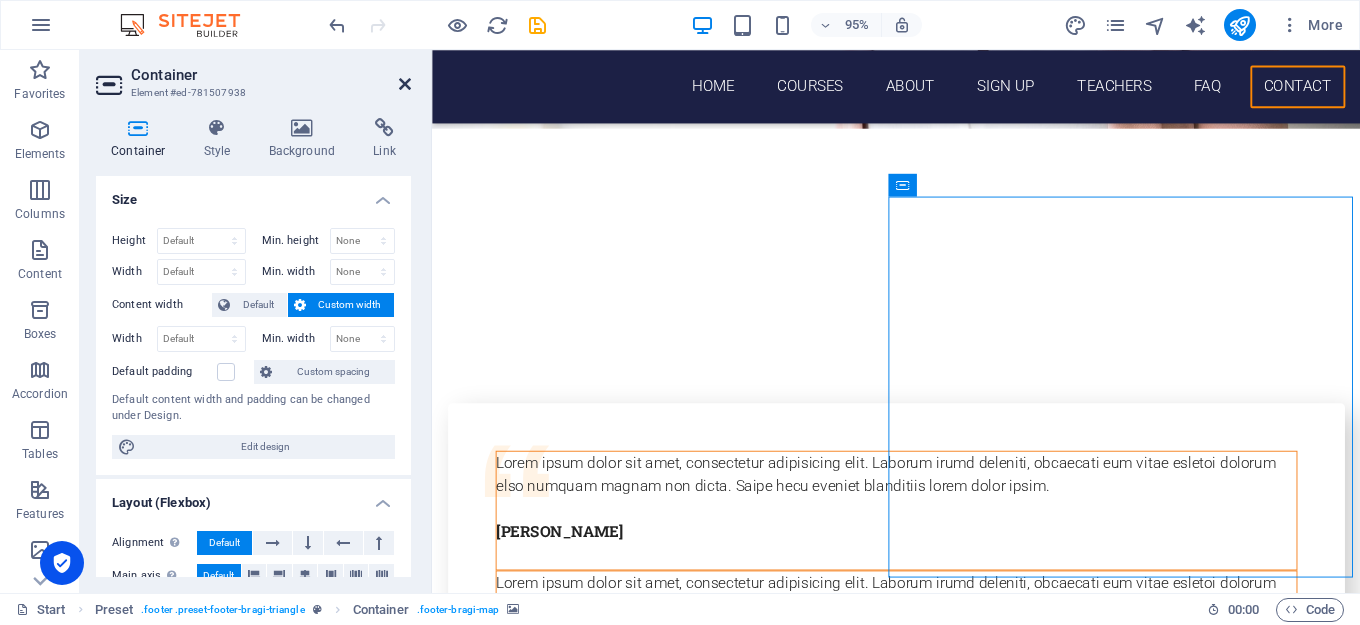 click at bounding box center [405, 84] 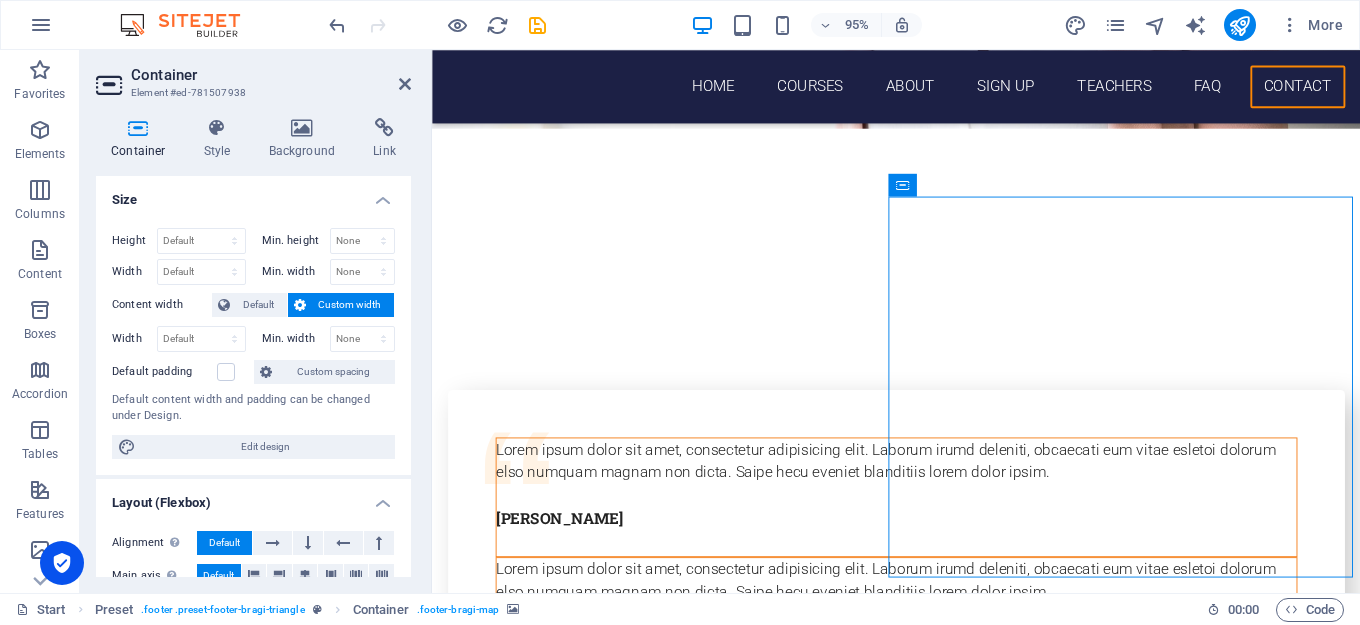 scroll, scrollTop: 7964, scrollLeft: 0, axis: vertical 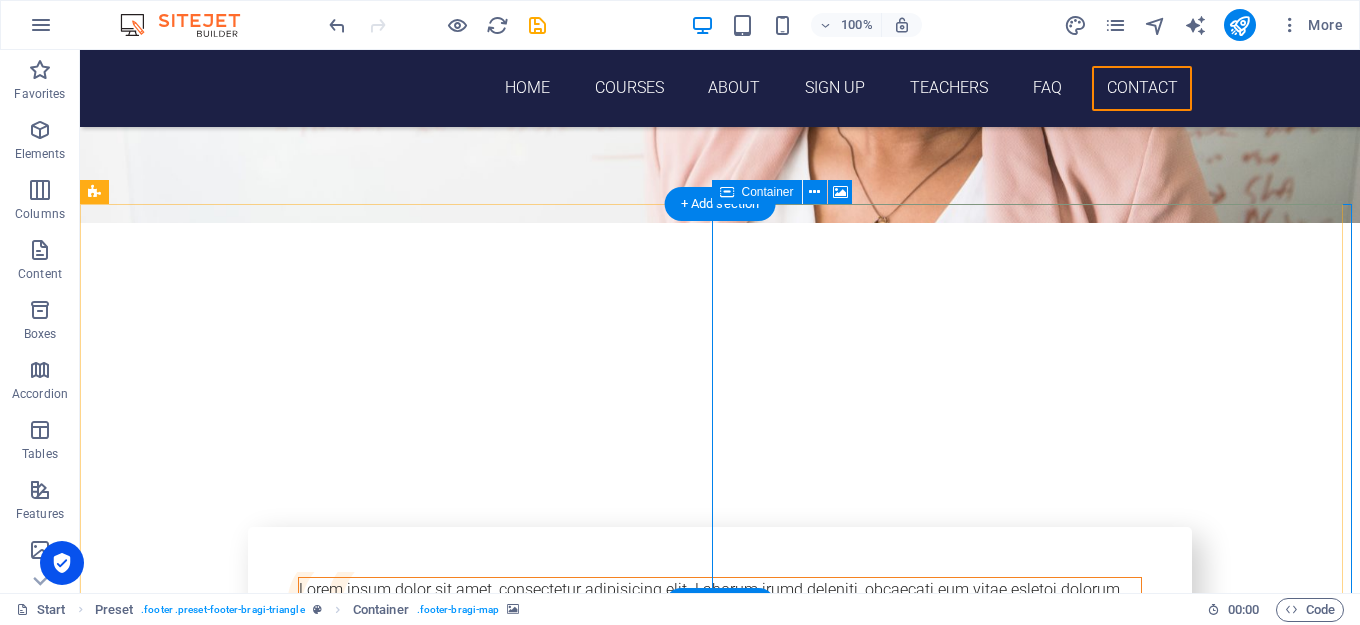 click on "Drop content here or  Add elements  Paste clipboard" at bounding box center (1040, -7442) 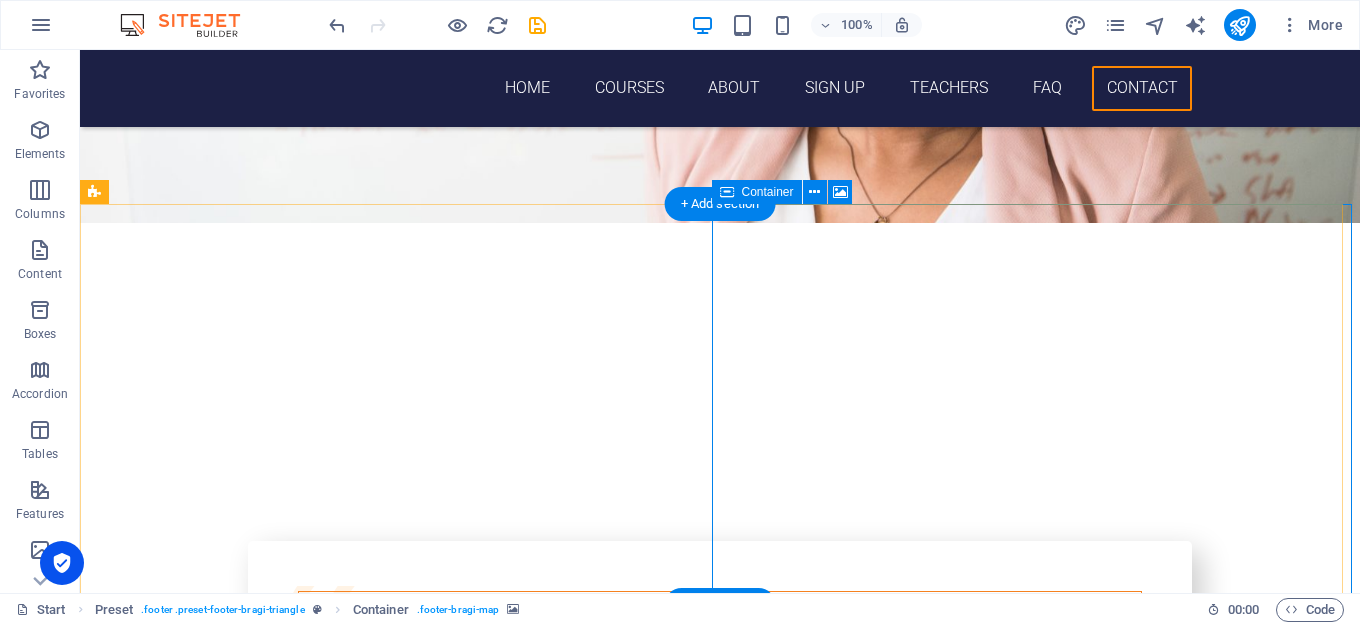 scroll, scrollTop: 8083, scrollLeft: 0, axis: vertical 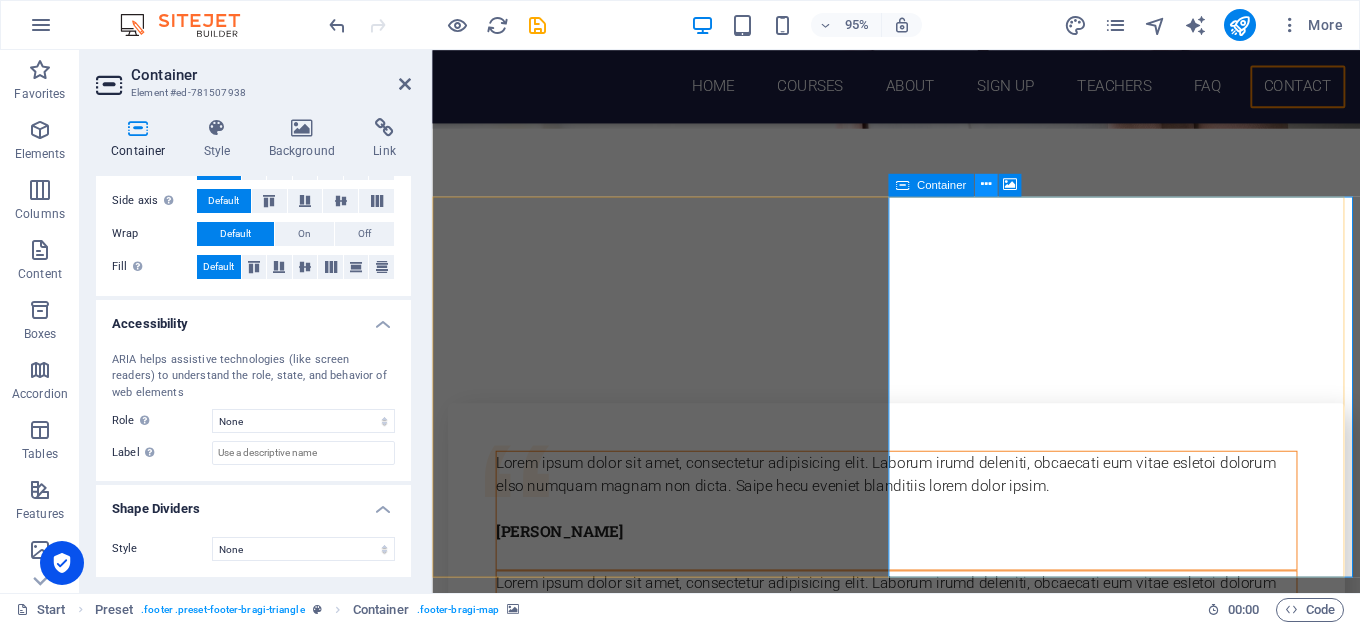 click at bounding box center [986, 184] 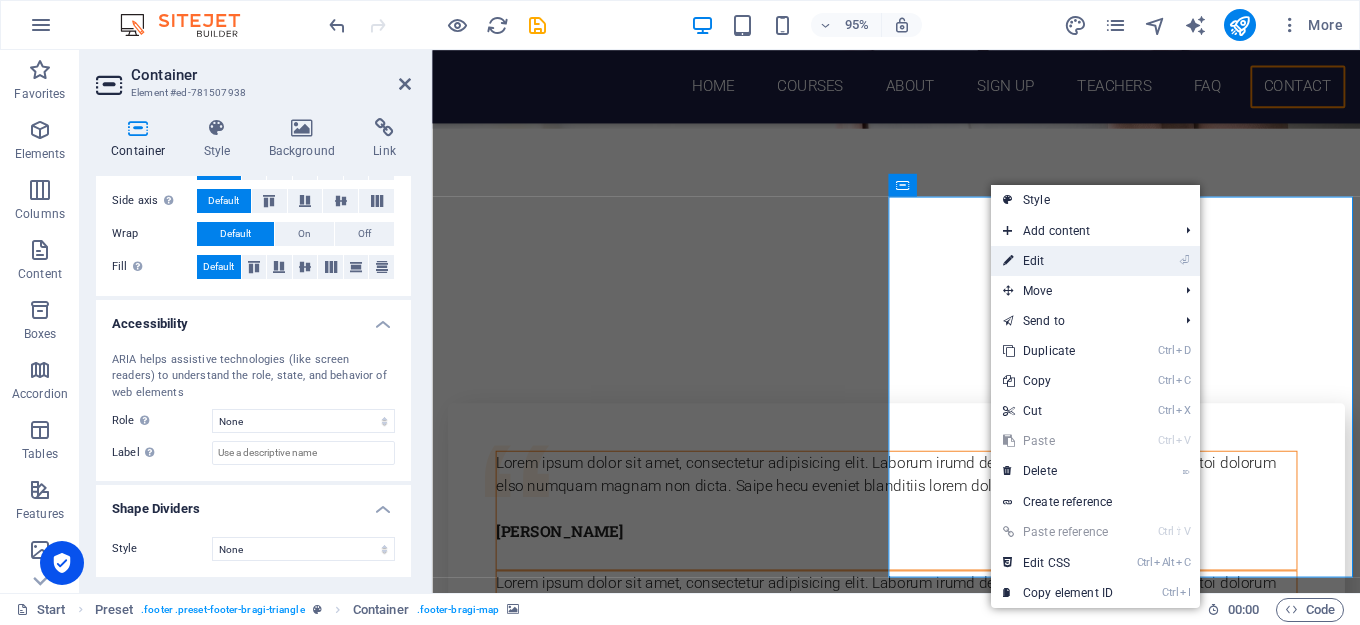 click on "⏎  Edit" at bounding box center (1058, 261) 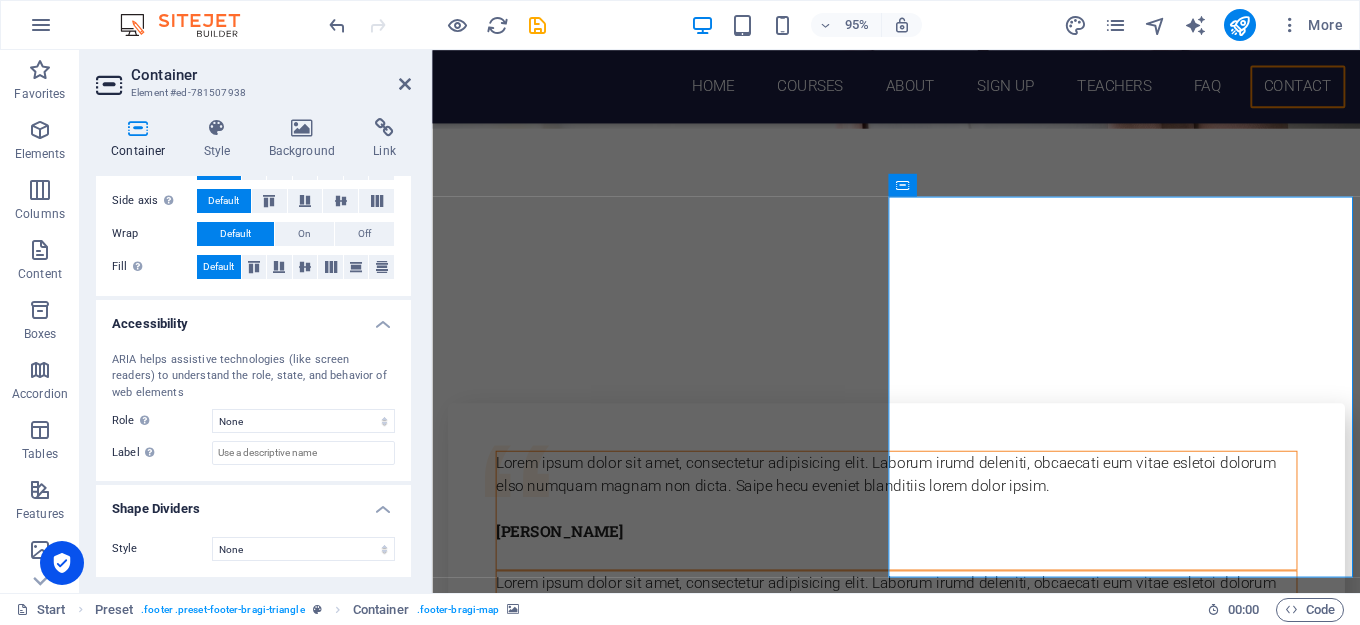 click on "Container" at bounding box center (142, 139) 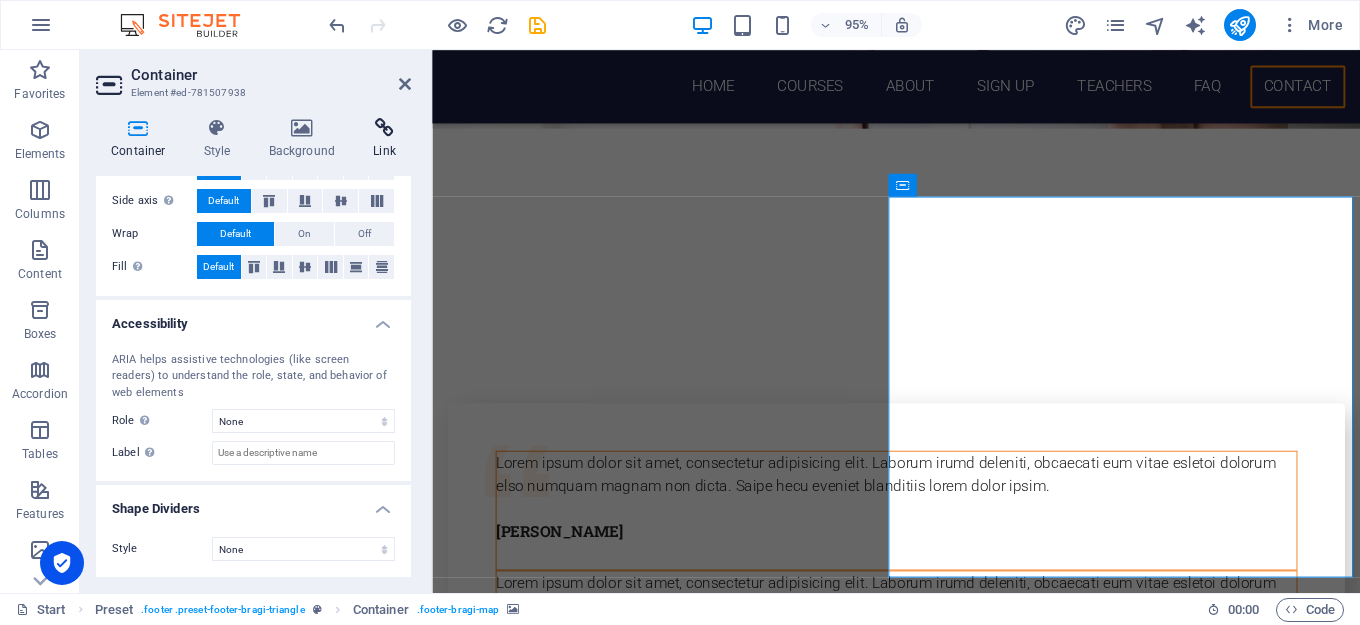 click on "Link" at bounding box center (384, 139) 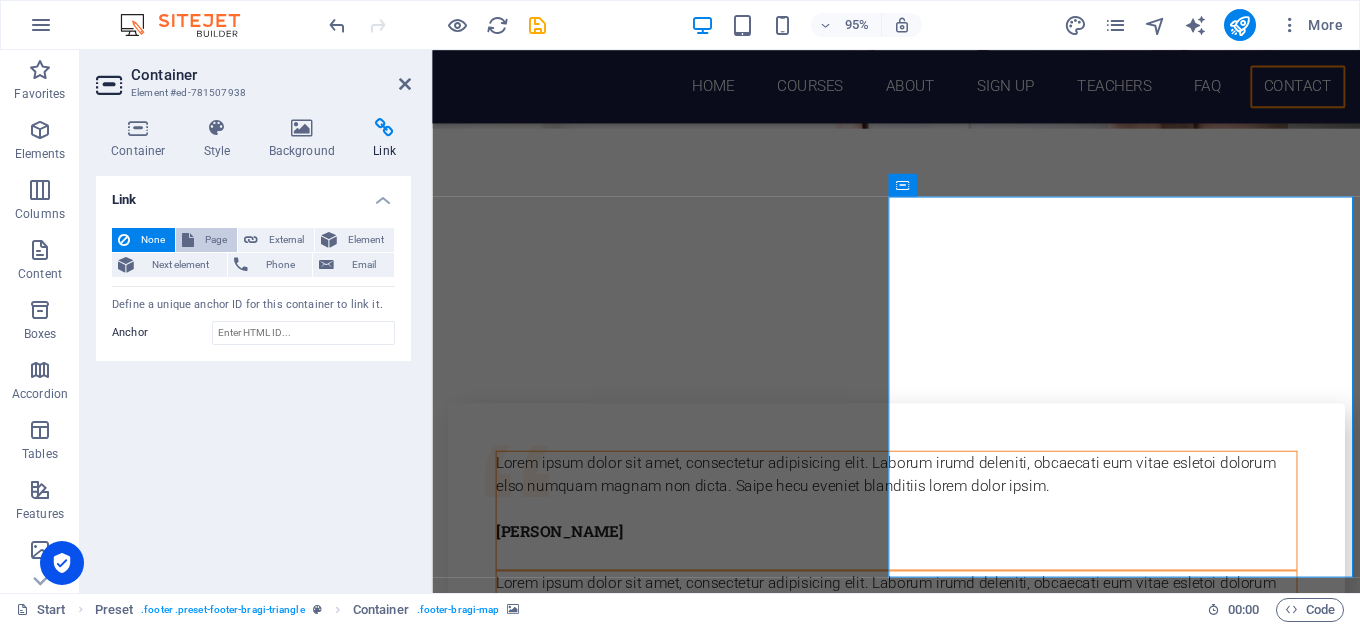 click on "Page" at bounding box center [215, 240] 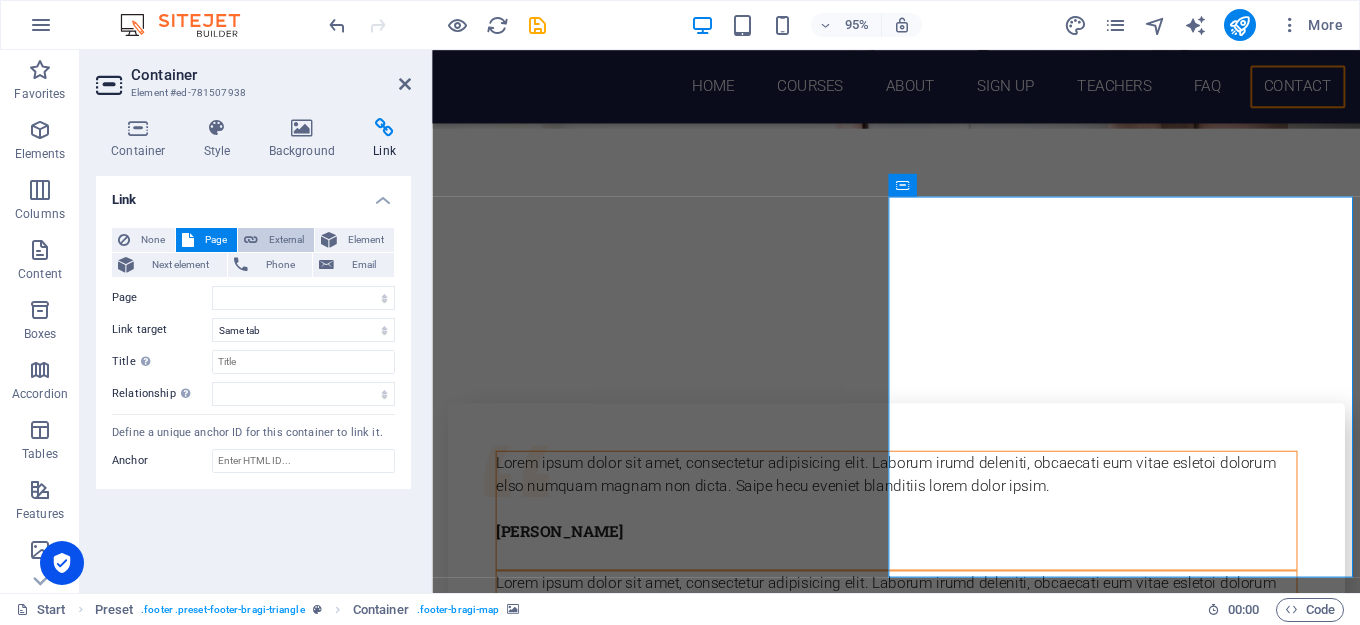 click on "External" at bounding box center [286, 240] 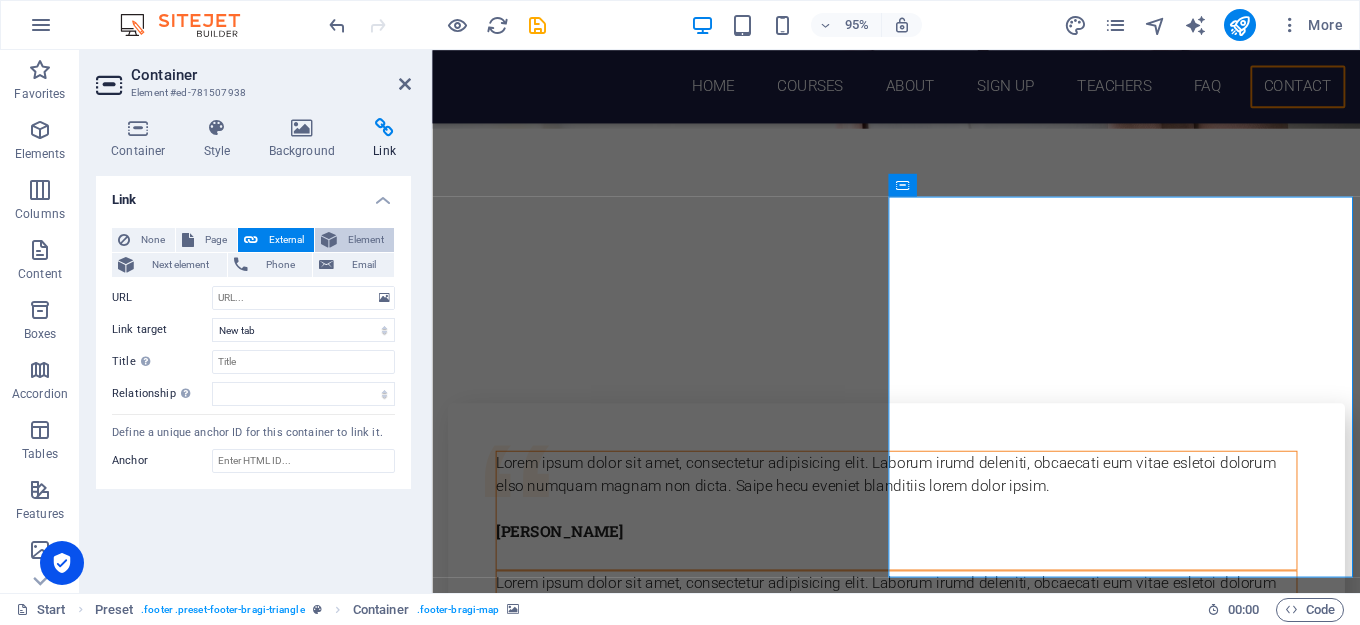 click on "Element" at bounding box center [365, 240] 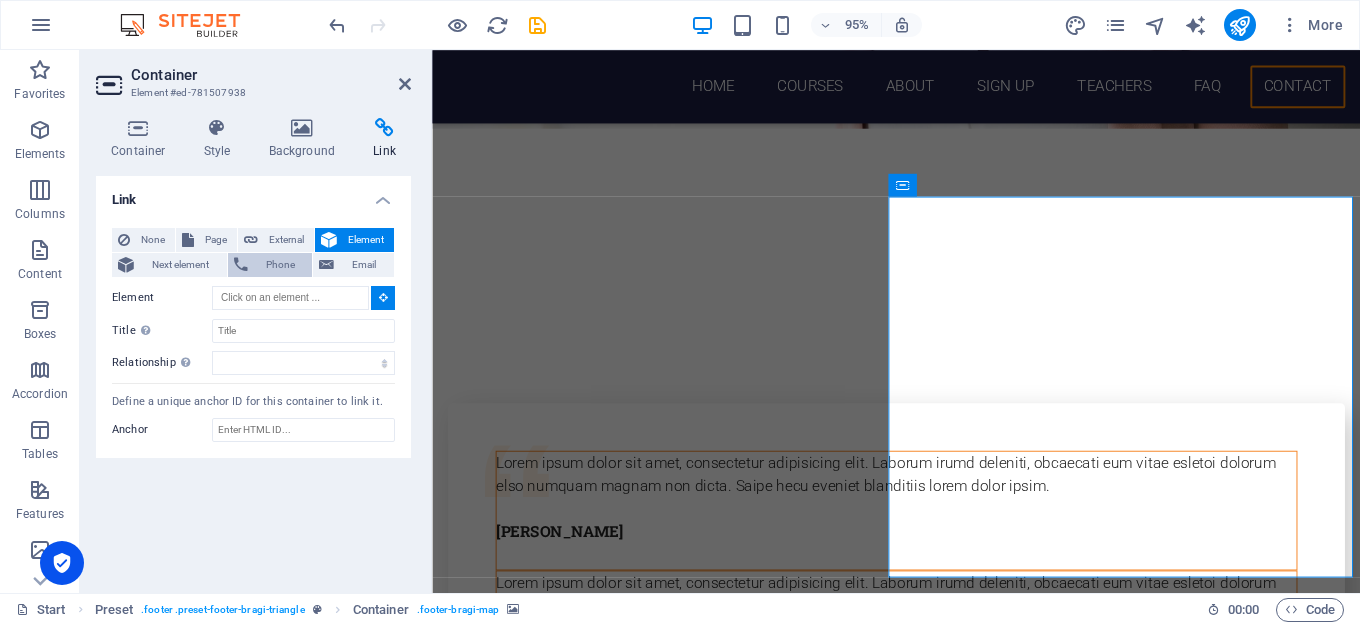 click on "Phone" at bounding box center [280, 265] 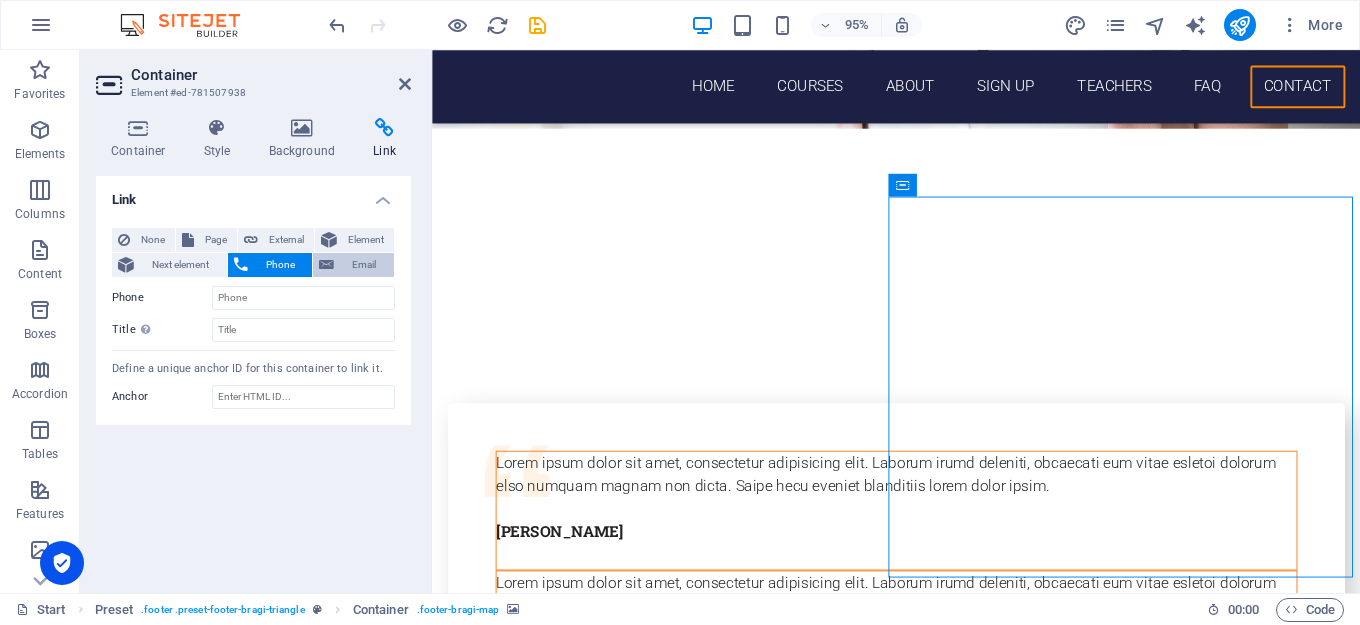 click on "Email" at bounding box center [364, 265] 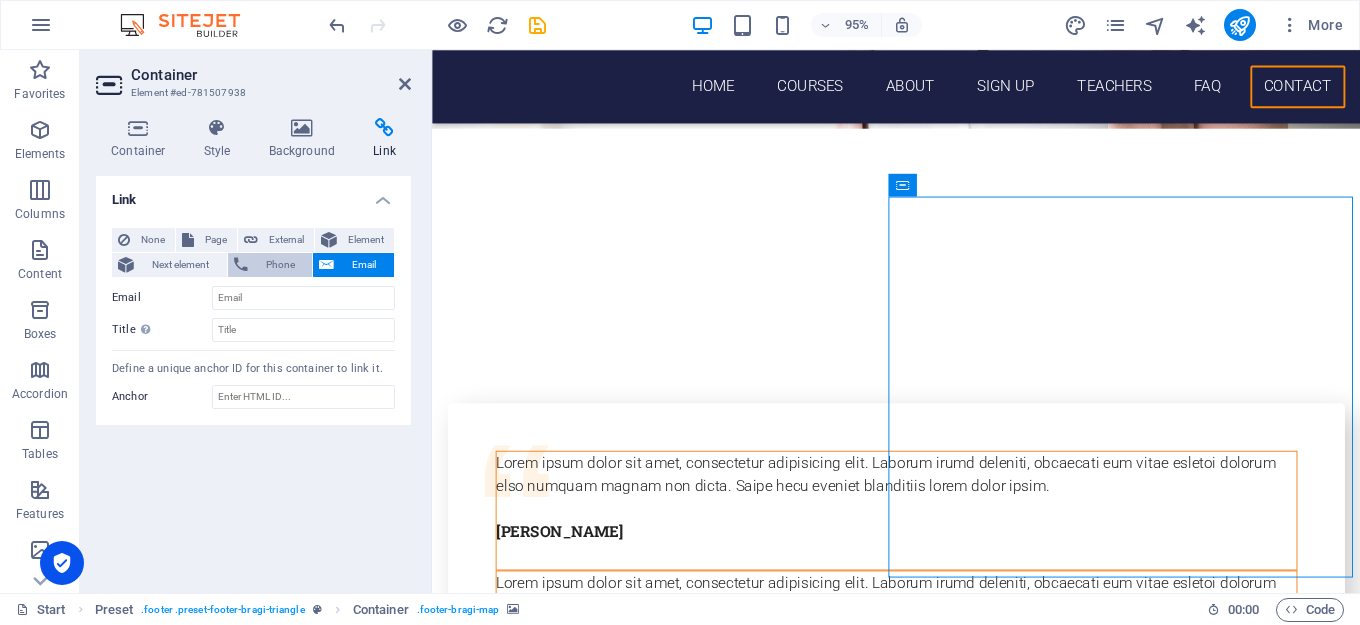 click on "Phone" at bounding box center [280, 265] 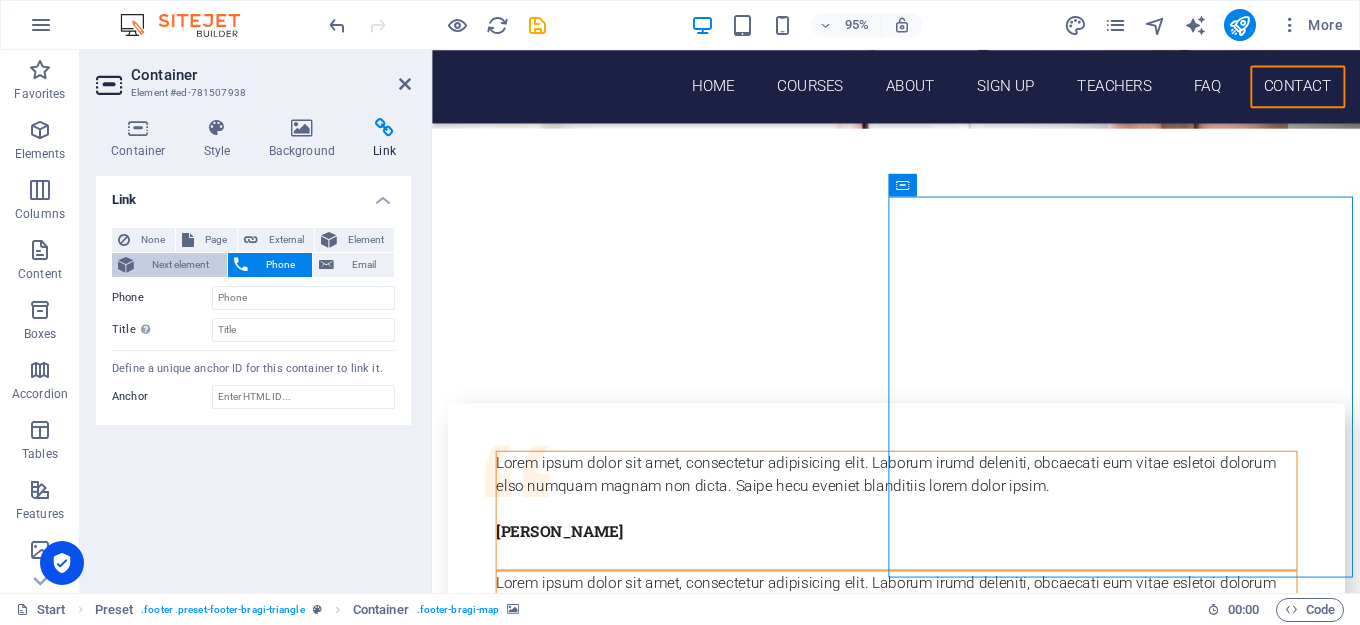 click on "Next element" at bounding box center (180, 265) 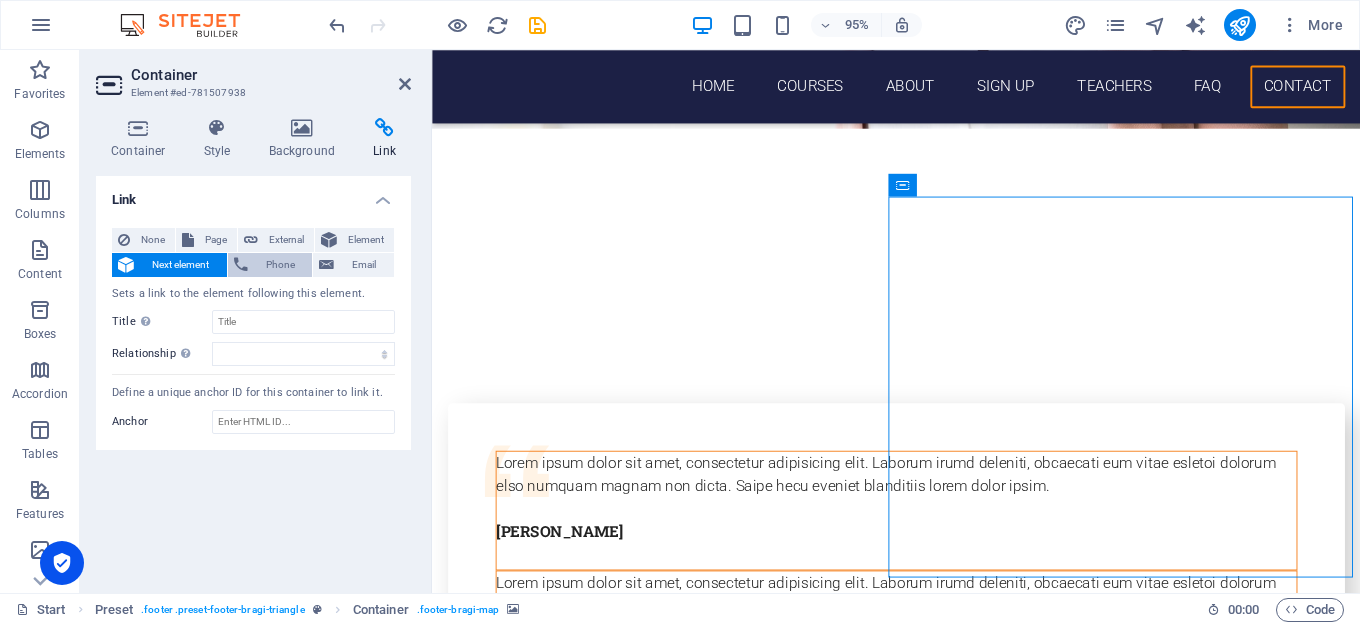 click on "Phone" at bounding box center (280, 265) 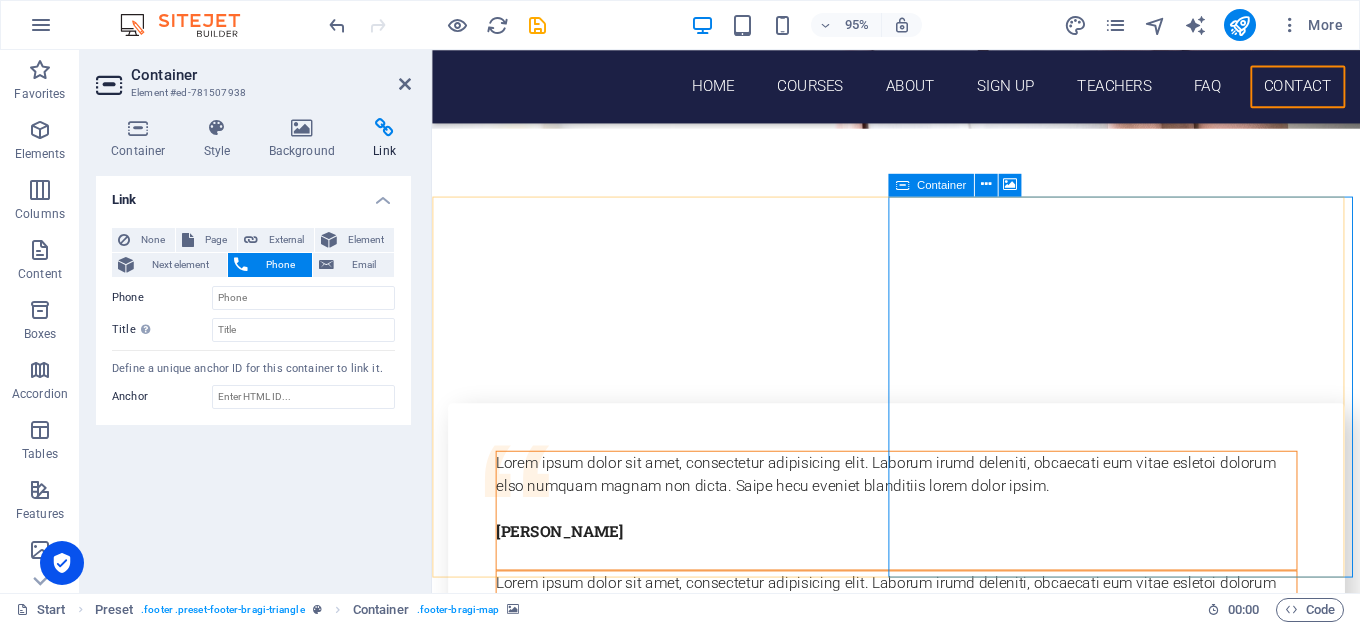 click on "Drop content here or  Add elements  Paste clipboard" at bounding box center [1165, -7561] 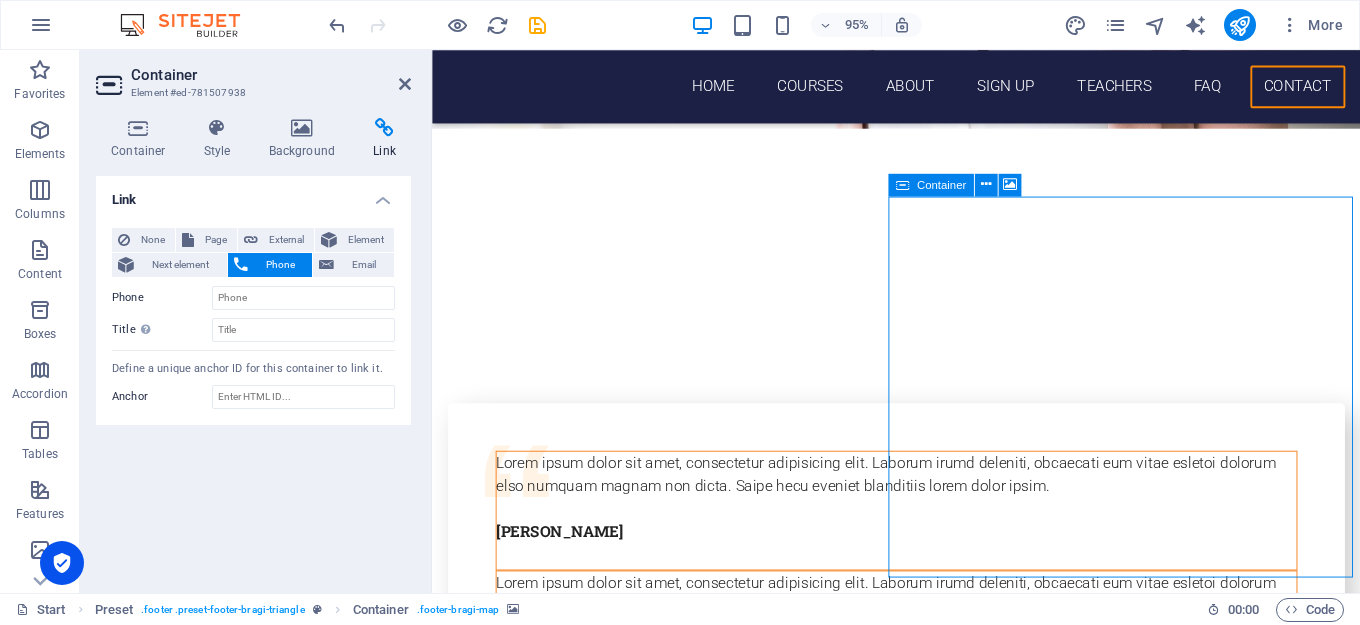 click on "Drop content here or  Add elements  Paste clipboard" at bounding box center (1165, -7561) 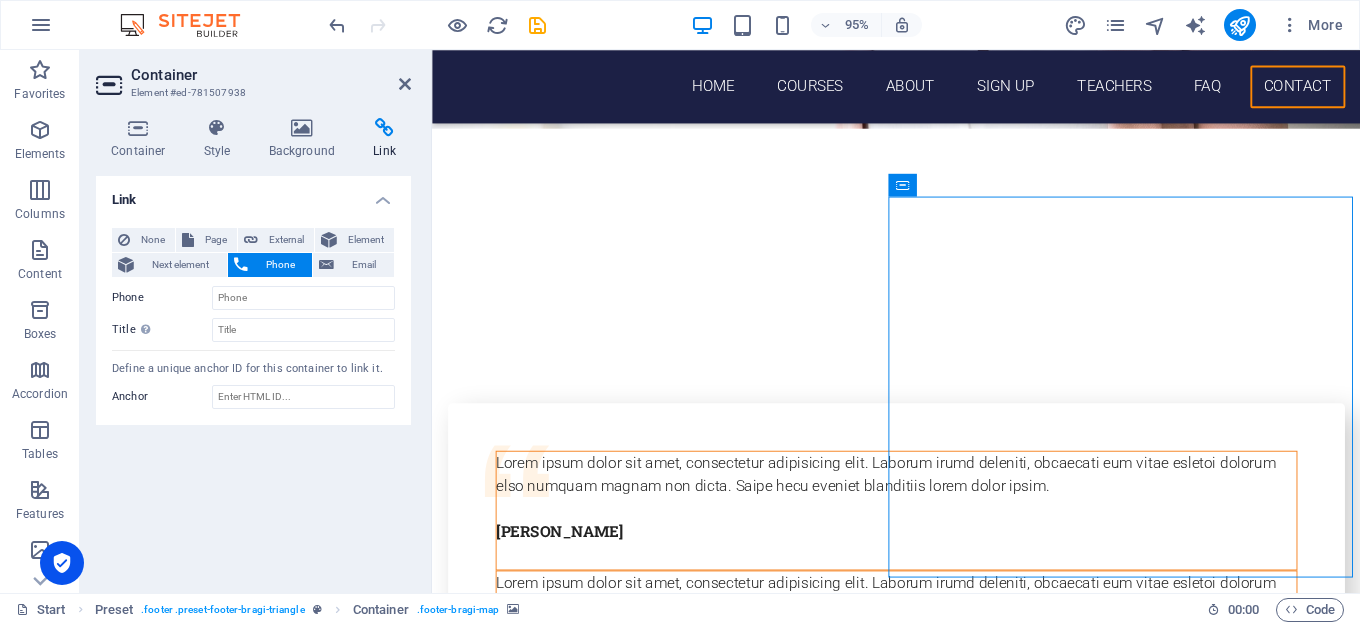 drag, startPoint x: 1336, startPoint y: 236, endPoint x: 976, endPoint y: 201, distance: 361.6974 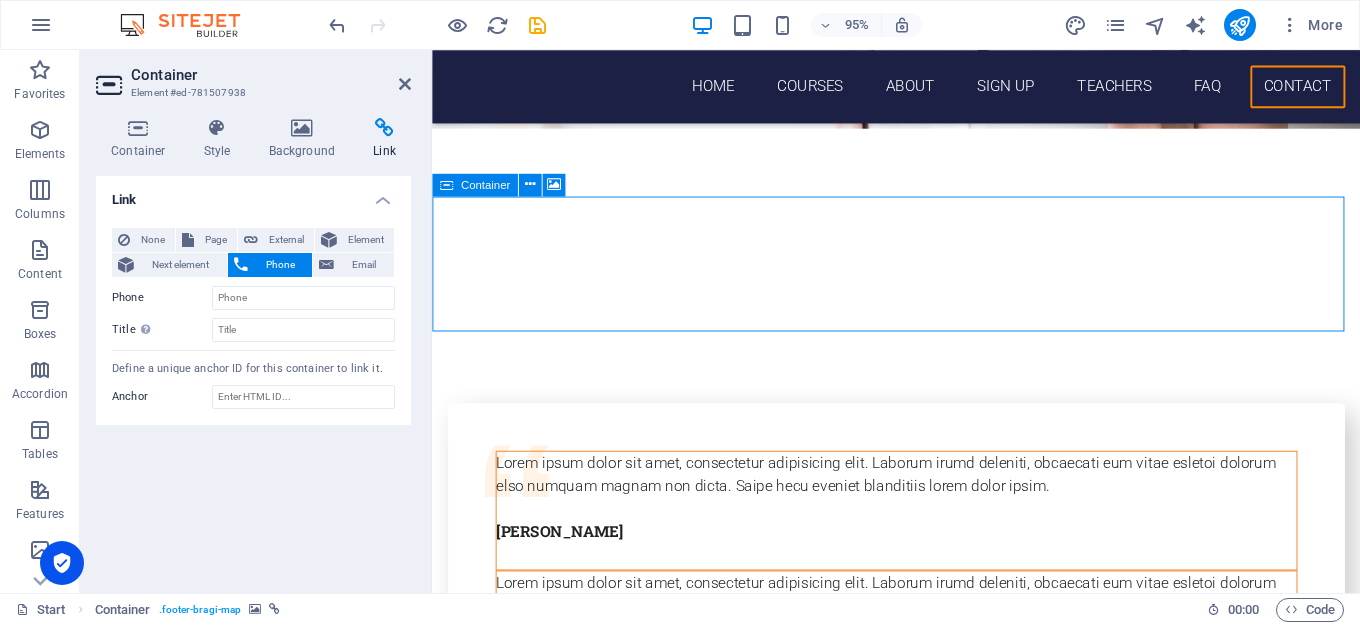 click on "Drop content here or  Add elements  Paste clipboard" at bounding box center [920, 6716] 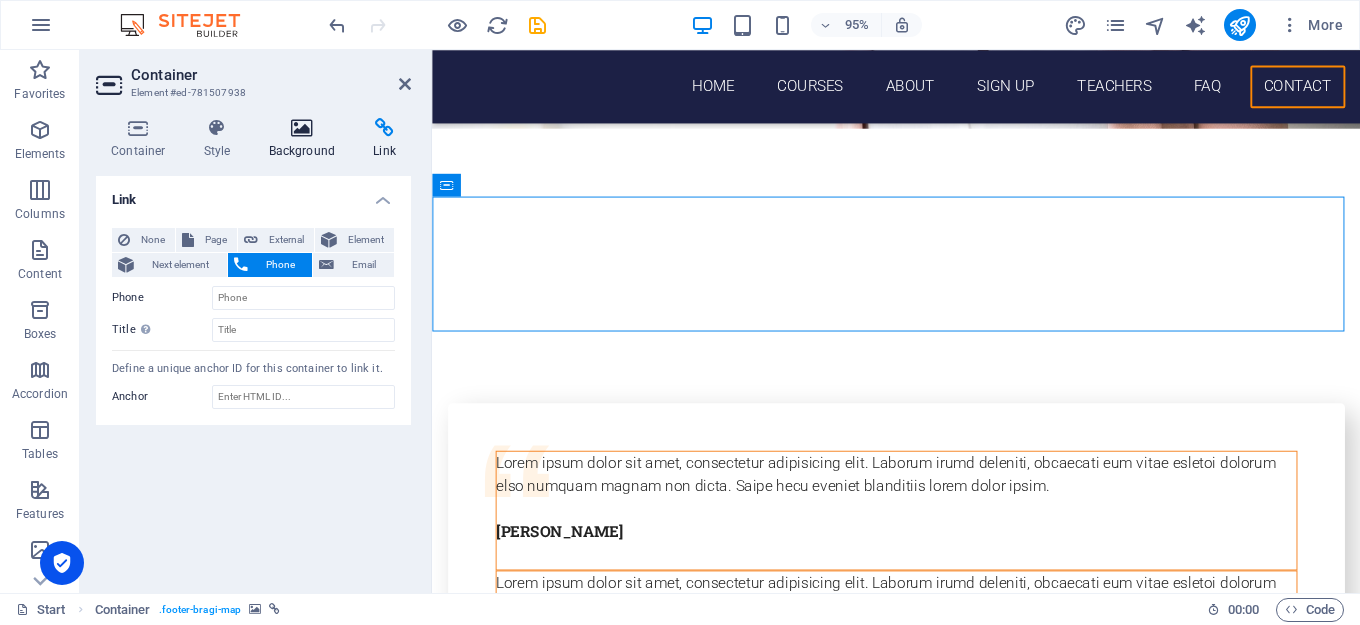 click on "Background" at bounding box center [306, 139] 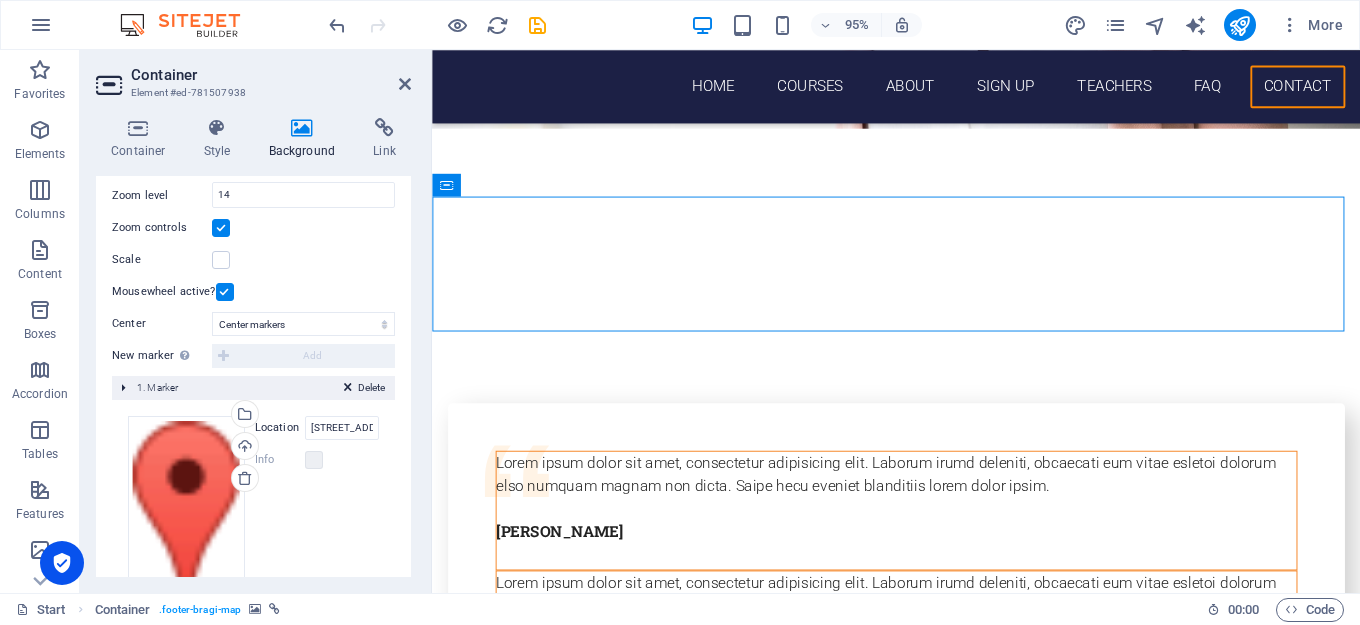 scroll, scrollTop: 372, scrollLeft: 0, axis: vertical 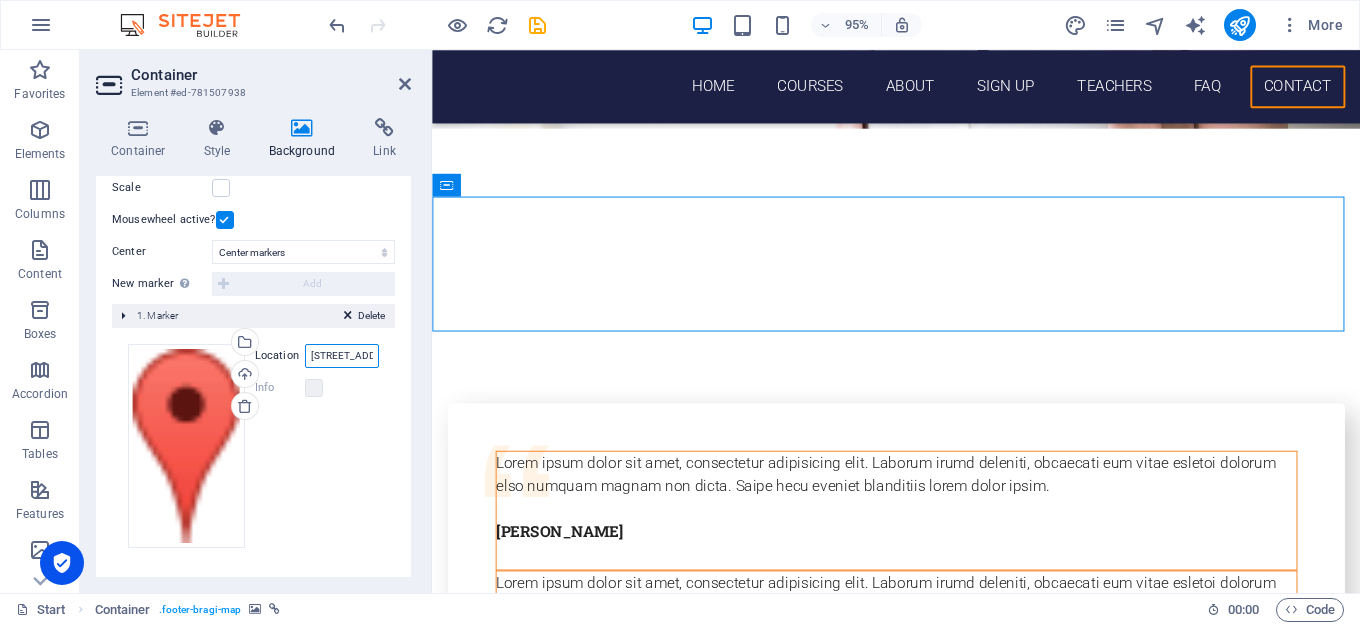 click on "[STREET_ADDRESS]" at bounding box center (342, 356) 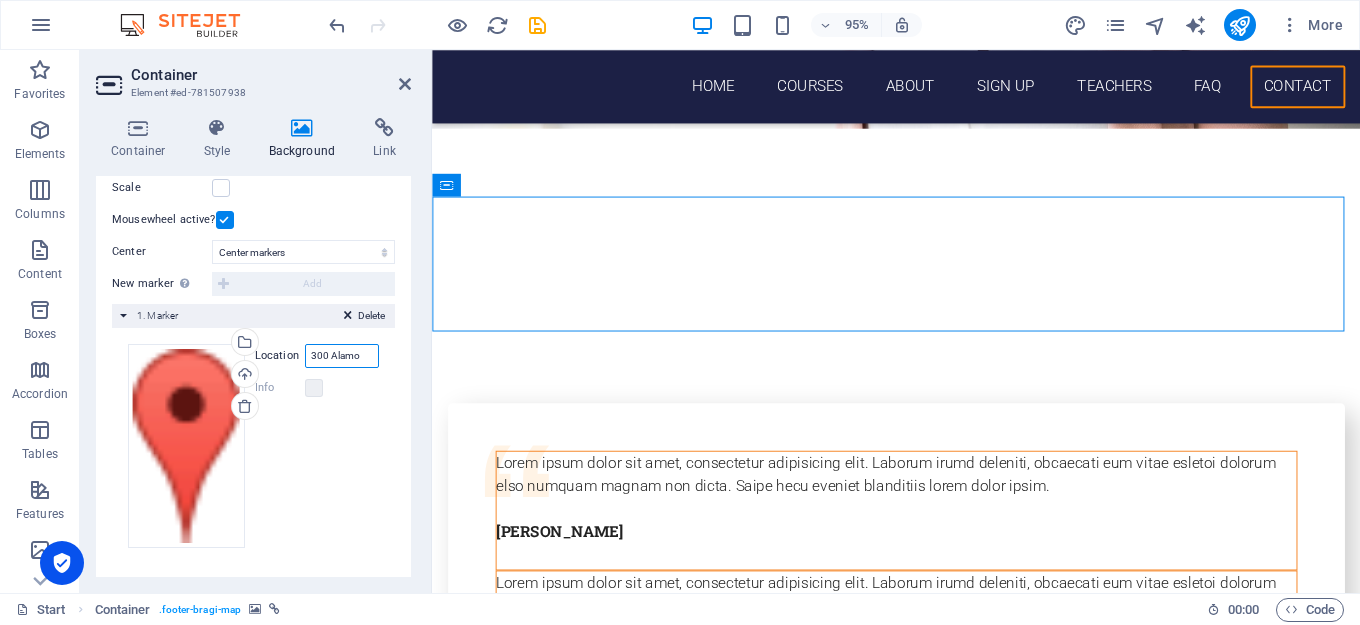 scroll, scrollTop: 0, scrollLeft: 0, axis: both 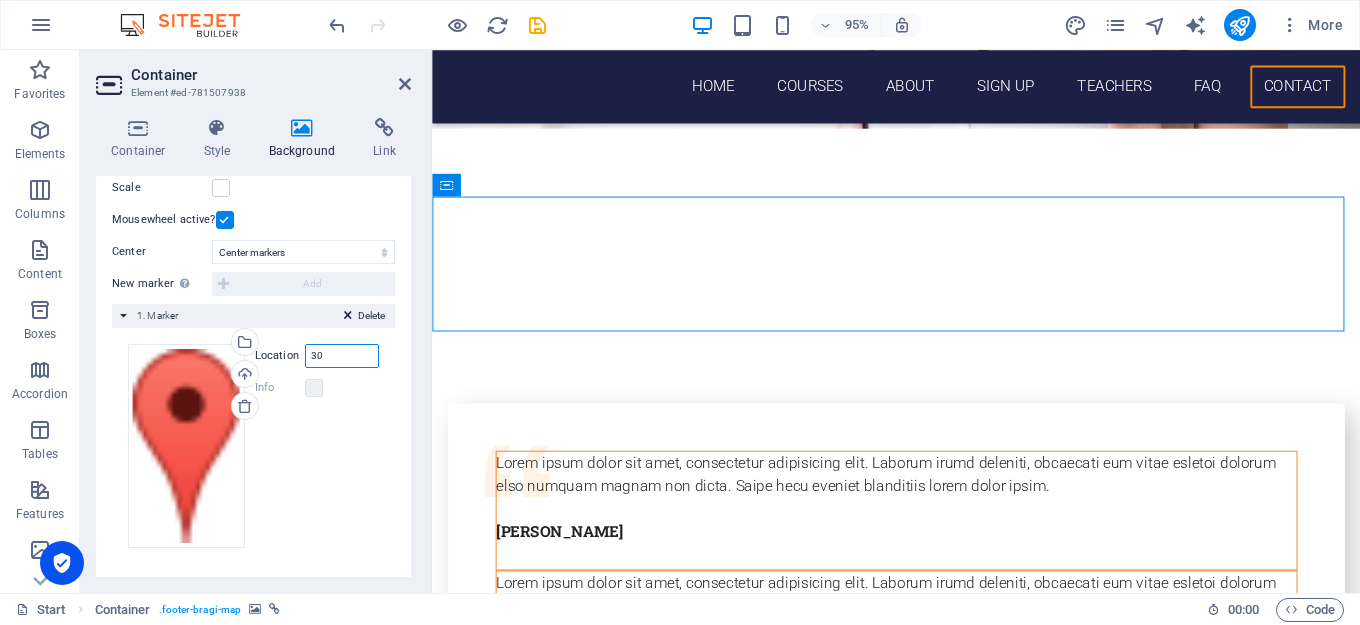type on "3" 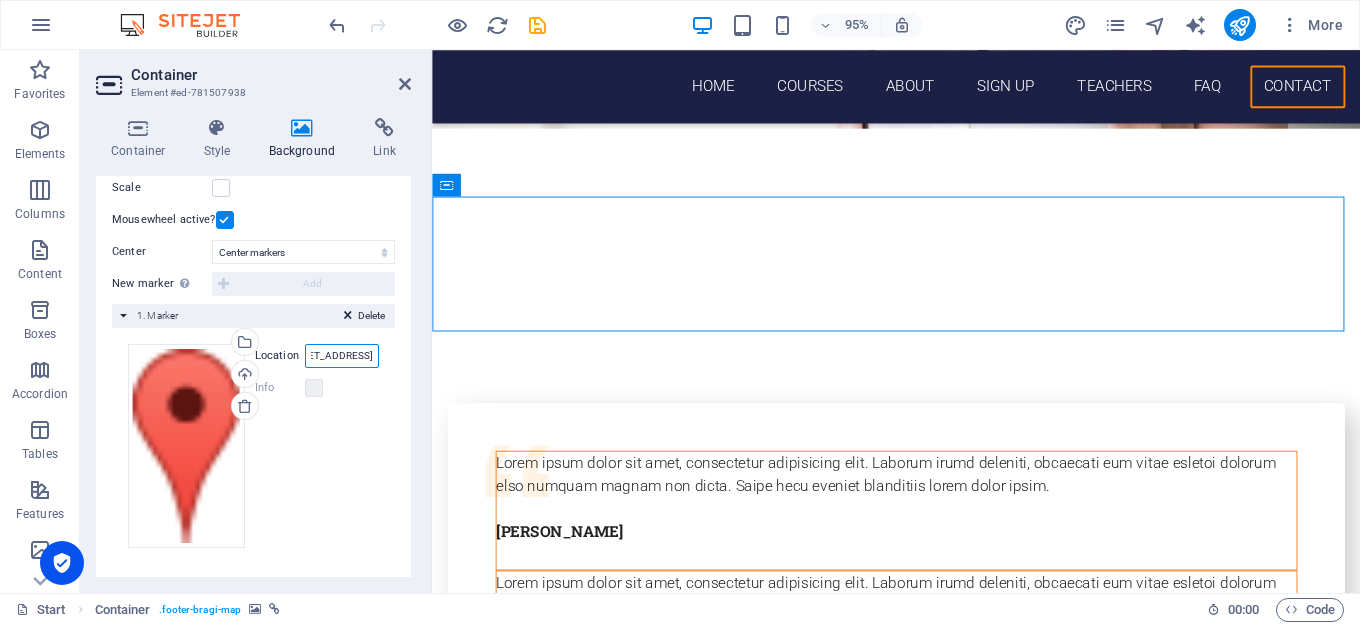scroll, scrollTop: 0, scrollLeft: 57, axis: horizontal 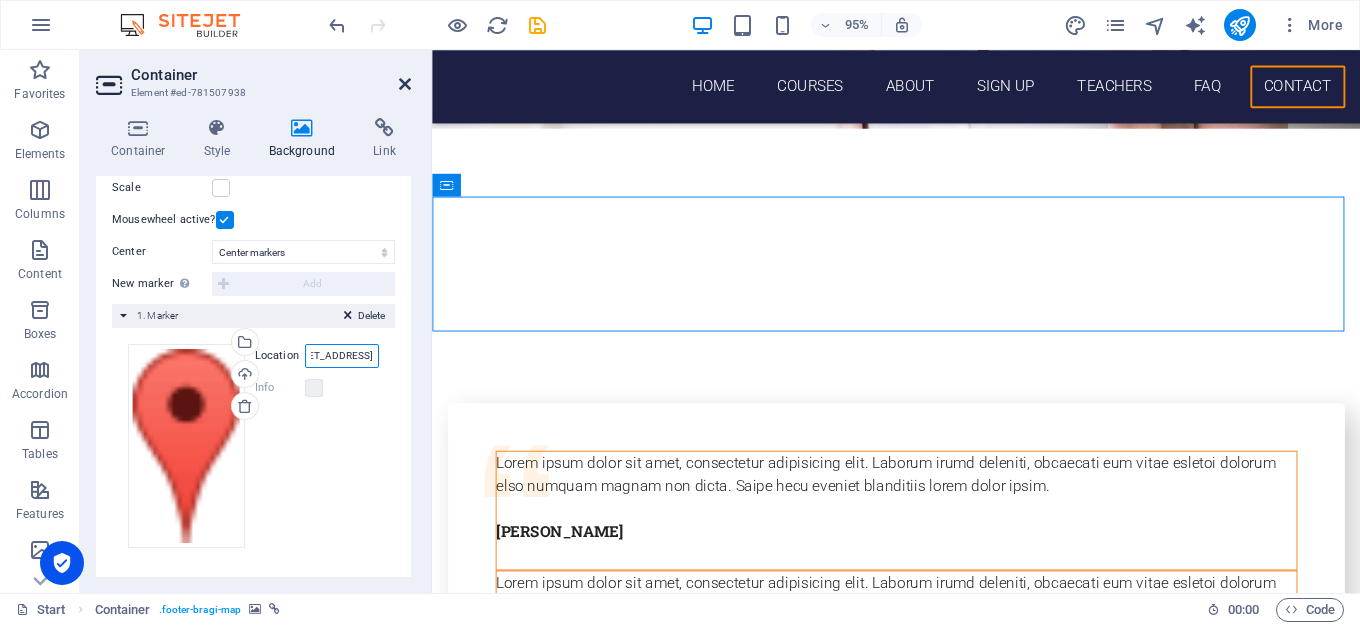 type on "[STREET_ADDRESS]" 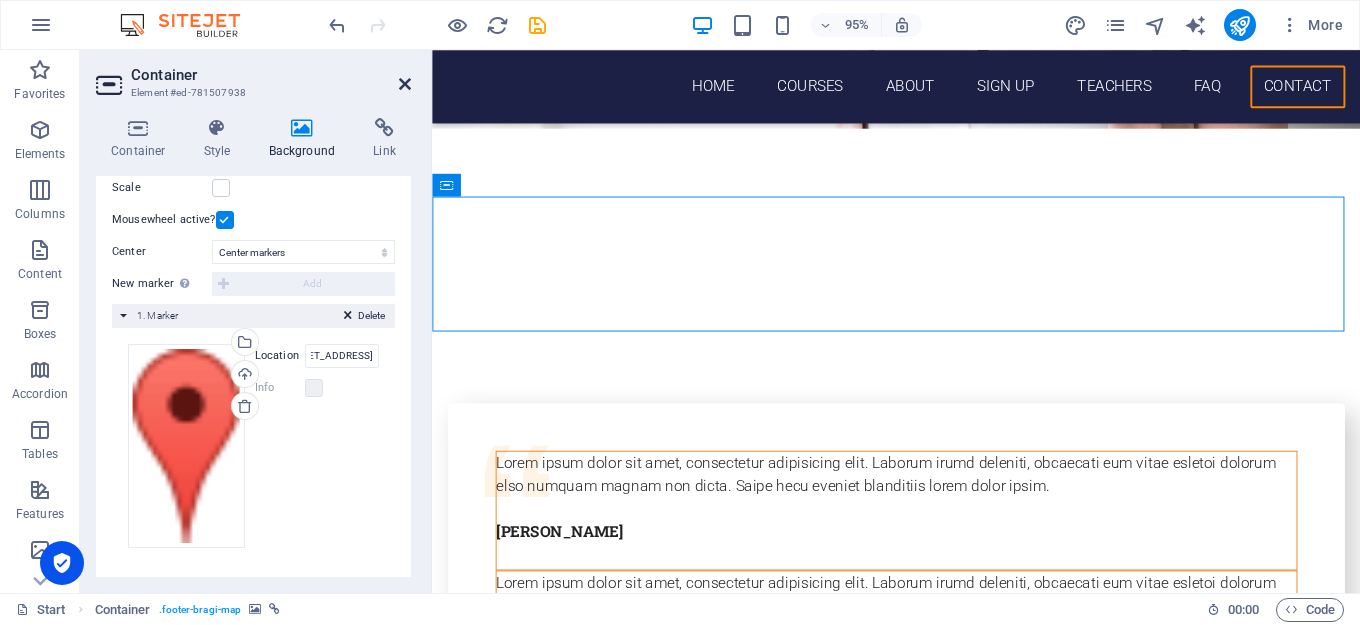 click at bounding box center (405, 84) 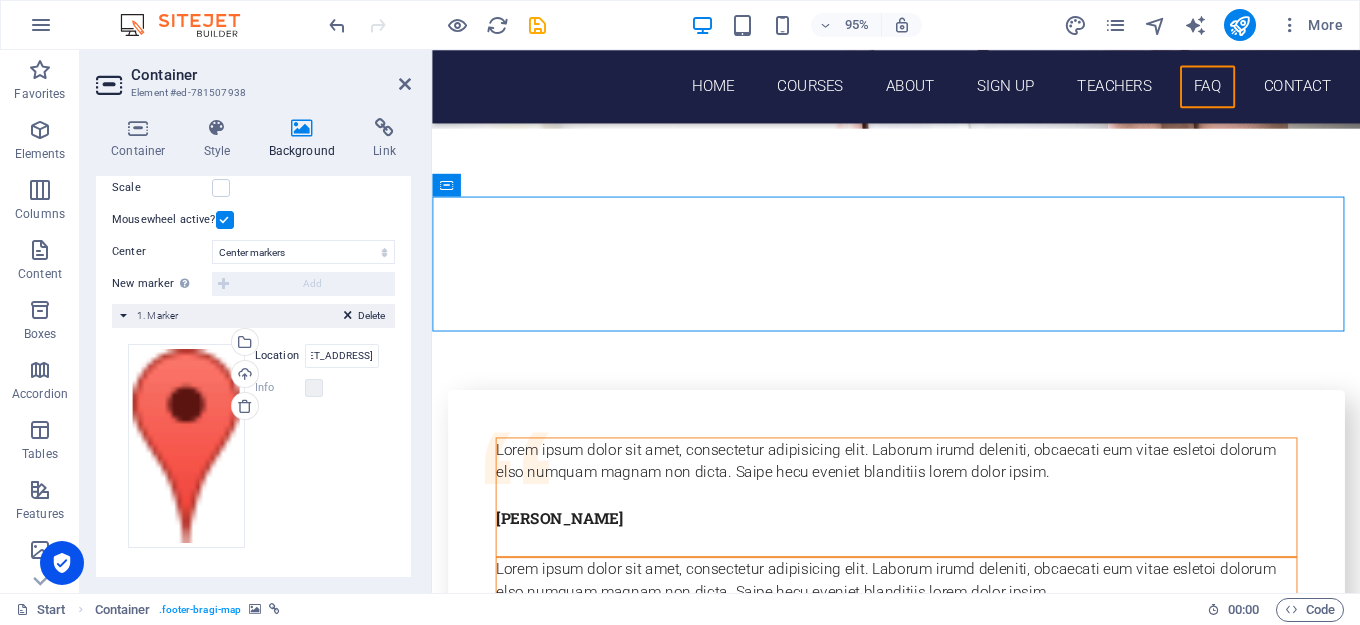 scroll, scrollTop: 0, scrollLeft: 0, axis: both 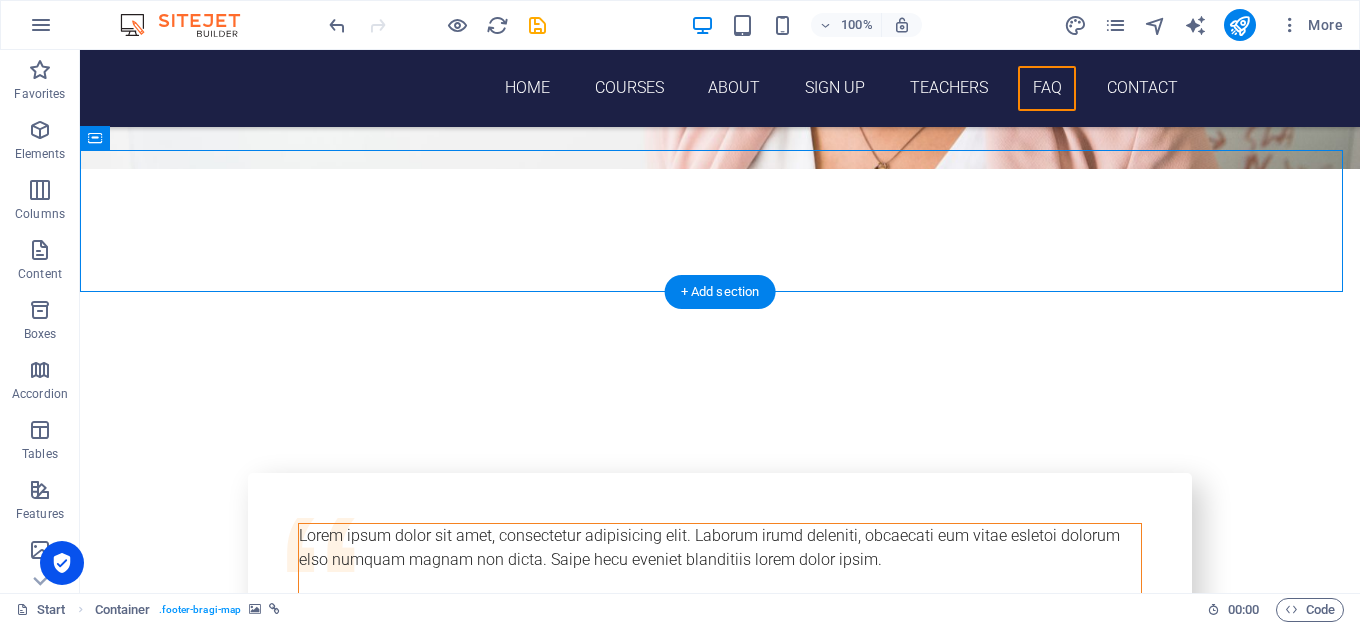 drag, startPoint x: 745, startPoint y: 224, endPoint x: 1057, endPoint y: 502, distance: 417.88516 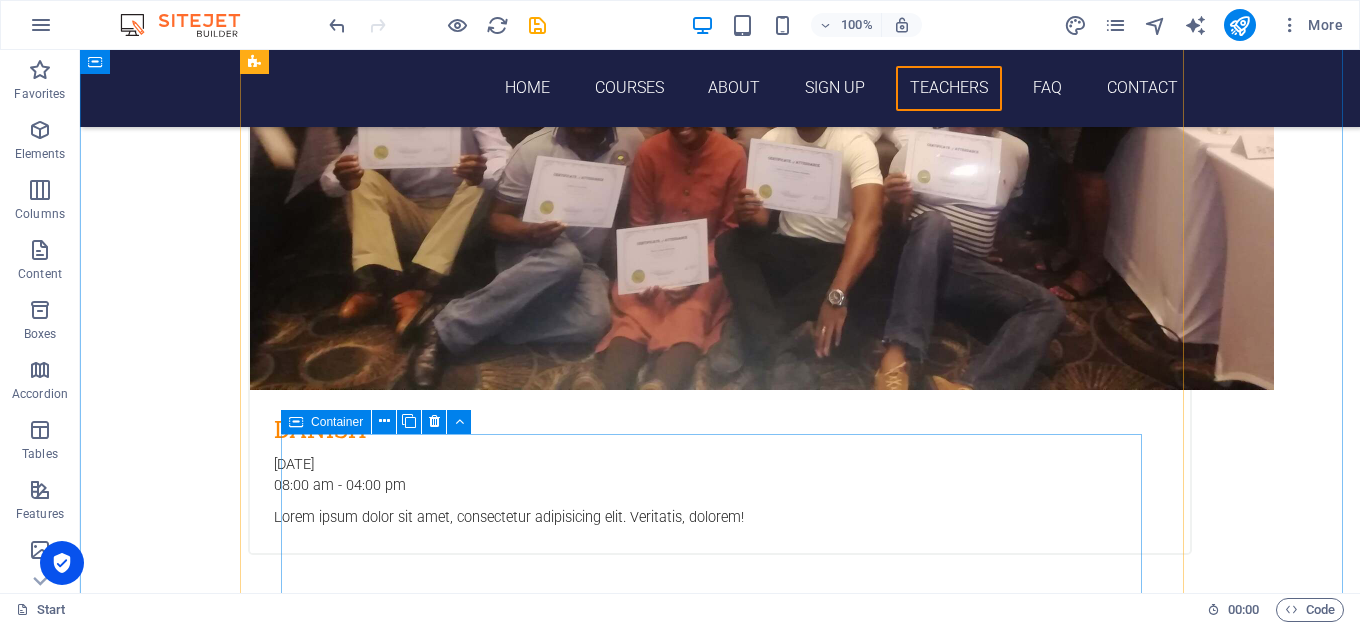 scroll, scrollTop: 6218, scrollLeft: 0, axis: vertical 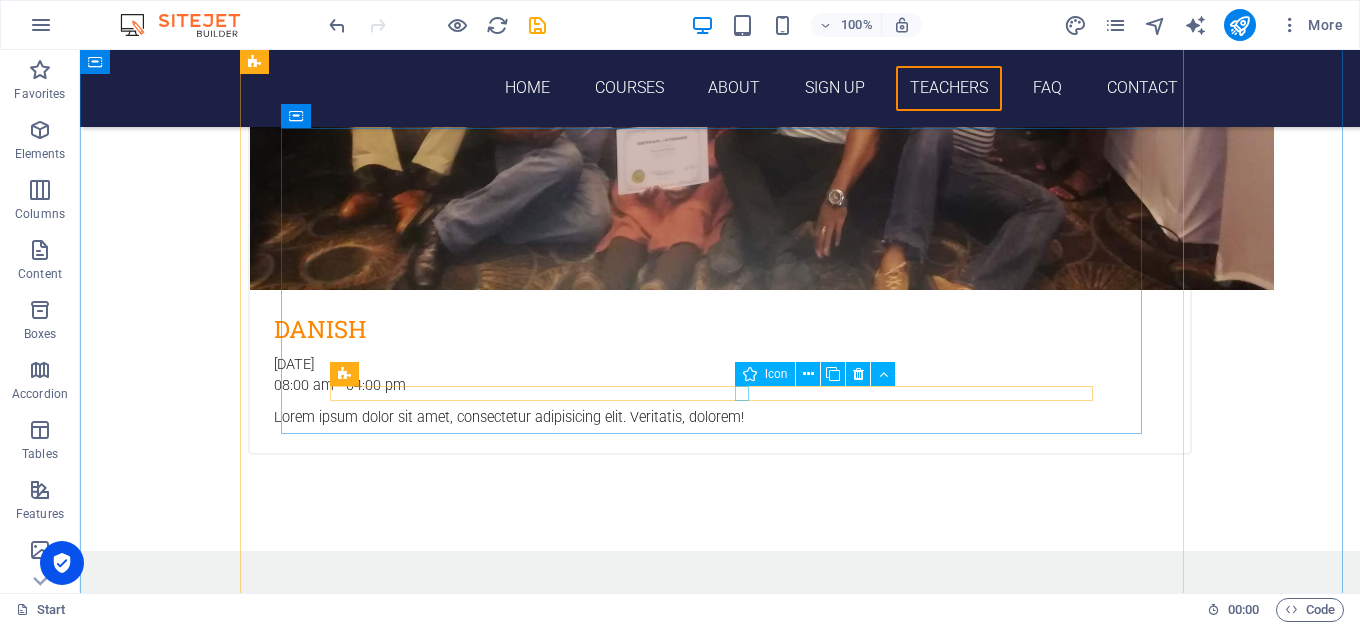 click at bounding box center [720, 6826] 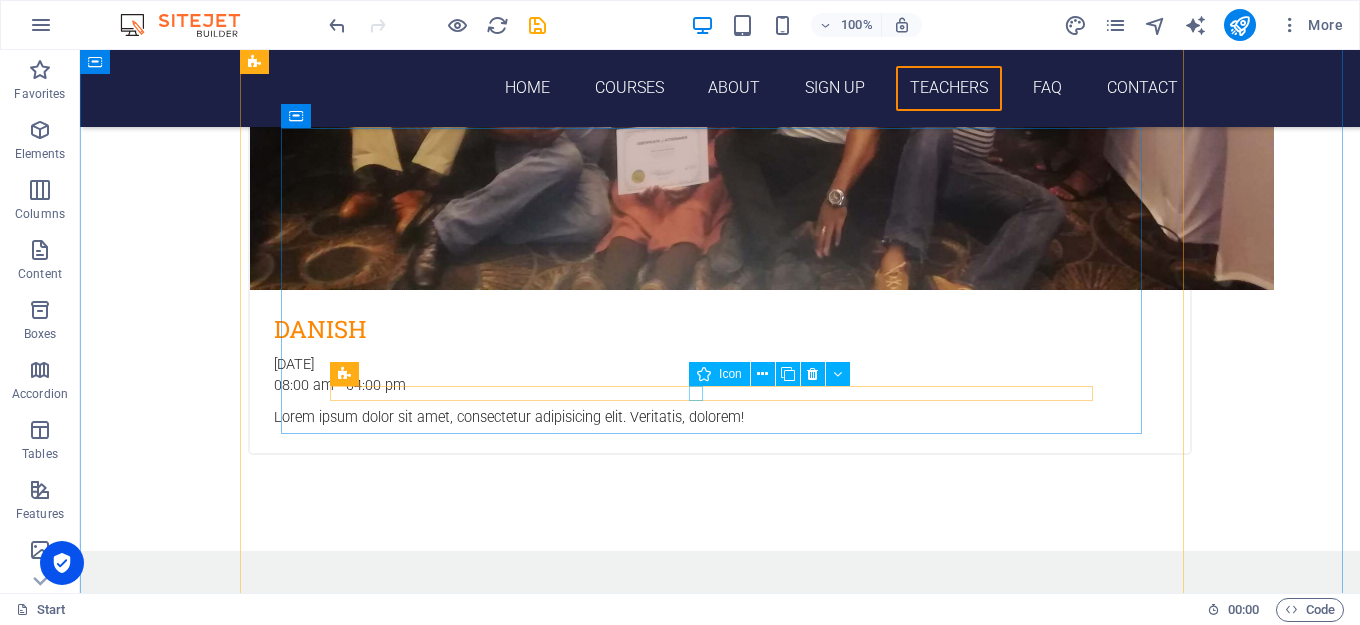 click at bounding box center [720, 6781] 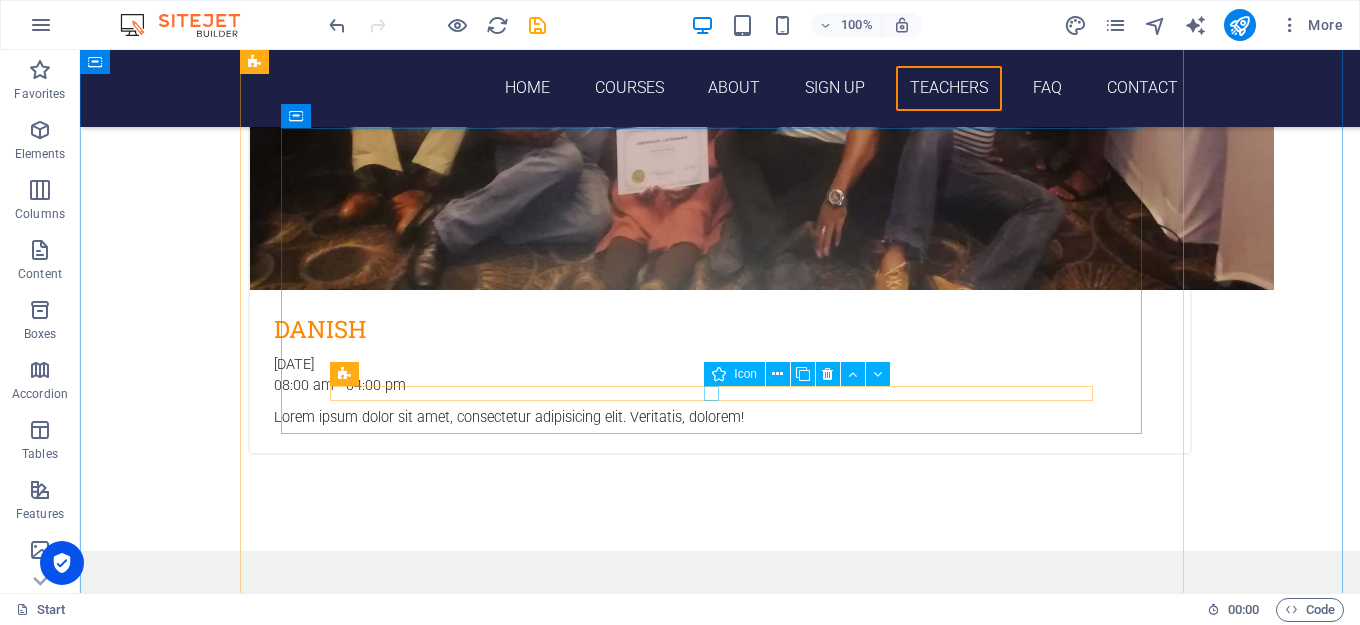 click at bounding box center (720, 6781) 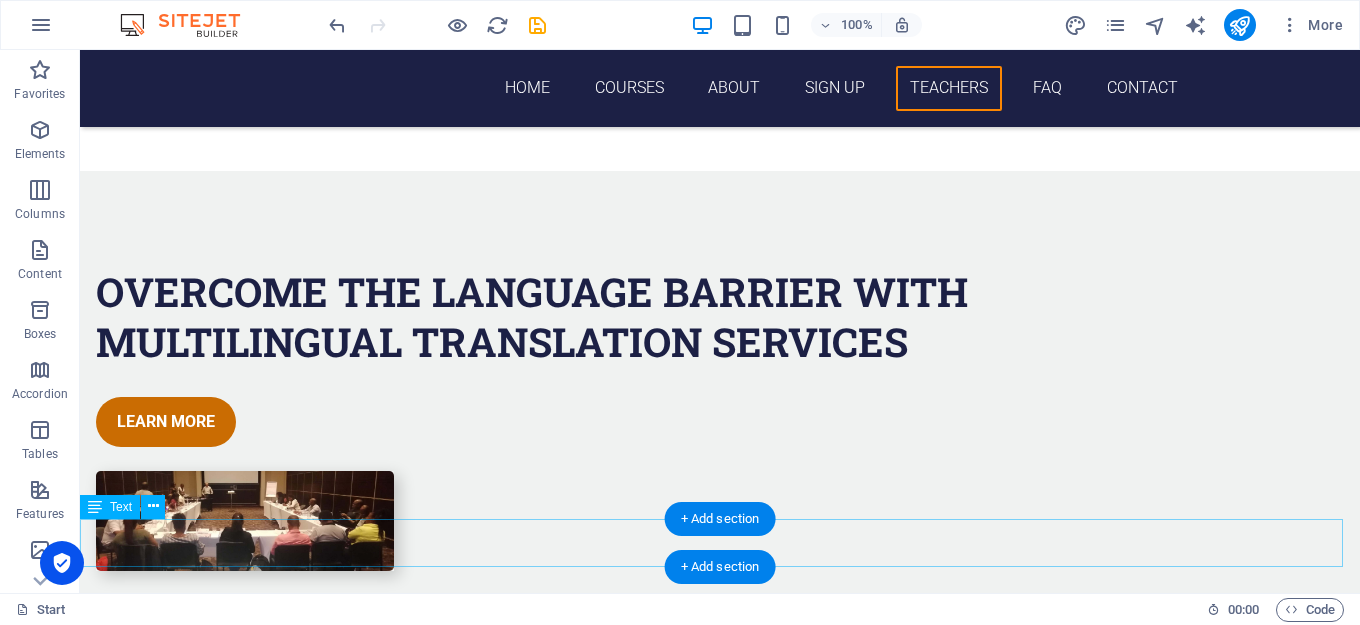 scroll, scrollTop: 6618, scrollLeft: 0, axis: vertical 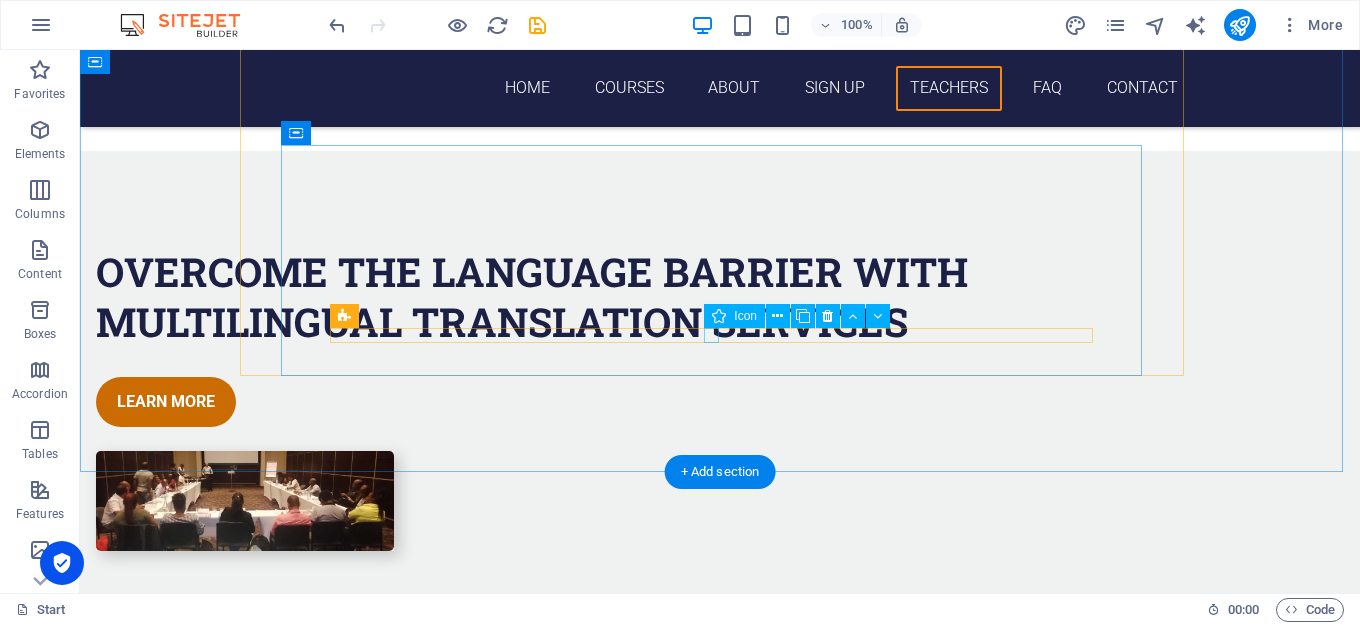 click at bounding box center (720, 6746) 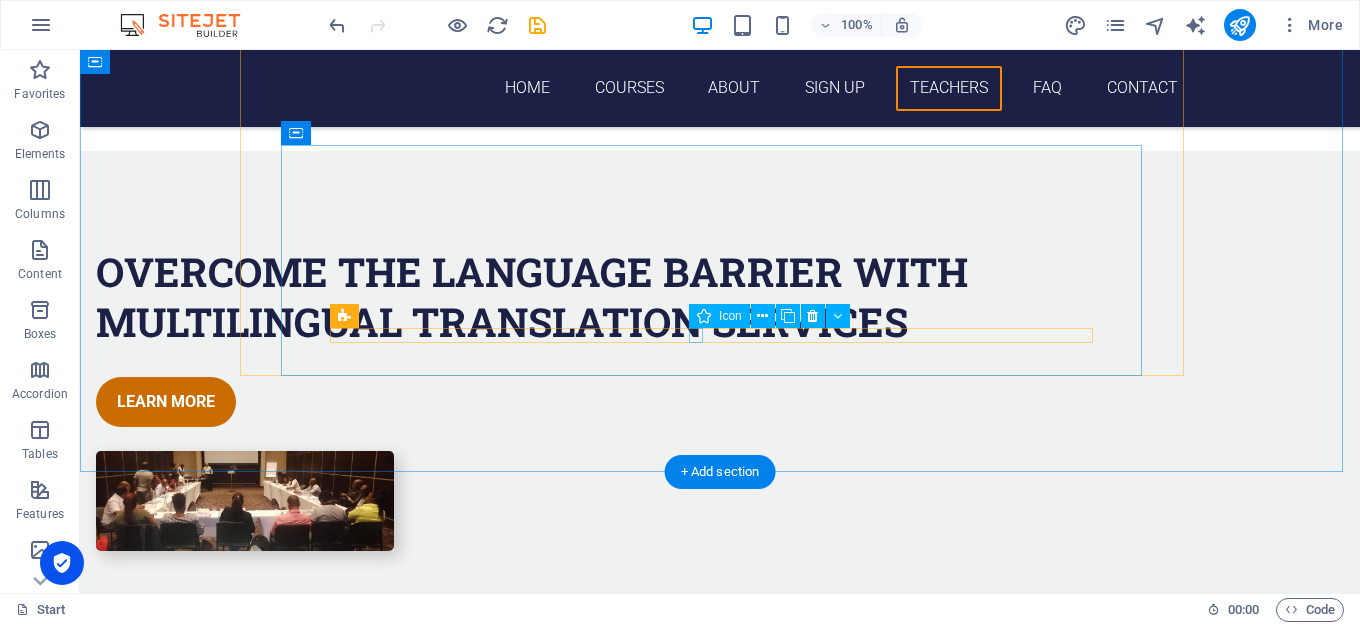 click at bounding box center [720, 6723] 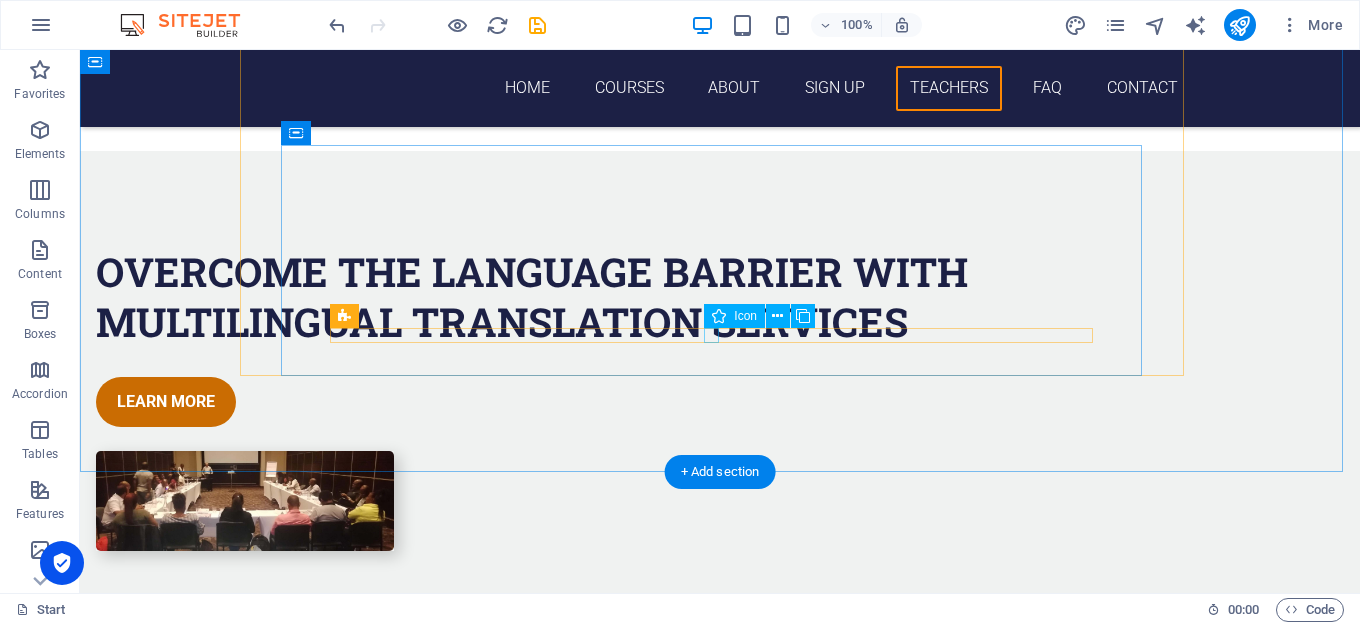 click at bounding box center (720, 6723) 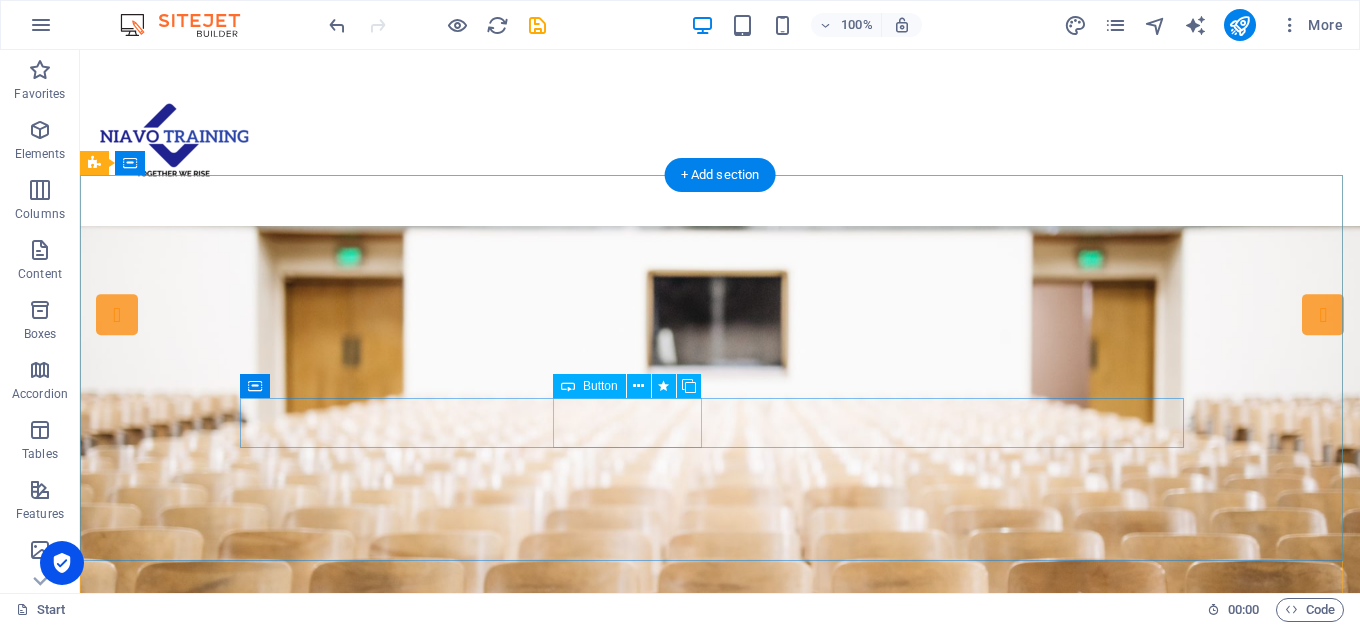 scroll, scrollTop: 0, scrollLeft: 0, axis: both 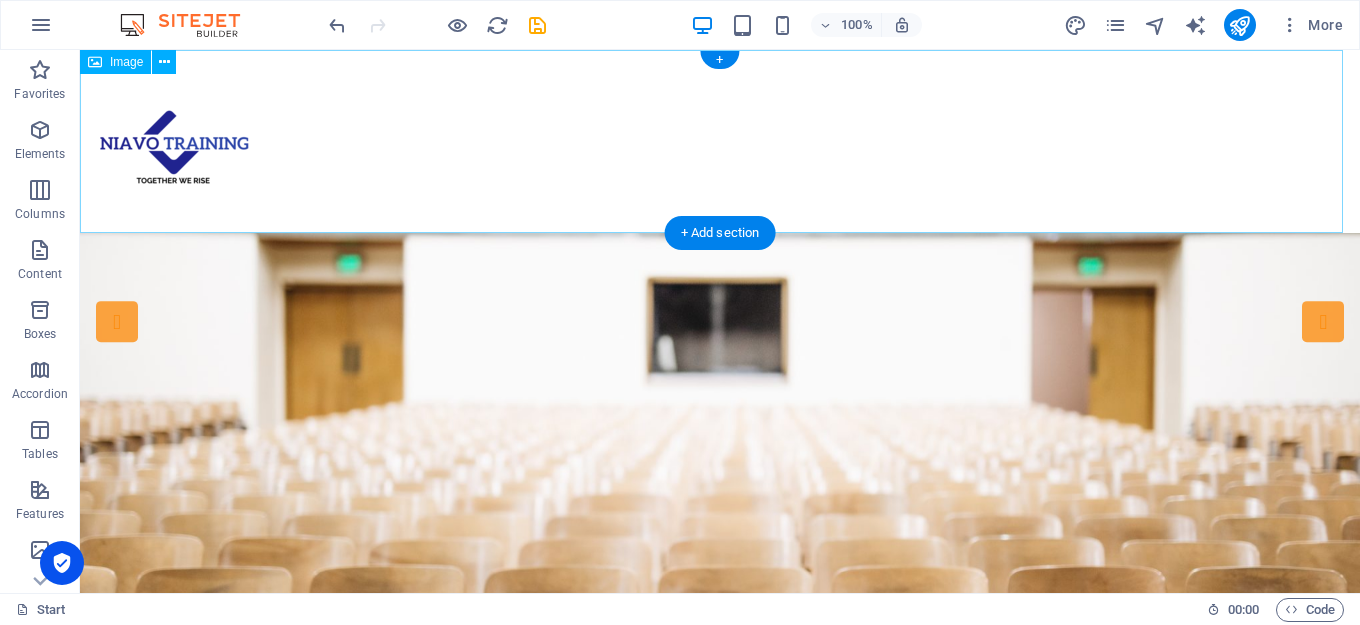 drag, startPoint x: 794, startPoint y: 283, endPoint x: 688, endPoint y: 133, distance: 183.67363 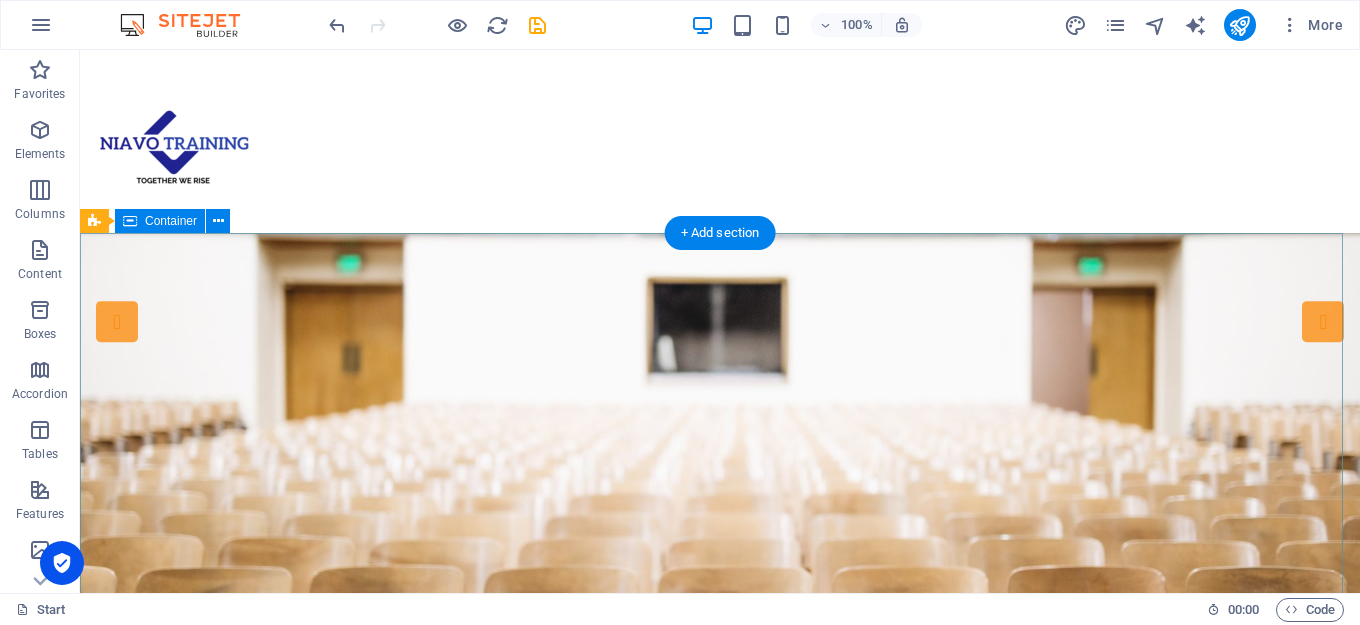 drag, startPoint x: 188, startPoint y: 118, endPoint x: 138, endPoint y: 272, distance: 161.91356 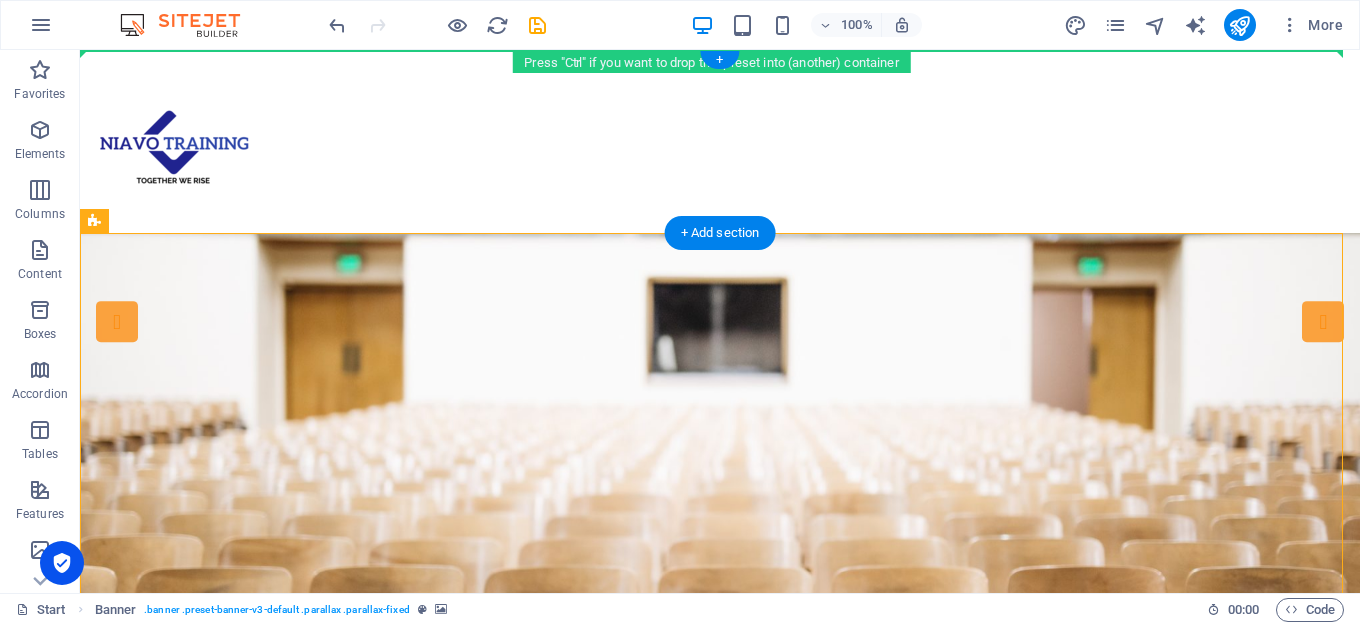 drag, startPoint x: 176, startPoint y: 275, endPoint x: 107, endPoint y: 98, distance: 189.97368 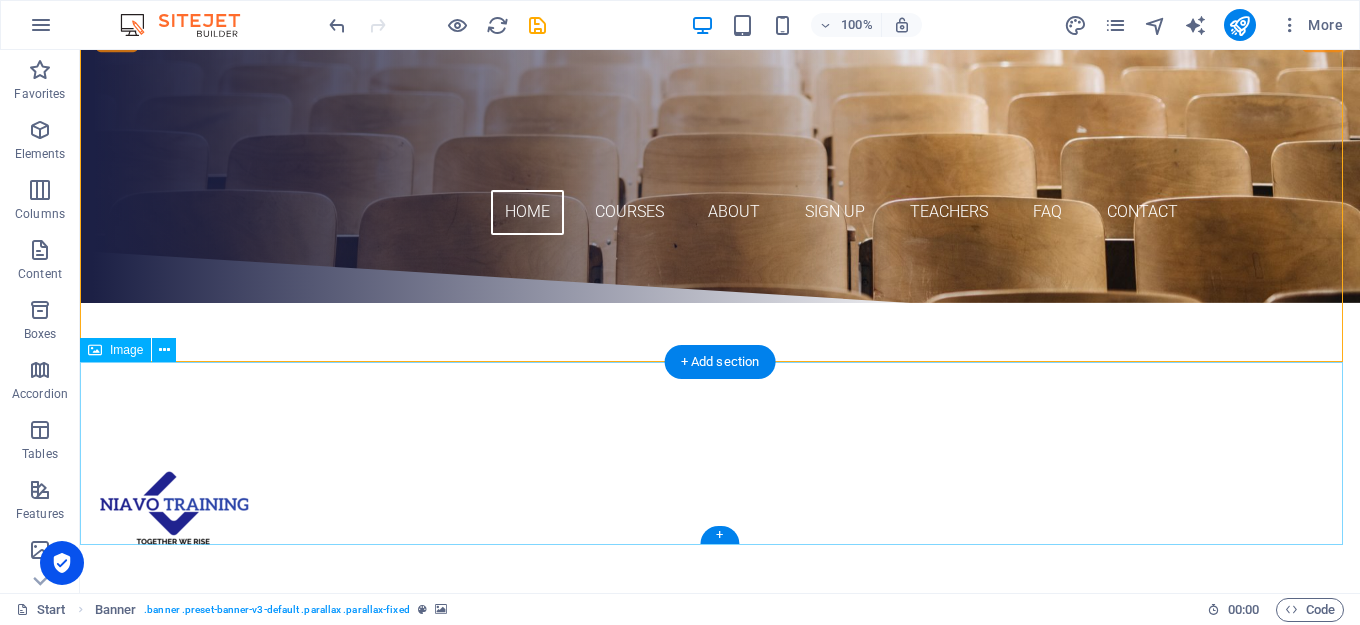 scroll, scrollTop: 300, scrollLeft: 0, axis: vertical 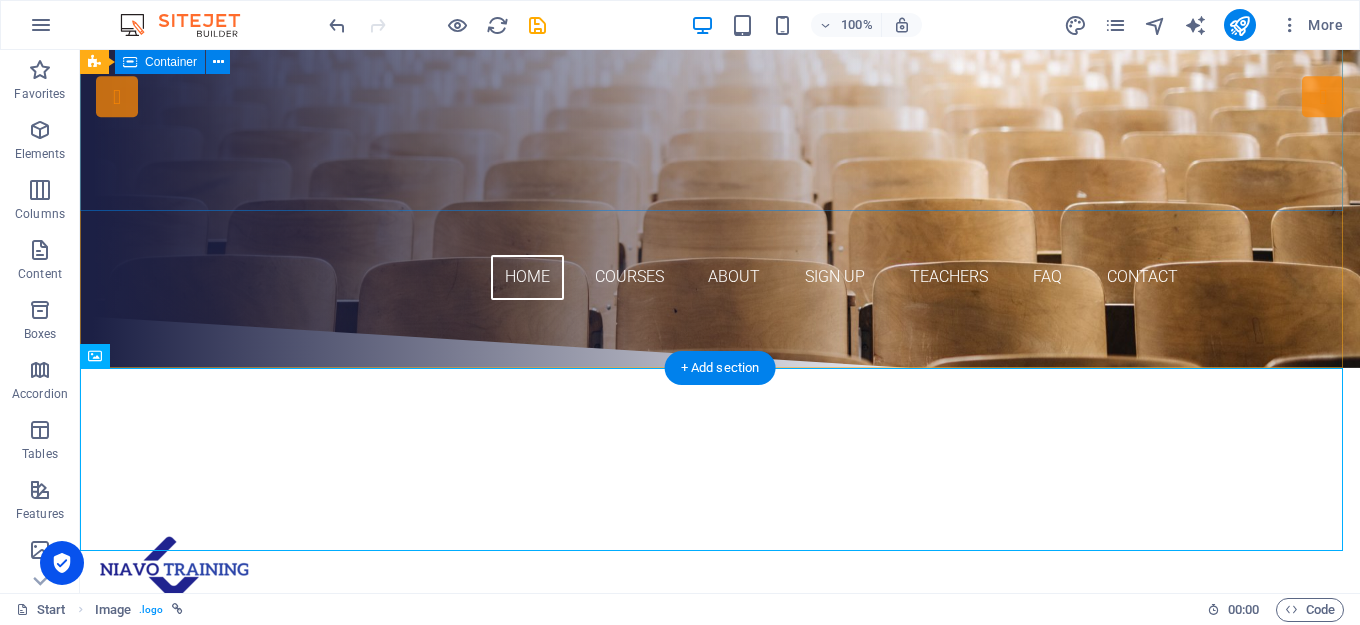 drag, startPoint x: 190, startPoint y: 331, endPoint x: 163, endPoint y: 101, distance: 231.57936 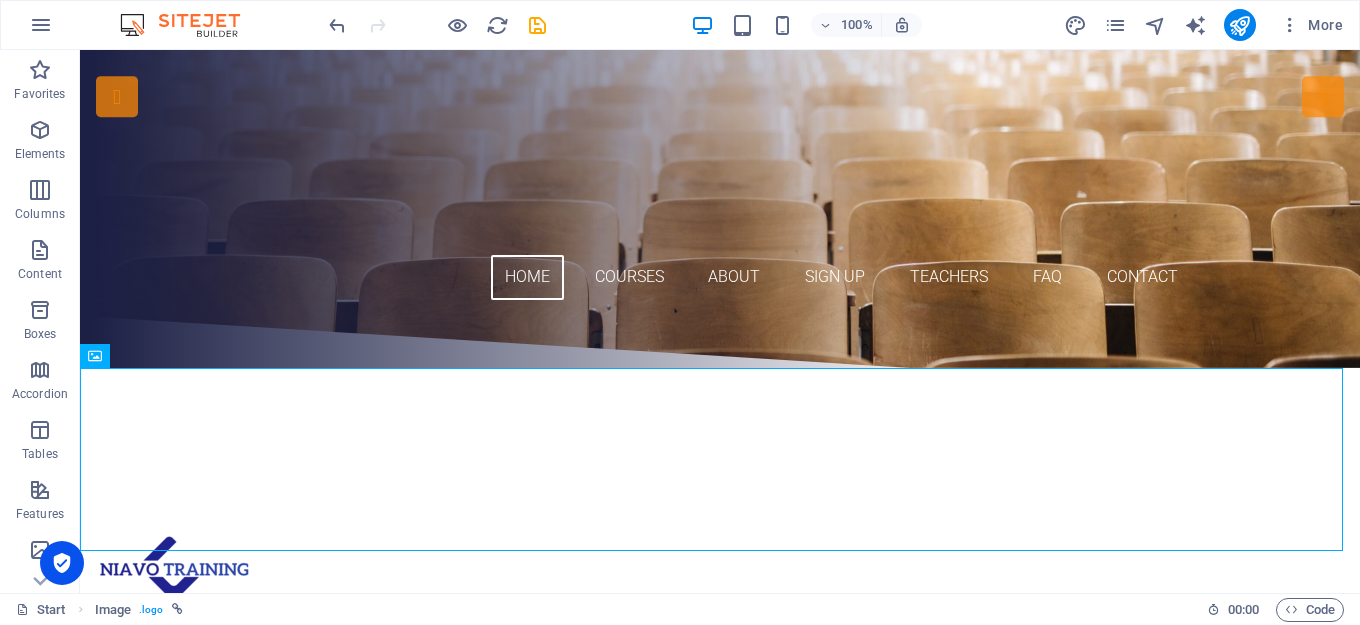 drag, startPoint x: 118, startPoint y: 355, endPoint x: 119, endPoint y: -12, distance: 367.00137 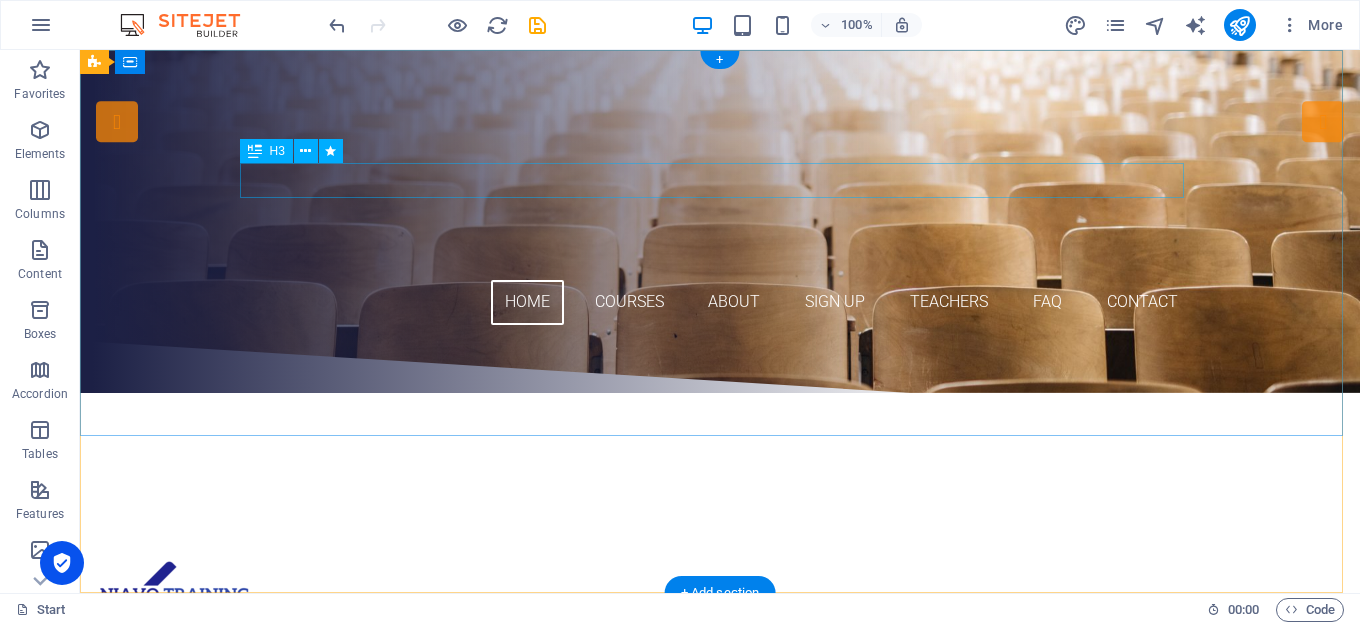 scroll, scrollTop: 0, scrollLeft: 0, axis: both 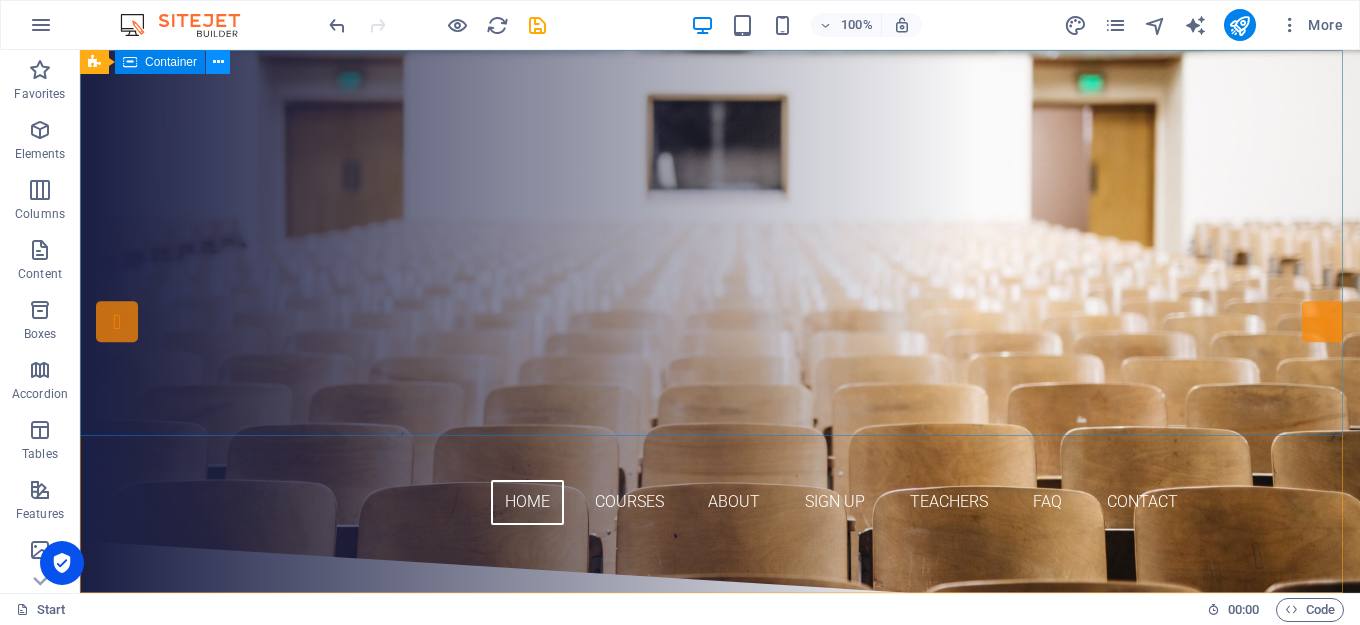 click at bounding box center [218, 62] 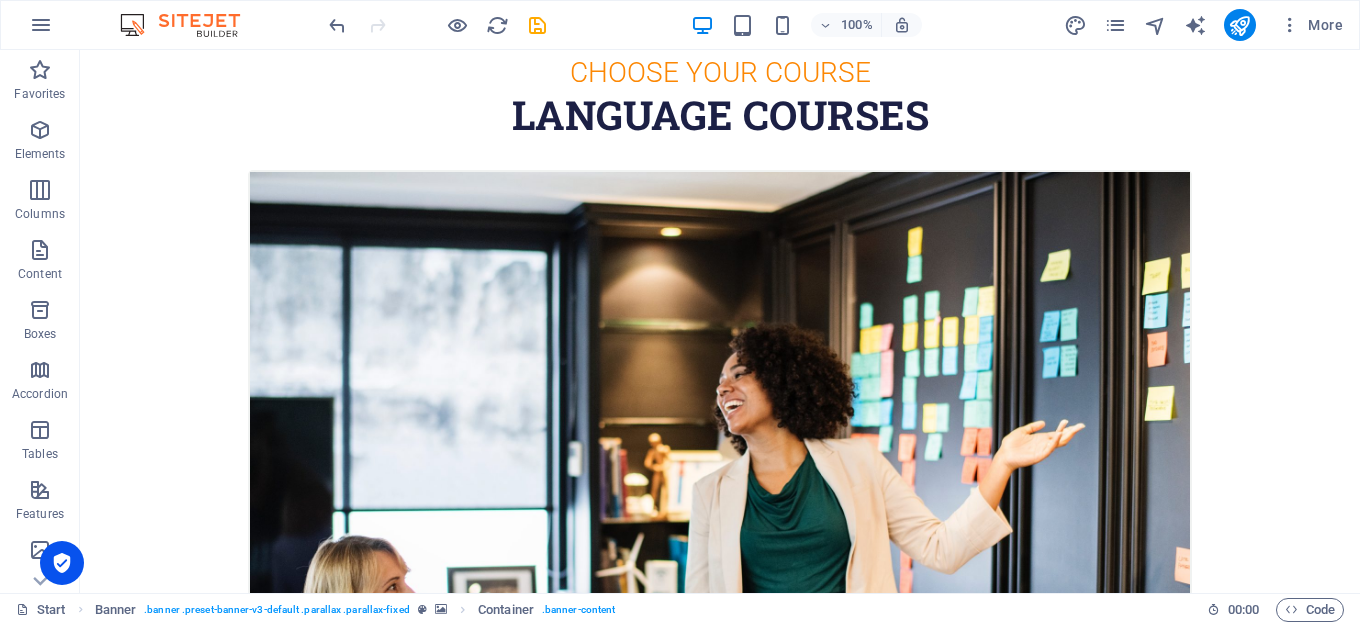 scroll, scrollTop: 0, scrollLeft: 0, axis: both 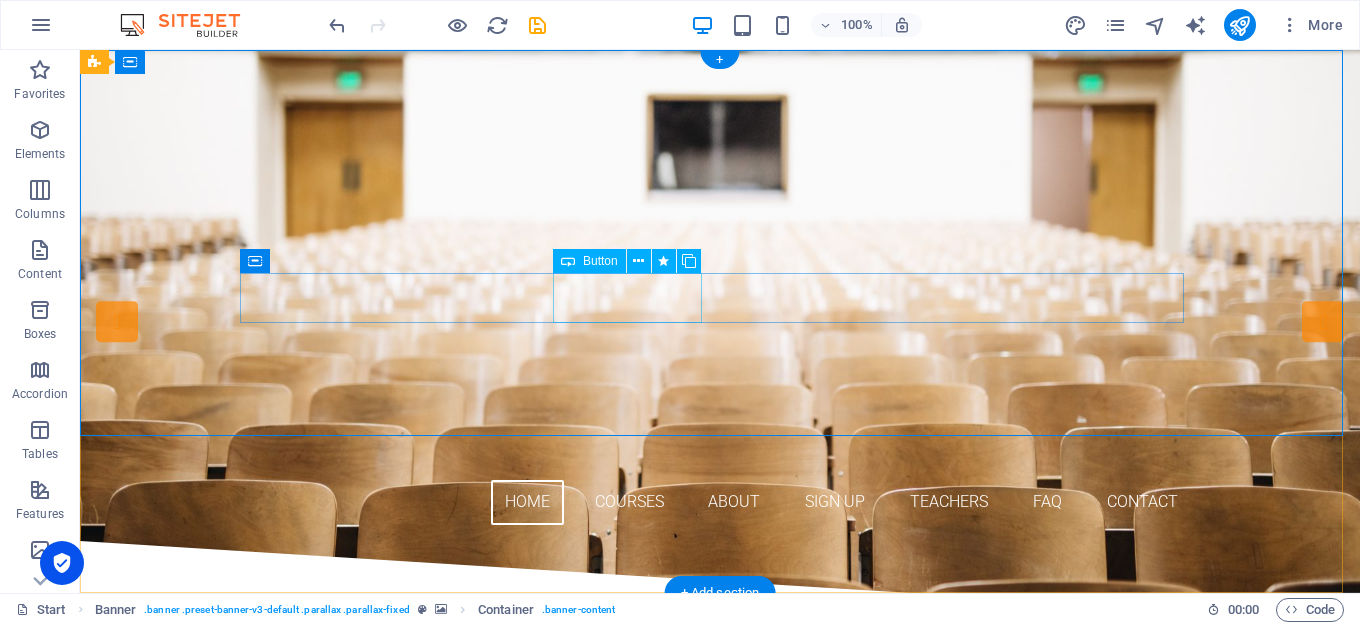 click on "Our Courses" at bounding box center [720, 281] 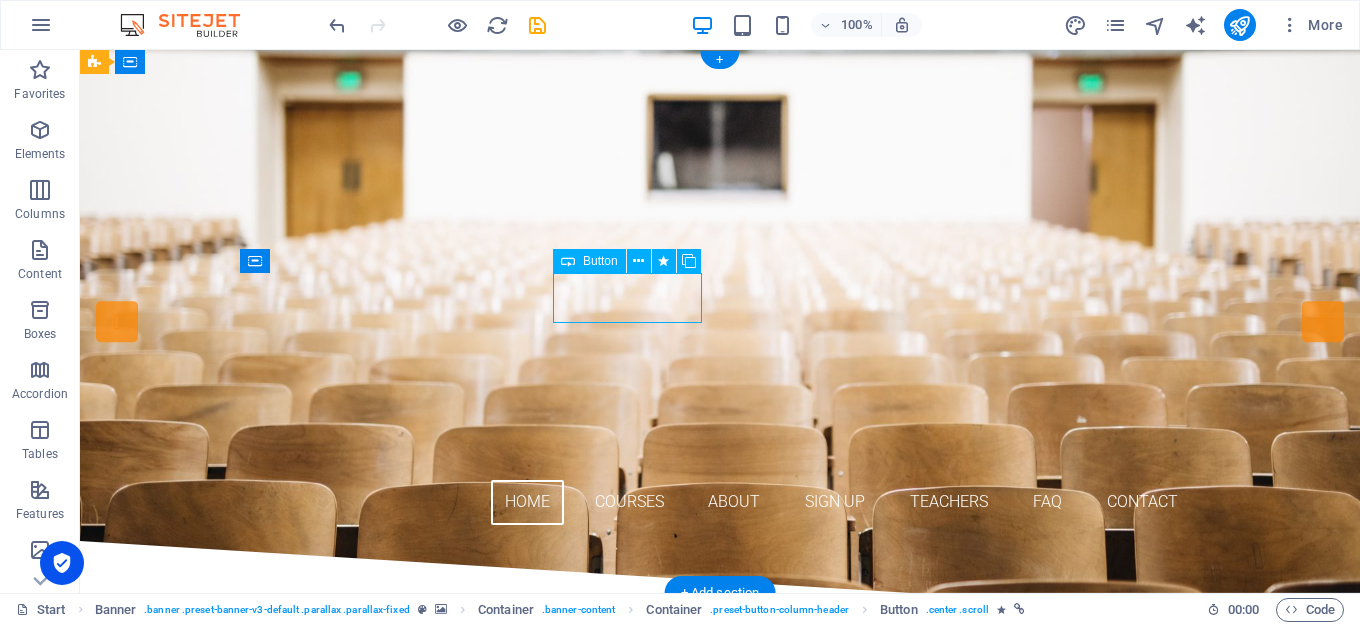 click on "Our Courses" at bounding box center (720, 281) 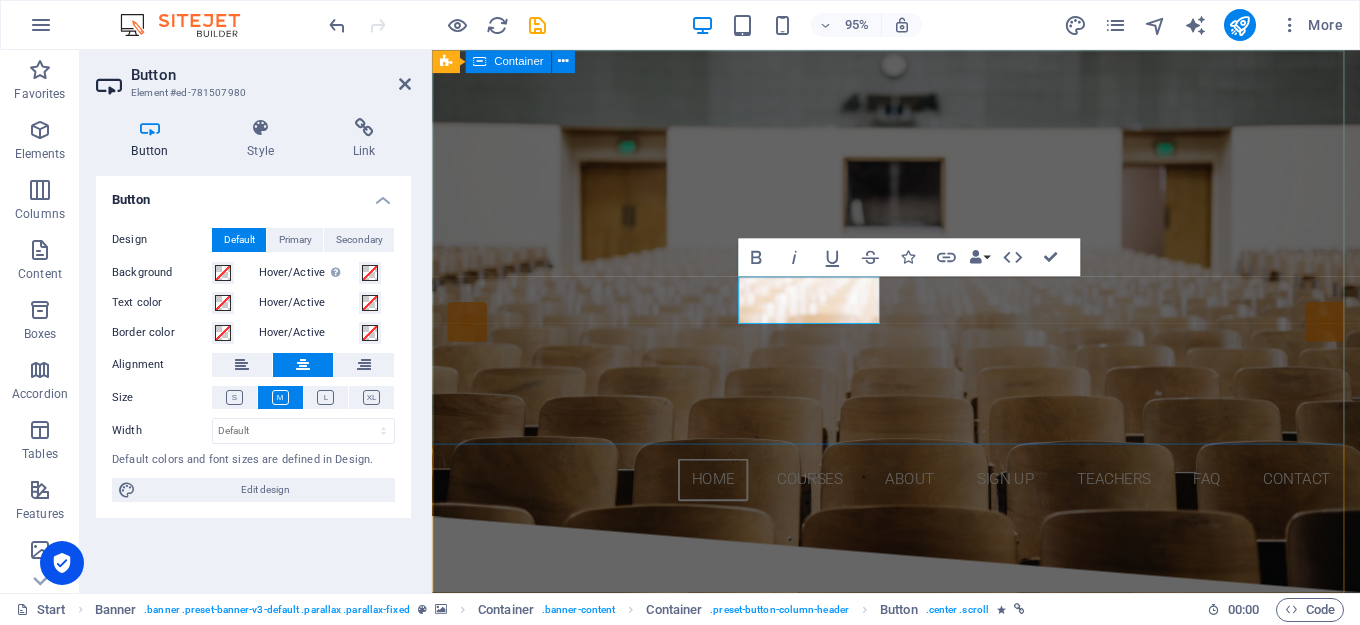 drag, startPoint x: 743, startPoint y: 388, endPoint x: 1089, endPoint y: 376, distance: 346.20804 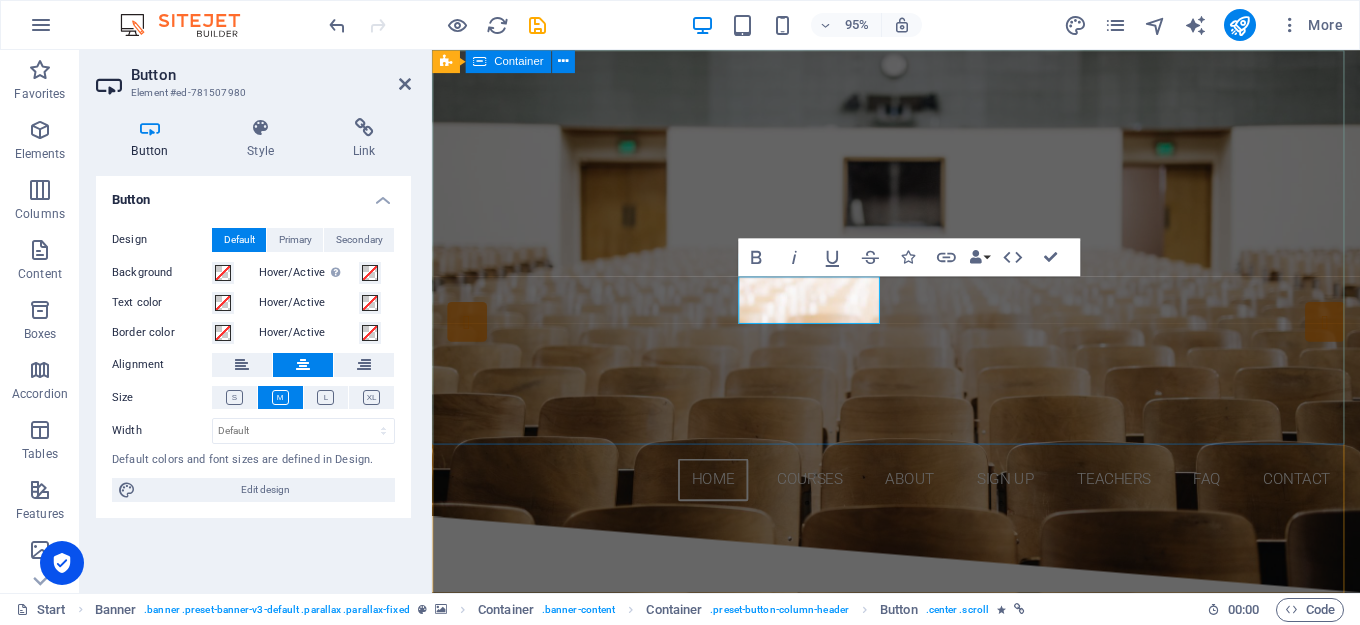 click on "Are you ready to learn new courses? join us at [GEOGRAPHIC_DATA] training  Our Courses Sign up now" at bounding box center [920, 257] 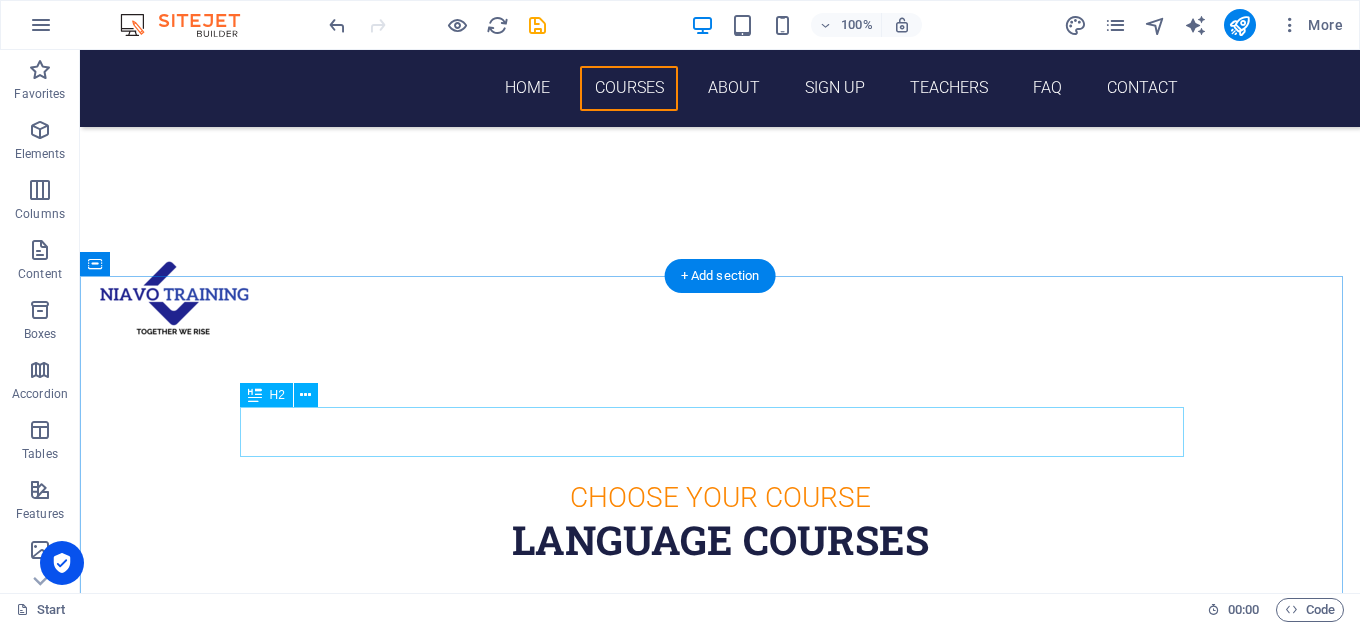 scroll, scrollTop: 700, scrollLeft: 0, axis: vertical 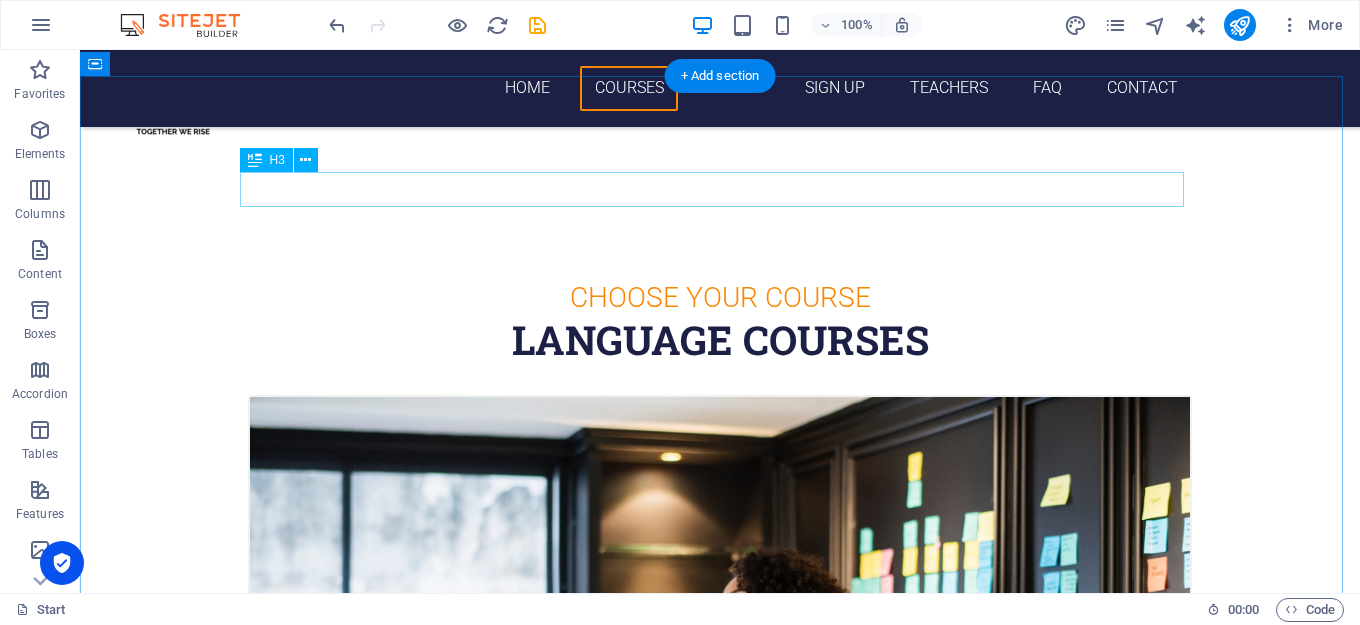 click on "Choose Your Course" at bounding box center [720, 297] 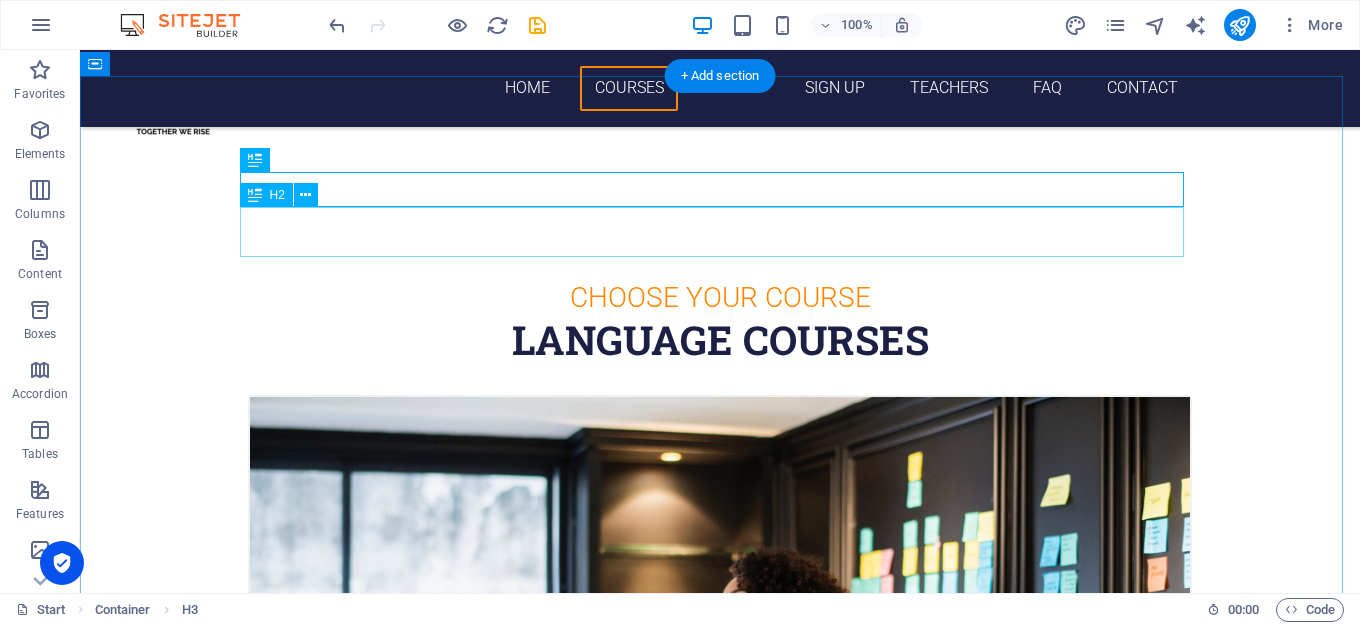 click on "Language Courses" at bounding box center [720, 340] 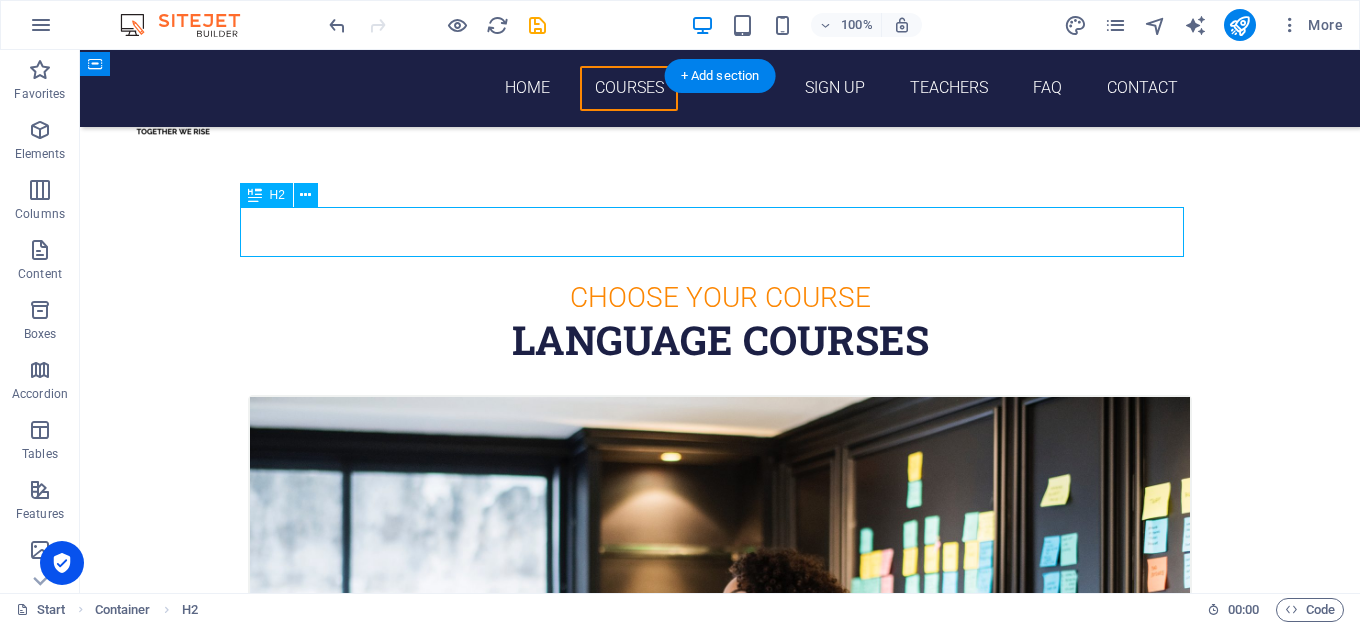 click on "Language Courses" at bounding box center (720, 340) 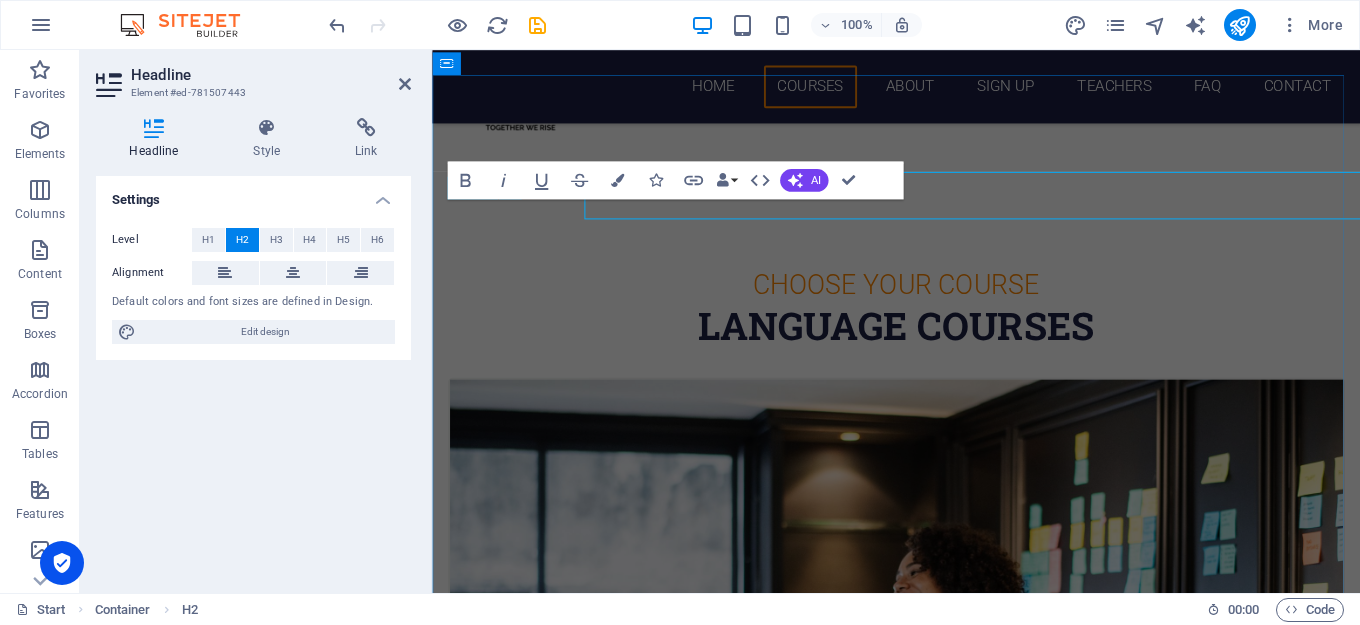 scroll, scrollTop: 729, scrollLeft: 0, axis: vertical 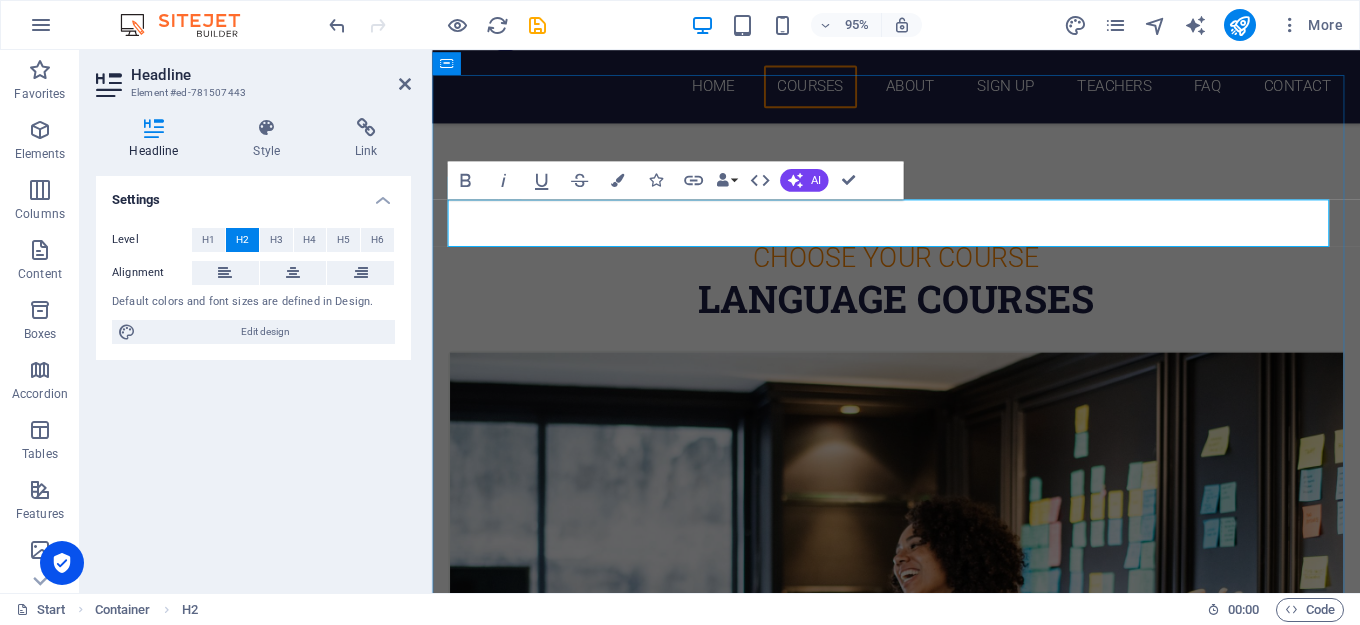 click on "Language Courses" at bounding box center (921, 311) 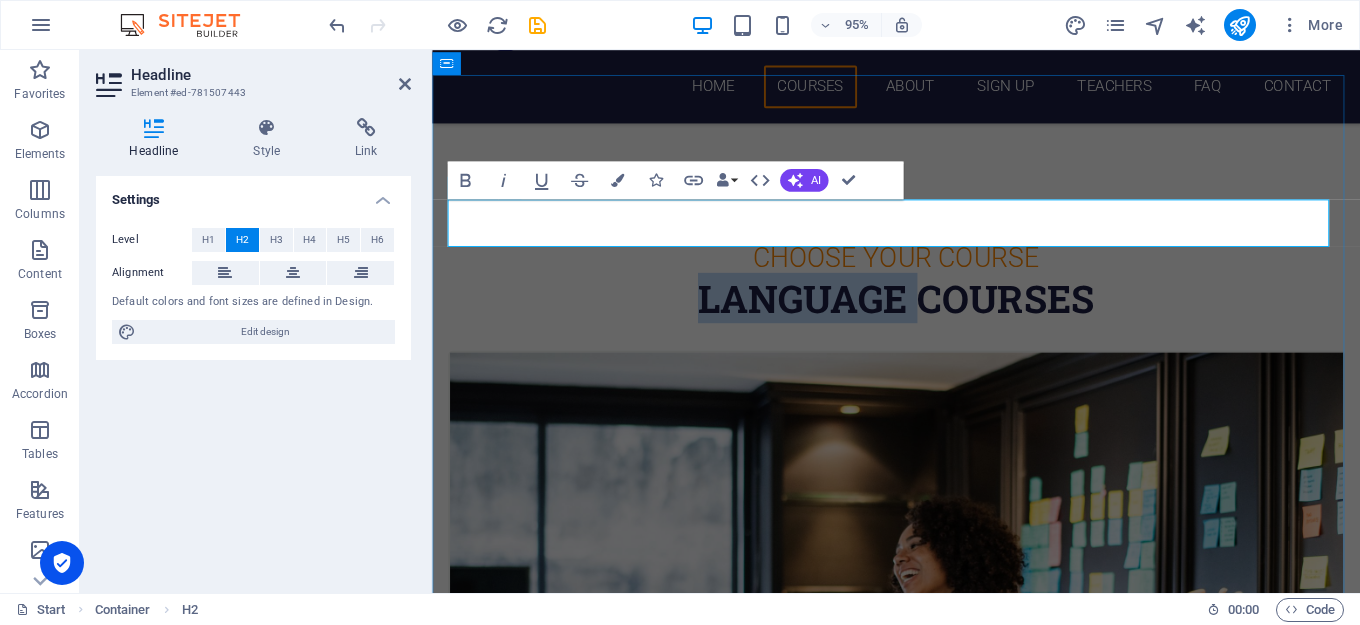 click on "Language Courses" at bounding box center [921, 311] 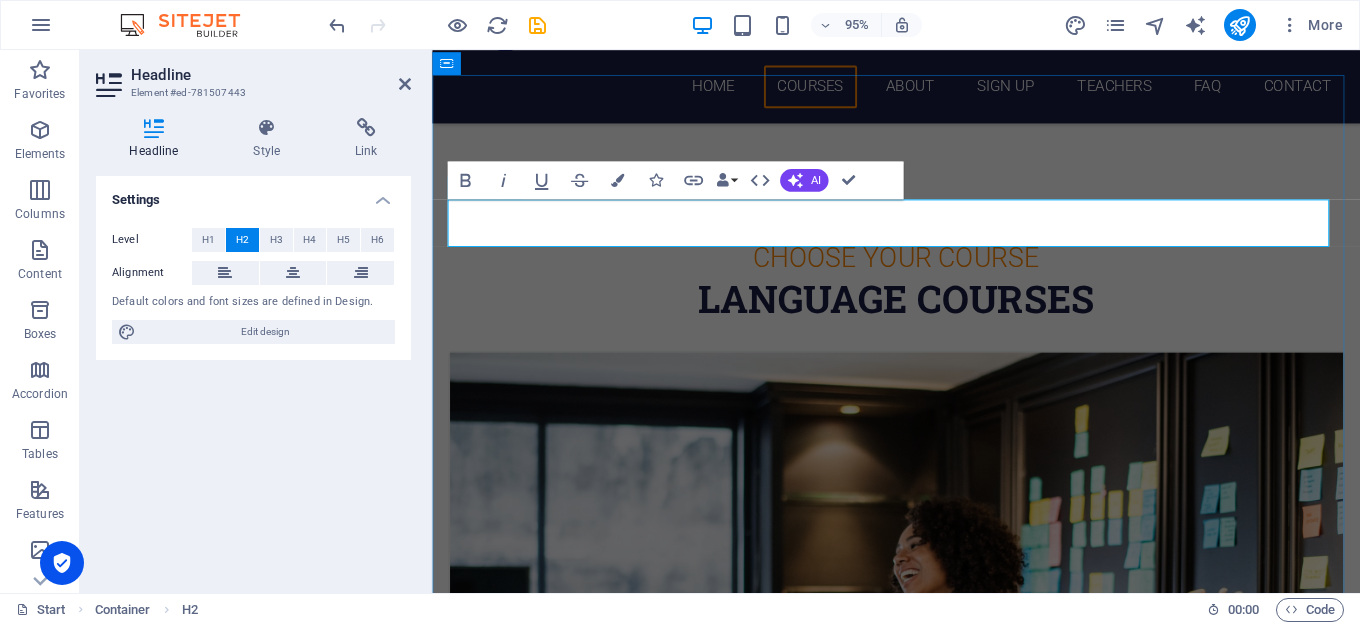click on "Language Courses" at bounding box center [921, 311] 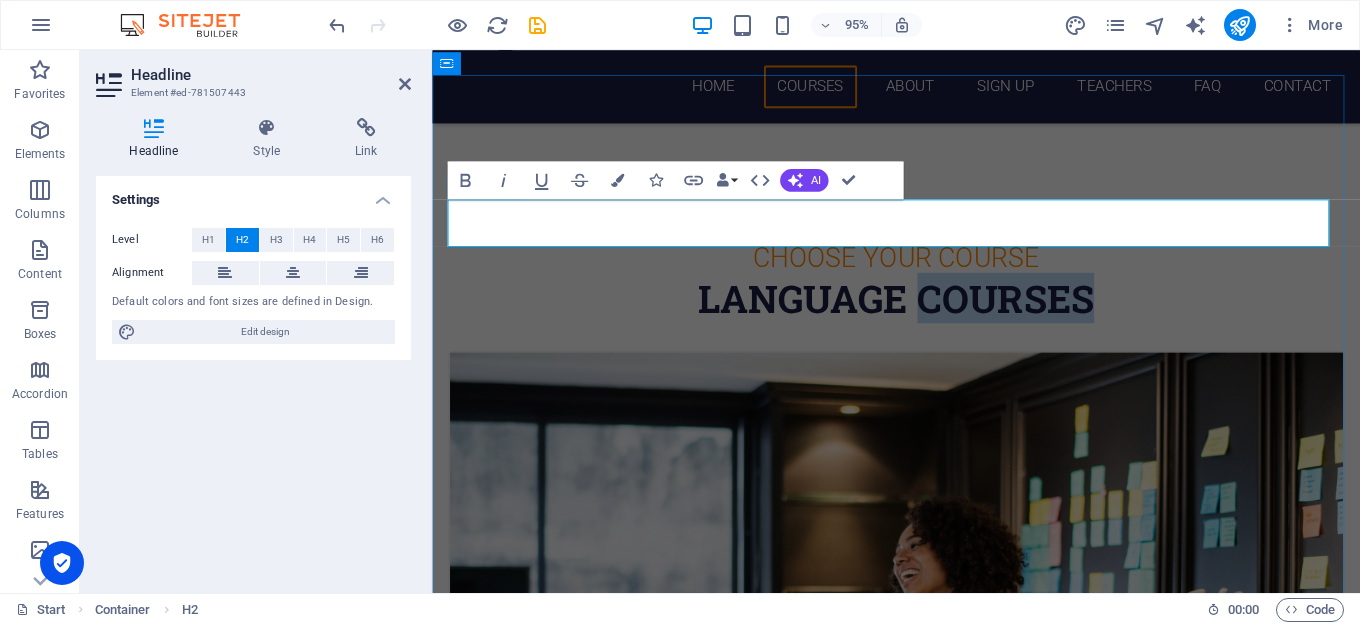 click on "Language Courses" at bounding box center (921, 311) 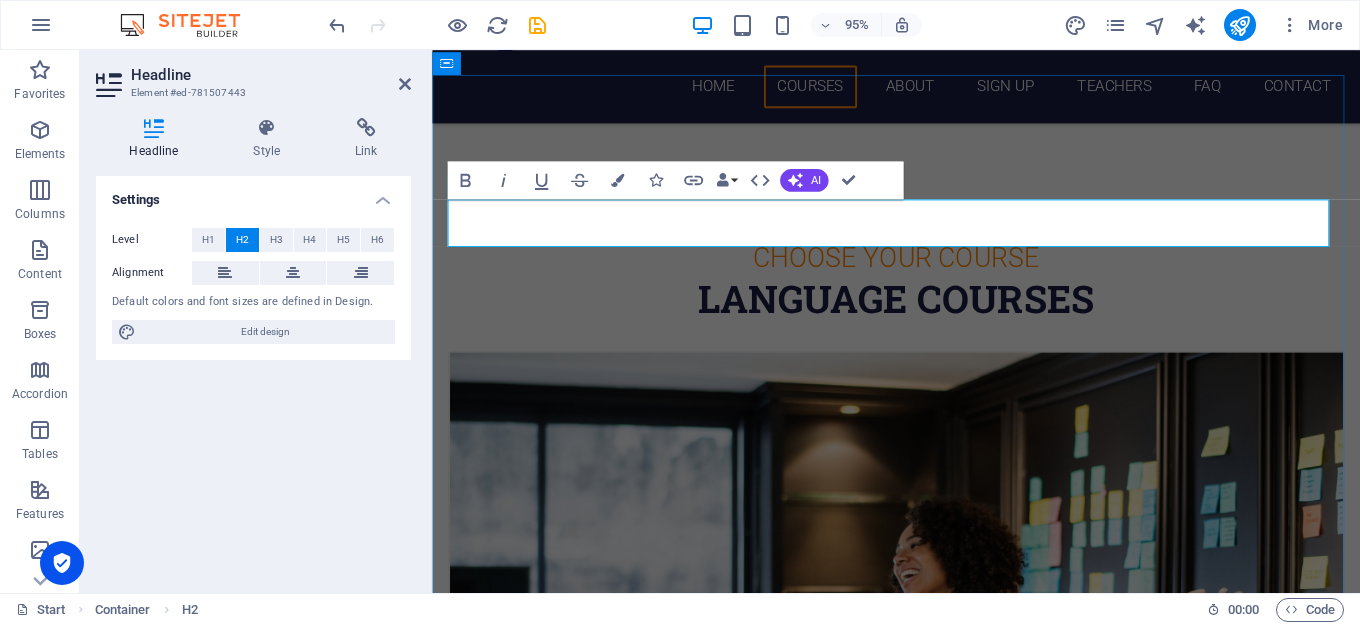 click on "Language Courses" at bounding box center [921, 311] 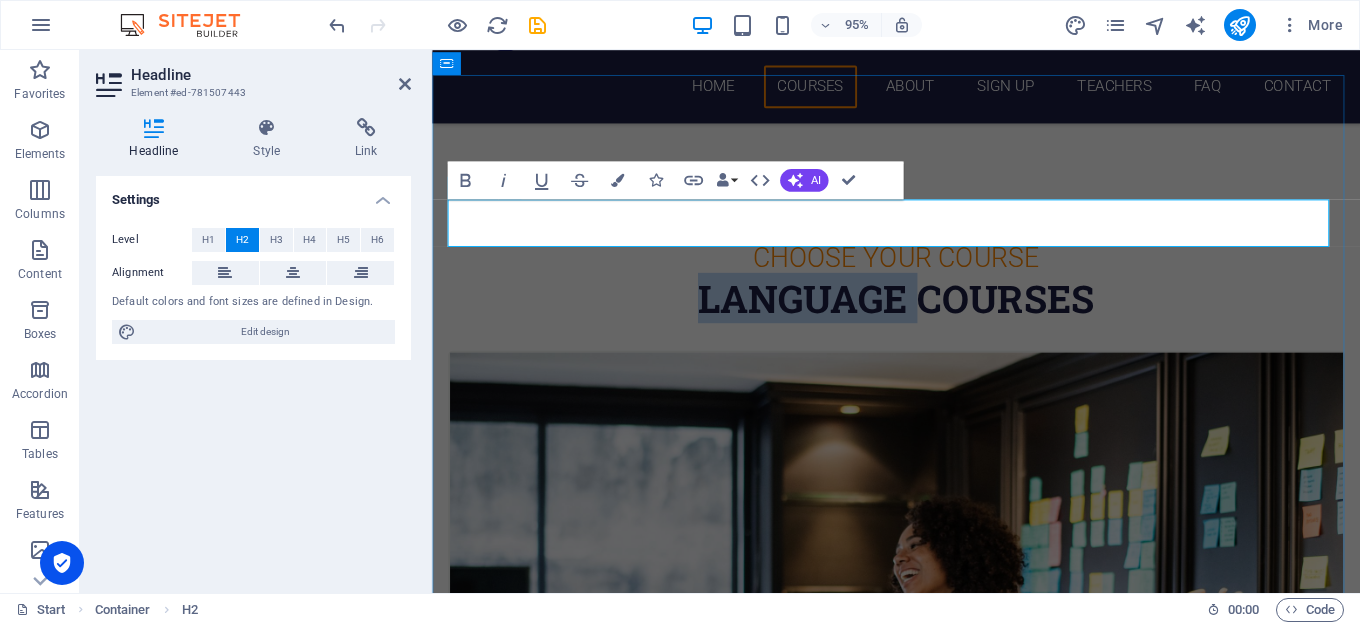 click on "Language Courses" at bounding box center (921, 311) 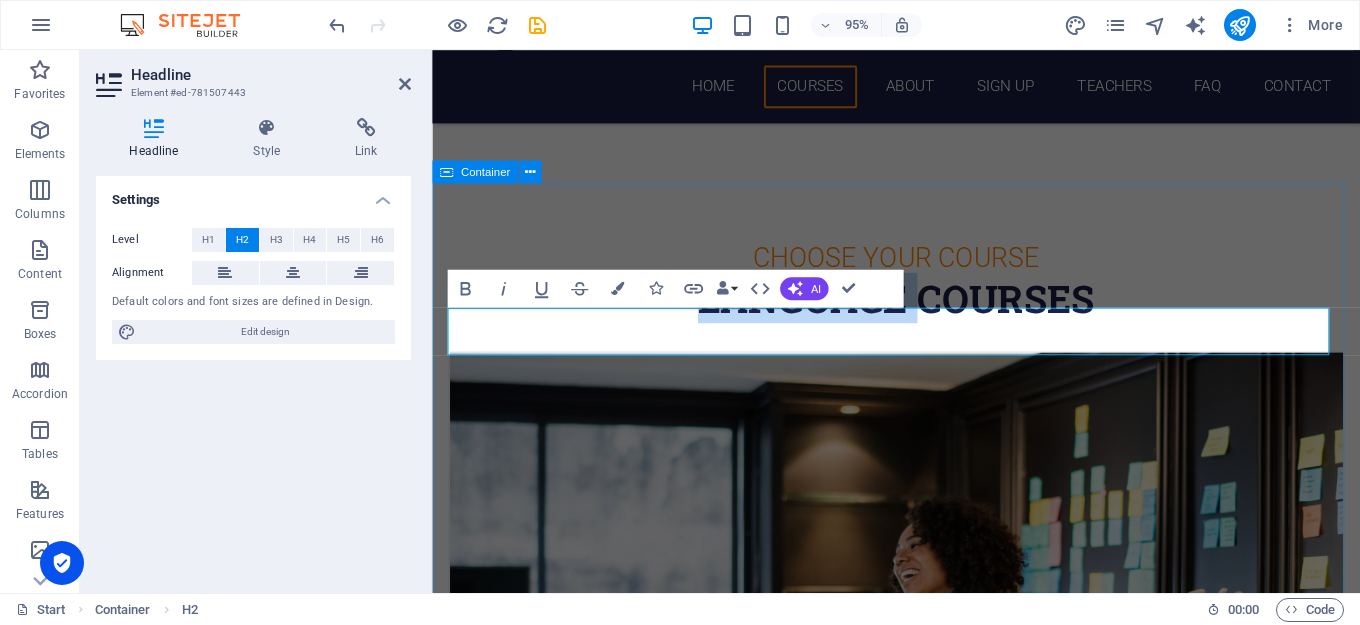 scroll, scrollTop: 529, scrollLeft: 0, axis: vertical 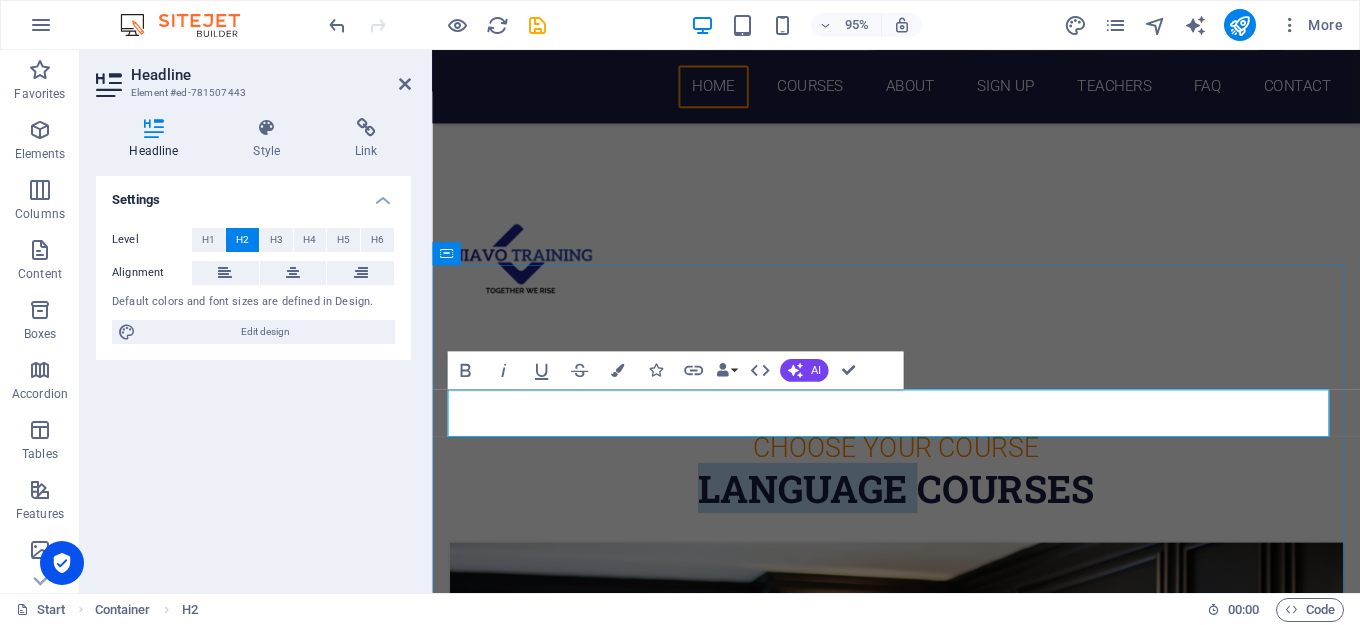 click on "Language Courses" at bounding box center [921, 511] 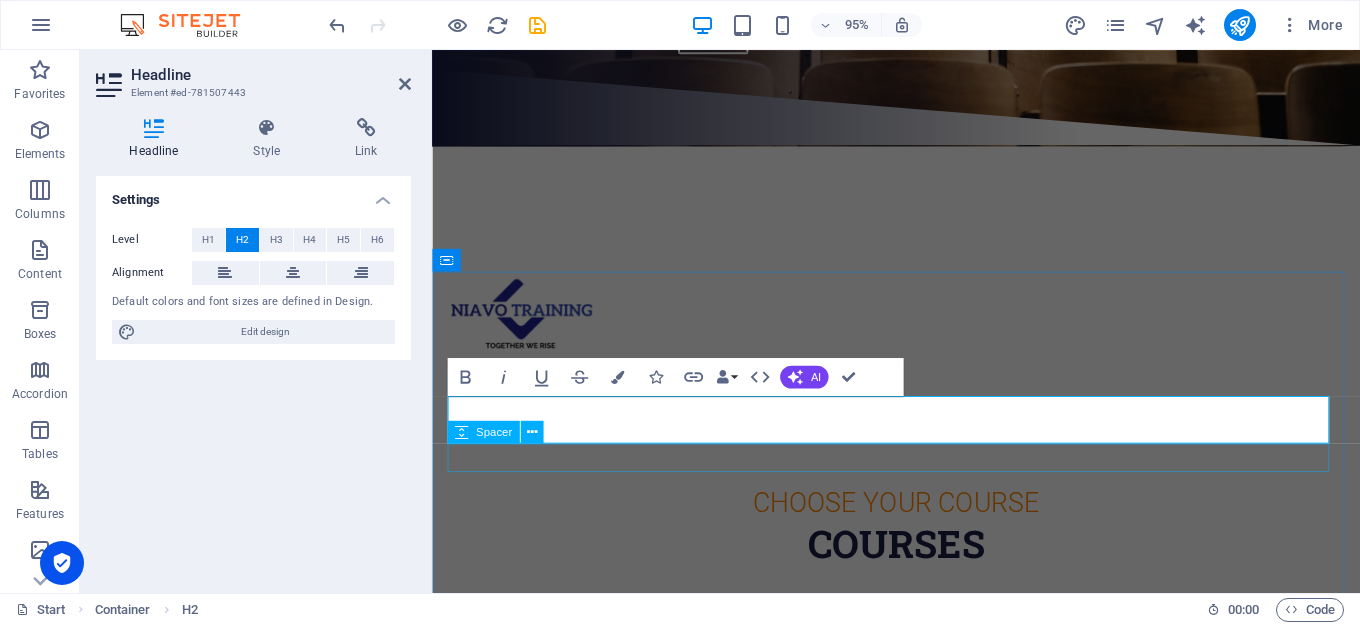 scroll, scrollTop: 529, scrollLeft: 0, axis: vertical 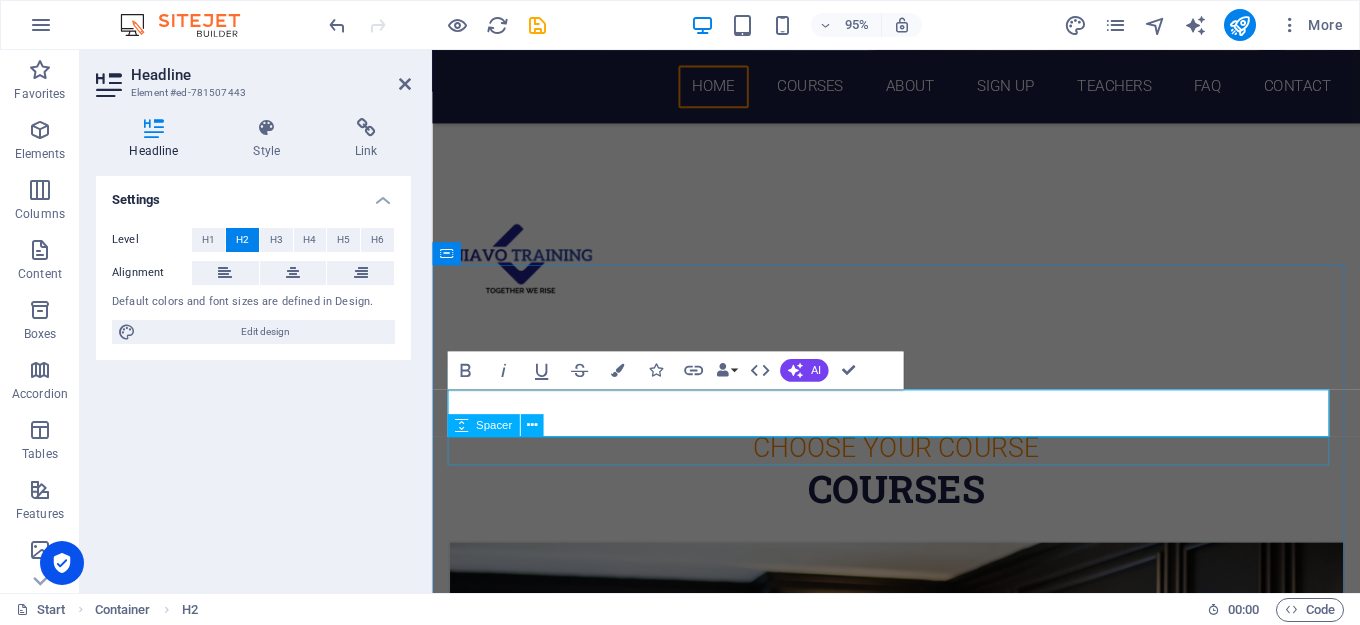 type 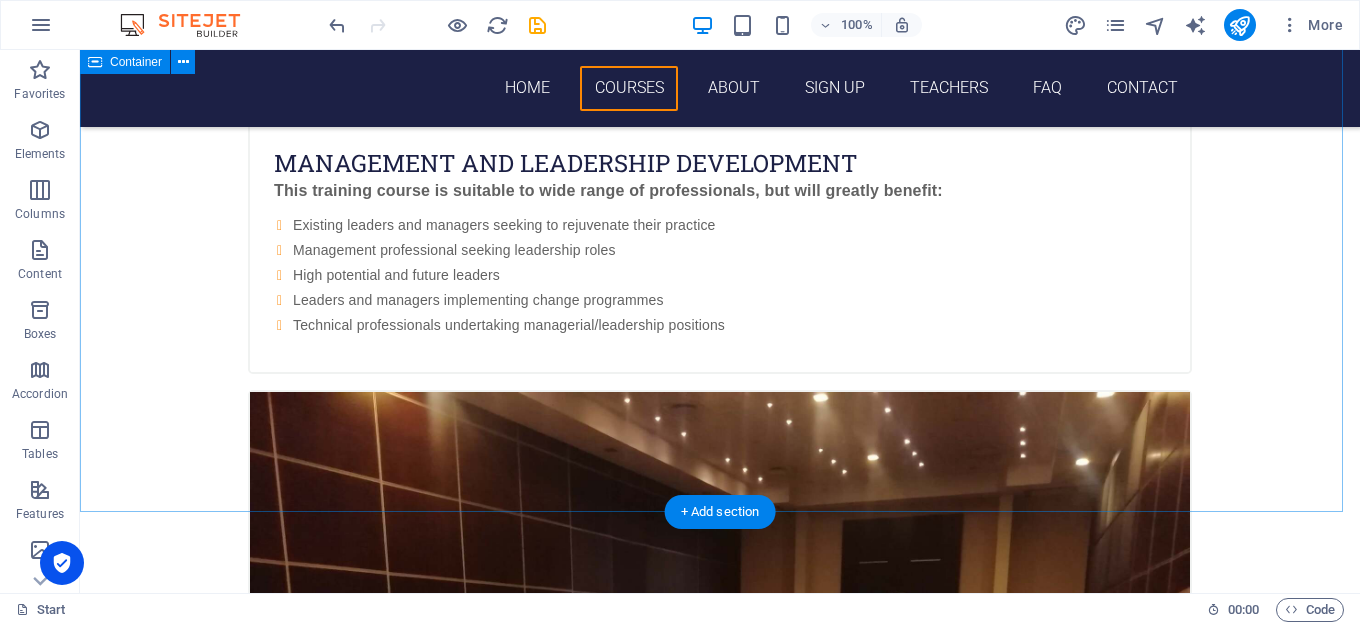 scroll, scrollTop: 1700, scrollLeft: 0, axis: vertical 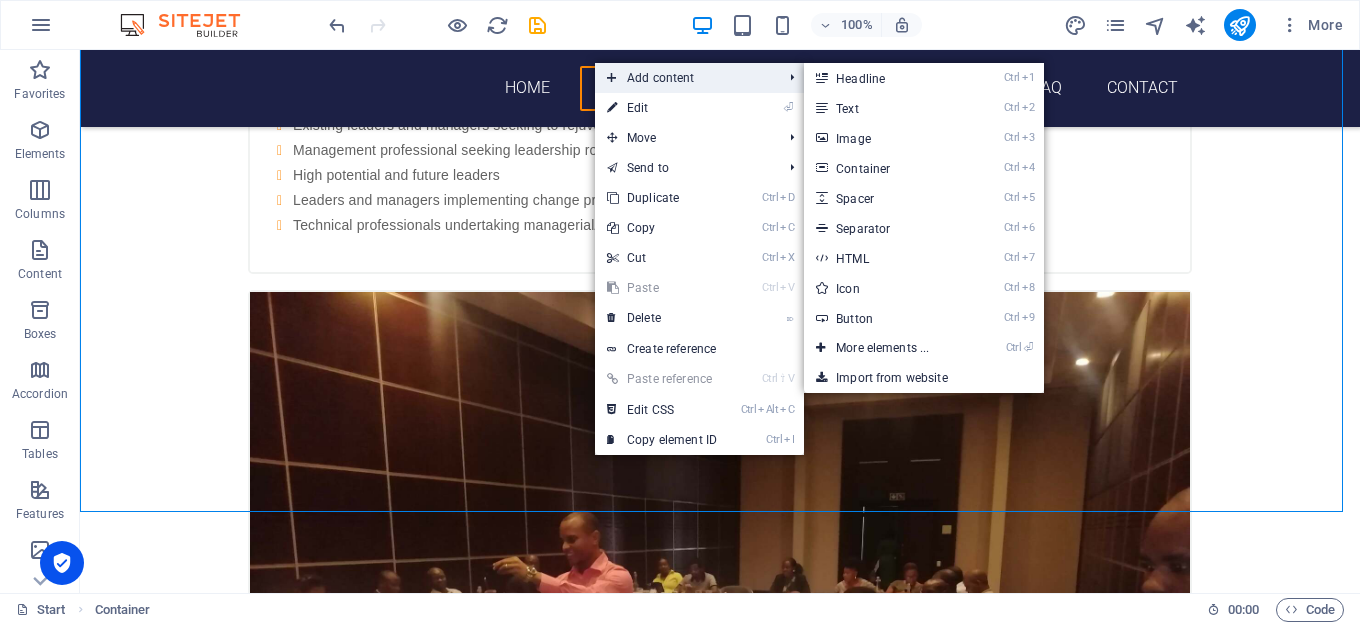 click on "Add content" at bounding box center (684, 78) 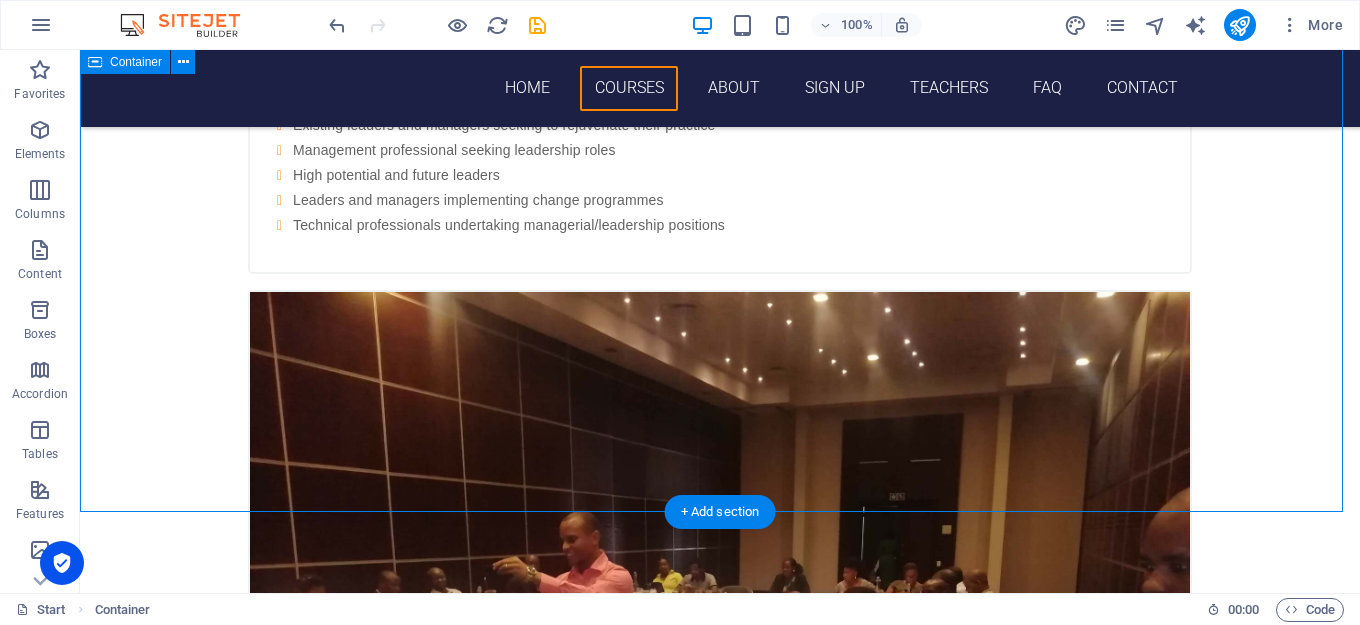 click on "Choose Your Course  Courses MANAGEMENT AND LEADERSHIP DEVELOPMENT This training course is suitable to wide range of professionals, but will greatly benefit: Existing leaders and managers seeking to rejuvenate their practice Management professional seeking leadership roles High potential and future leaders Leaders and managers implementing change programmes Technical professionals undertaking managerial/leadership positions Swedish  [DATE]  08:00 am - 04:00 pm Lorem ipsum dolor sit amet, consectetur adipisicing elit. Veritatis, dolorem! German  [DATE]  08:00 am - 04:00 pm Lorem ipsum dolor sit amet, consectetur adipisicing elit. Veritatis, dolorem! Italian  [DATE]  08:00 am - 04:00 pm Lorem ipsum dolor sit amet, consectetur adipisicing elit. Veritatis, dolorem! French  [DATE]  08:00 am - 04:00 pm Lorem ipsum dolor sit amet, consectetur adipisicing elit. Veritatis, dolorem! Danish  [DATE]  08:00 am - 04:00 pm" at bounding box center (720, 2126) 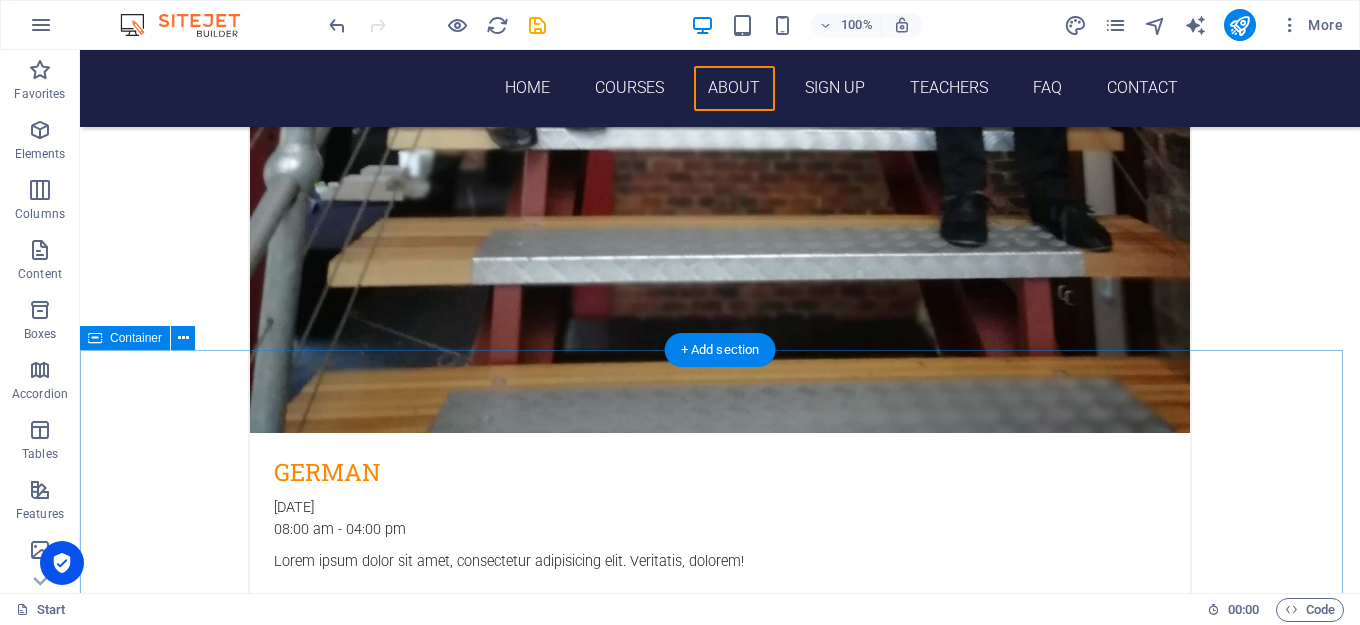 scroll, scrollTop: 3900, scrollLeft: 0, axis: vertical 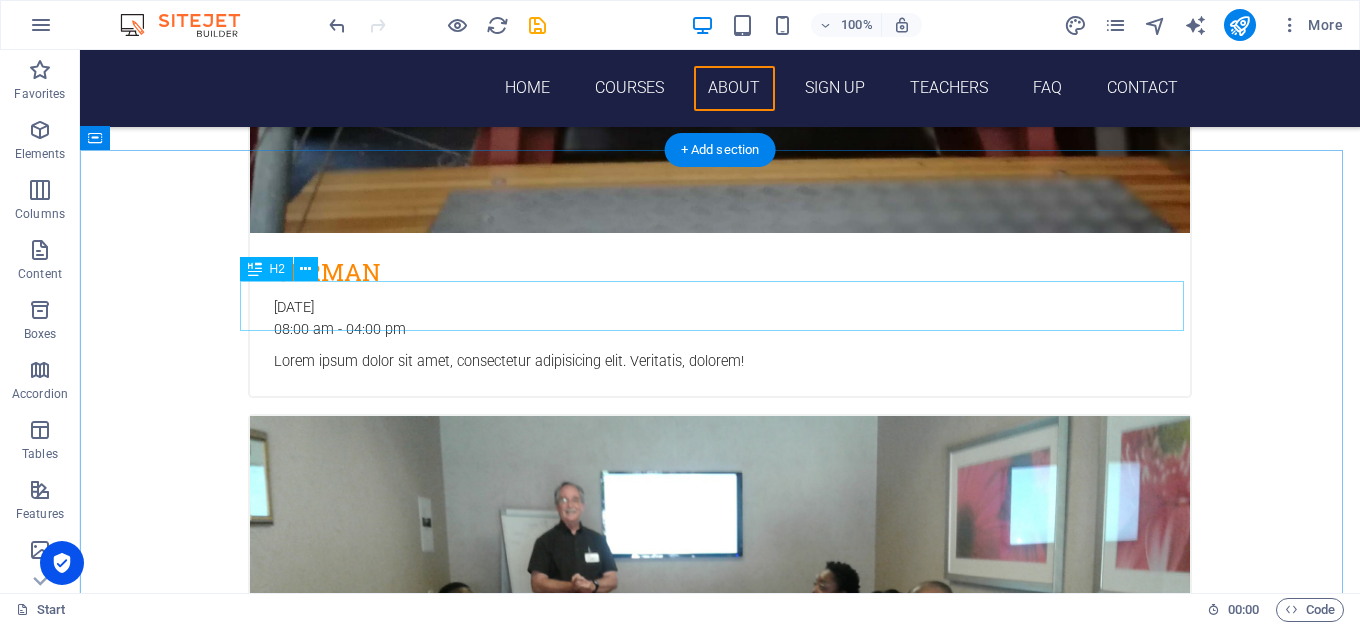 click on "About  [DOMAIN_NAME]" at bounding box center [720, 5321] 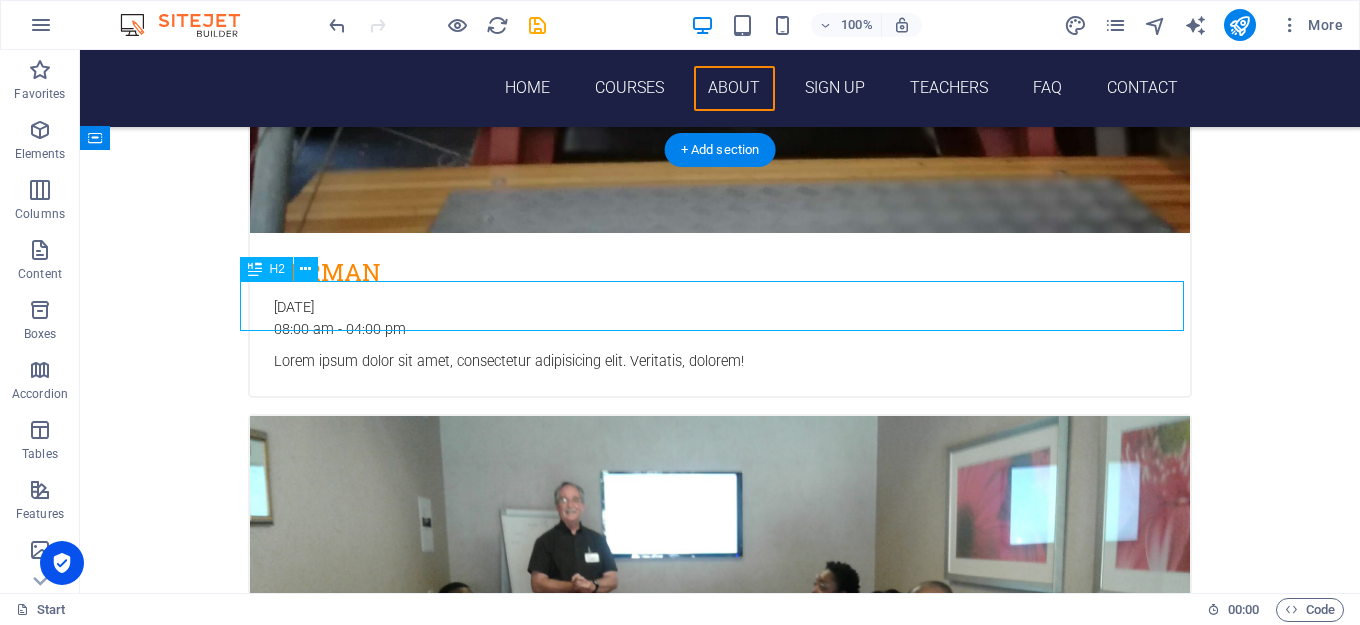 click on "About  [DOMAIN_NAME]" at bounding box center [720, 5321] 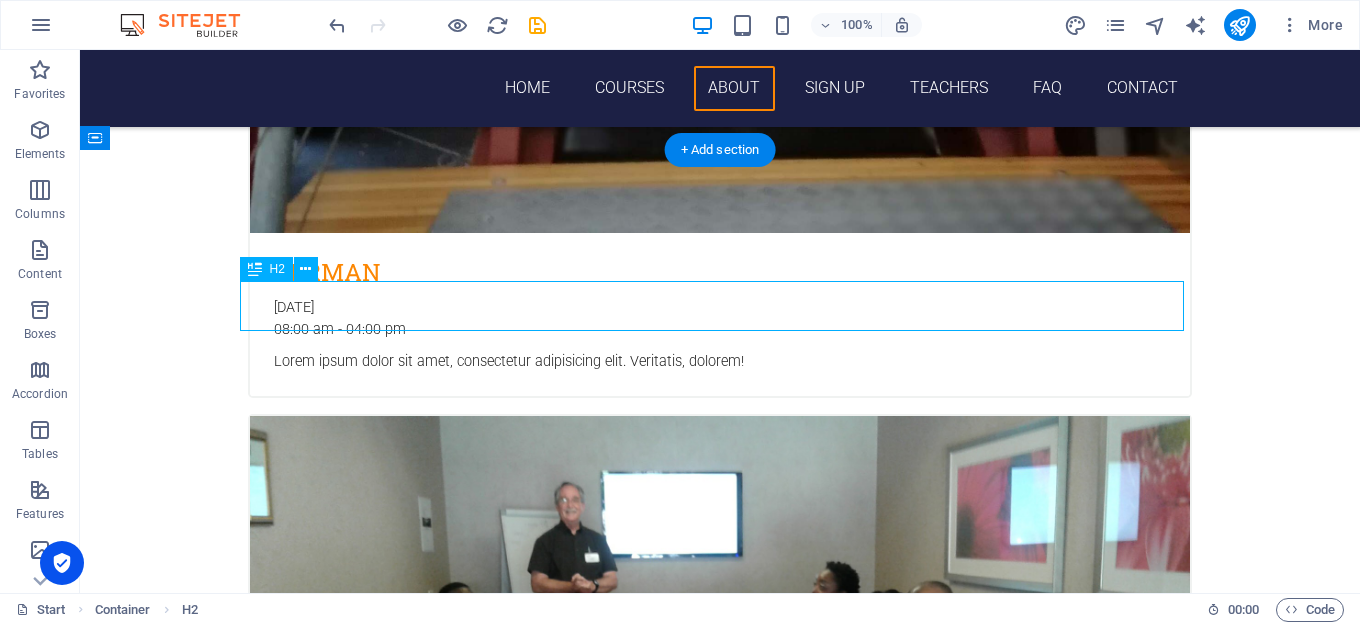 click on "About  [DOMAIN_NAME]" at bounding box center (720, 5321) 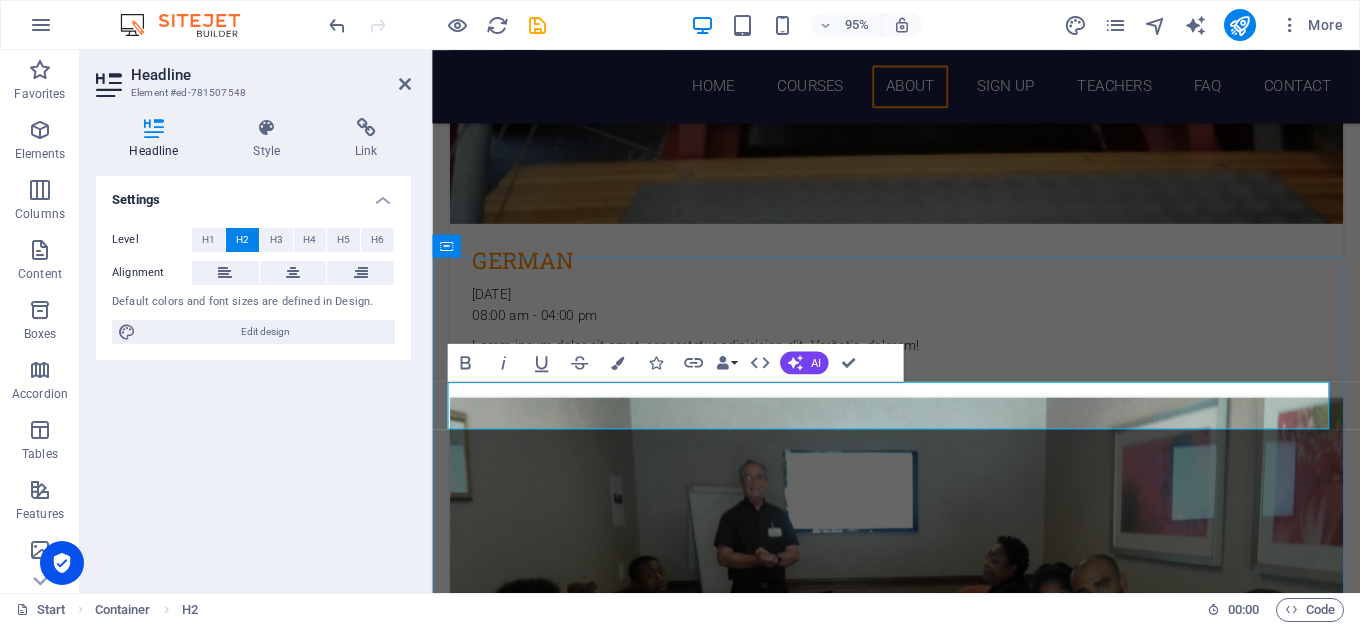 click on "[DOMAIN_NAME]" at bounding box center [991, 5320] 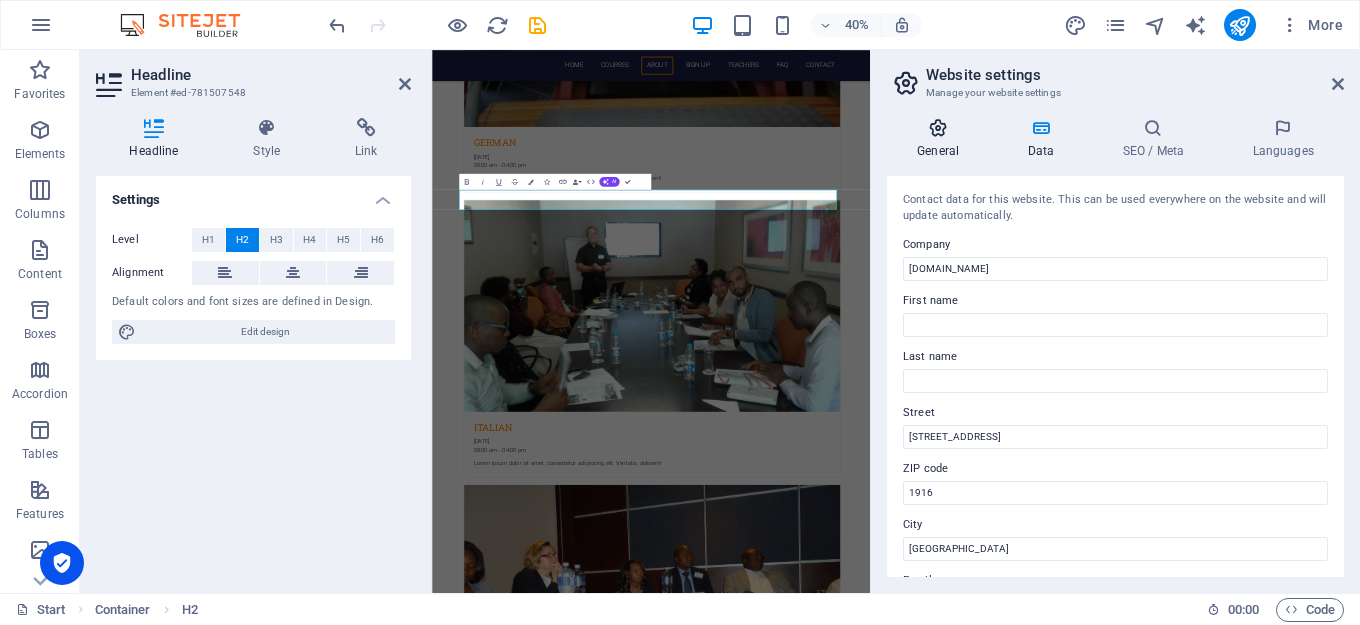 click on "General" at bounding box center (942, 139) 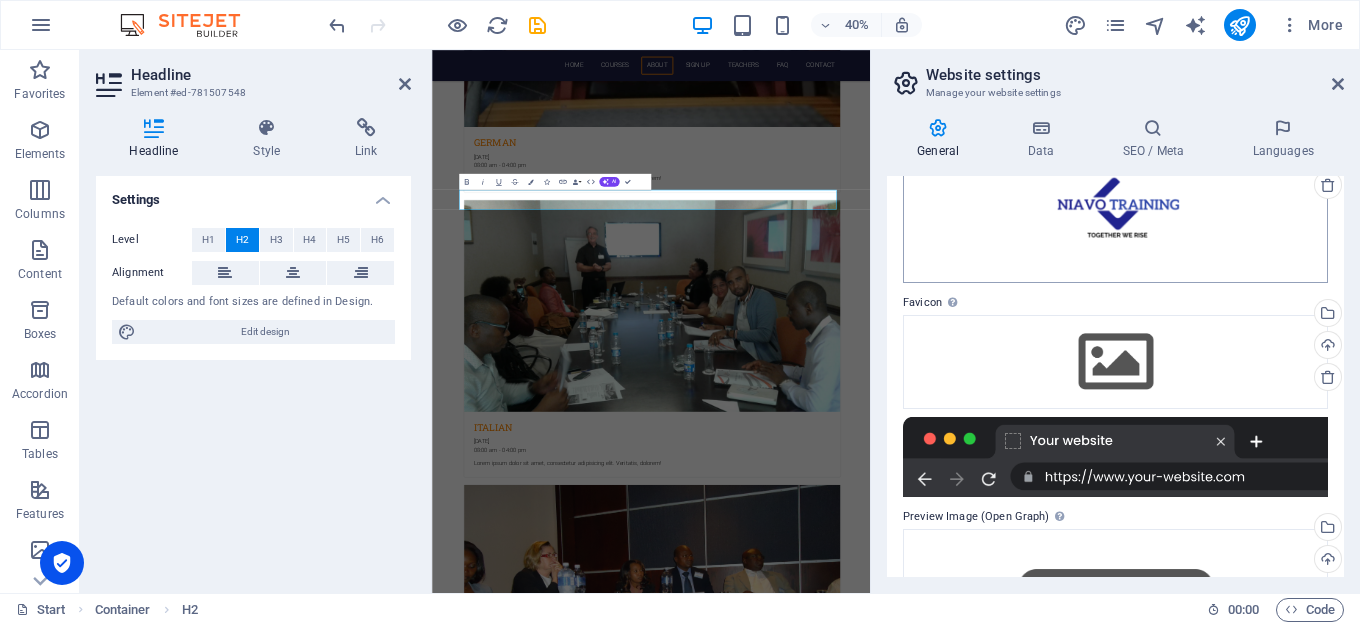 scroll, scrollTop: 0, scrollLeft: 0, axis: both 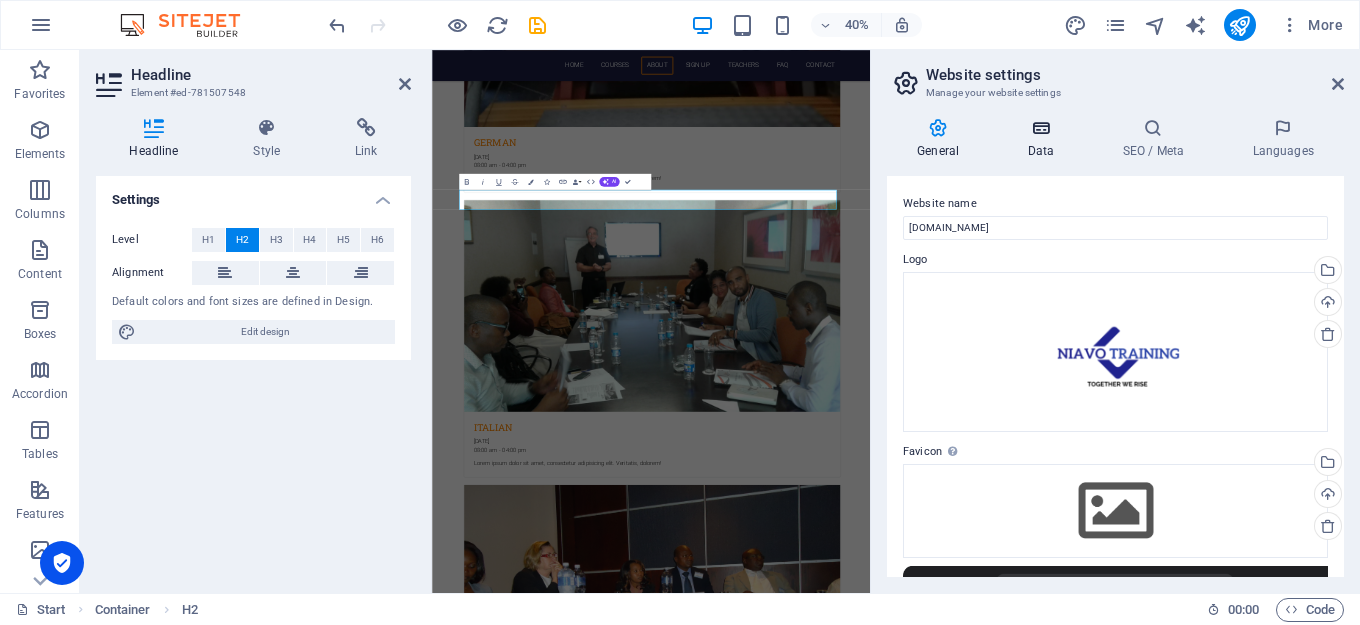 click on "Data" at bounding box center [1044, 139] 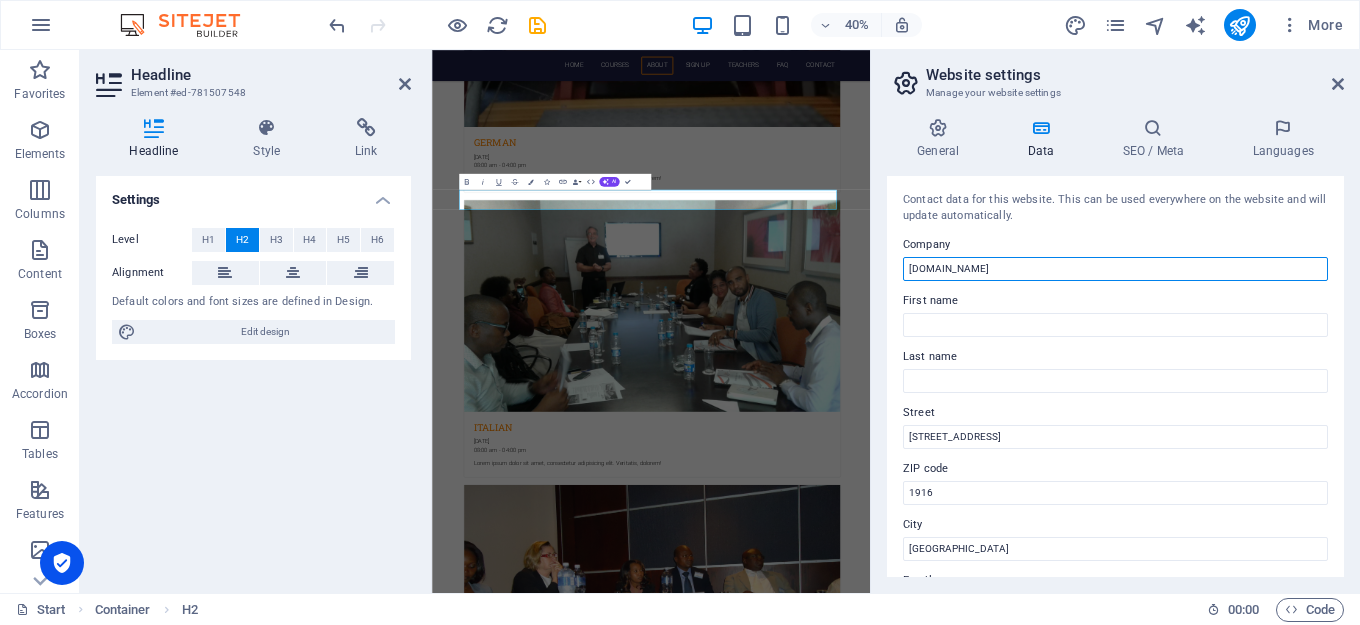click on "[DOMAIN_NAME]" at bounding box center [1115, 269] 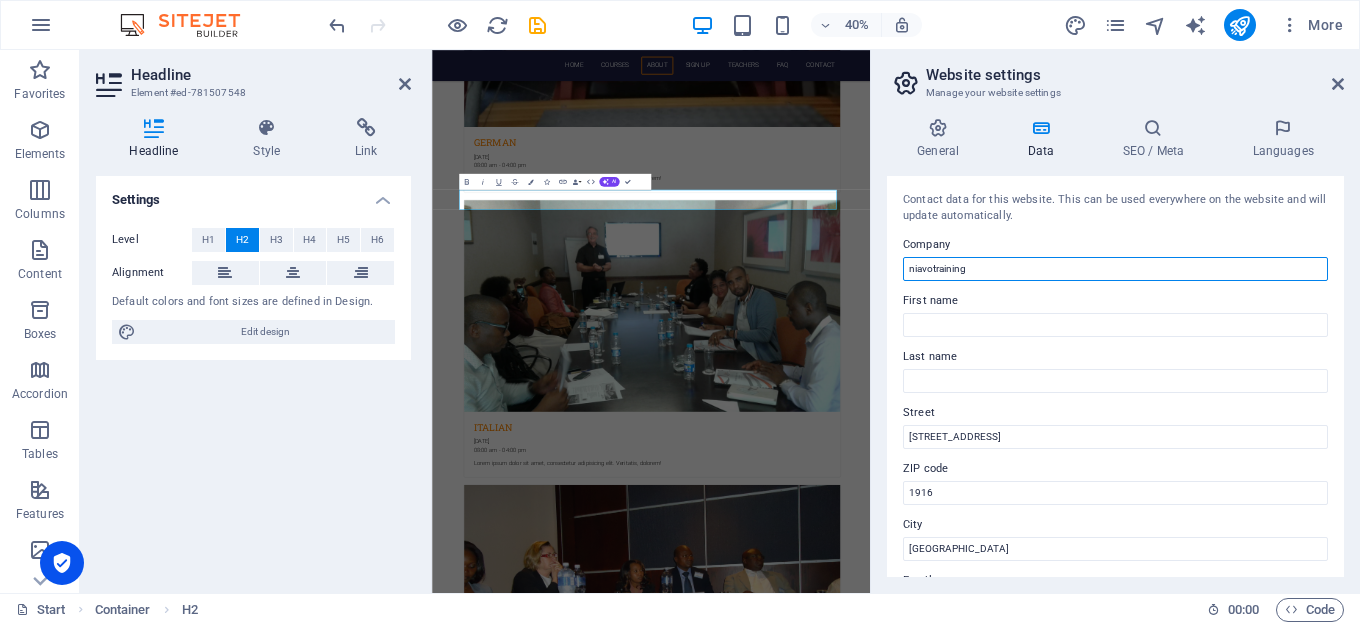 click on "niavotraining" at bounding box center (1115, 269) 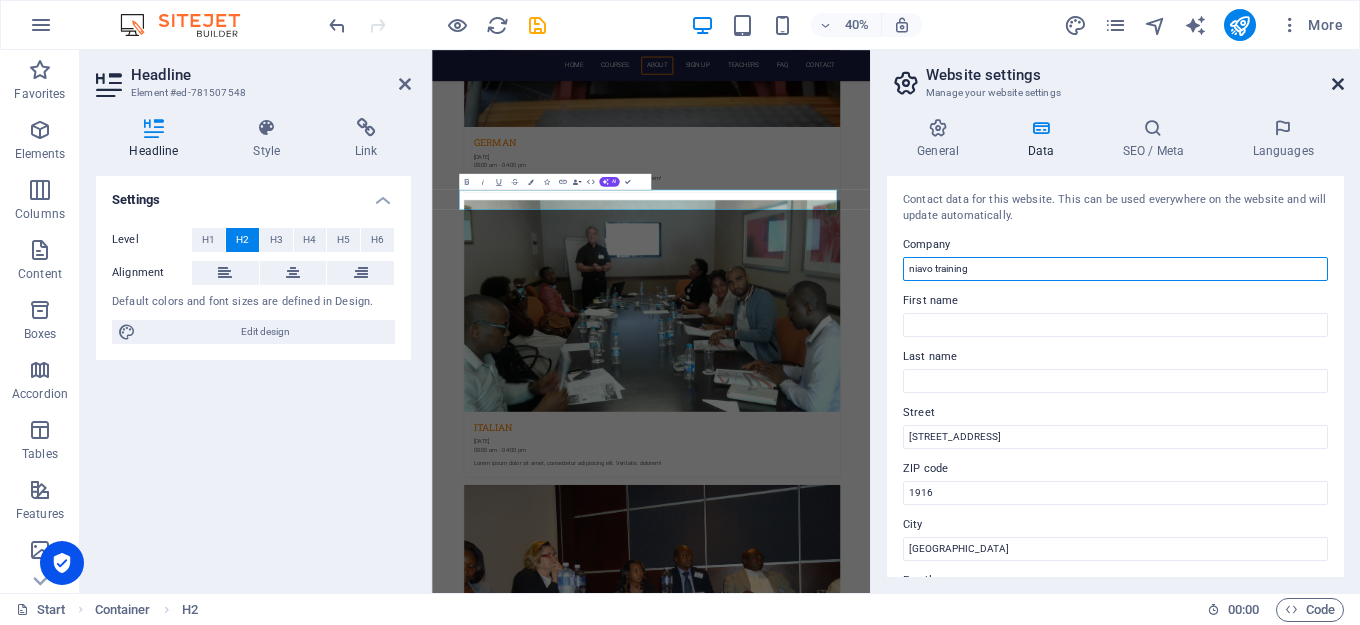 type on "niavo training" 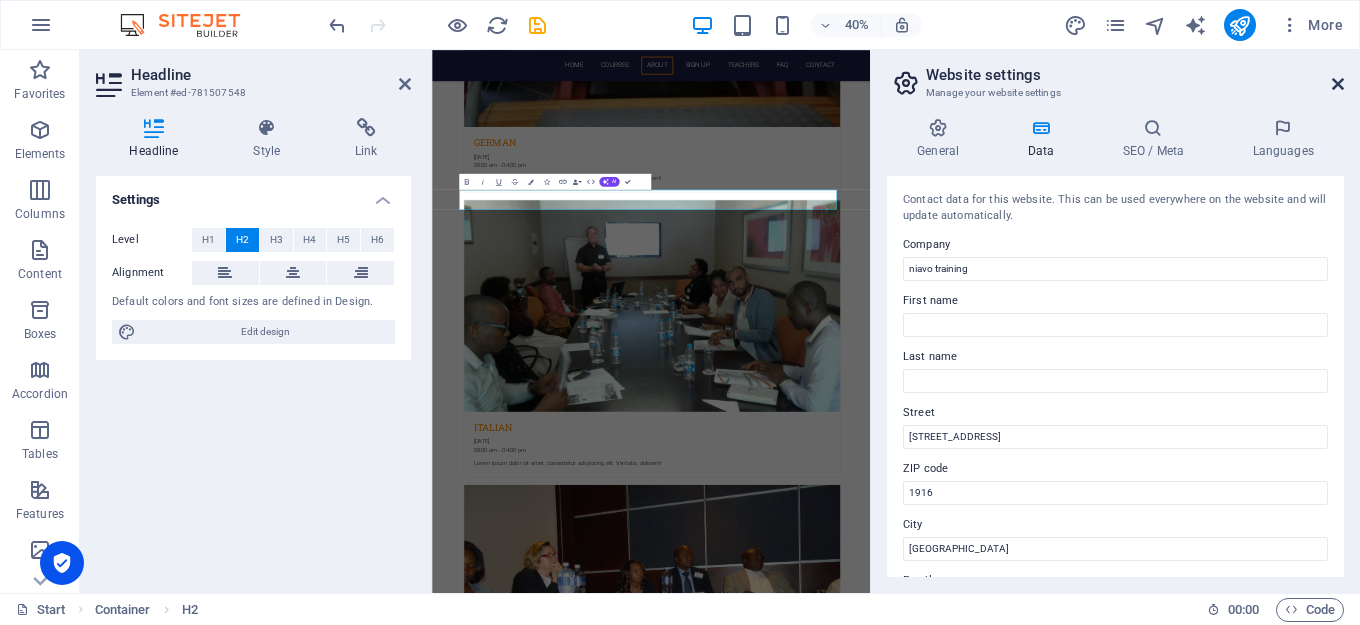 click at bounding box center (1338, 84) 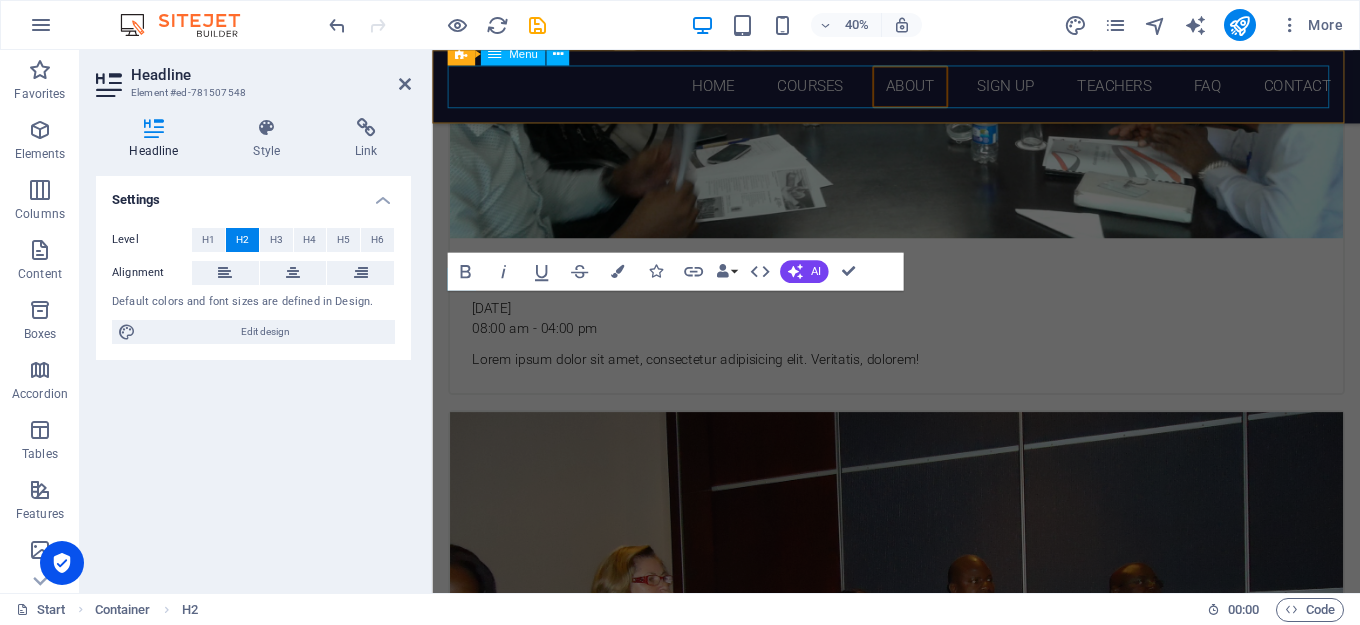 scroll, scrollTop: 3996, scrollLeft: 0, axis: vertical 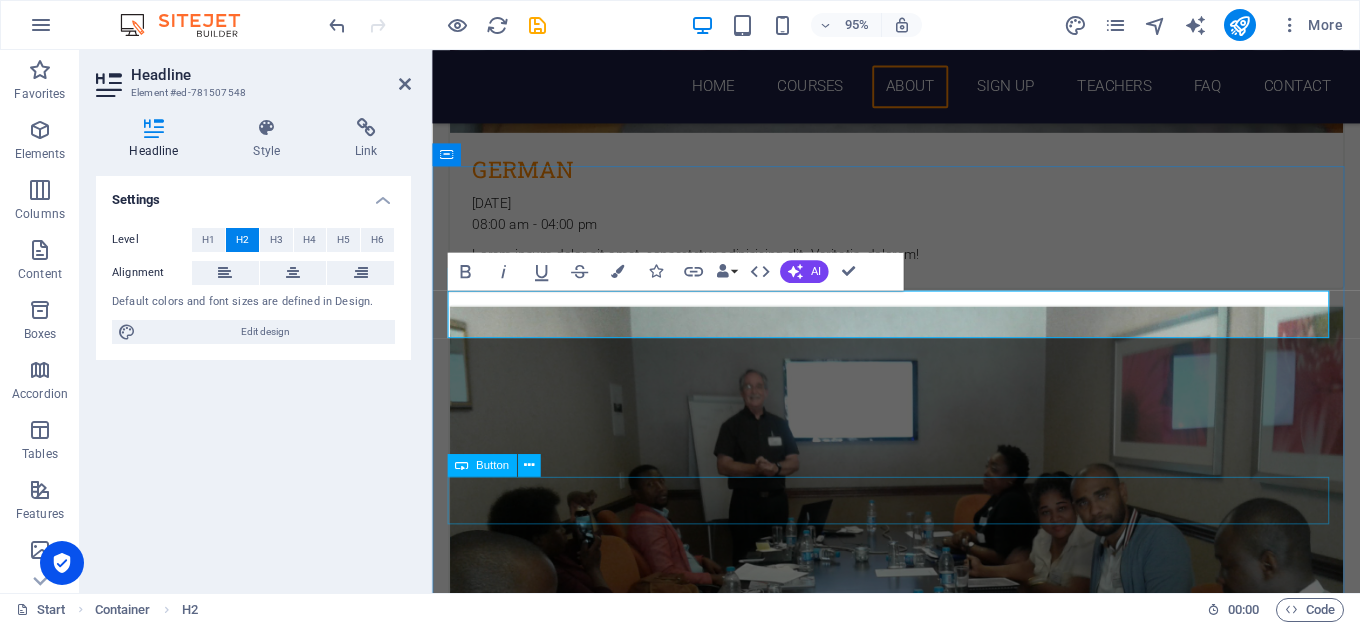 click on "get in touch" at bounding box center (921, 5435) 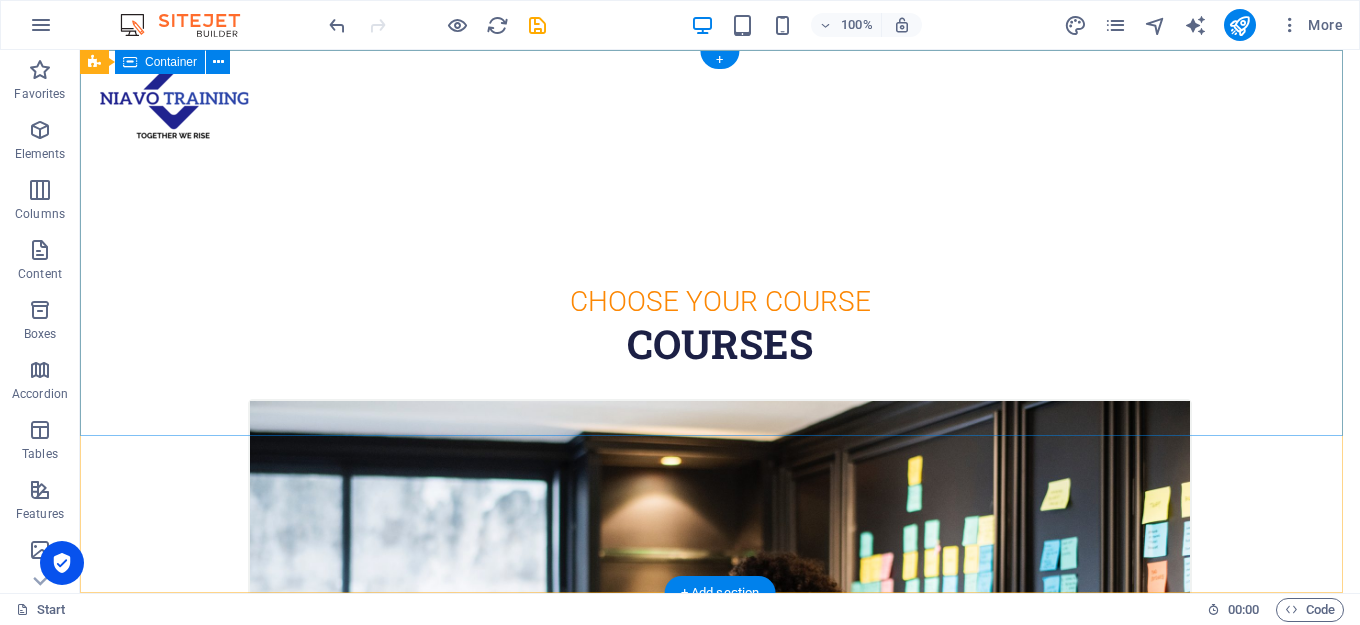scroll, scrollTop: 0, scrollLeft: 0, axis: both 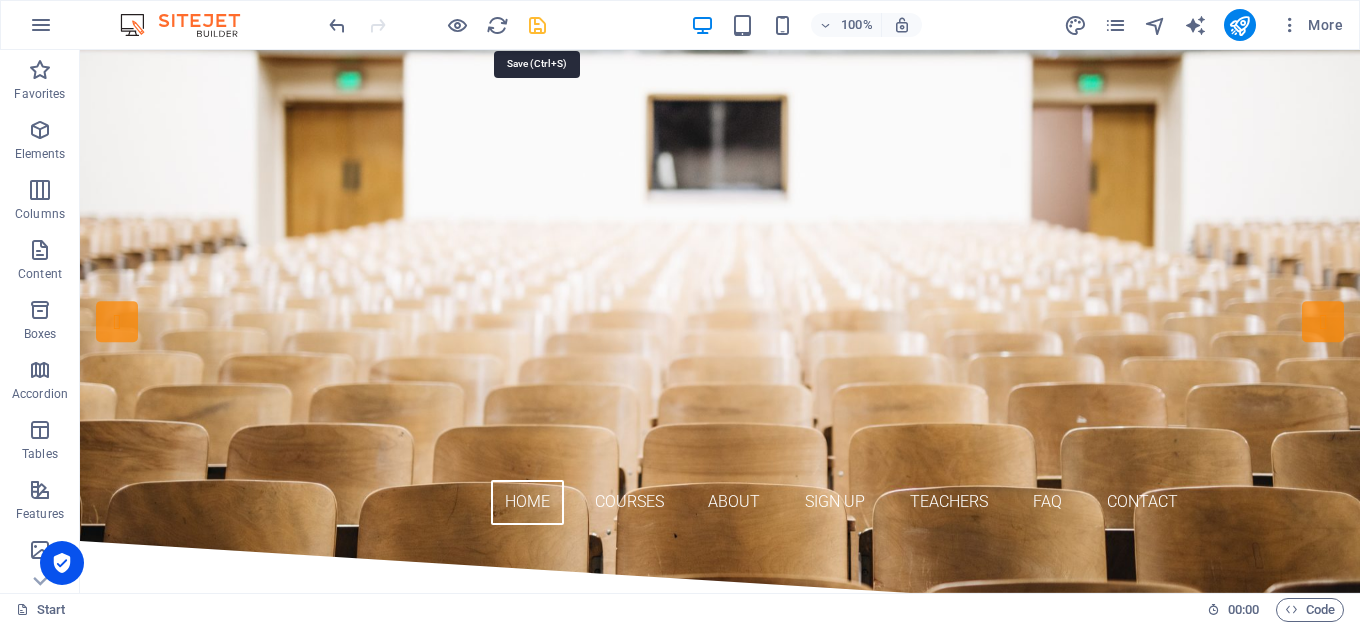 click at bounding box center (537, 25) 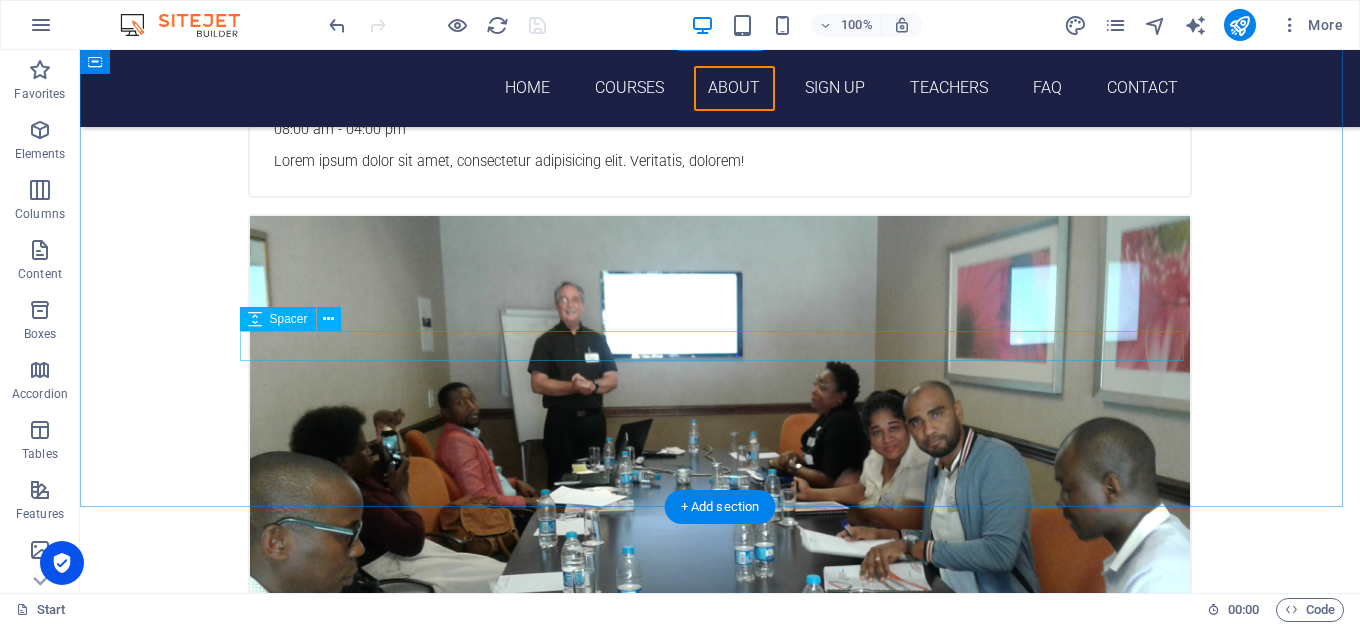 scroll, scrollTop: 3900, scrollLeft: 0, axis: vertical 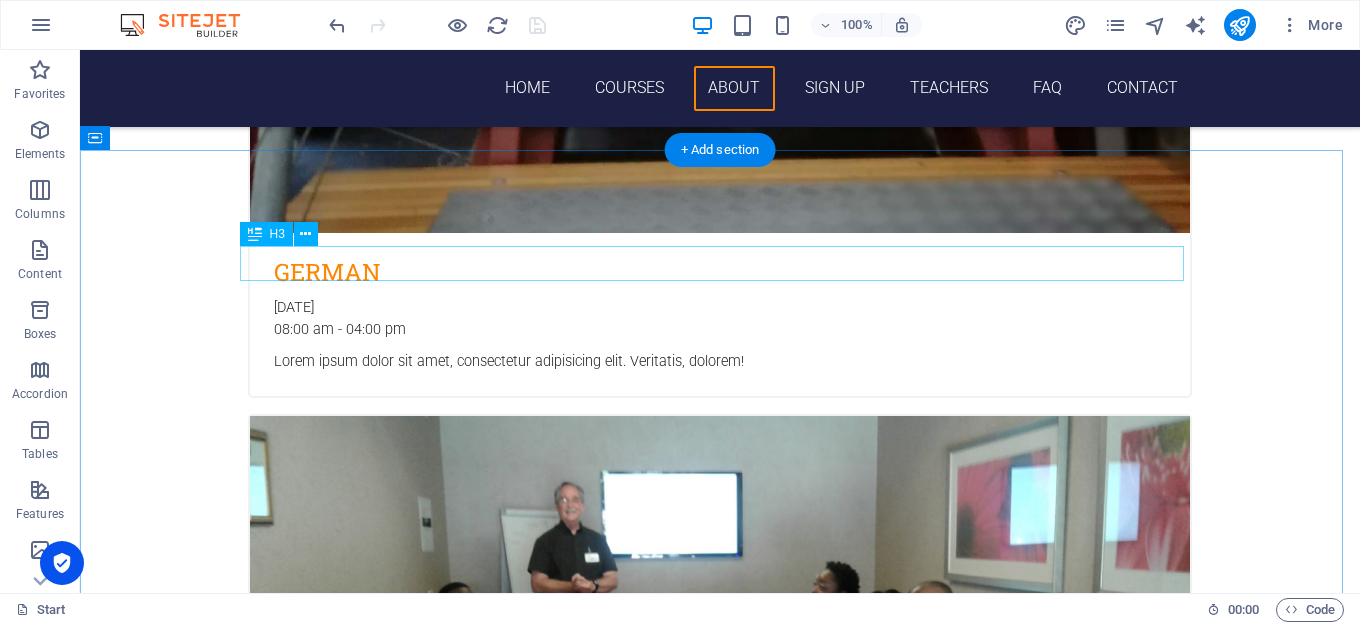click on "Language School" at bounding box center (720, 5278) 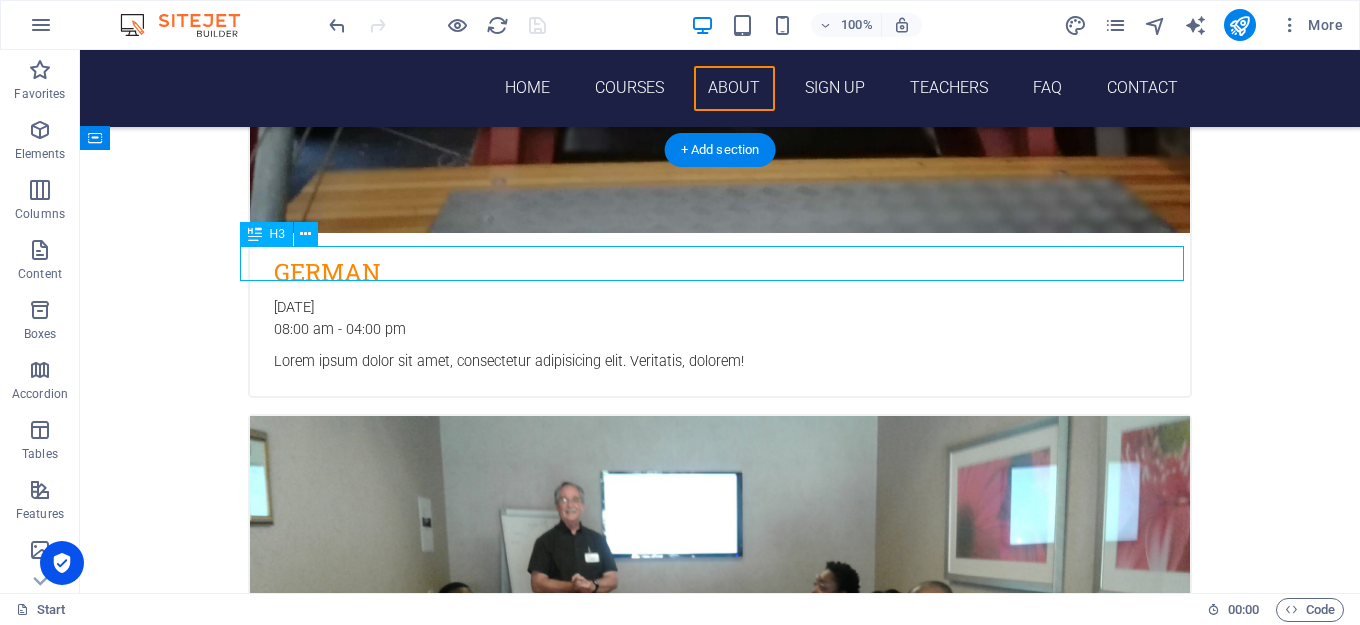 click on "Language School" at bounding box center [720, 5278] 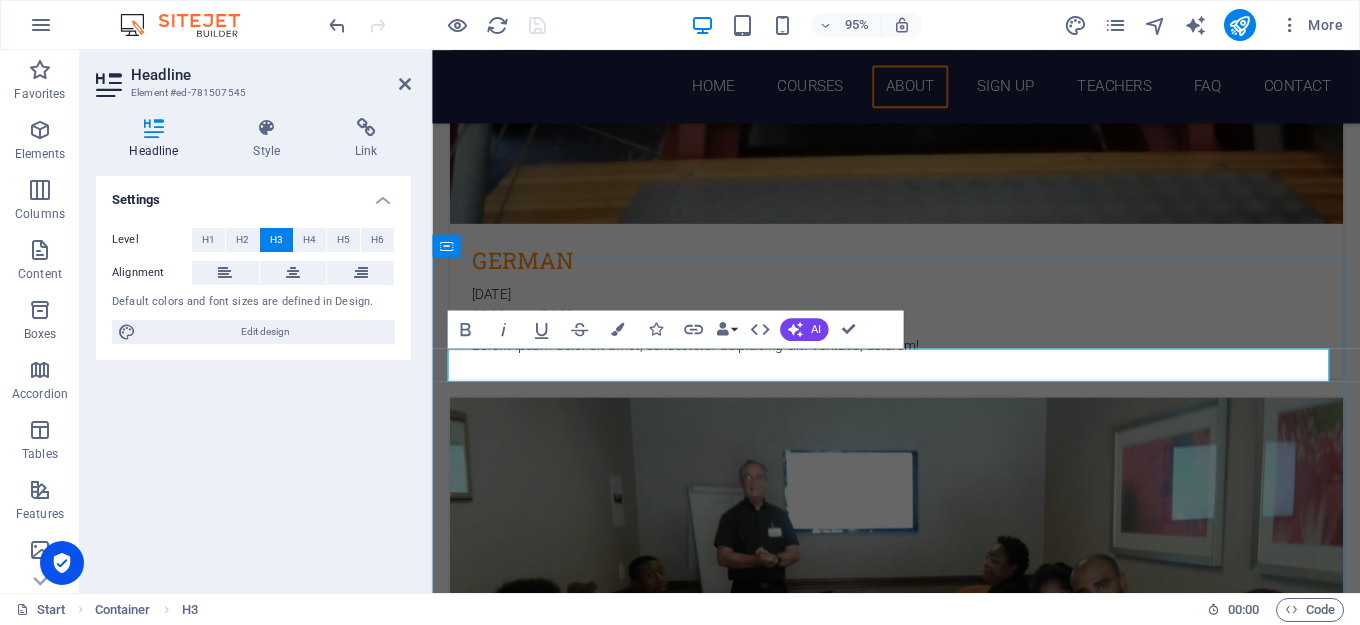 click on "Language School" at bounding box center (921, 5278) 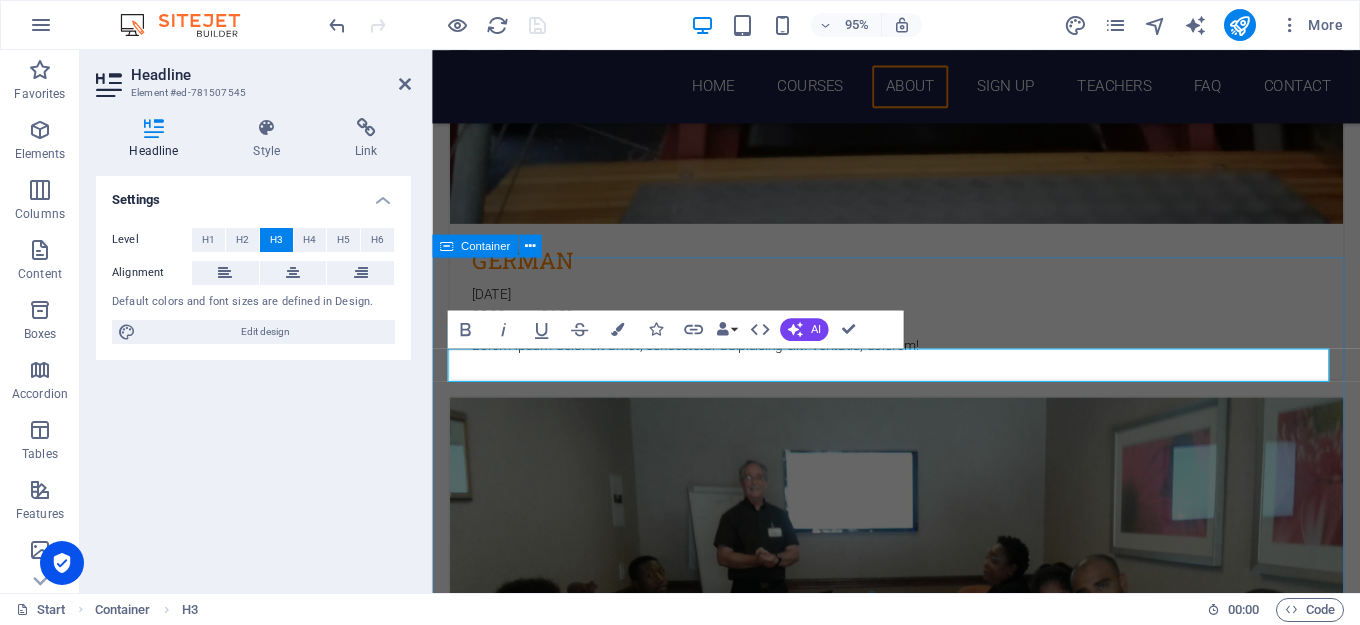 click on "​public and coporate training About  niavo training Niavo Training is a black owned professional training company, focussing on the dissemination of business intelligence through the medium of world class conferences, seminars and in-house training. Niavo Training is a knowledge based company dedicated to researching, organising and marketing independent professional workshops. The company was formed in [DATE]. Our head office is in [GEOGRAPHIC_DATA] get in touch" at bounding box center [920, 5415] 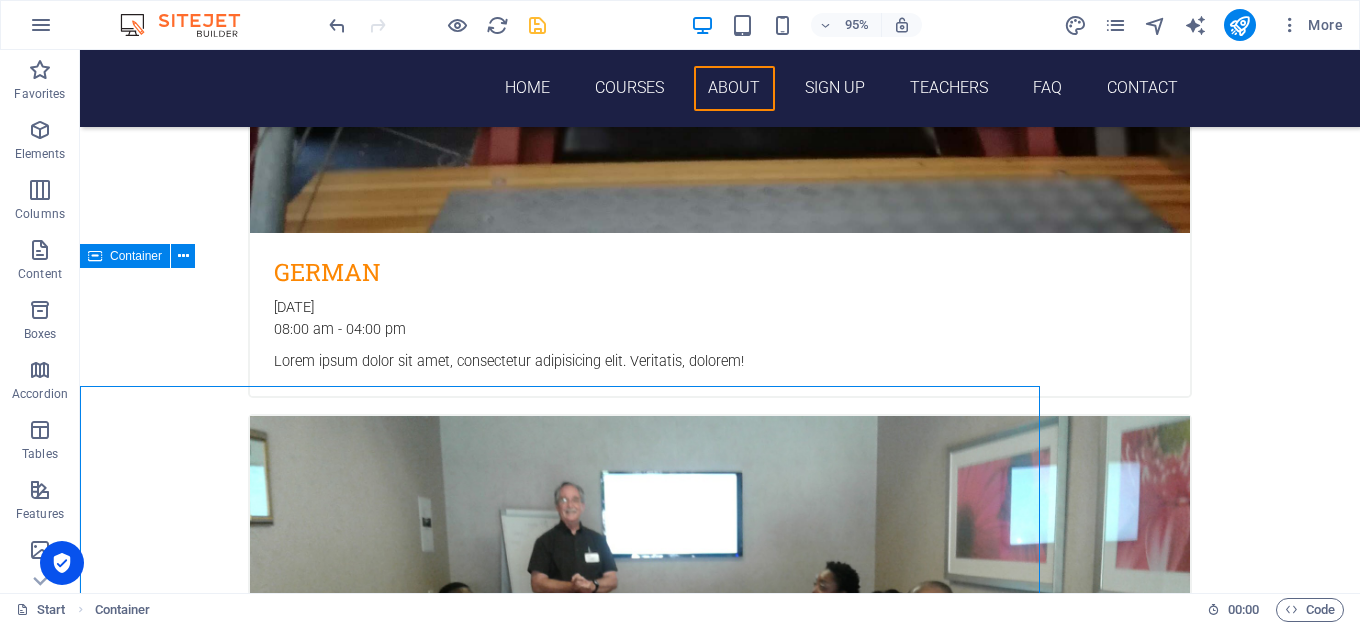 scroll, scrollTop: 3782, scrollLeft: 0, axis: vertical 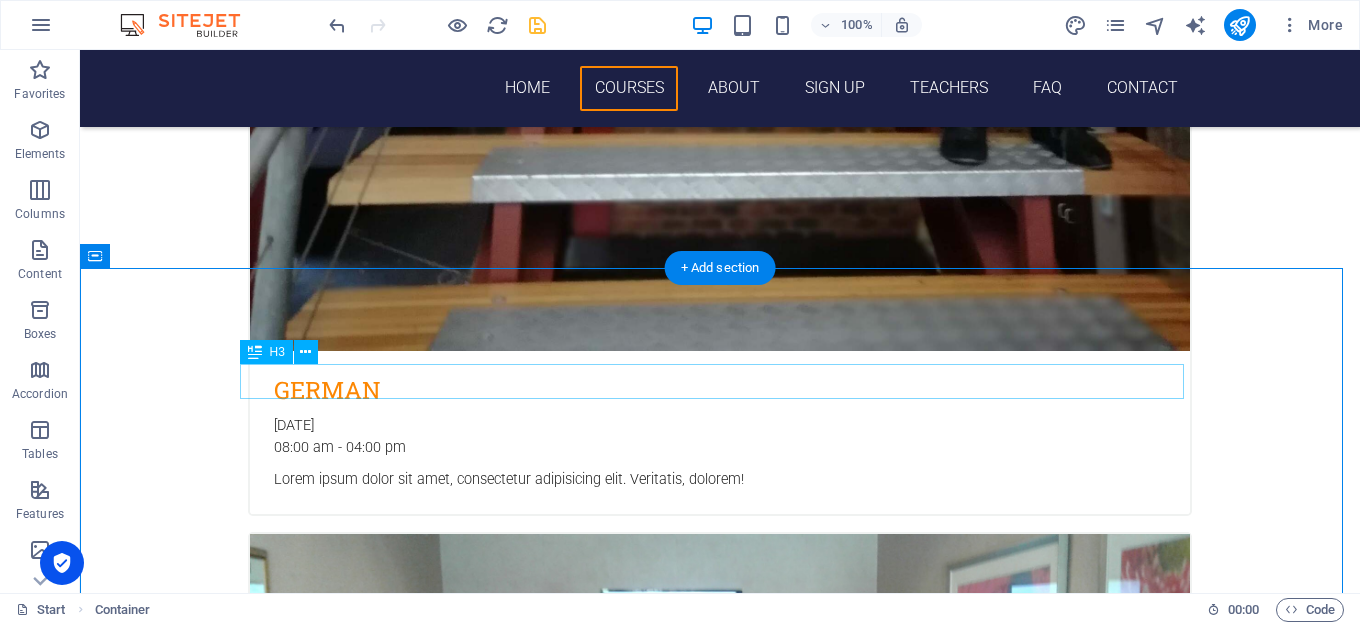 click on "public and coporate training" at bounding box center [720, 5396] 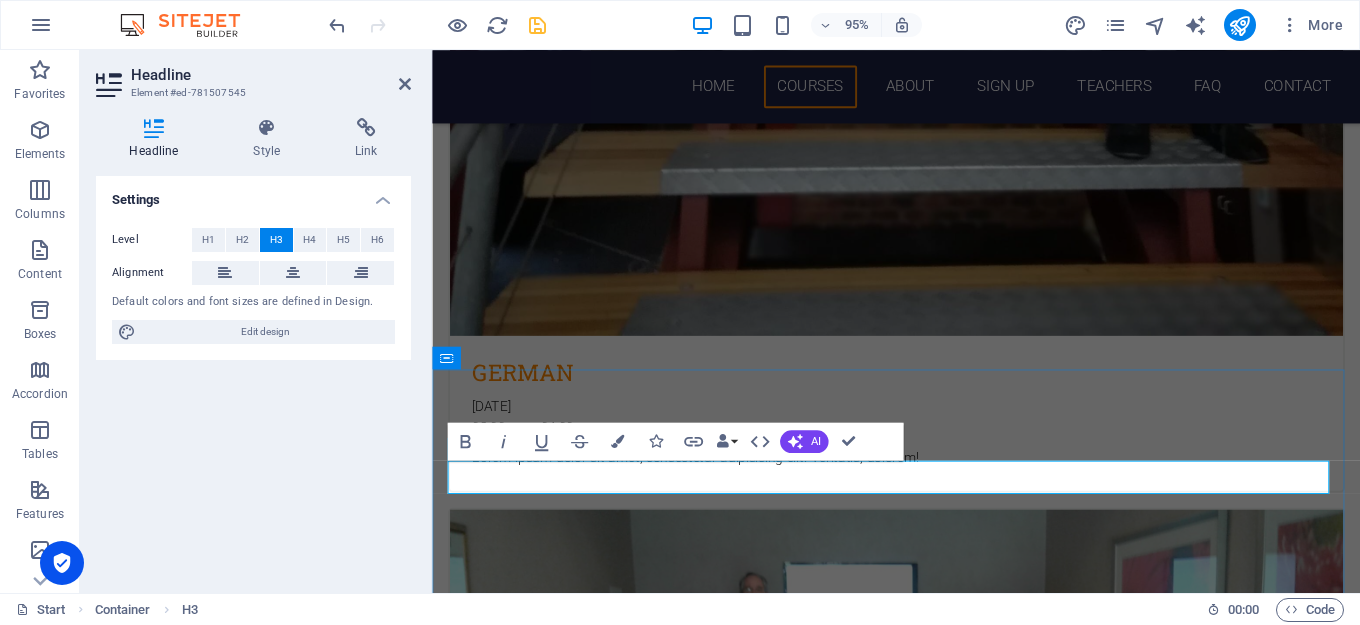 click on "public and coporate training" at bounding box center (921, 5396) 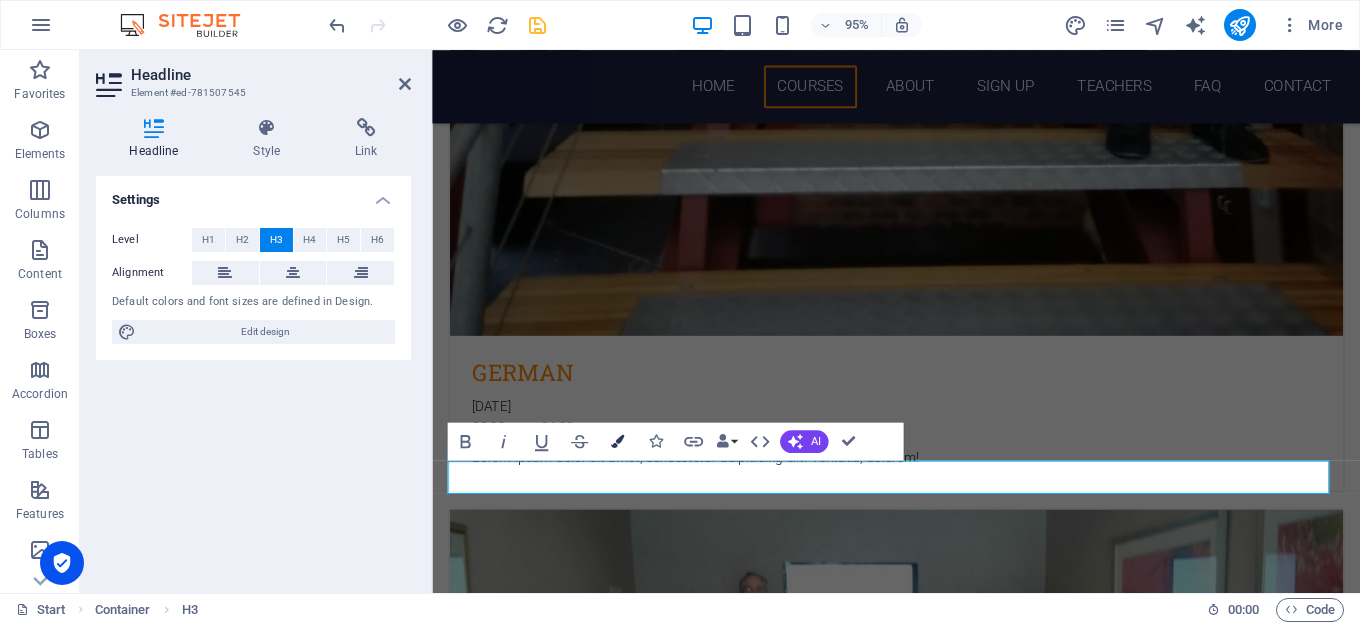 click at bounding box center (617, 441) 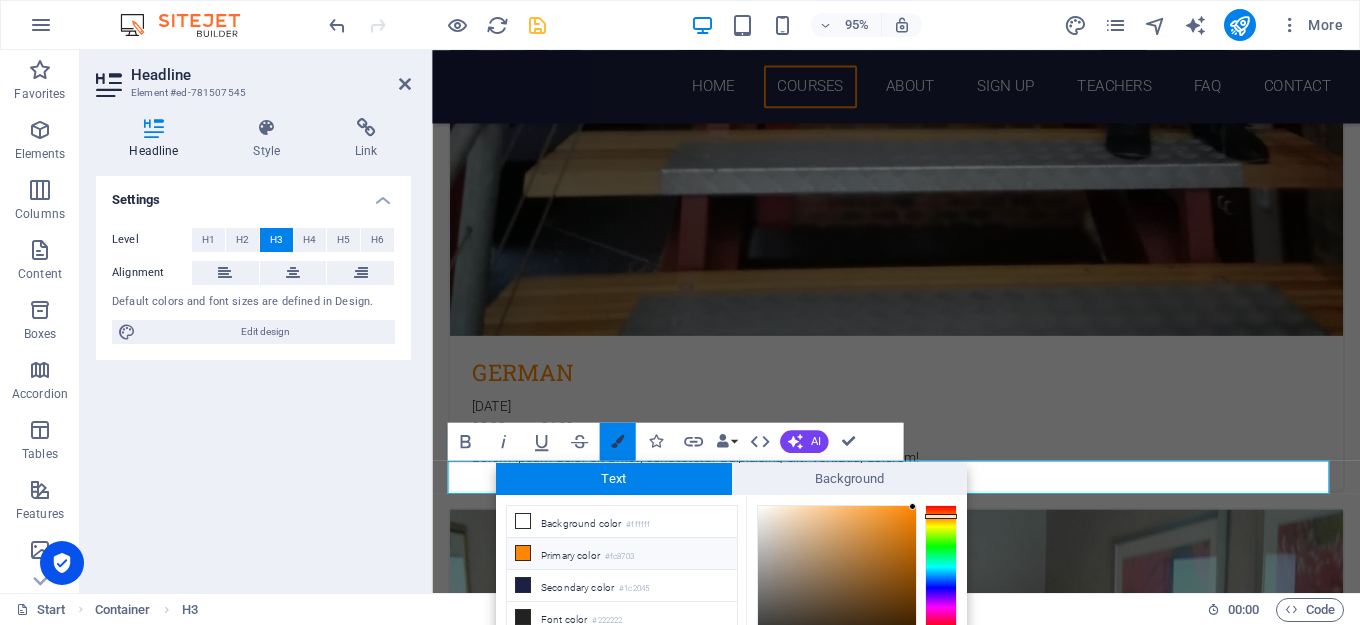 scroll, scrollTop: 118, scrollLeft: 0, axis: vertical 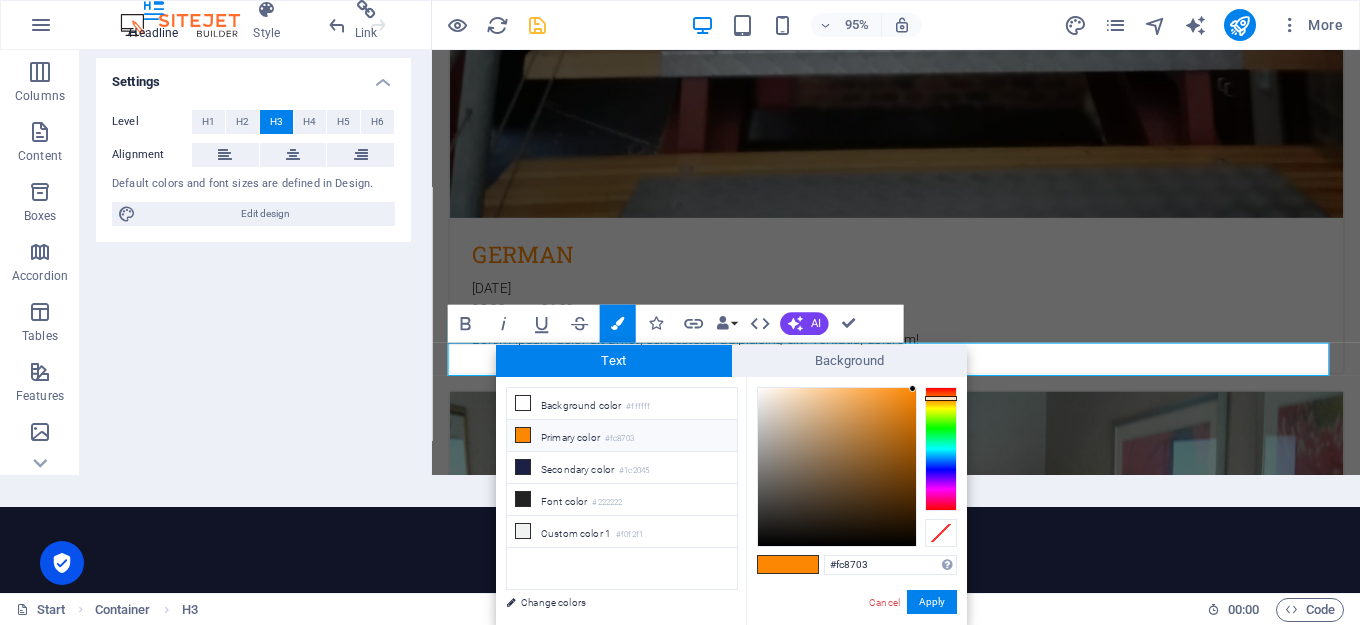 type on "#032afc" 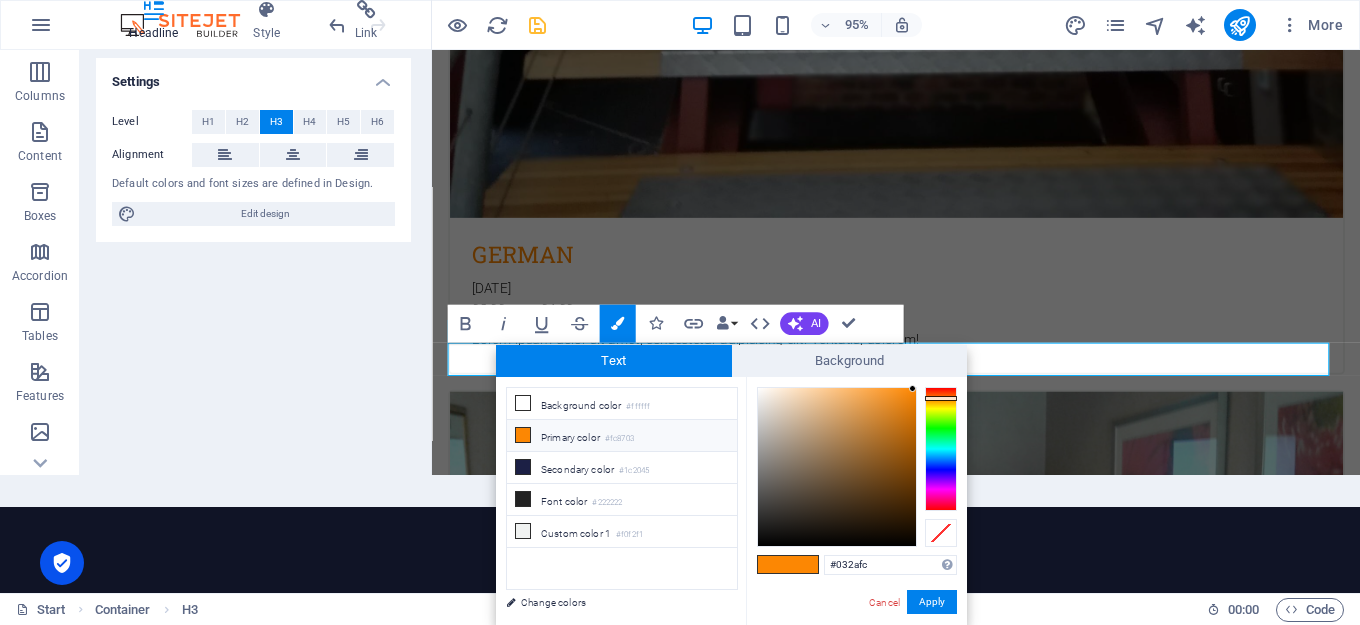 click at bounding box center (941, 449) 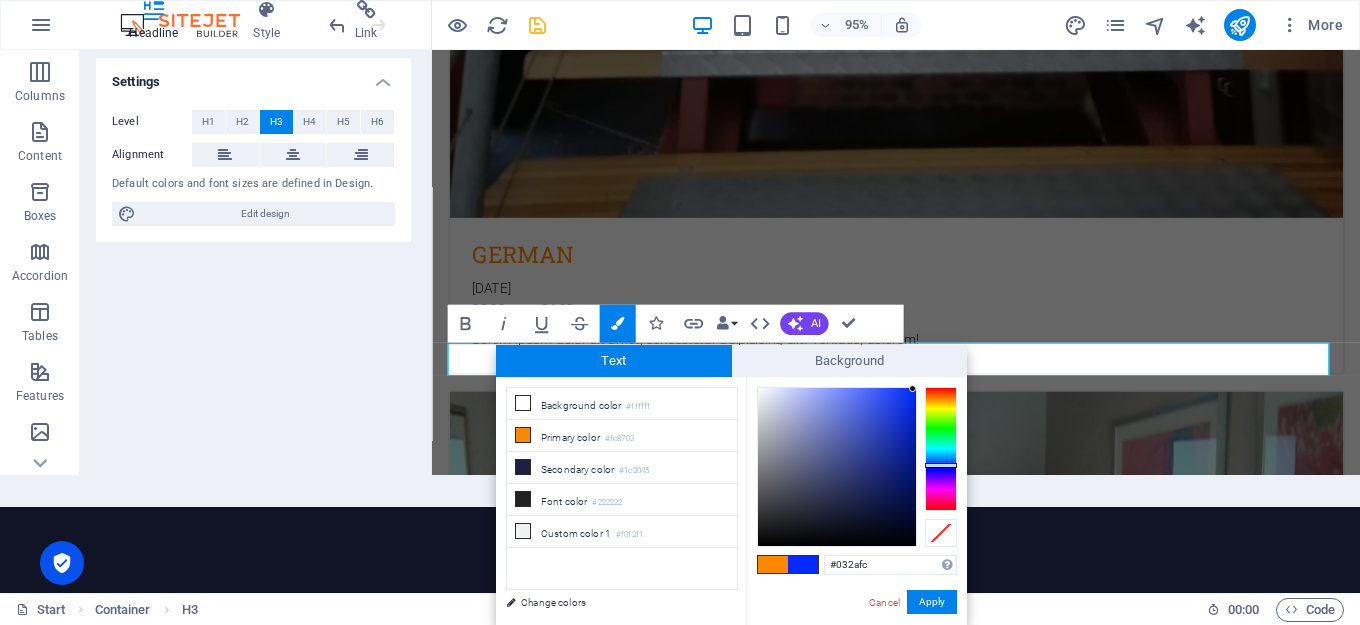 click at bounding box center (803, 564) 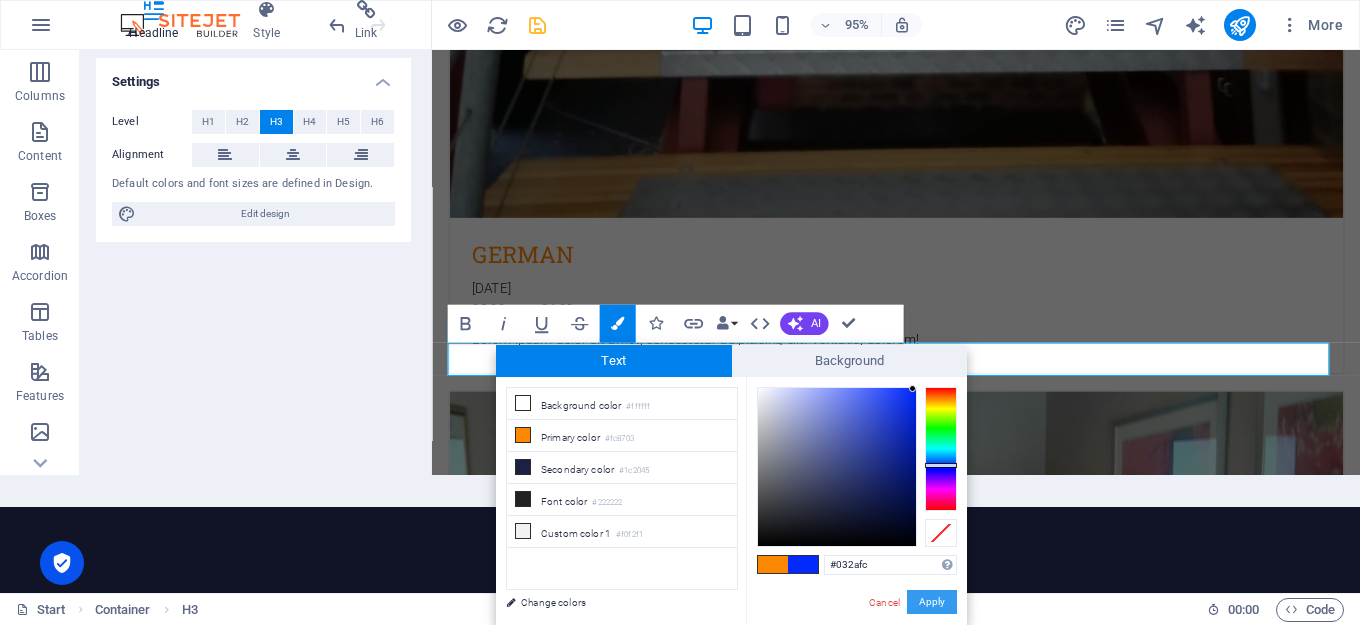 click on "Apply" at bounding box center [932, 602] 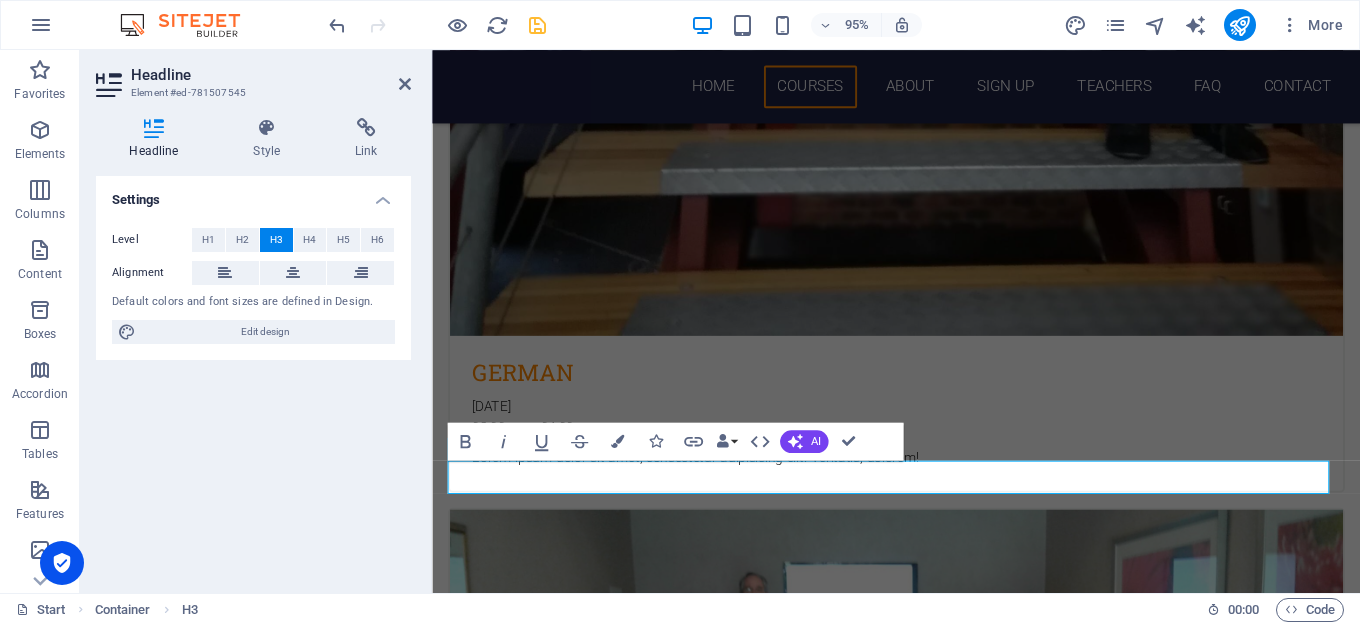 scroll, scrollTop: 0, scrollLeft: 0, axis: both 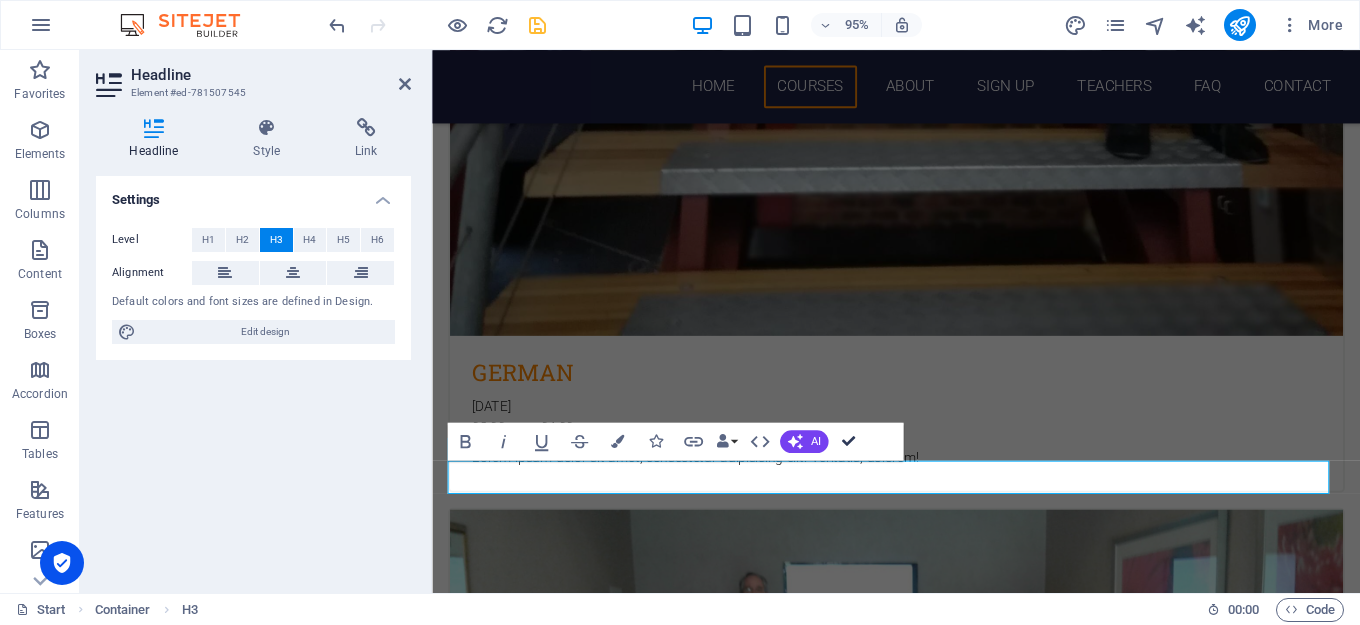 drag, startPoint x: 845, startPoint y: 445, endPoint x: 764, endPoint y: 395, distance: 95.189285 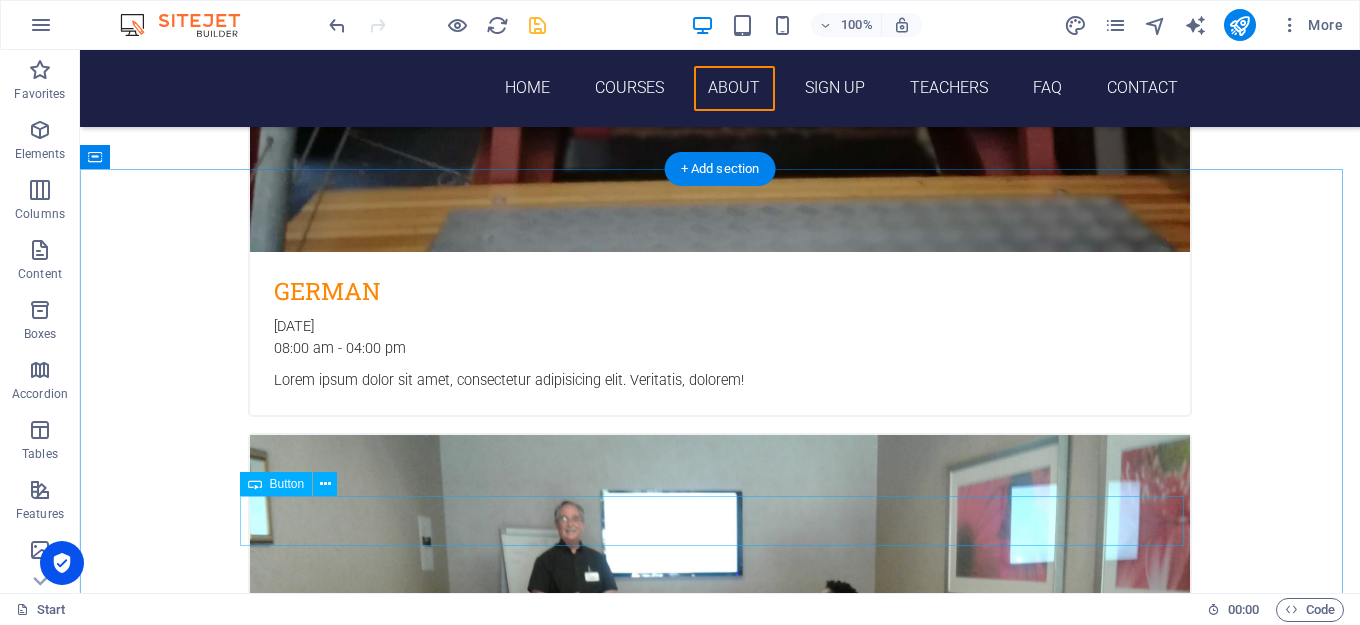 scroll, scrollTop: 3882, scrollLeft: 0, axis: vertical 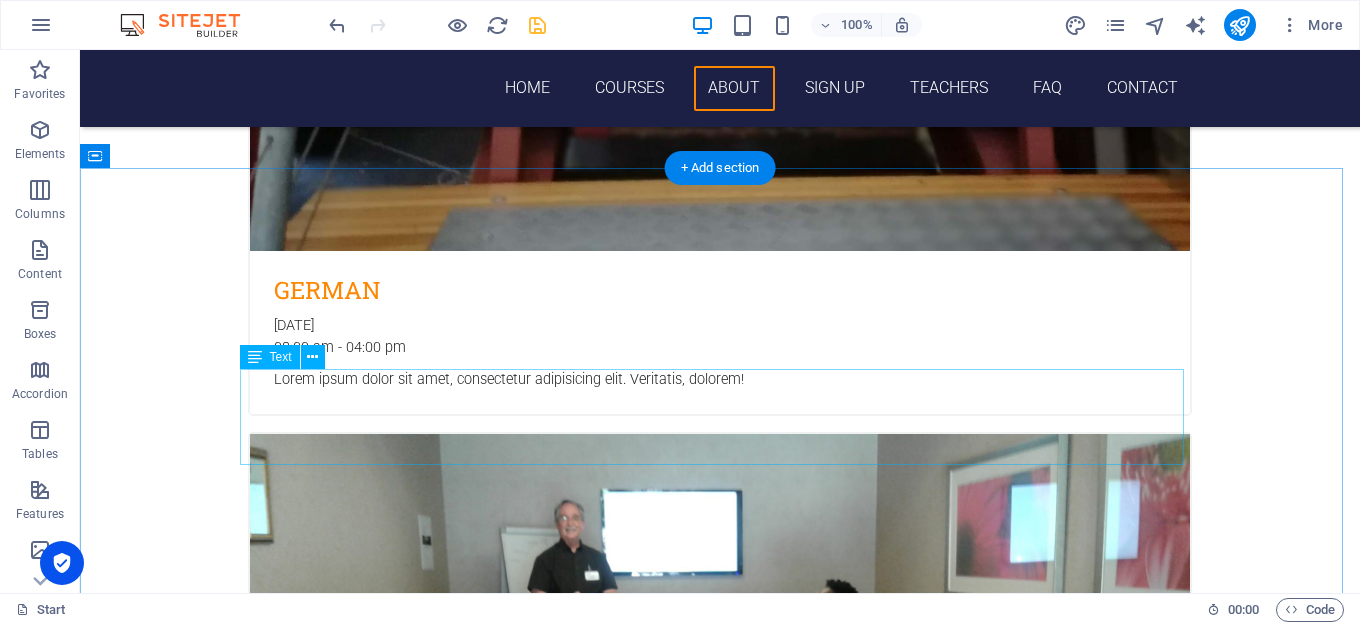 click on "Niavo Training is a black owned professional training company, focussing on the dissemination of business intelligence through the medium of world class conferences, seminars and in-house training. Niavo Training is a knowledge based company dedicated to researching, organising and marketing independent professional workshops. The company was formed in [DATE]. Our head office is in [GEOGRAPHIC_DATA] [GEOGRAPHIC_DATA]" at bounding box center (720, 5432) 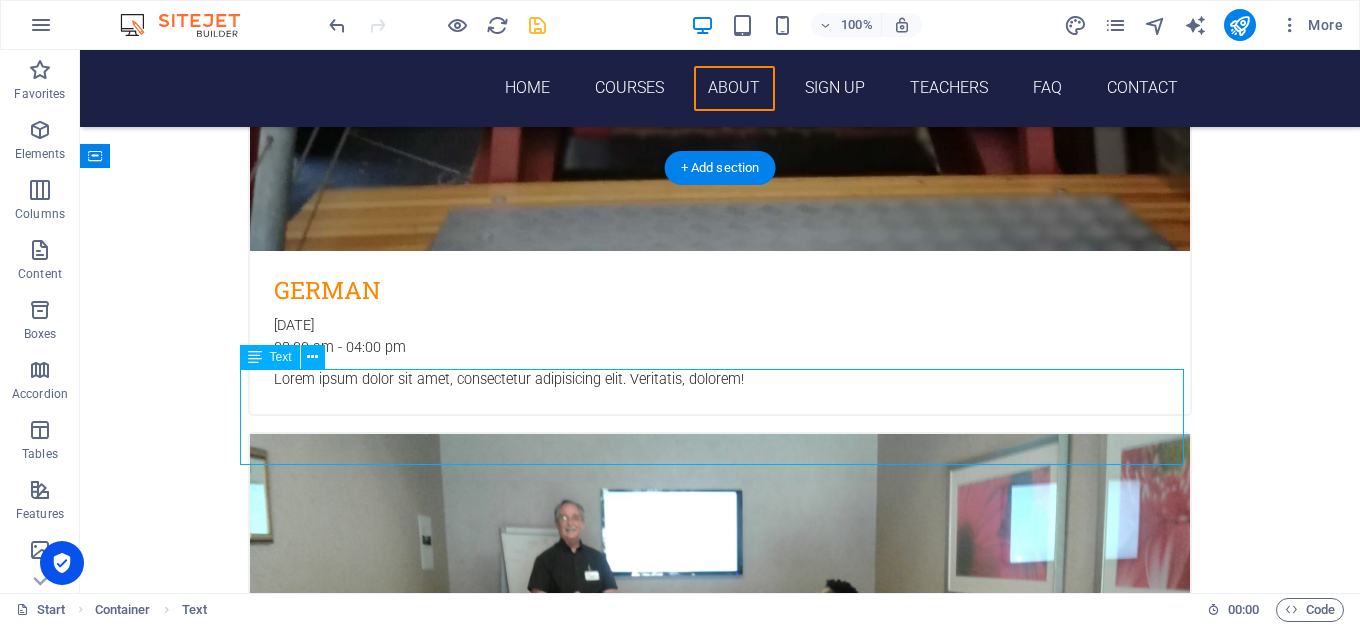 click on "Niavo Training is a black owned professional training company, focussing on the dissemination of business intelligence through the medium of world class conferences, seminars and in-house training. Niavo Training is a knowledge based company dedicated to researching, organising and marketing independent professional workshops. The company was formed in [DATE]. Our head office is in [GEOGRAPHIC_DATA] [GEOGRAPHIC_DATA]" at bounding box center (720, 5432) 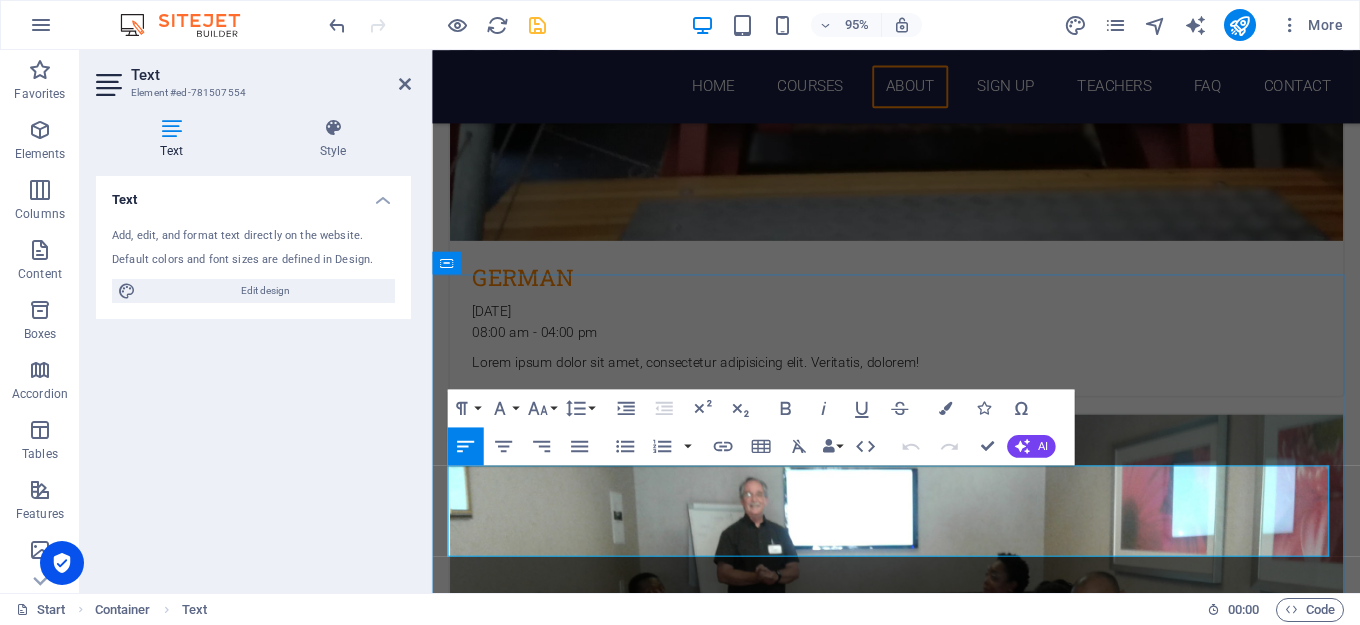 click on "Niavo Training is a black owned professional training company, focussing on the dissemination of business intelligence through the medium of world class conferences, seminars and in-house training. Niavo Training is a knowledge based company dedicated to researching, organising and marketing independent professional workshops. The company was formed in [DATE]. Our head office is in [GEOGRAPHIC_DATA] [GEOGRAPHIC_DATA]" at bounding box center (921, 5432) 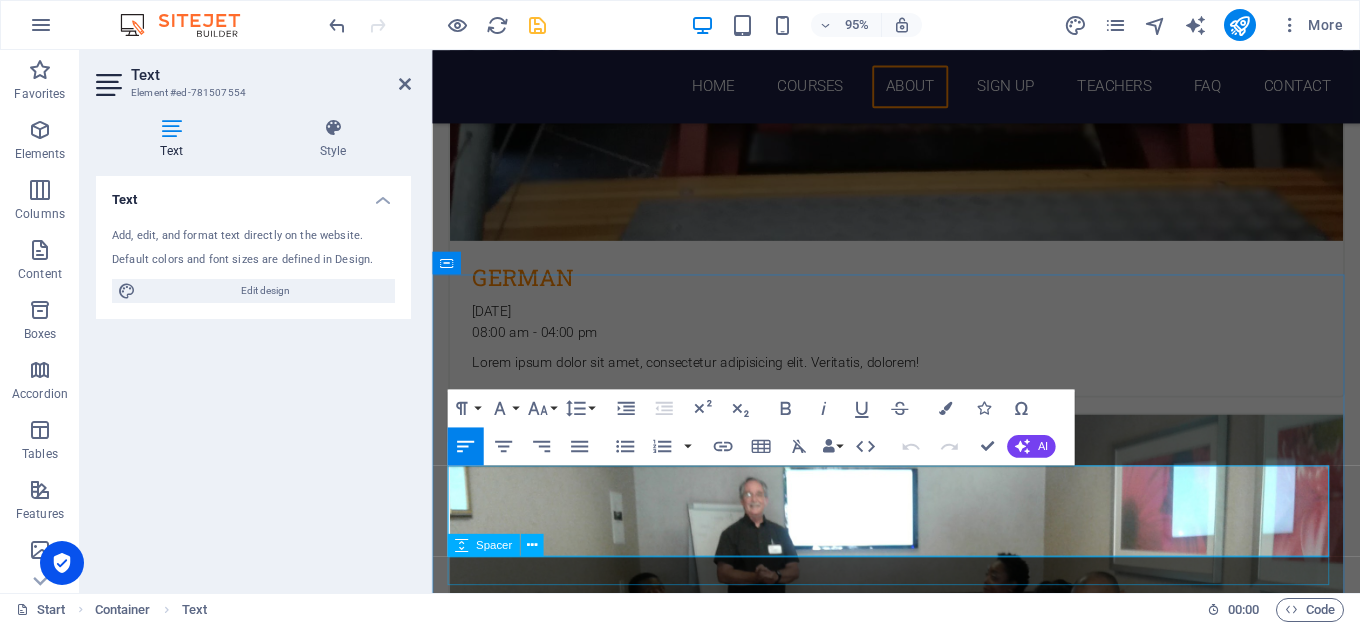 type 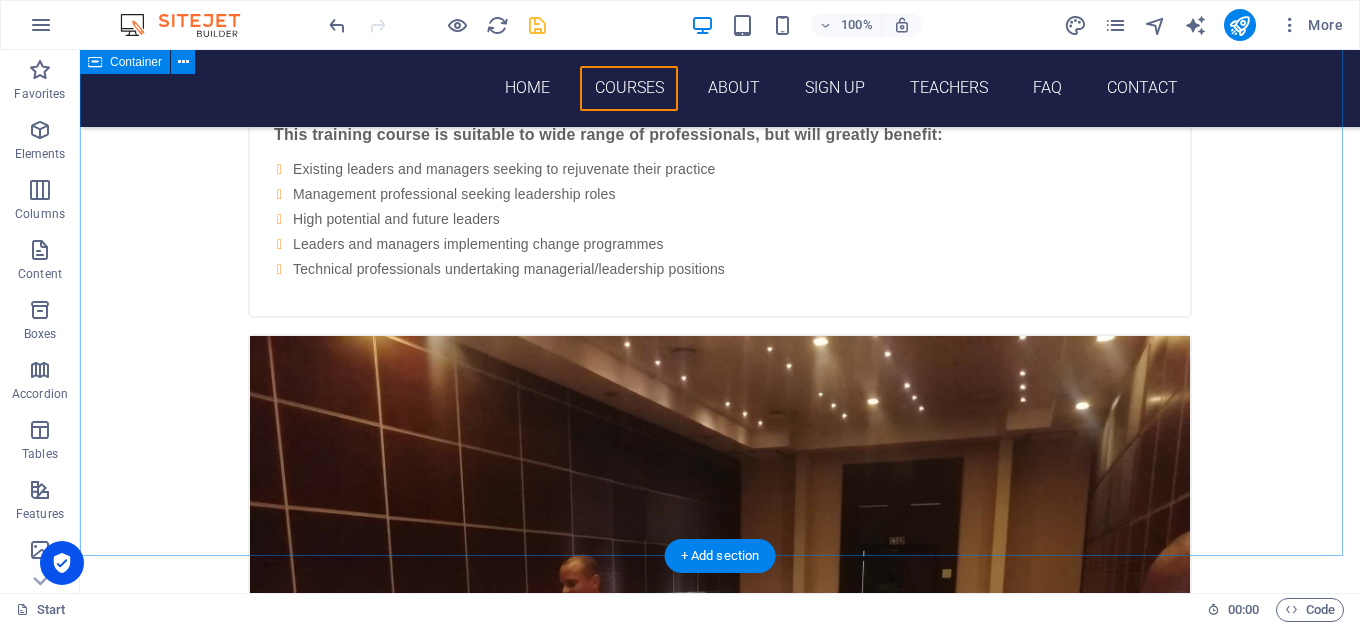 scroll, scrollTop: 1664, scrollLeft: 0, axis: vertical 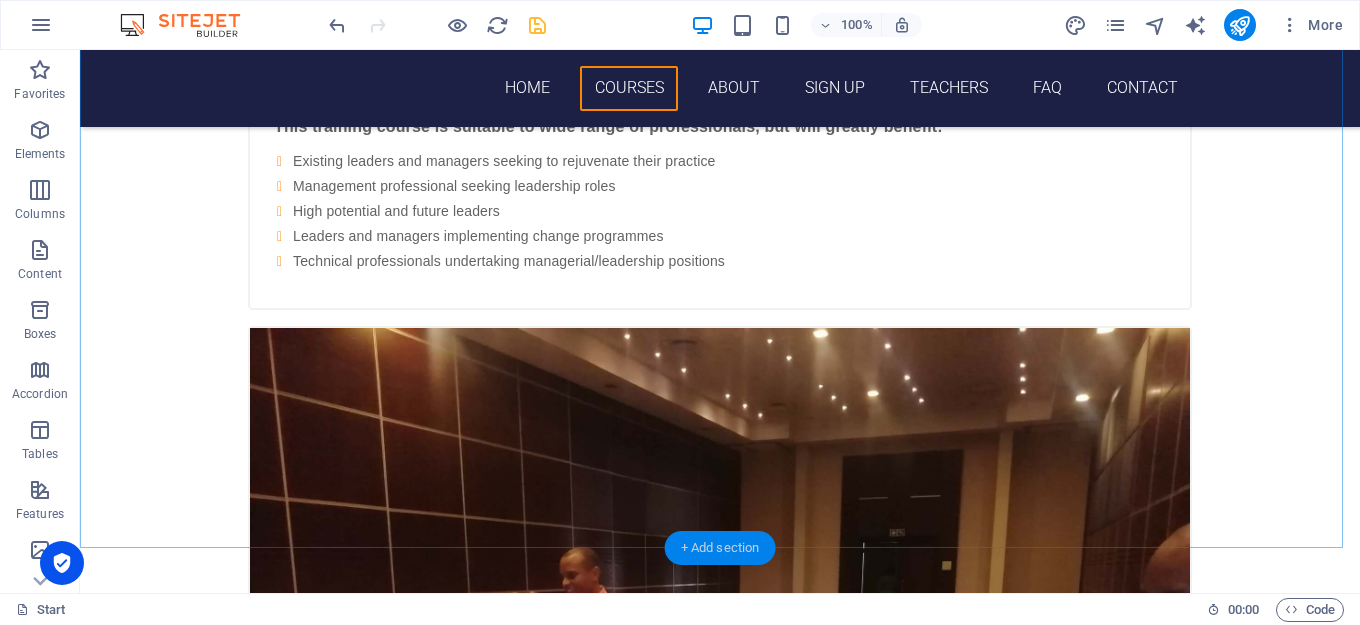 click on "+ Add section" at bounding box center (720, 548) 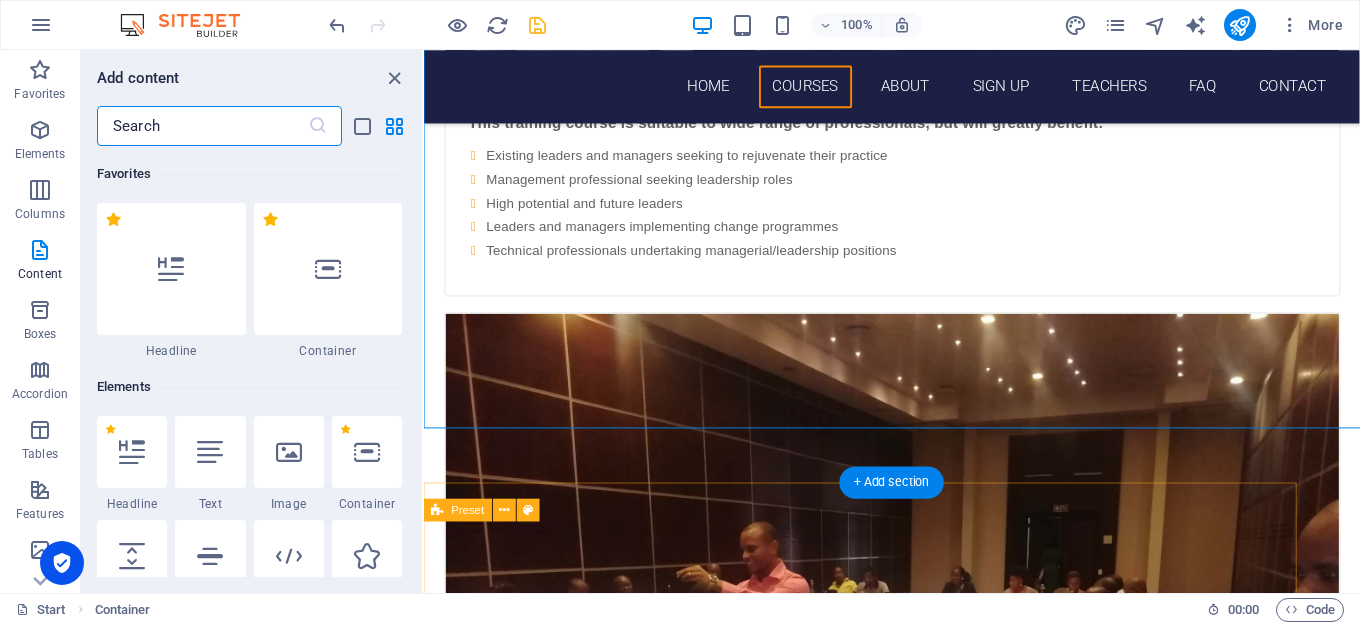 scroll, scrollTop: 1764, scrollLeft: 0, axis: vertical 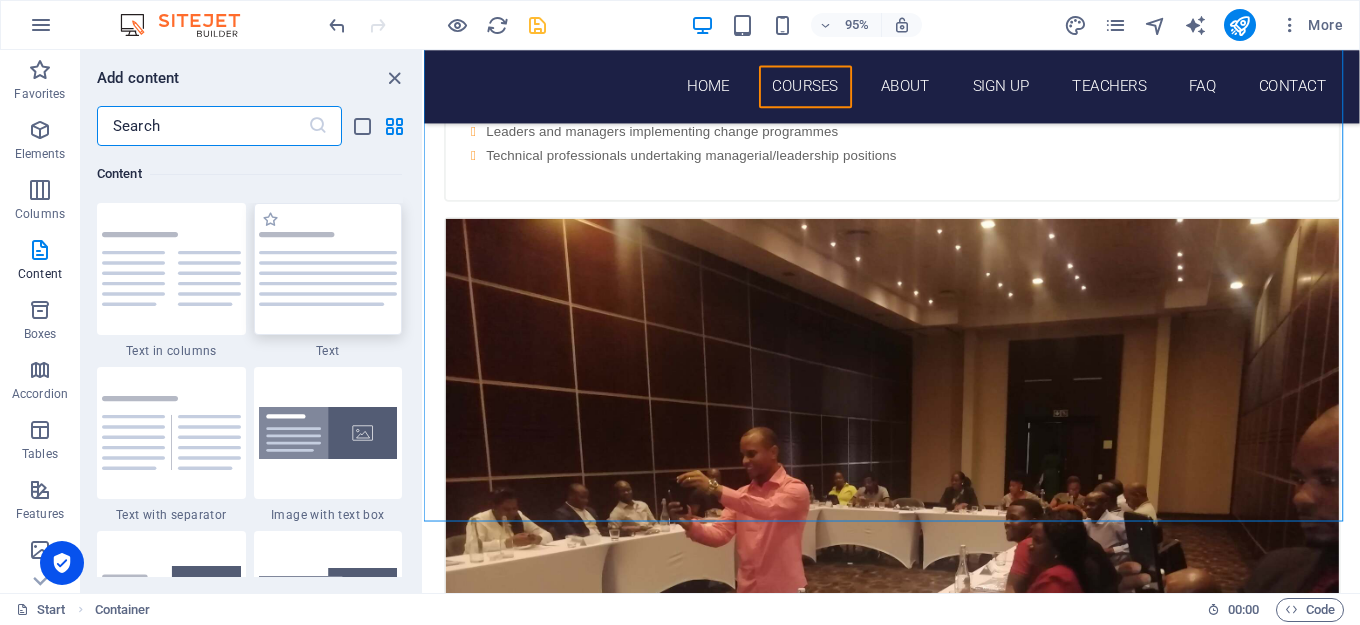 click at bounding box center (328, 269) 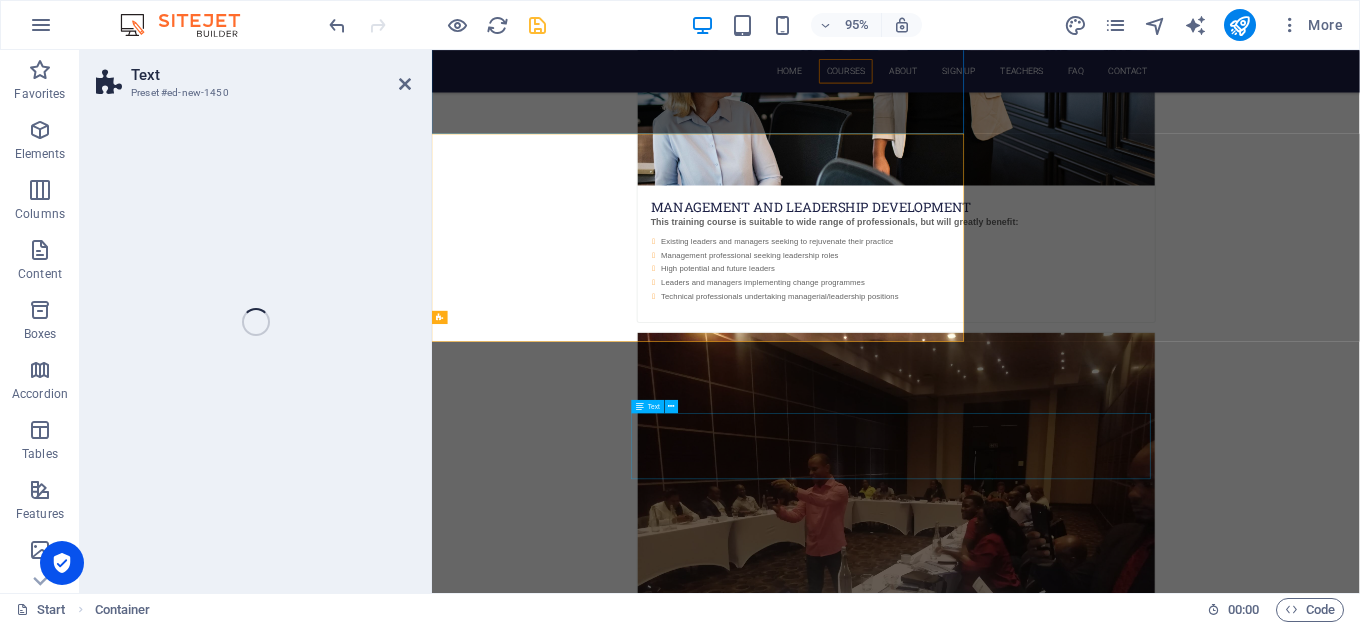 click on "Choose Your Course  Courses MANAGEMENT AND LEADERSHIP DEVELOPMENT This training course is suitable to wide range of professionals, but will greatly benefit: Existing leaders and managers seeking to rejuvenate their practice Management professional seeking leadership roles High potential and future leaders Leaders and managers implementing change programmes Technical professionals undertaking managerial/leadership positions Swedish  [DATE]  08:00 am - 04:00 pm Lorem ipsum dolor sit amet, consectetur adipisicing elit. Veritatis, dolorem! German  [DATE]  08:00 am - 04:00 pm Lorem ipsum dolor sit amet, consectetur adipisicing elit. Veritatis, dolorem! Italian  [DATE]  08:00 am - 04:00 pm Lorem ipsum dolor sit amet, consectetur adipisicing elit. Veritatis, dolorem! French  [DATE]  08:00 am - 04:00 pm Lorem ipsum dolor sit amet, consectetur adipisicing elit. Veritatis, dolorem! Danish  [DATE]  08:00 am - 04:00 pm" at bounding box center [1275, 2398] 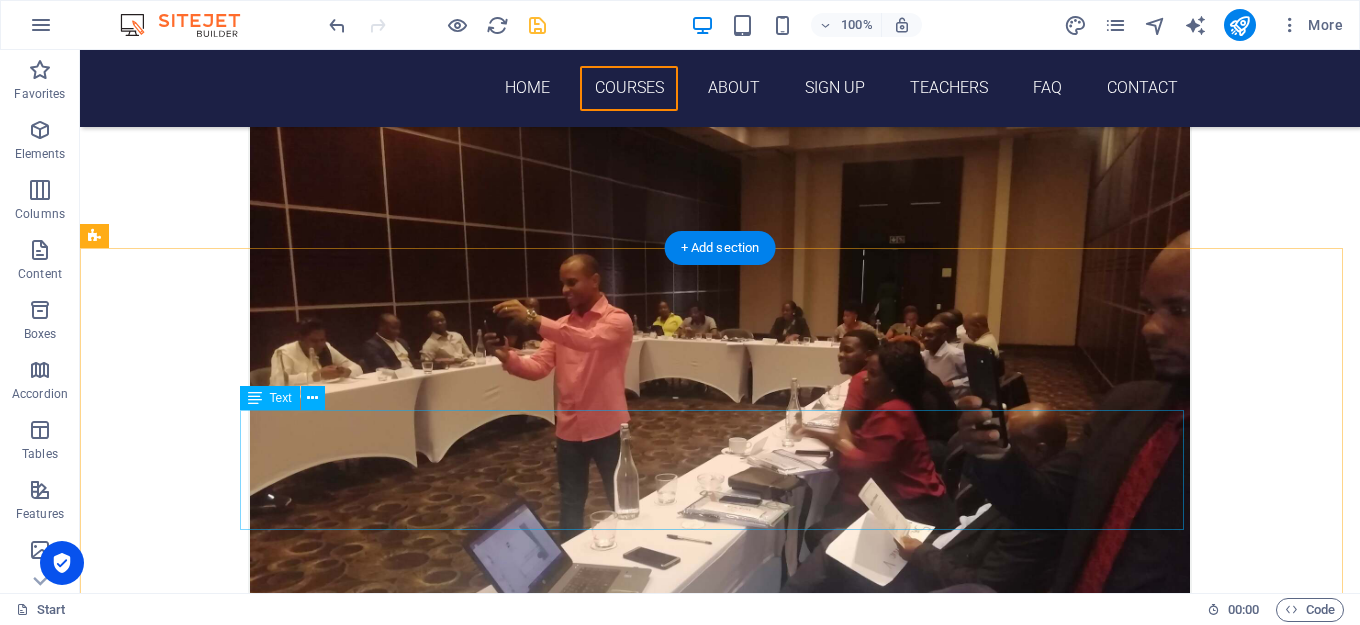 scroll, scrollTop: 1964, scrollLeft: 0, axis: vertical 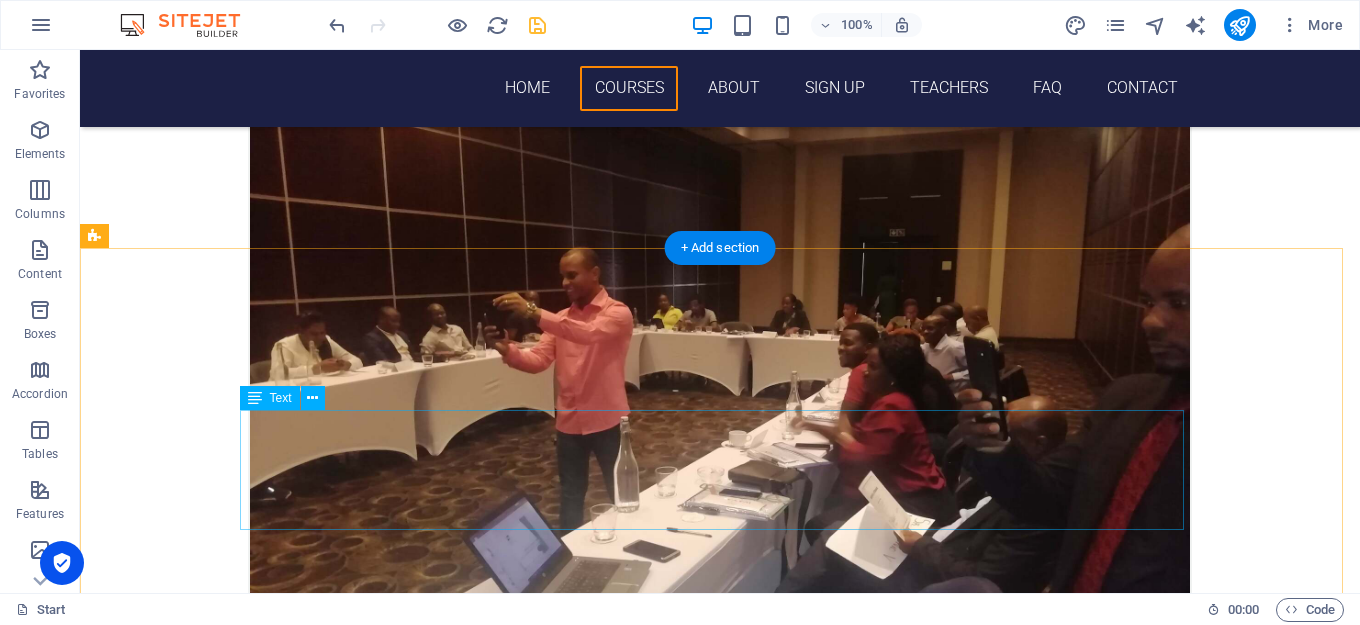 click on "Lorem ipsum dolor sitope amet, consectetur adipisicing elitip. Massumenda, dolore, cum vel modi asperiores consequatur suscipit quidem ducimus eveniet iure expedita consecteture odiogil voluptatum similique fugit voluptates atem accusamus quae quas dolorem tenetur facere tempora maiores adipisci reiciendis accusantium voluptatibus id voluptate tempore dolor harum nisi amet! Nobis, eaque. Aenean commodo ligula eget dolor. Lorem ipsum dolor sit amet, consectetuer adipiscing elit leget odiogil voluptatum similique fugit voluptates dolor. Libero assumenda, dolore, cum vel modi asperiores consequatur." at bounding box center (720, 5027) 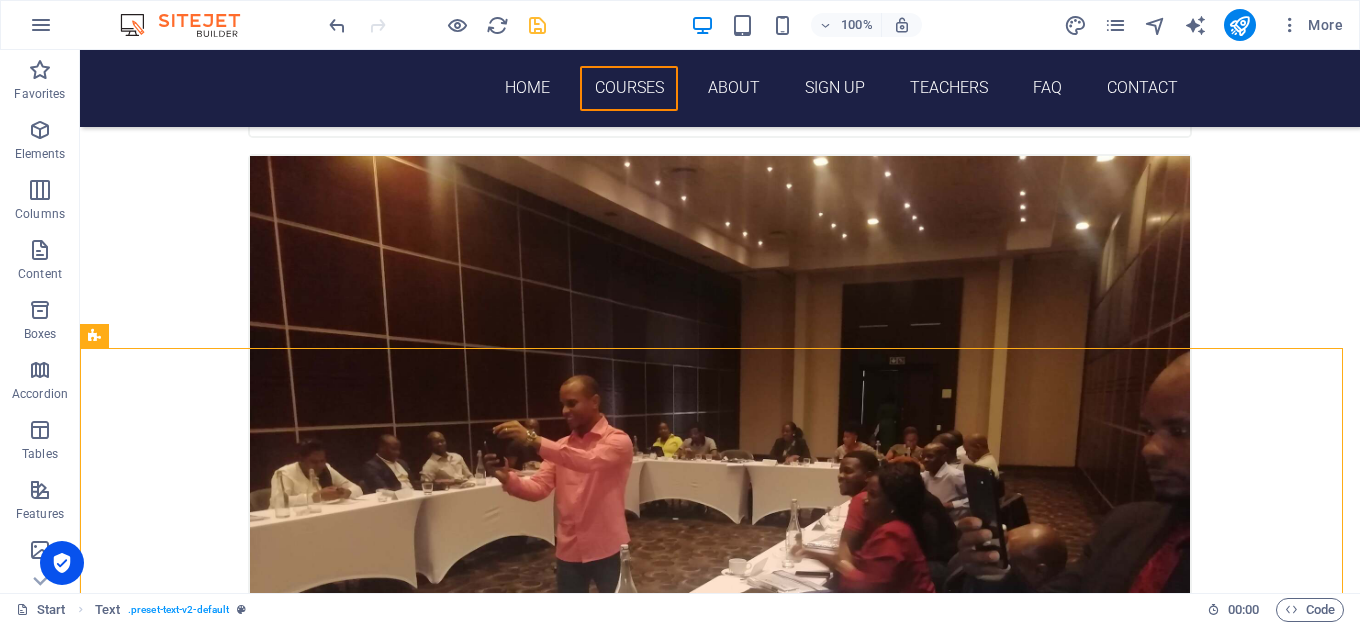 scroll, scrollTop: 1812, scrollLeft: 0, axis: vertical 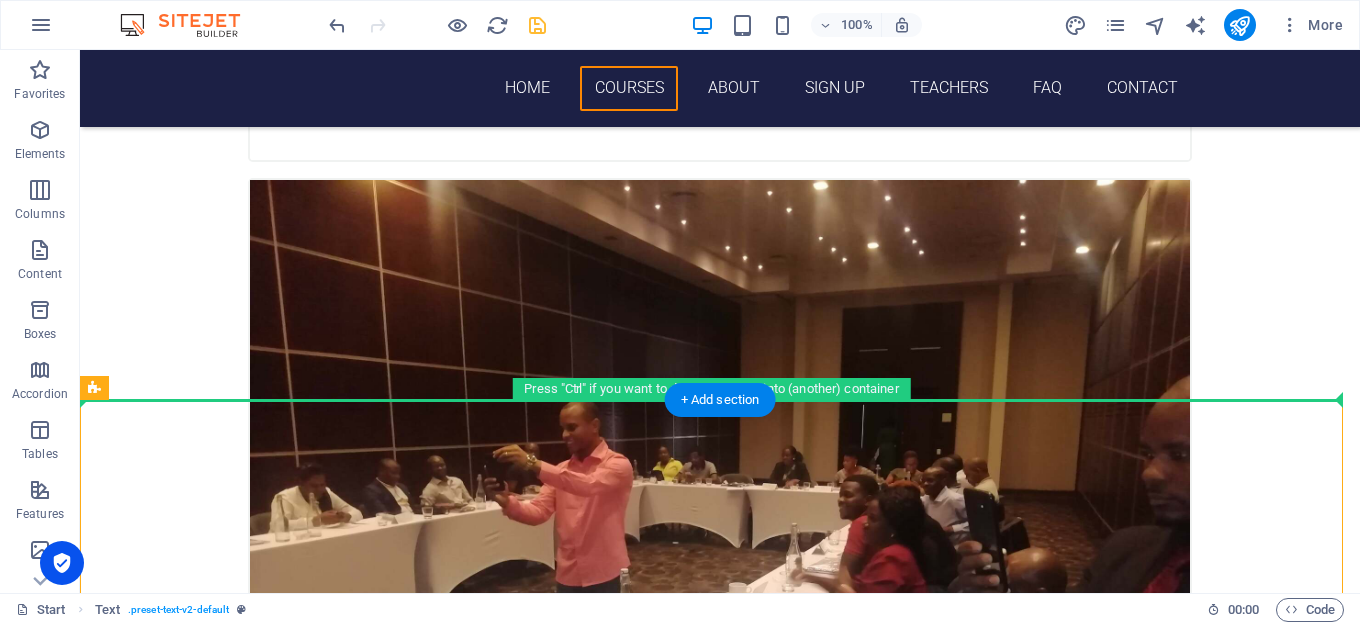 drag, startPoint x: 202, startPoint y: 289, endPoint x: 154, endPoint y: 212, distance: 90.73588 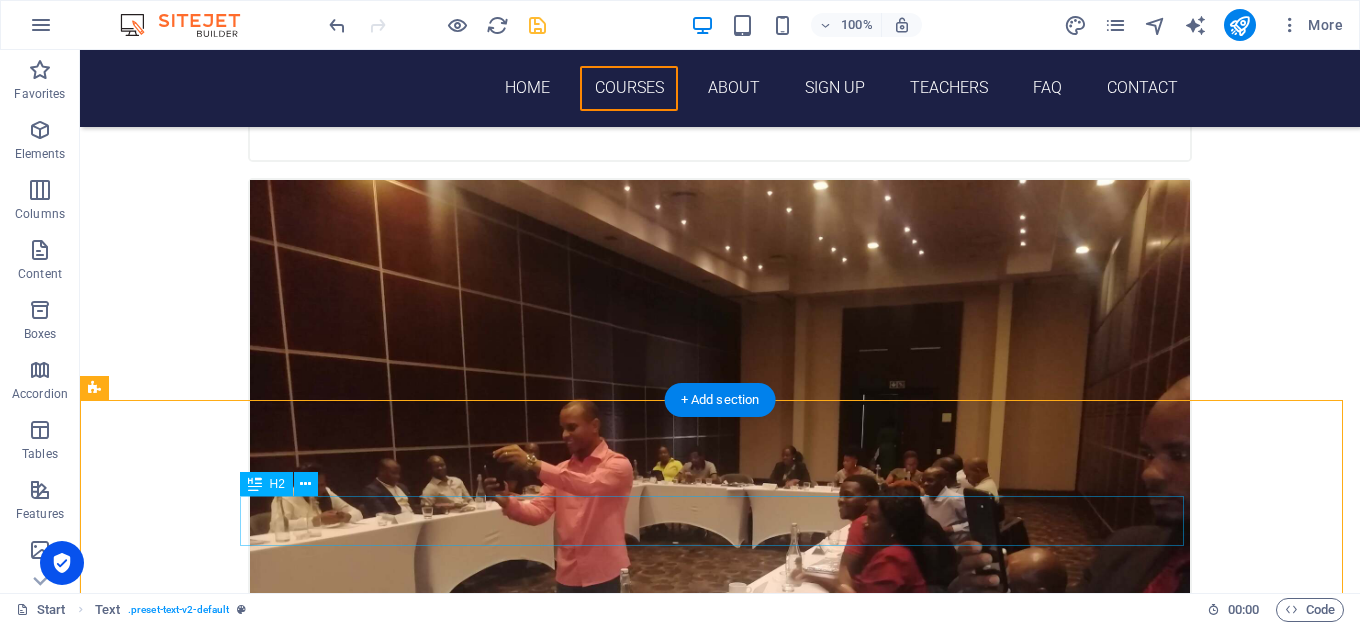 click on "Headline" at bounding box center [720, 5078] 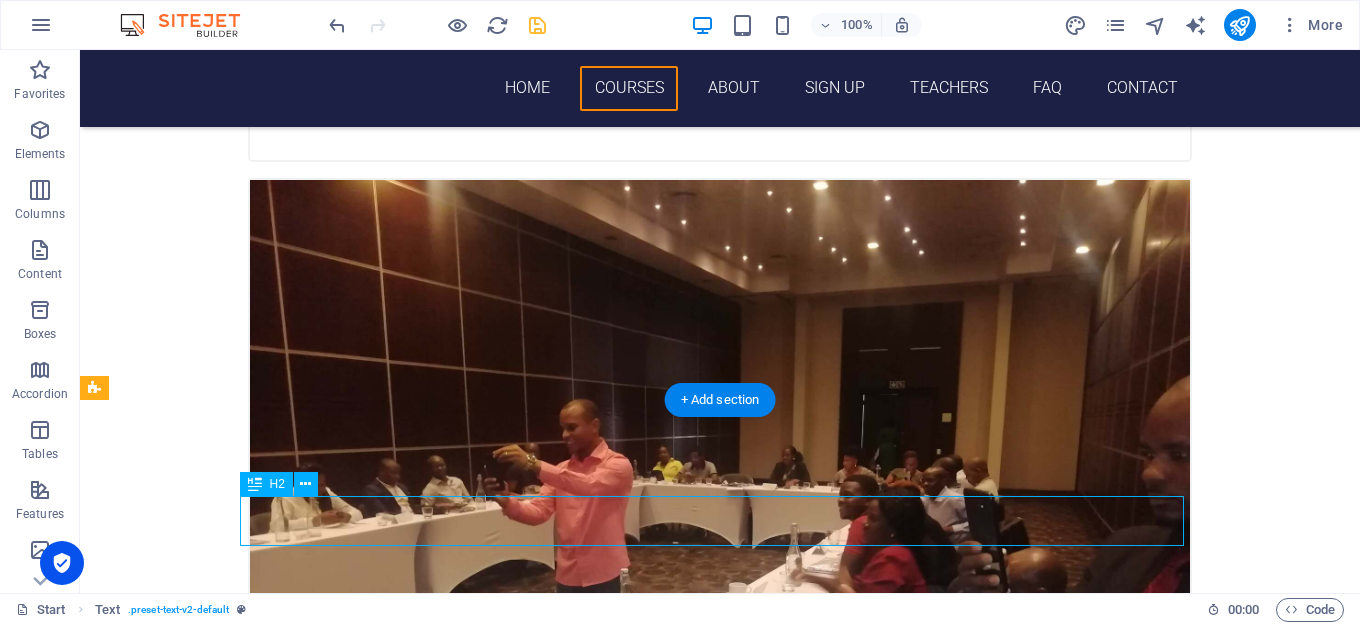 click on "Headline" at bounding box center (720, 5078) 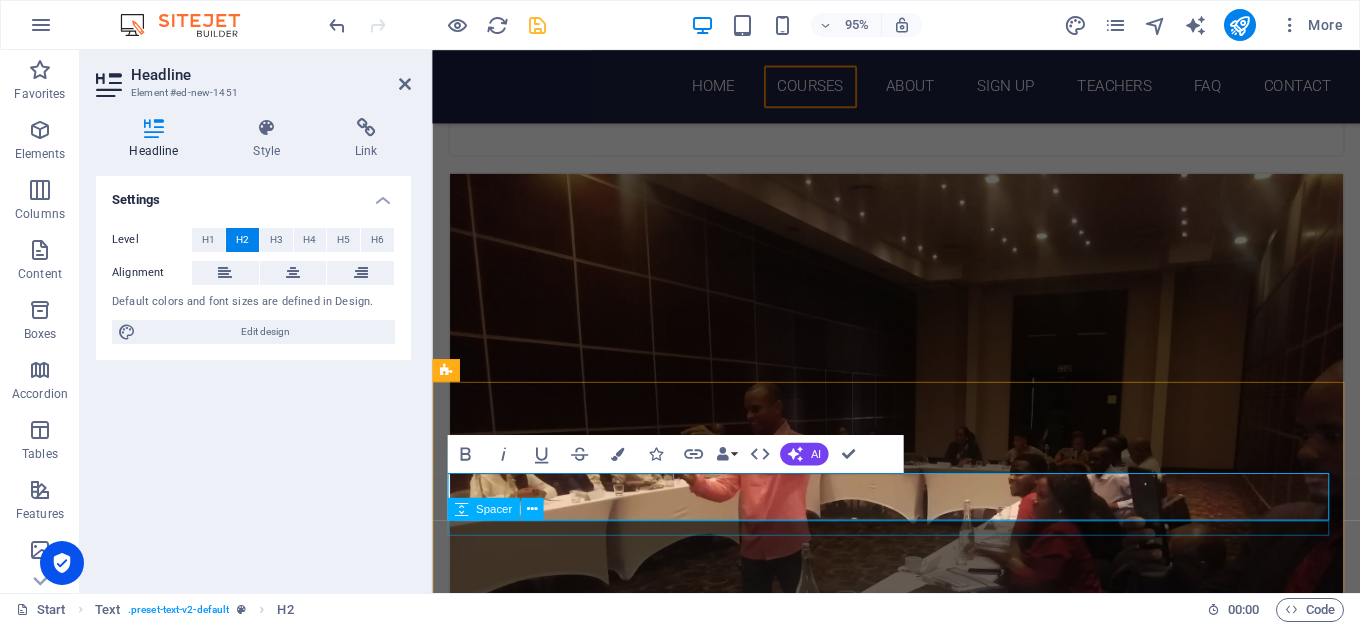 scroll, scrollTop: 1907, scrollLeft: 0, axis: vertical 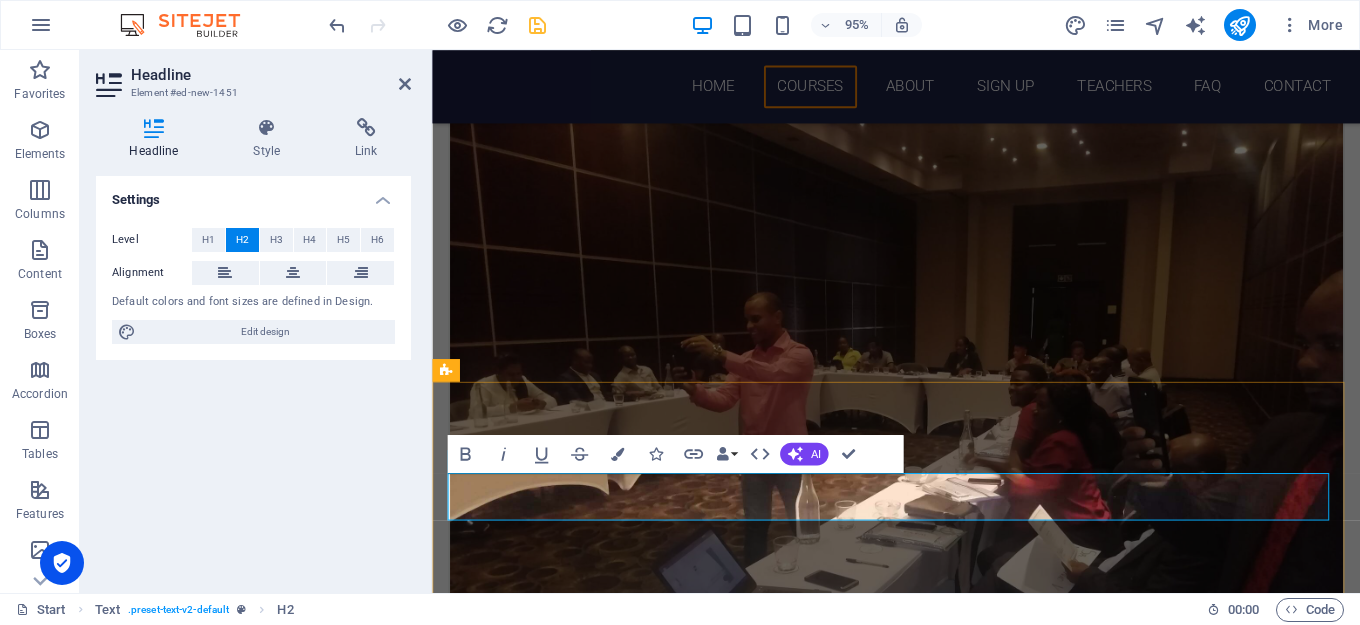 click on "Headline" at bounding box center [921, 4983] 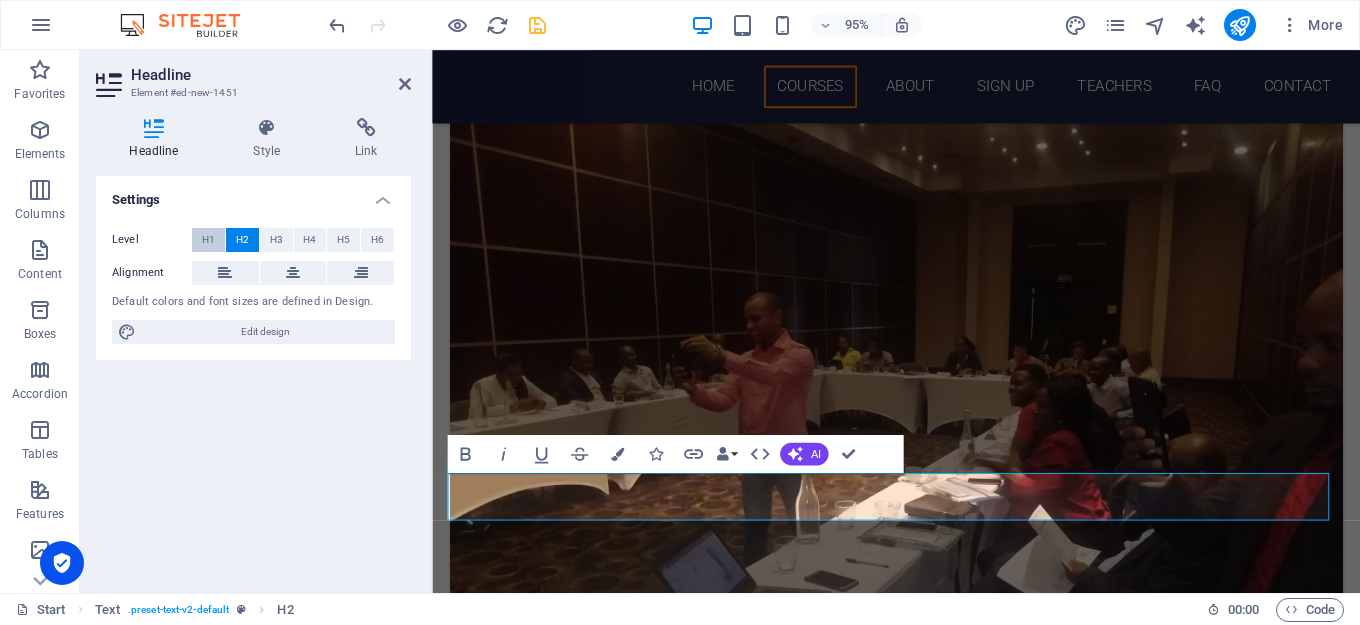 click on "H1" at bounding box center [208, 240] 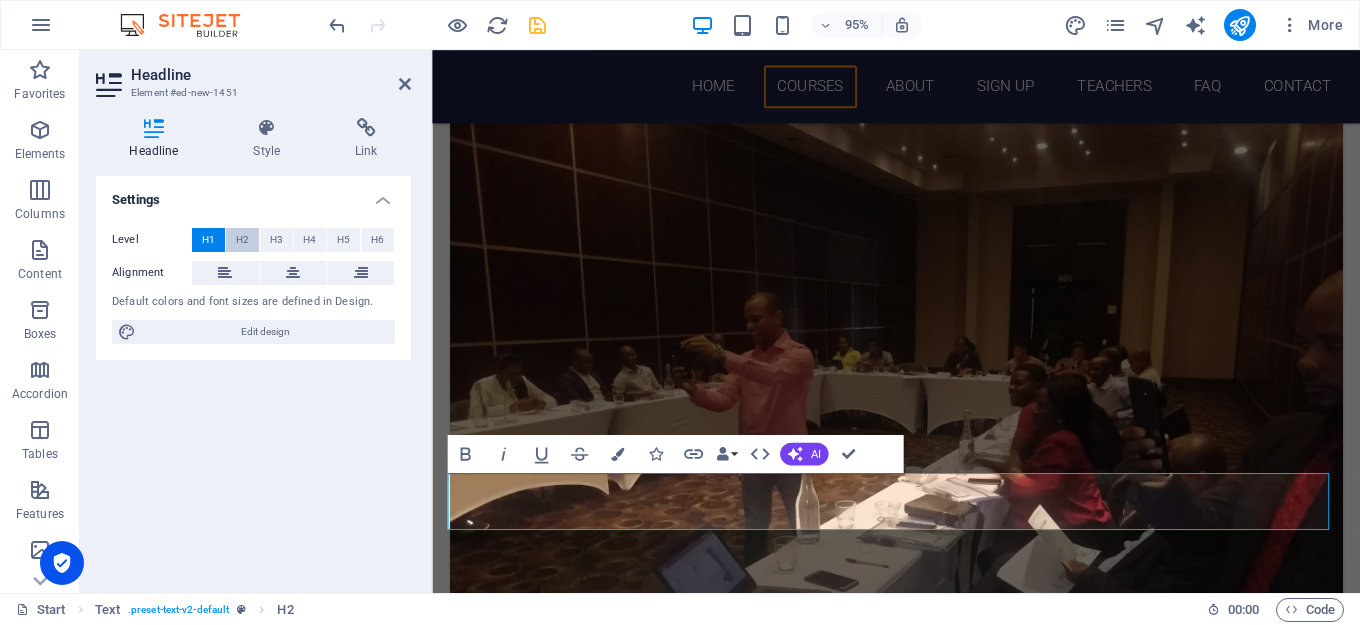 click on "H2" at bounding box center (242, 240) 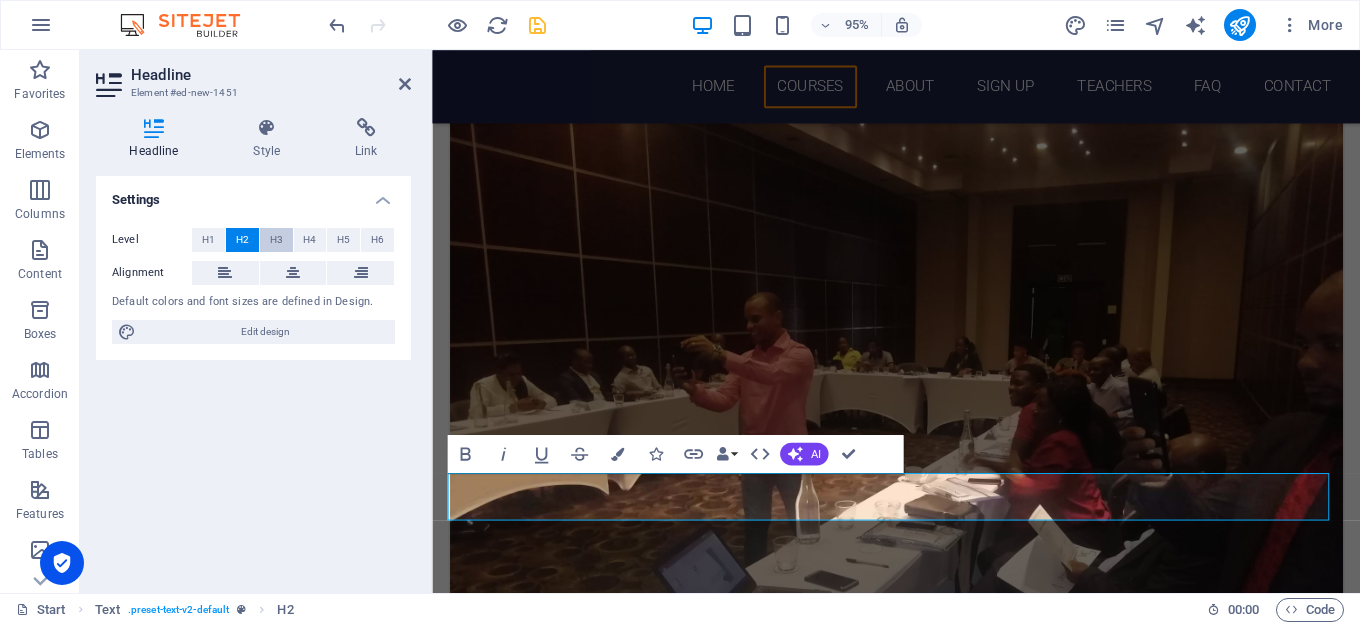 click on "H3" at bounding box center [276, 240] 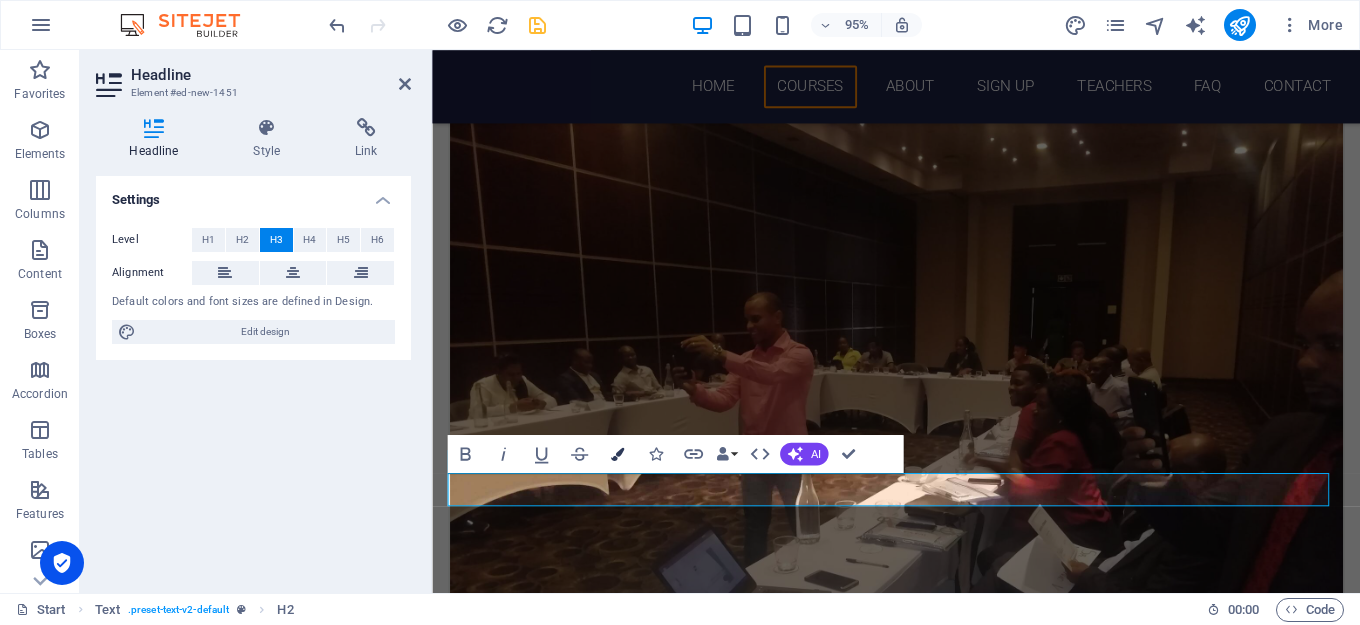 click at bounding box center (617, 454) 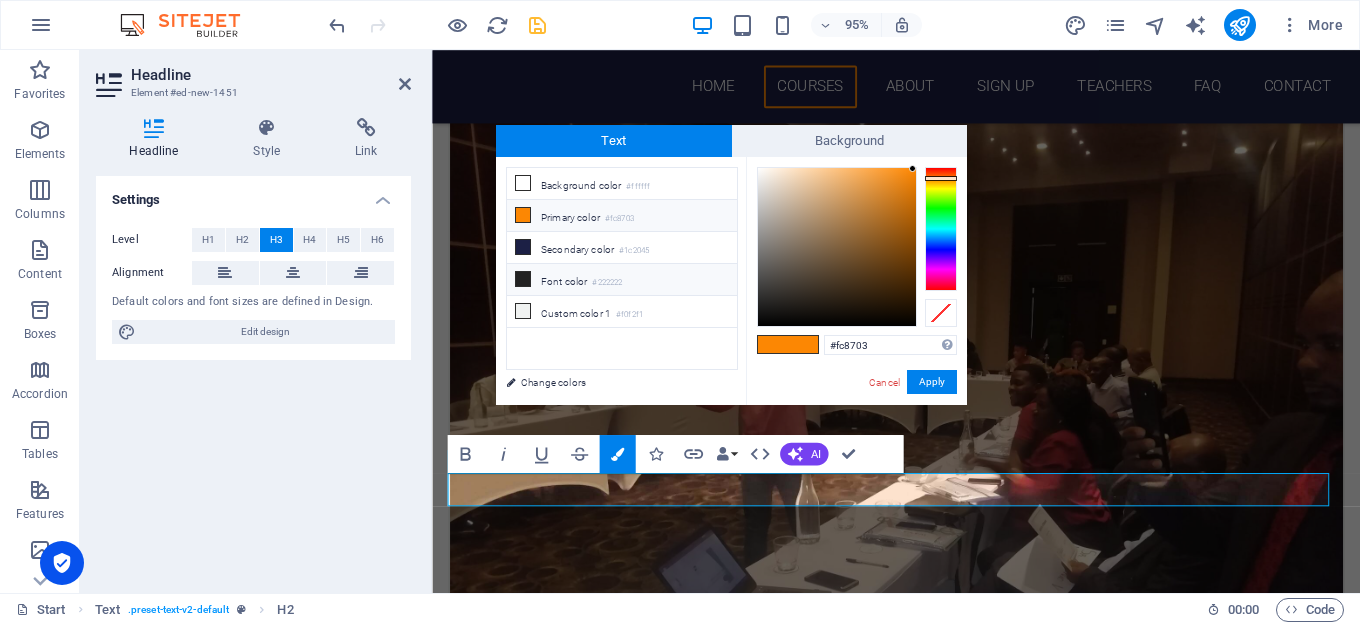 click at bounding box center [523, 279] 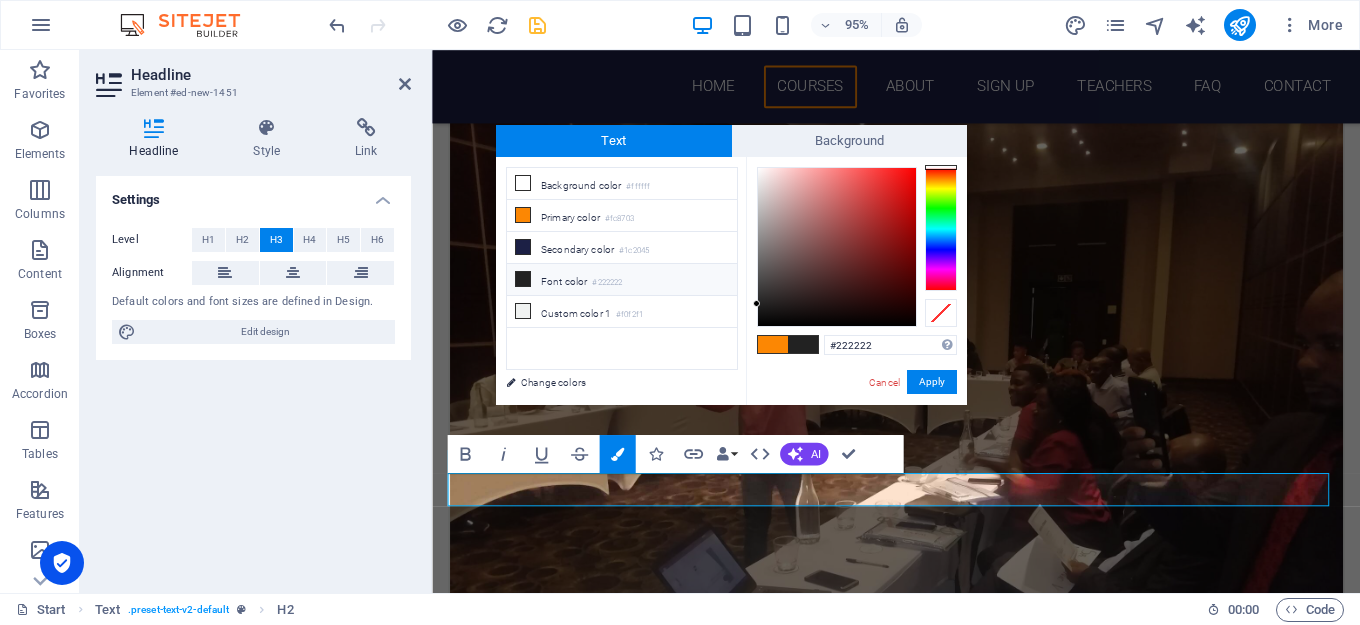 click at bounding box center [803, 344] 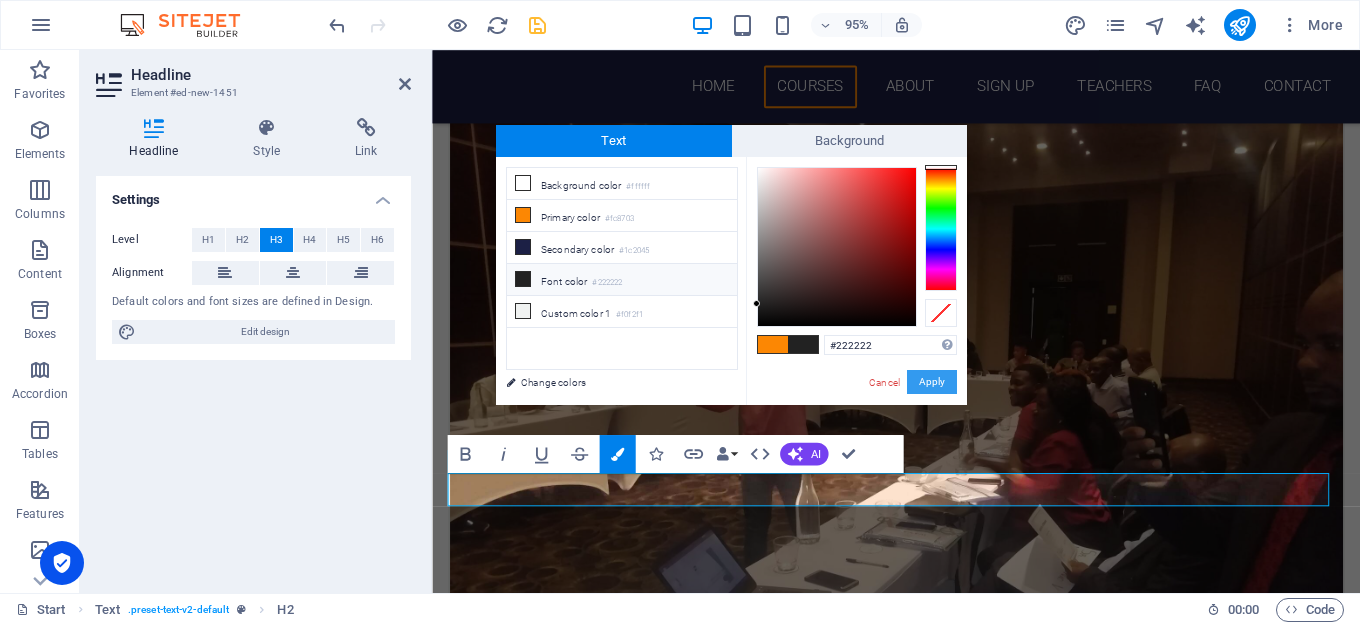 drag, startPoint x: 926, startPoint y: 380, endPoint x: 521, endPoint y: 349, distance: 406.1847 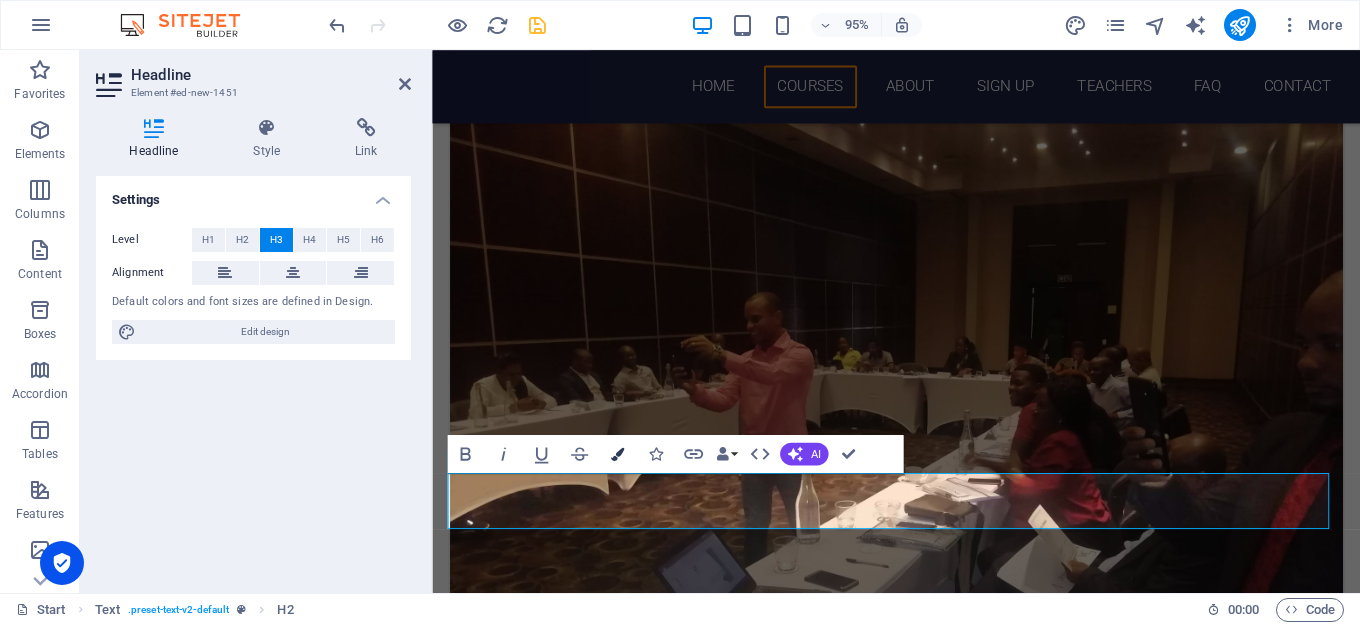 click at bounding box center [617, 454] 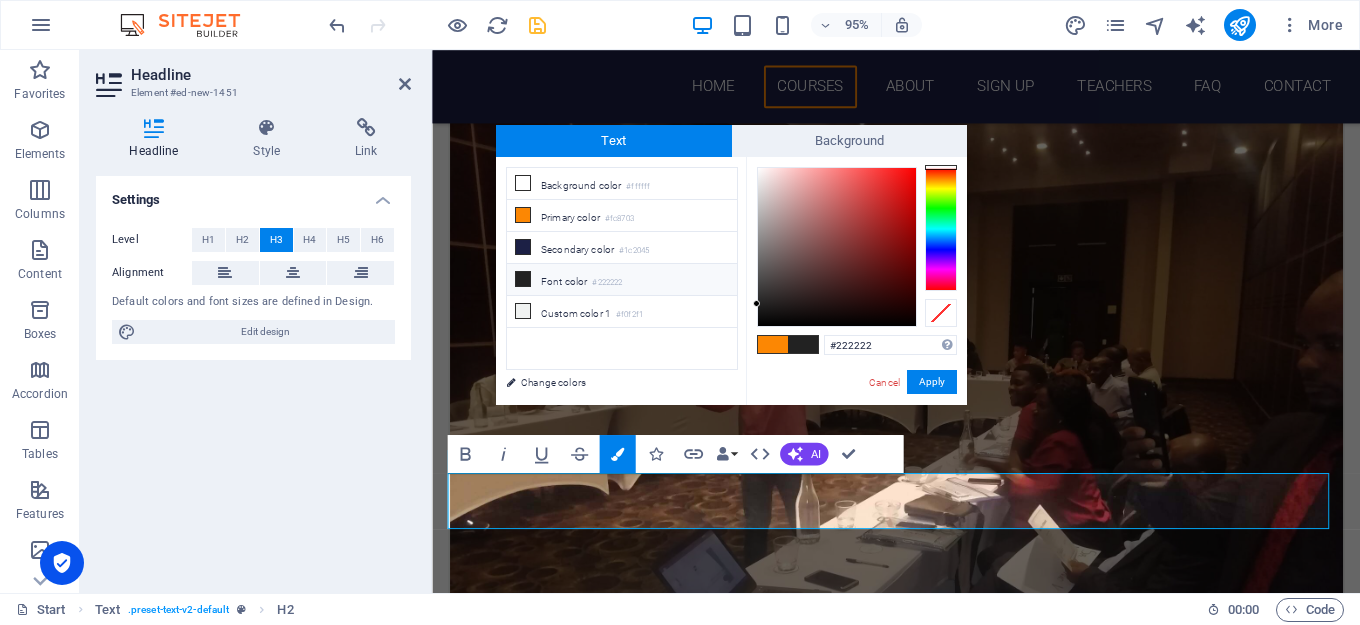 click at bounding box center [803, 344] 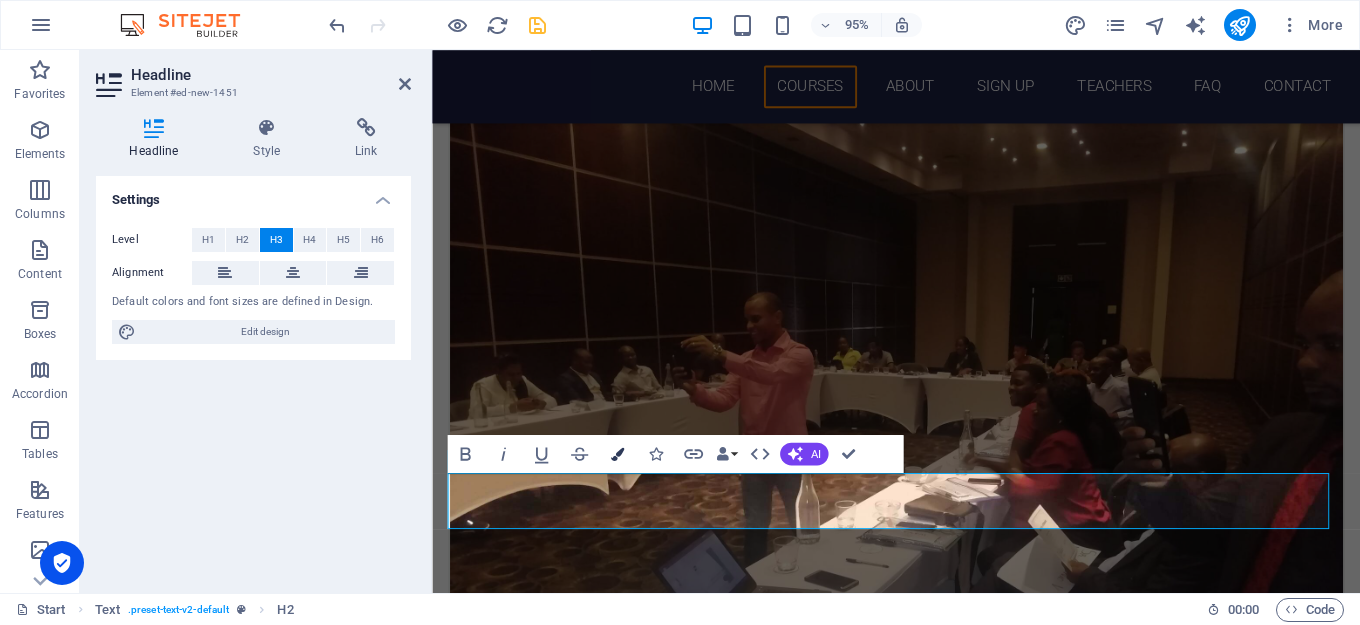click at bounding box center [617, 454] 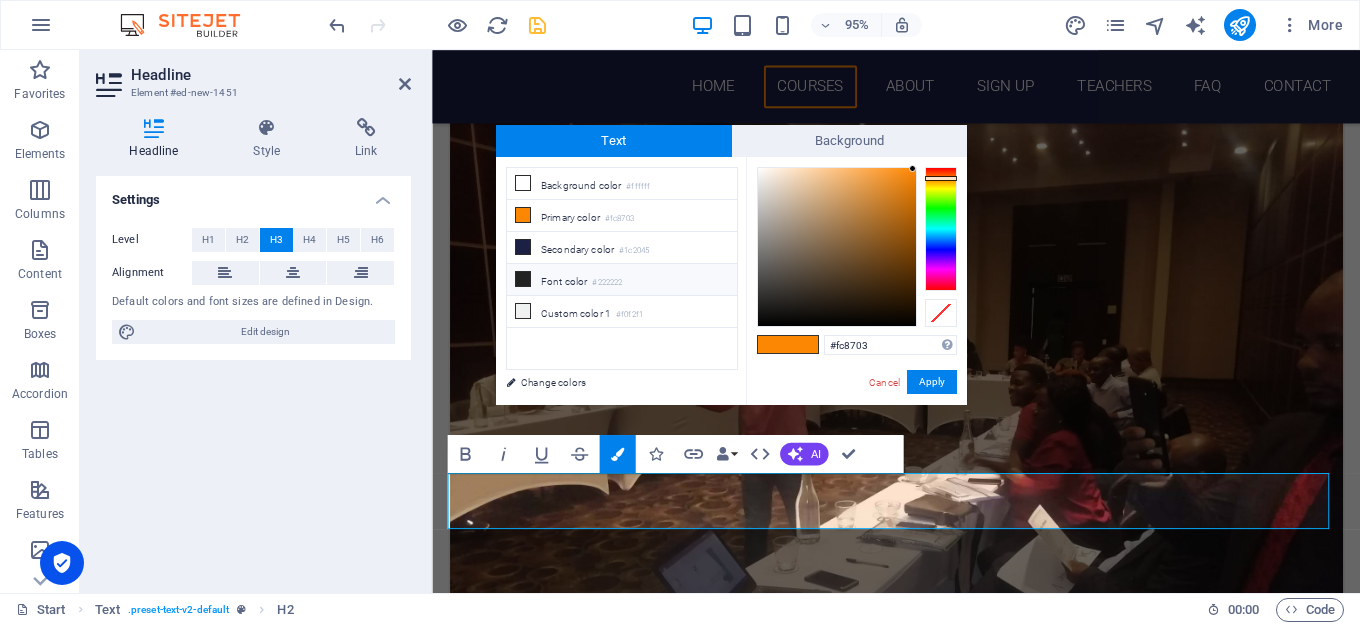 click at bounding box center [523, 279] 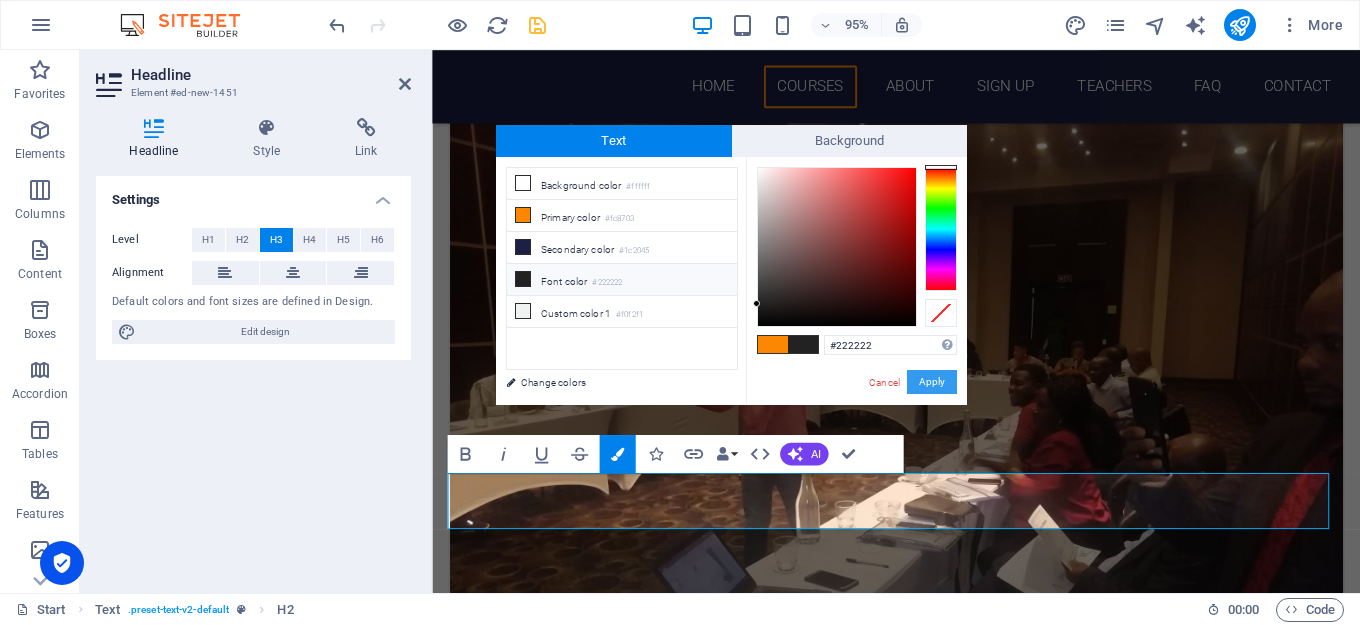 click on "Apply" at bounding box center (932, 382) 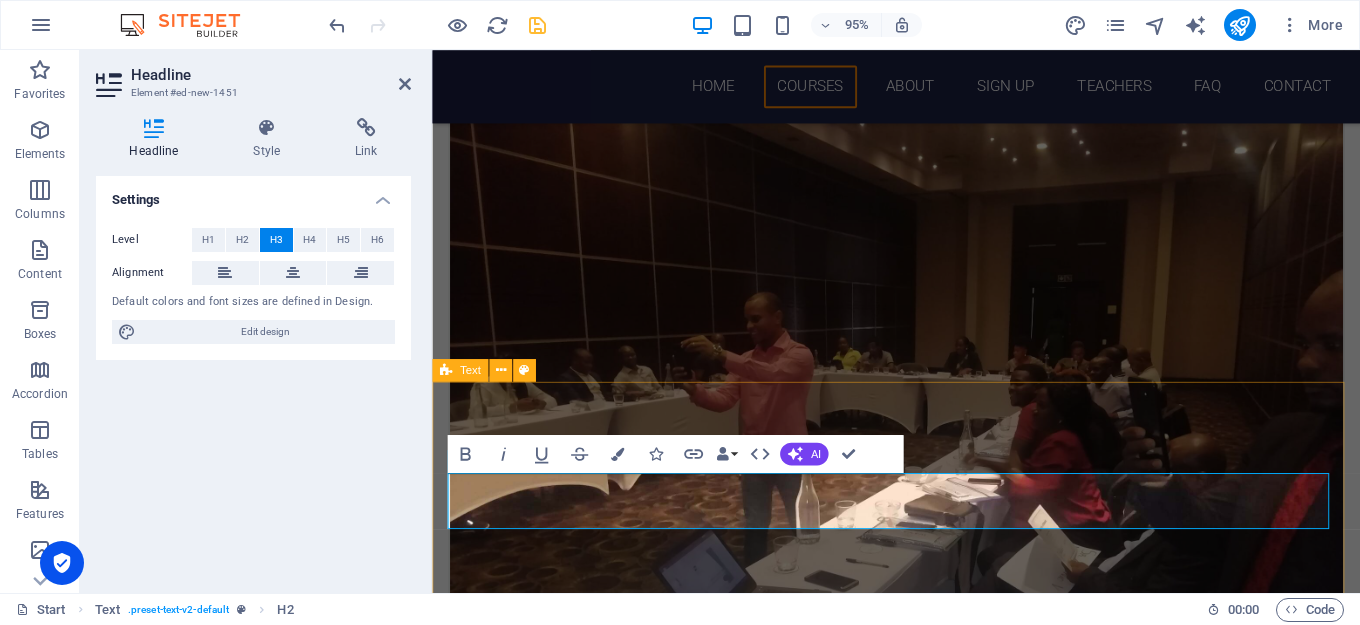 click on "​ ​ we also offer more courses" at bounding box center [920, 4995] 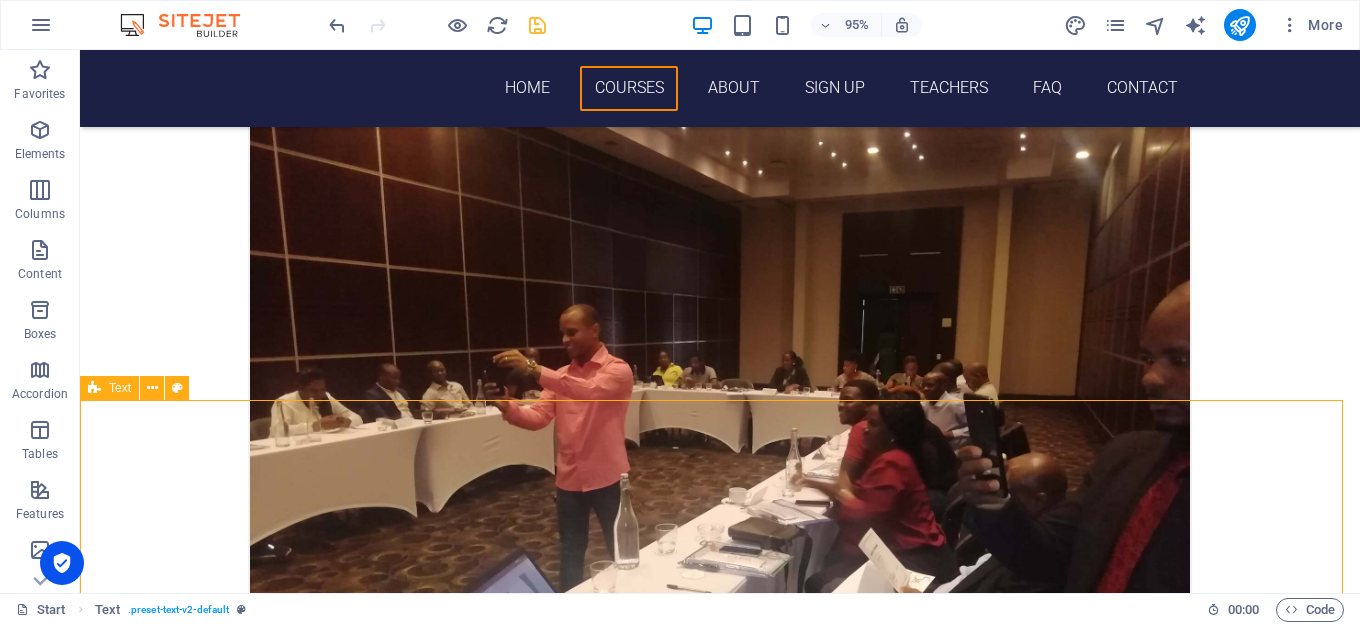scroll, scrollTop: 1812, scrollLeft: 0, axis: vertical 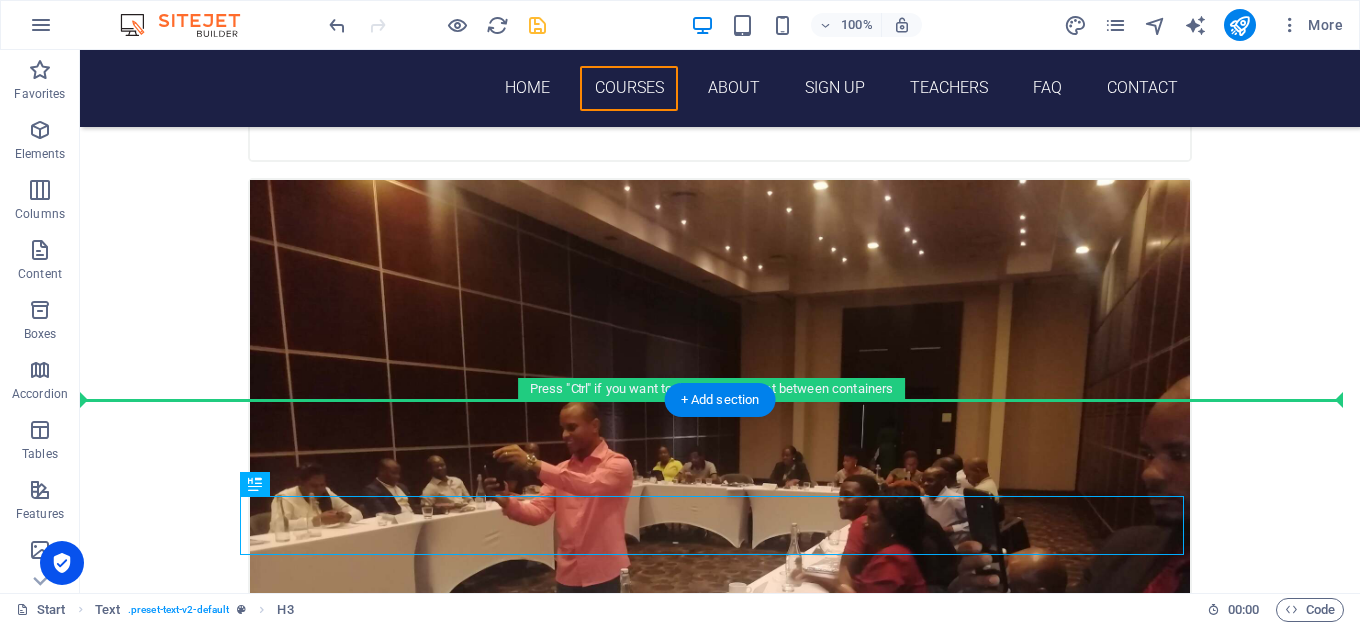 drag, startPoint x: 417, startPoint y: 529, endPoint x: 741, endPoint y: 331, distance: 379.71042 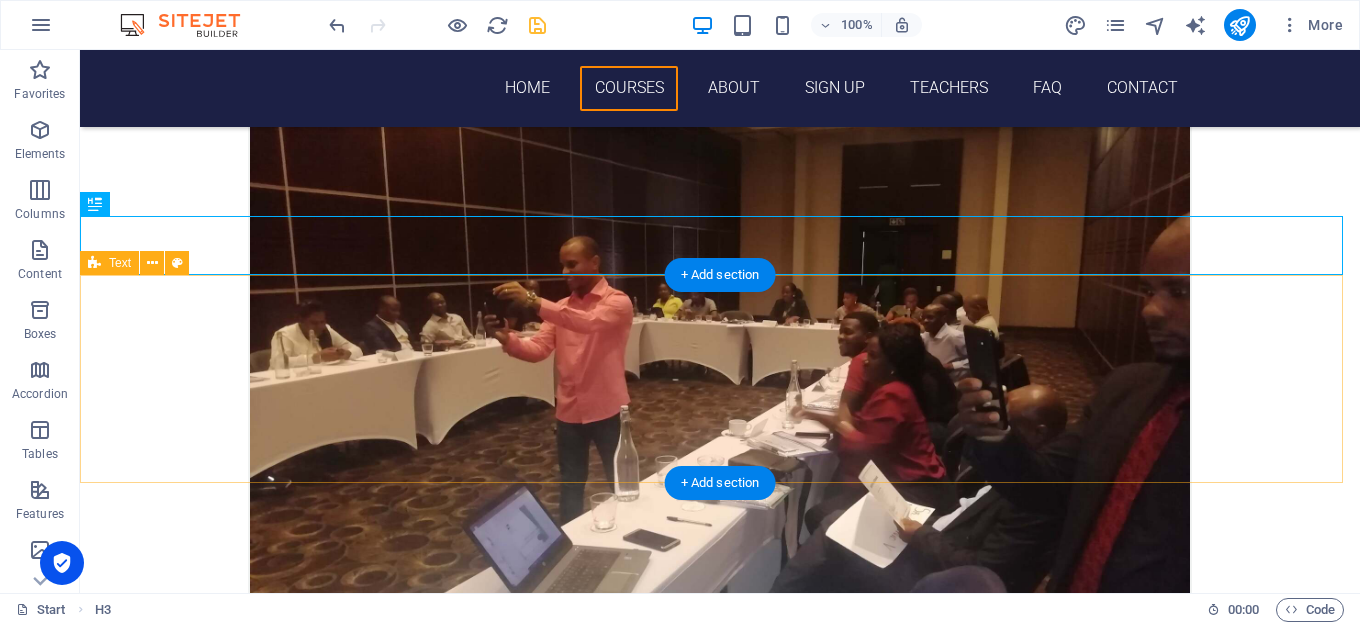 scroll, scrollTop: 2012, scrollLeft: 0, axis: vertical 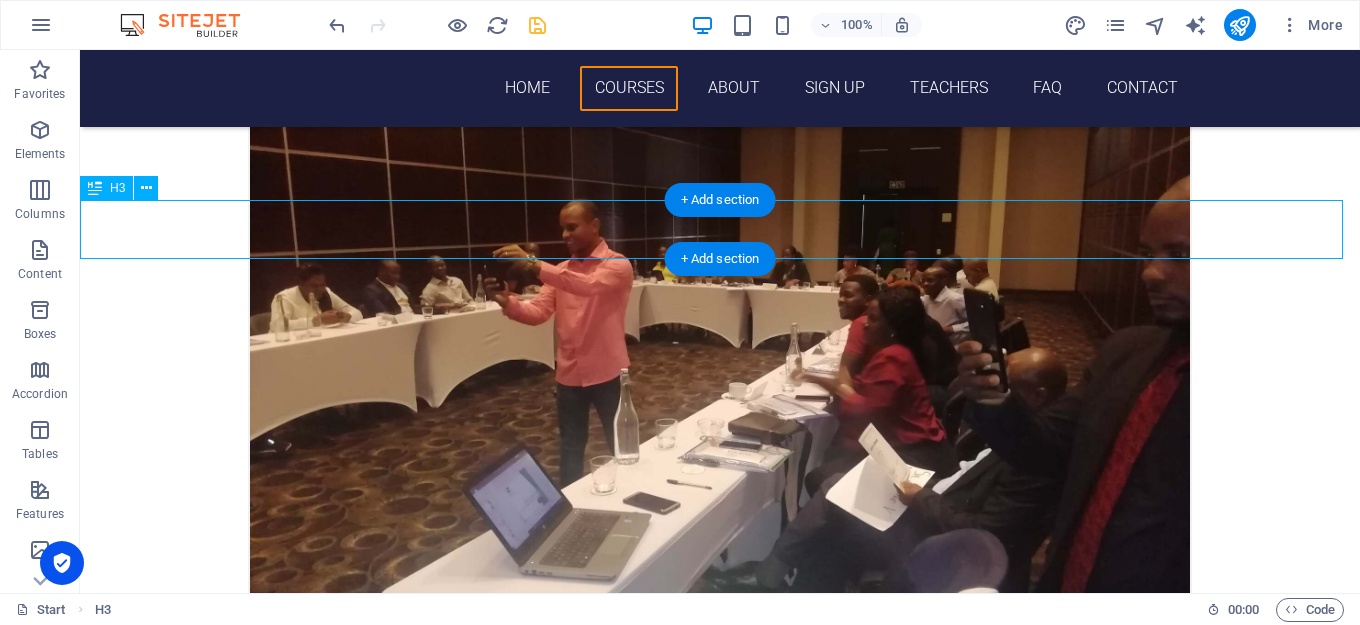 click on "​ we also offer more courses" at bounding box center (720, 4786) 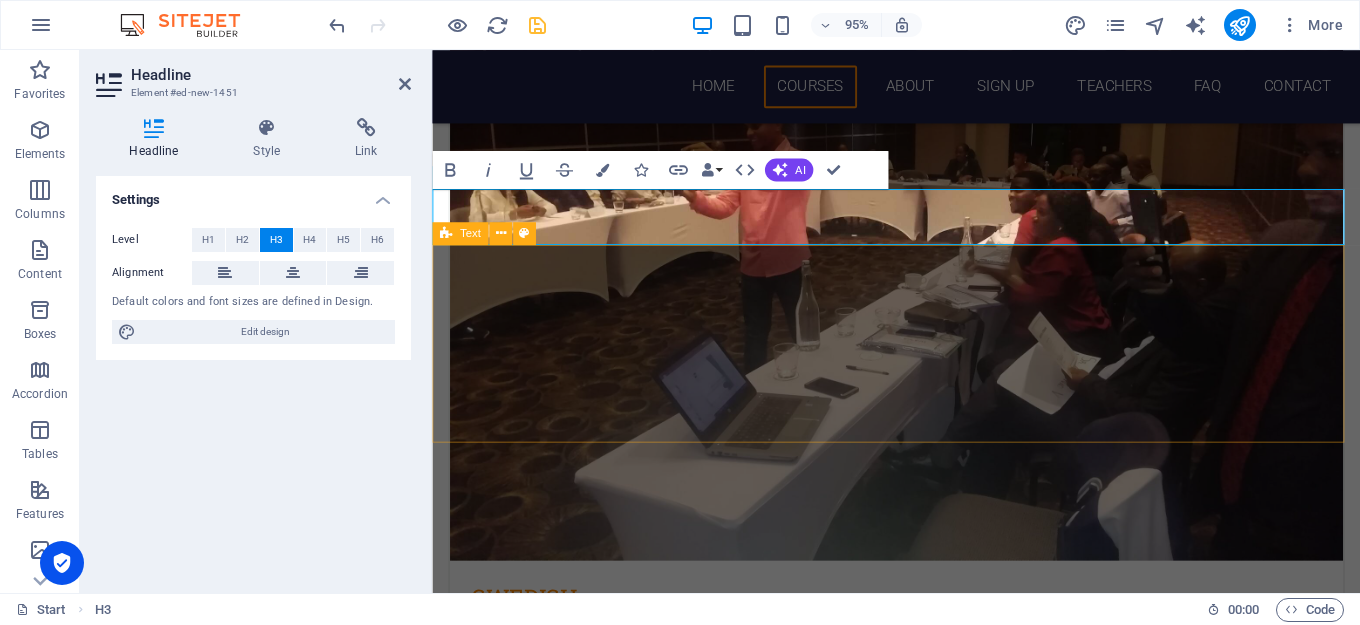 click on "Text" at bounding box center (460, 233) 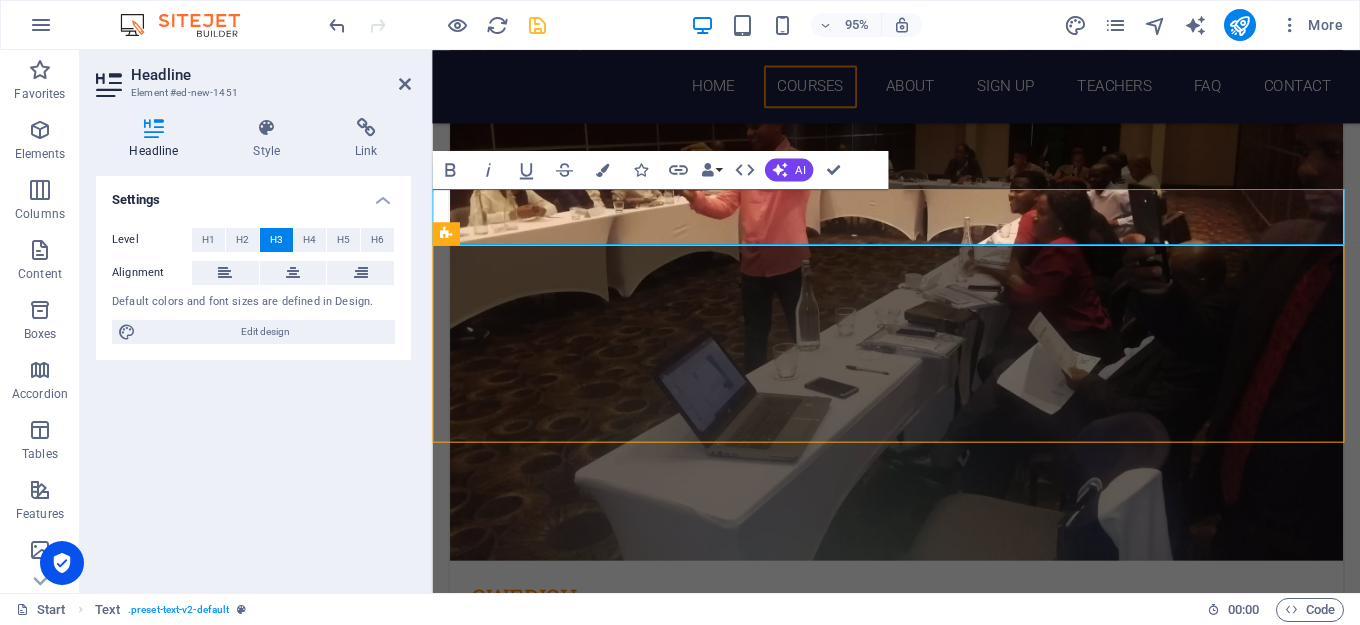 scroll, scrollTop: 2012, scrollLeft: 0, axis: vertical 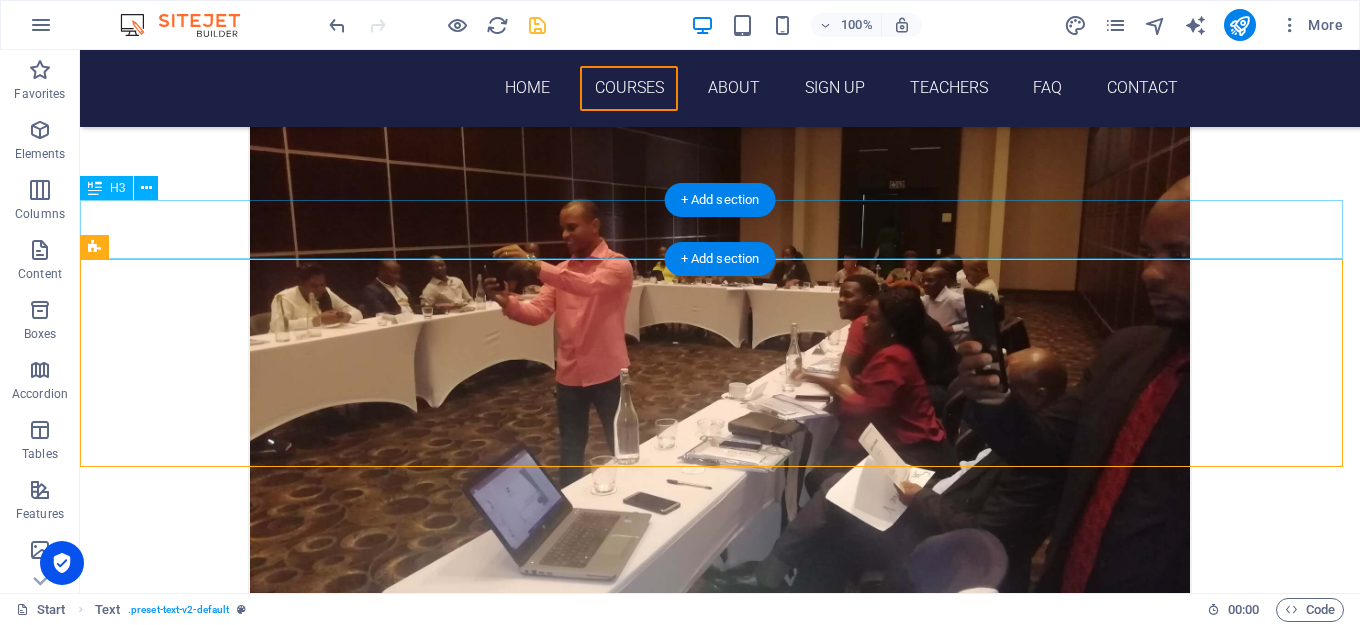 click on "​ we also offer more courses" at bounding box center [720, 4786] 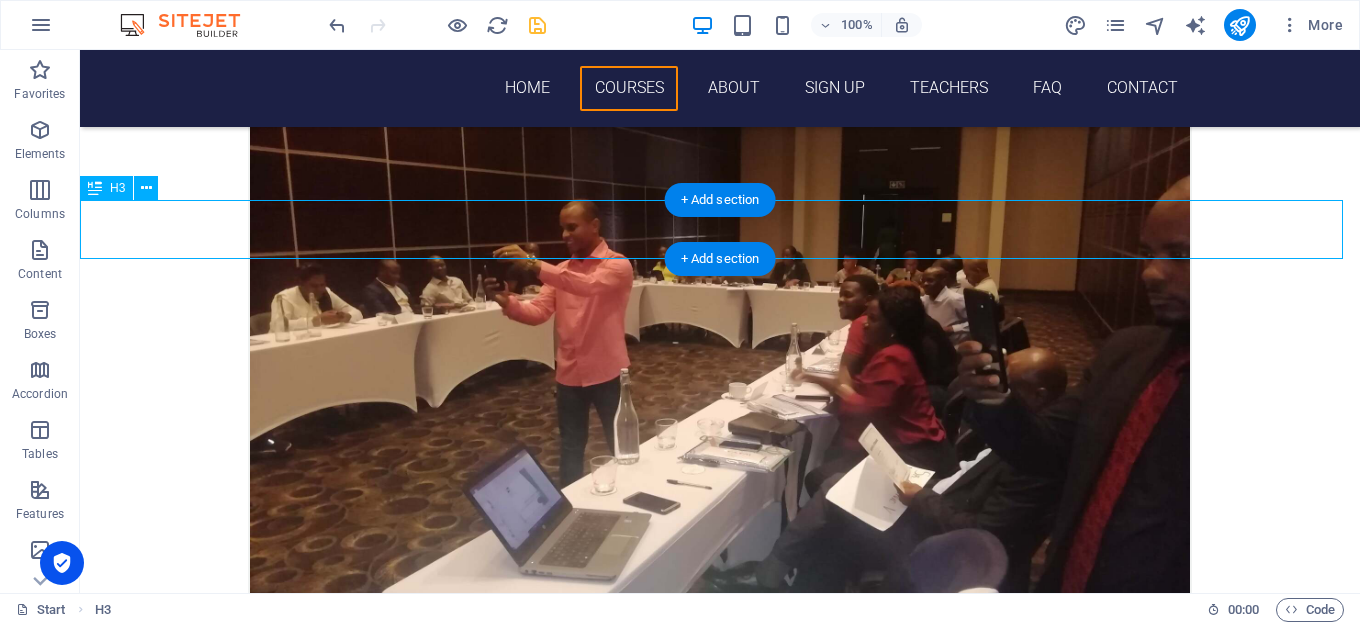 click on "​ we also offer more courses" at bounding box center [720, 4786] 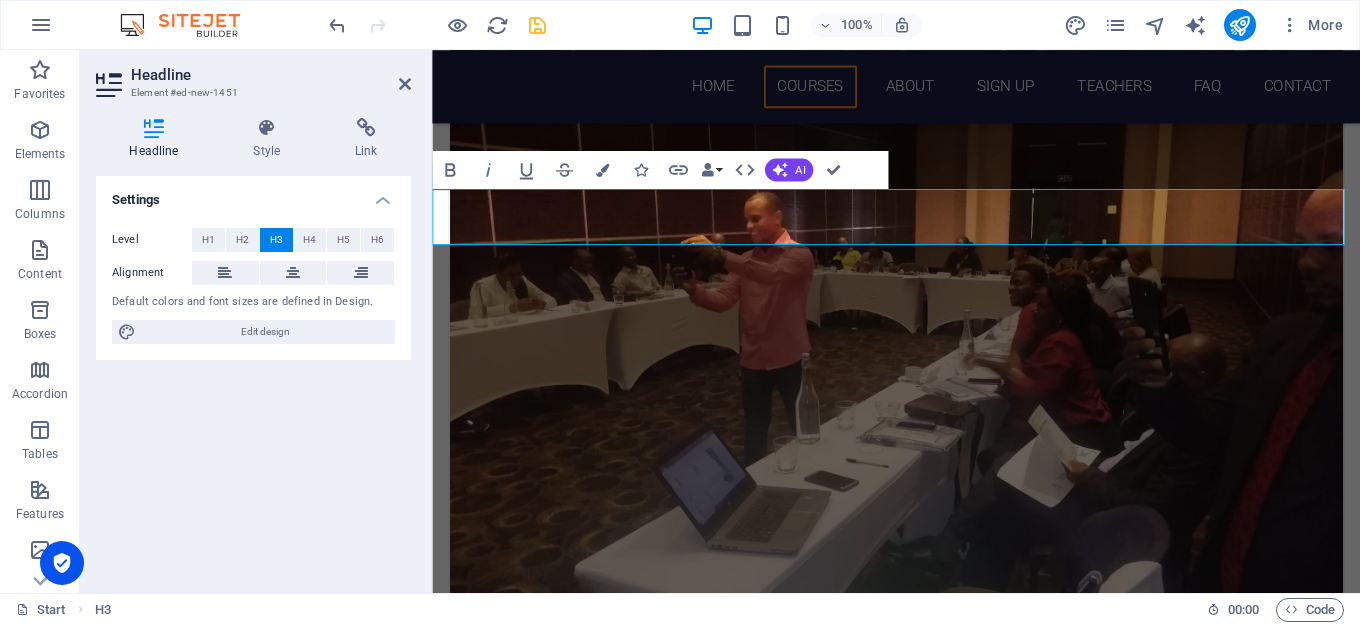 scroll, scrollTop: 2110, scrollLeft: 0, axis: vertical 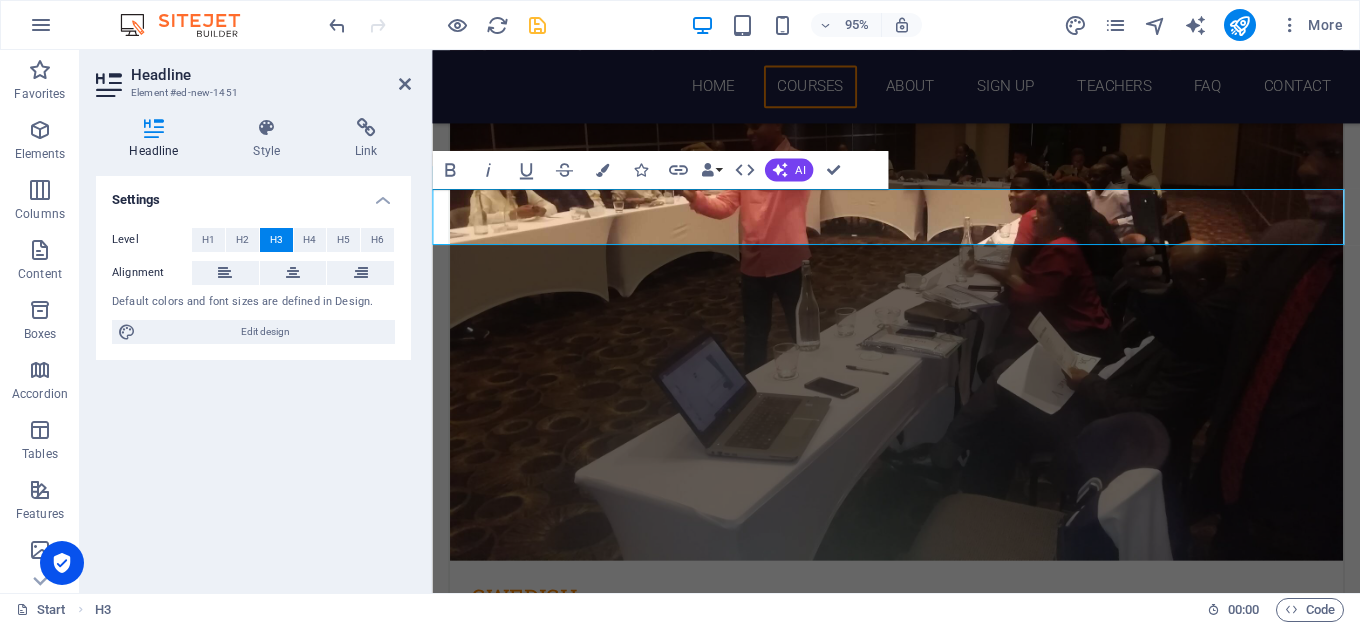 click on "we also offer more courses" at bounding box center (643, 4700) 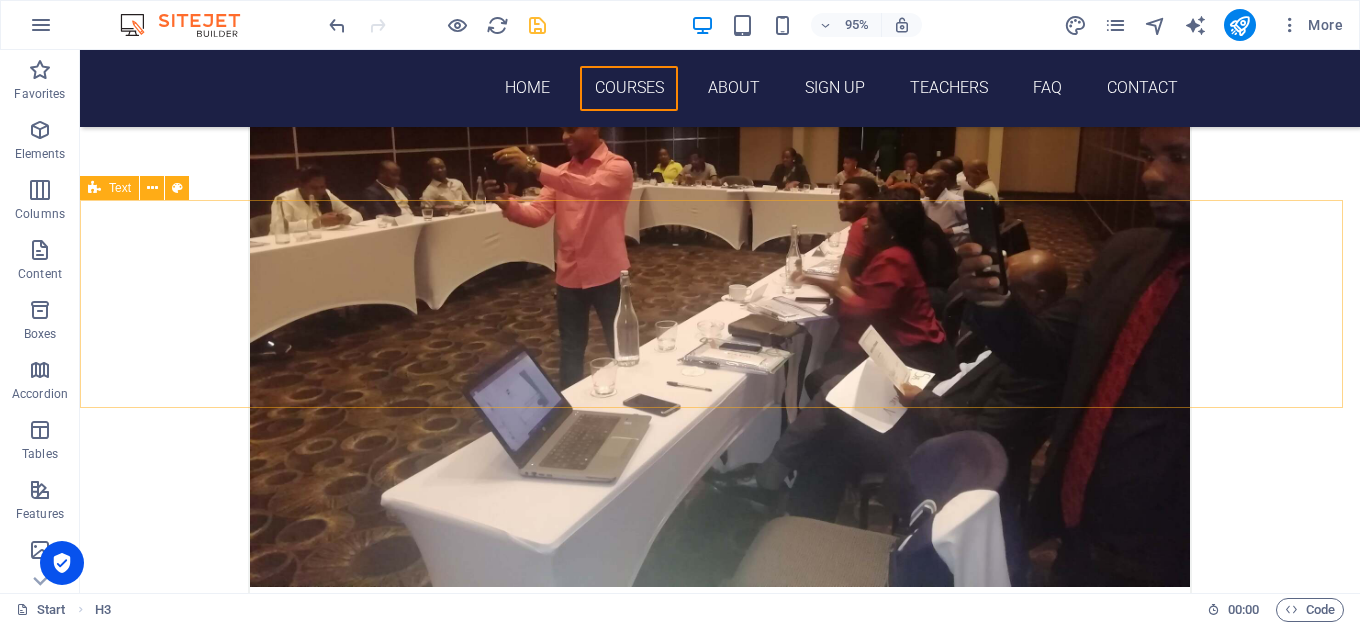 scroll, scrollTop: 2012, scrollLeft: 0, axis: vertical 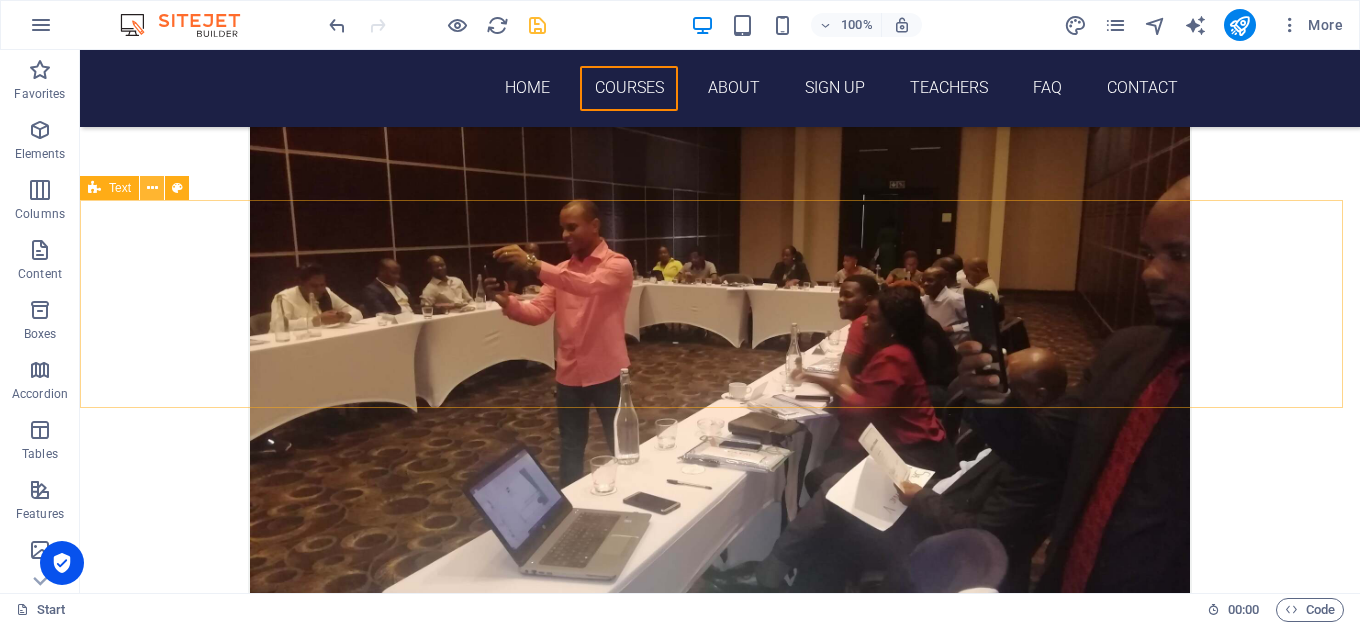 click at bounding box center (152, 188) 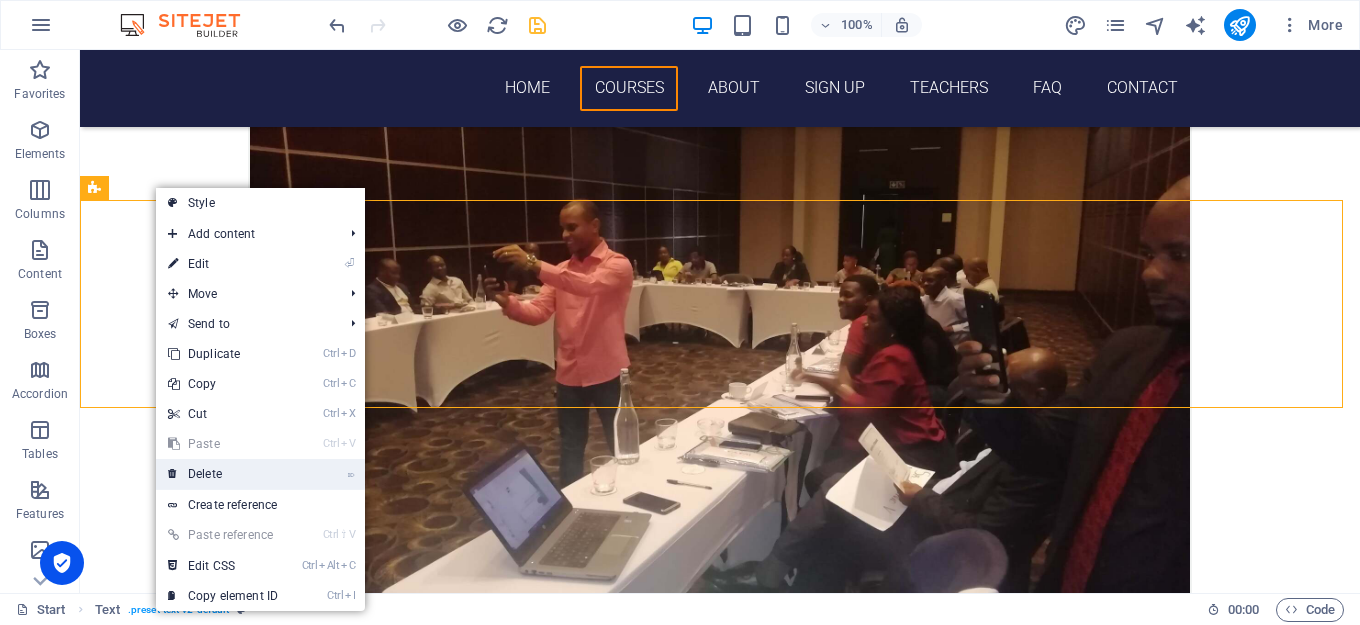 click on "⌦  Delete" at bounding box center [223, 474] 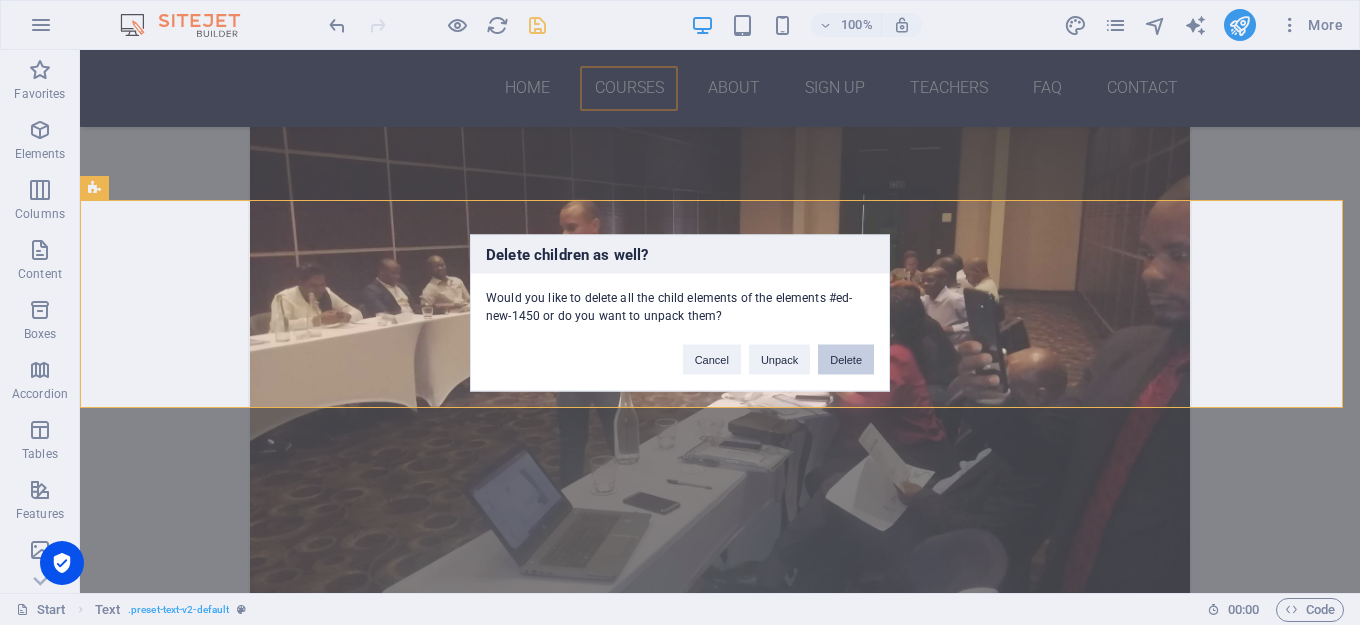 click on "Delete" at bounding box center (846, 359) 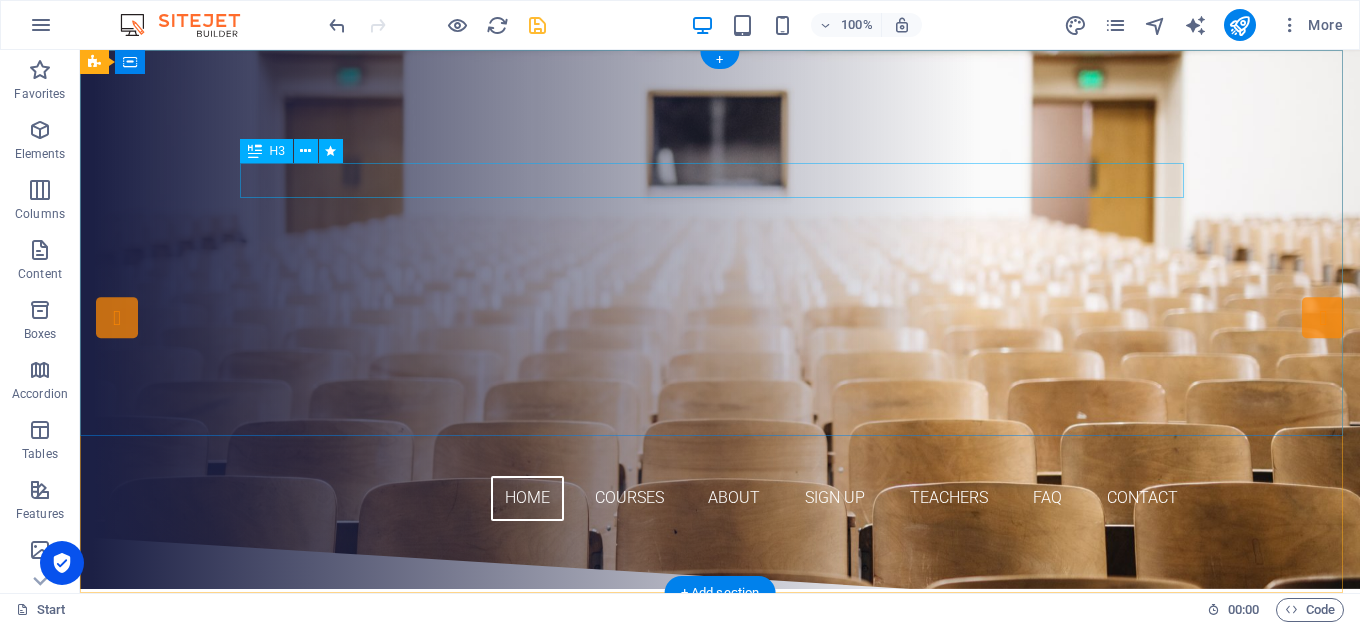 scroll, scrollTop: 0, scrollLeft: 0, axis: both 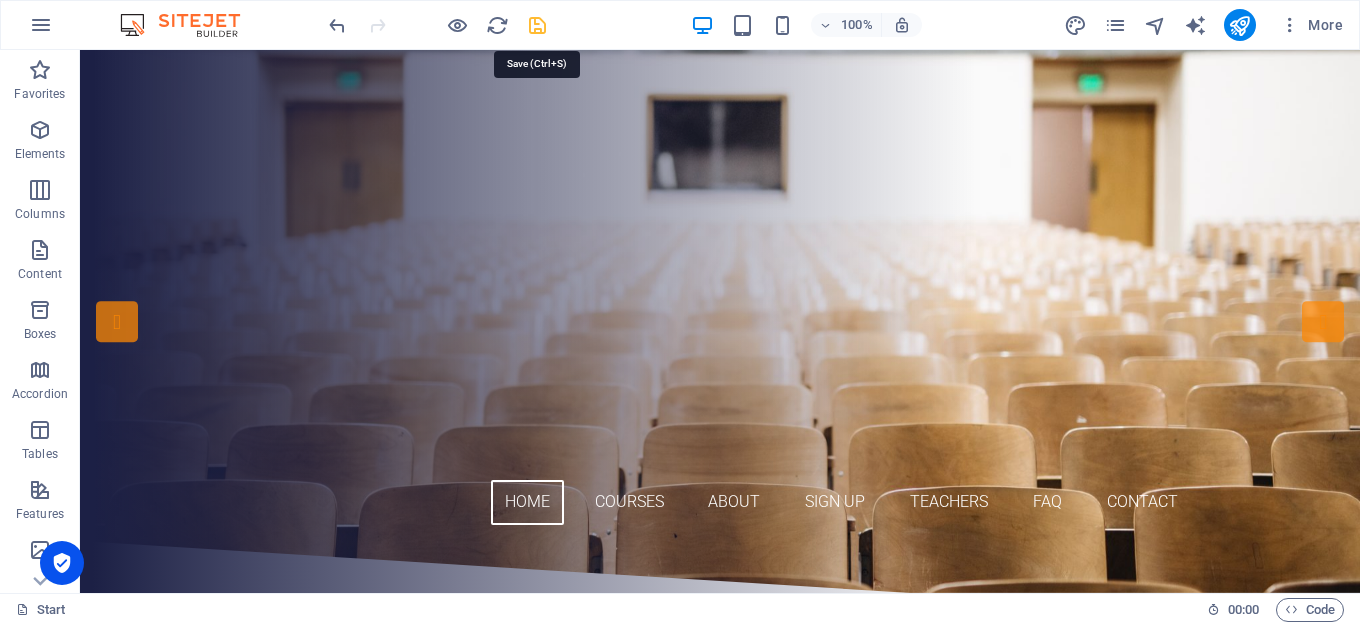 click at bounding box center [537, 25] 